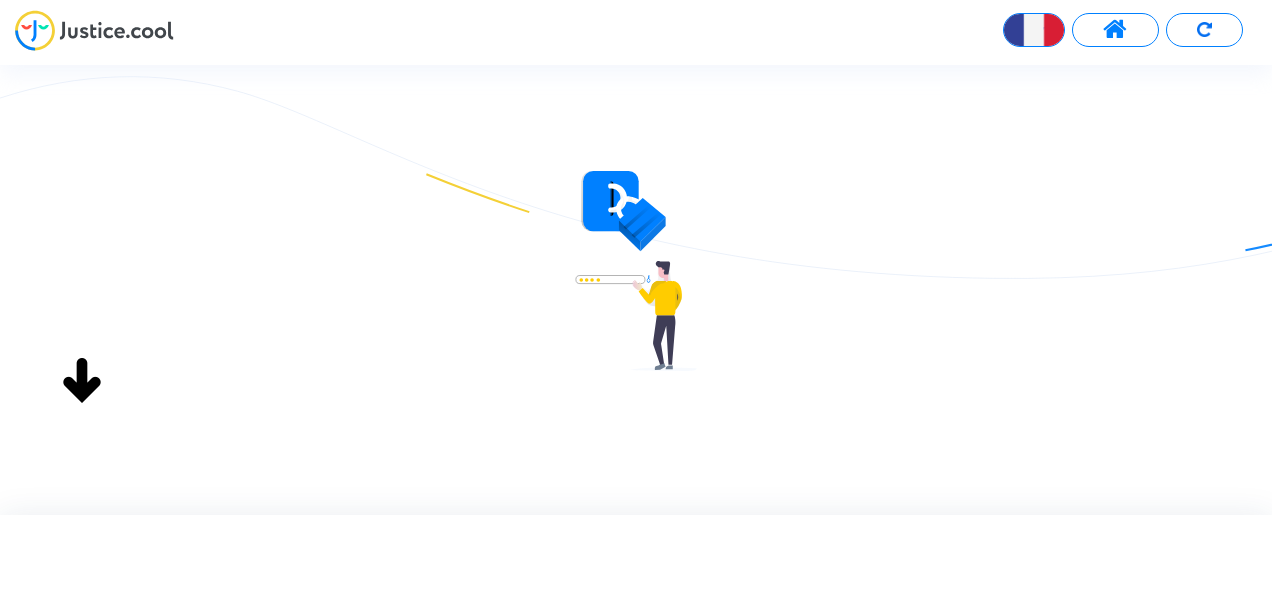 scroll, scrollTop: 0, scrollLeft: 0, axis: both 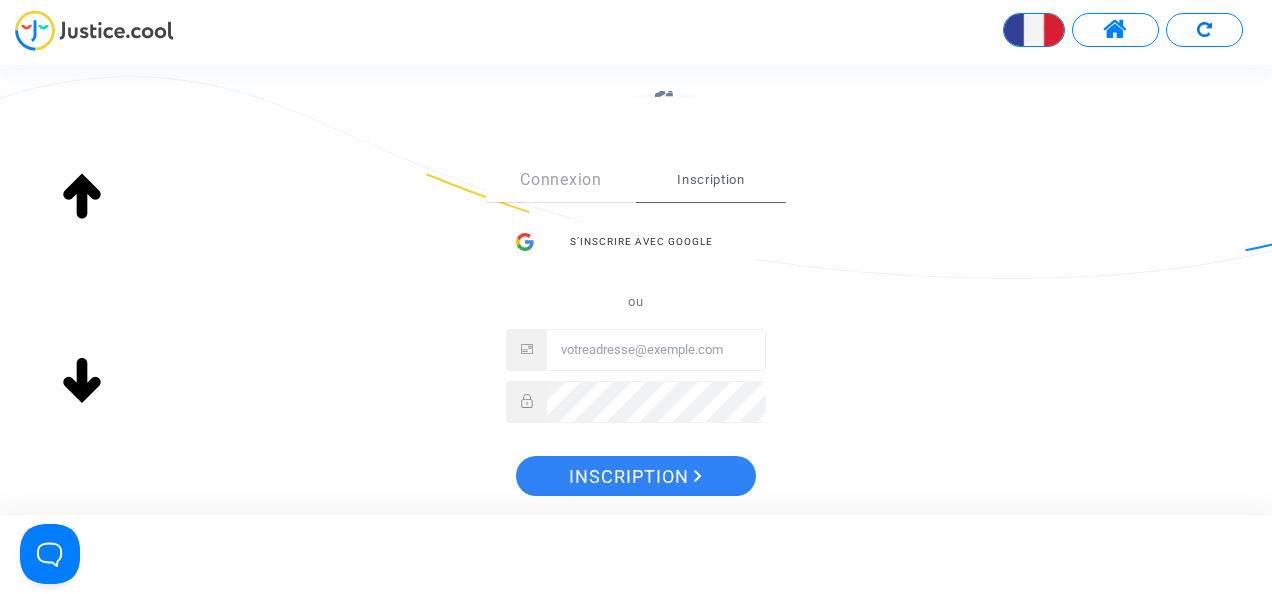 click at bounding box center [656, 350] 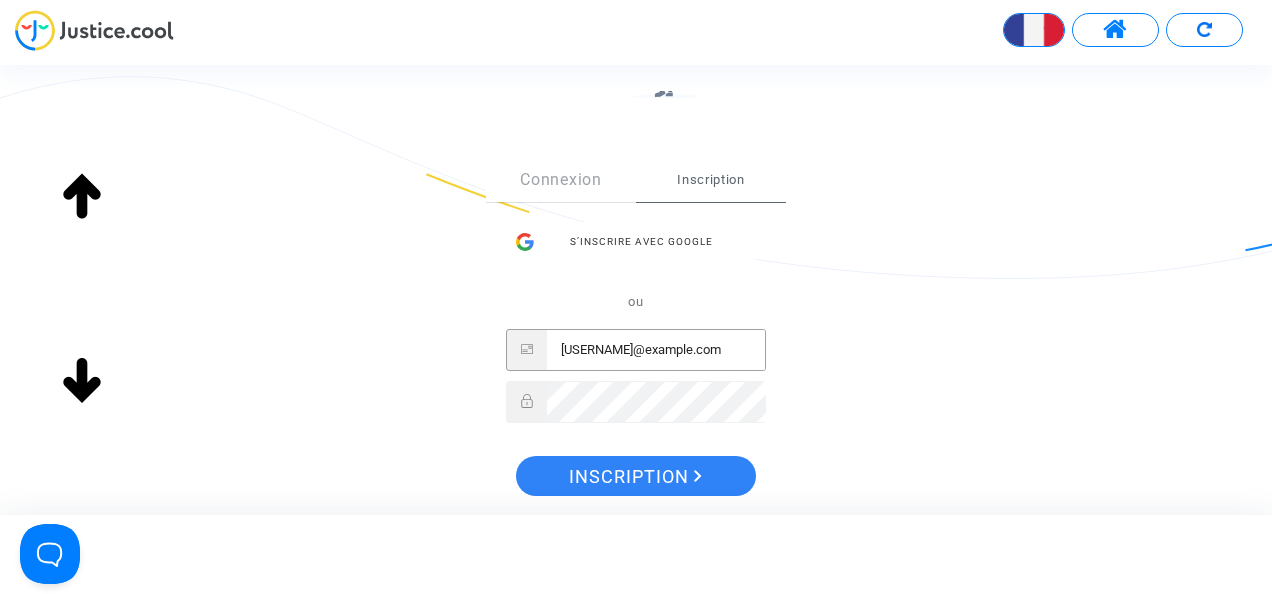 type on "[USERNAME]@example.com" 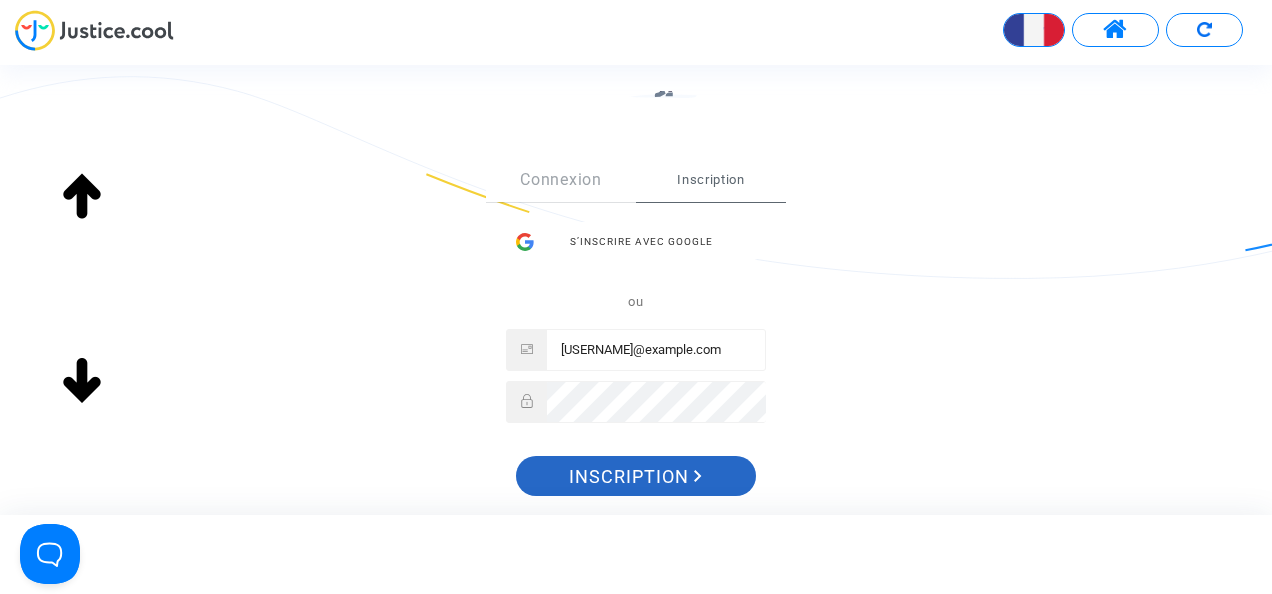 click on "Inscription" at bounding box center (635, 477) 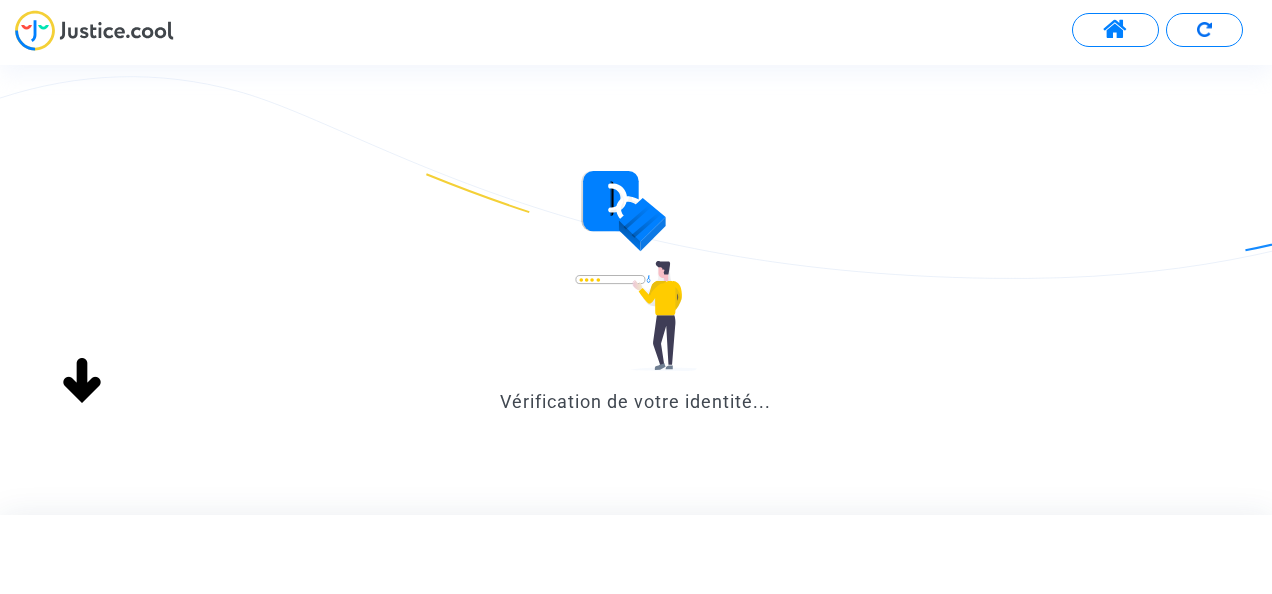 scroll, scrollTop: 0, scrollLeft: 0, axis: both 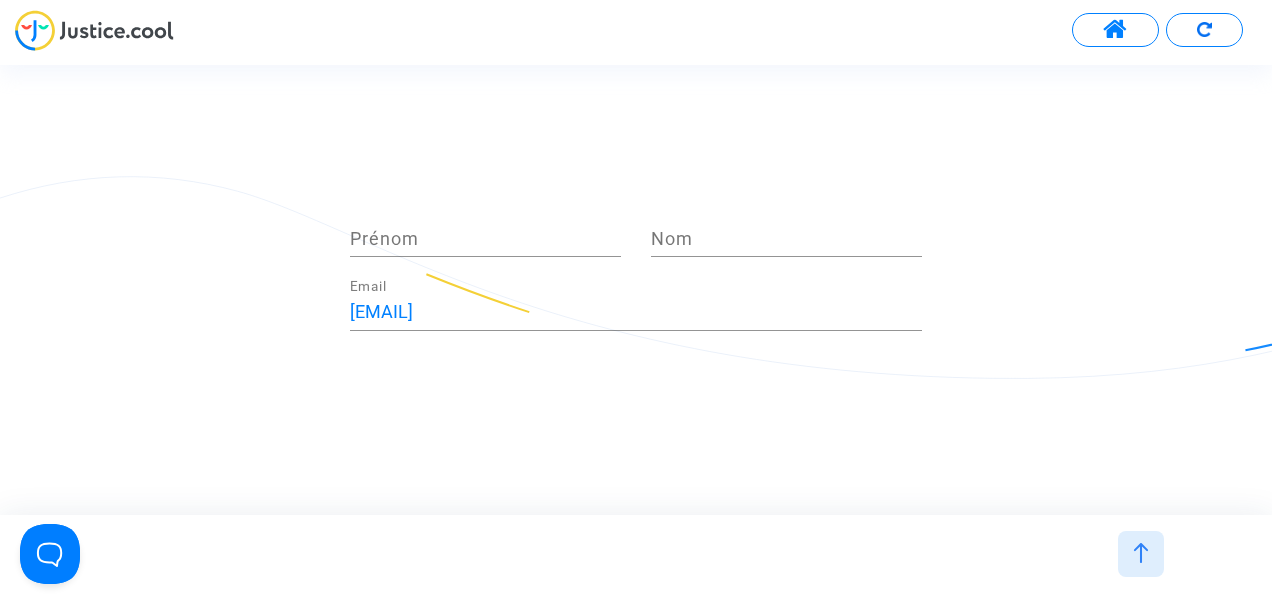 click on "Prénom" at bounding box center [485, 239] 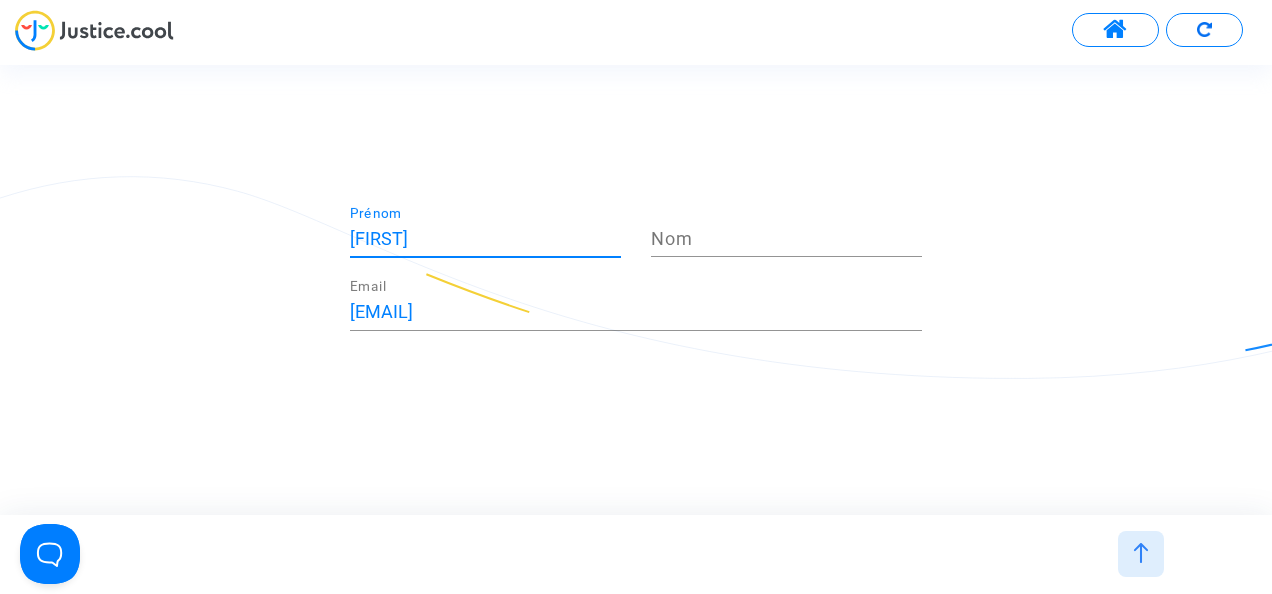 type on "Tom" 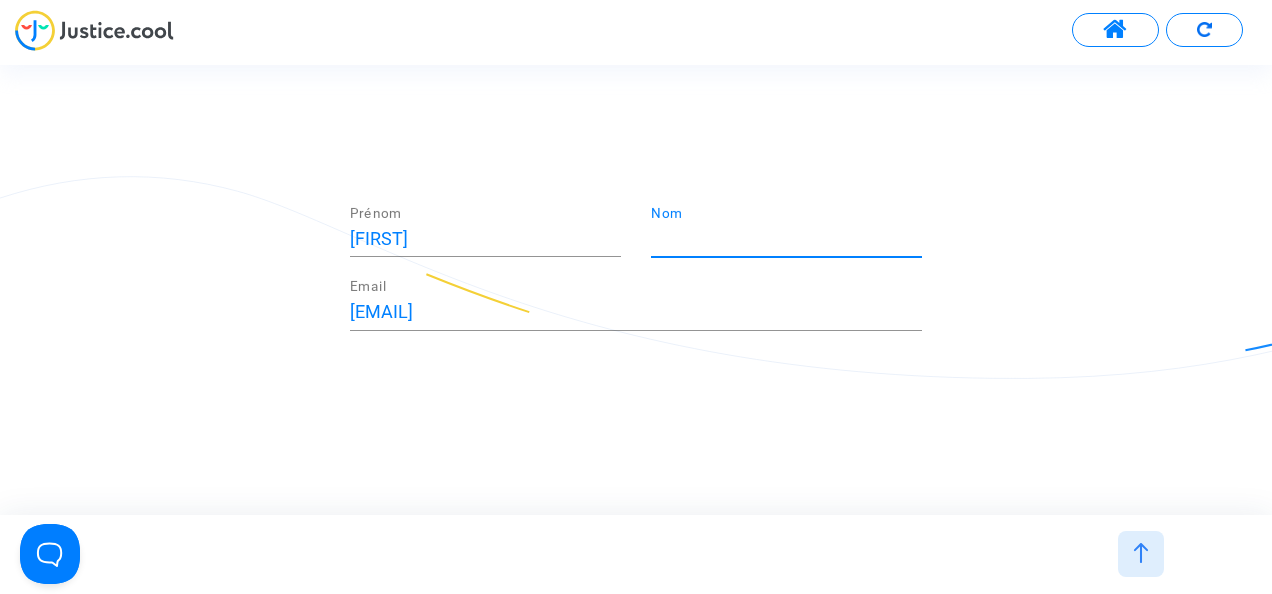 click on "Nom" at bounding box center [786, 239] 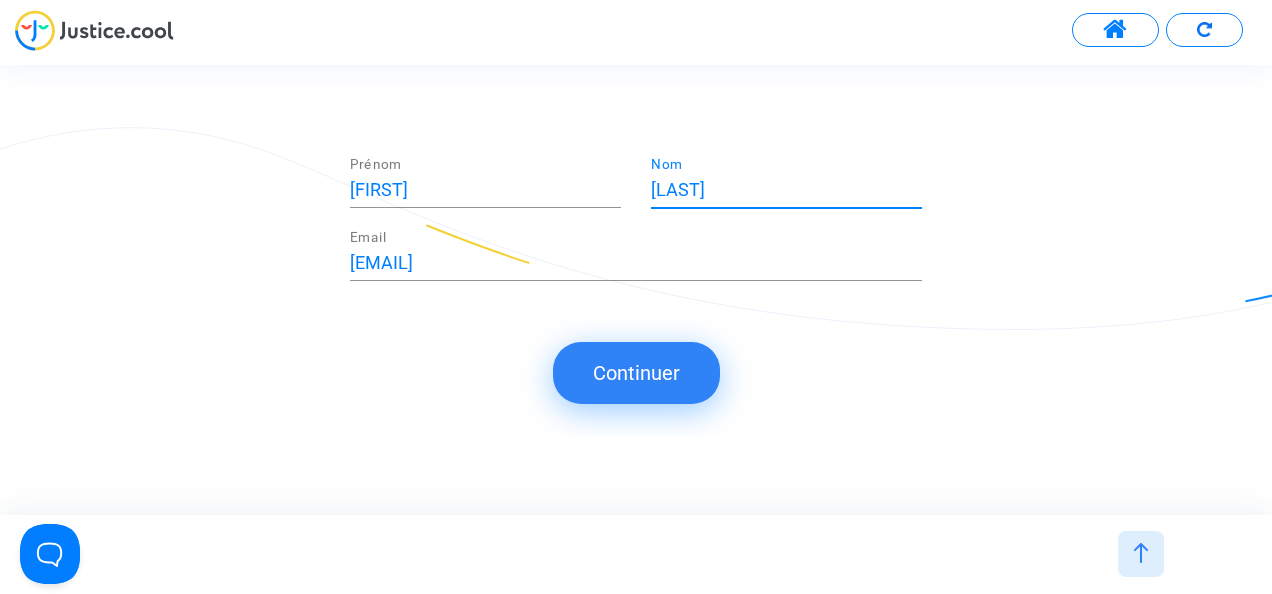 type on "Quercioli" 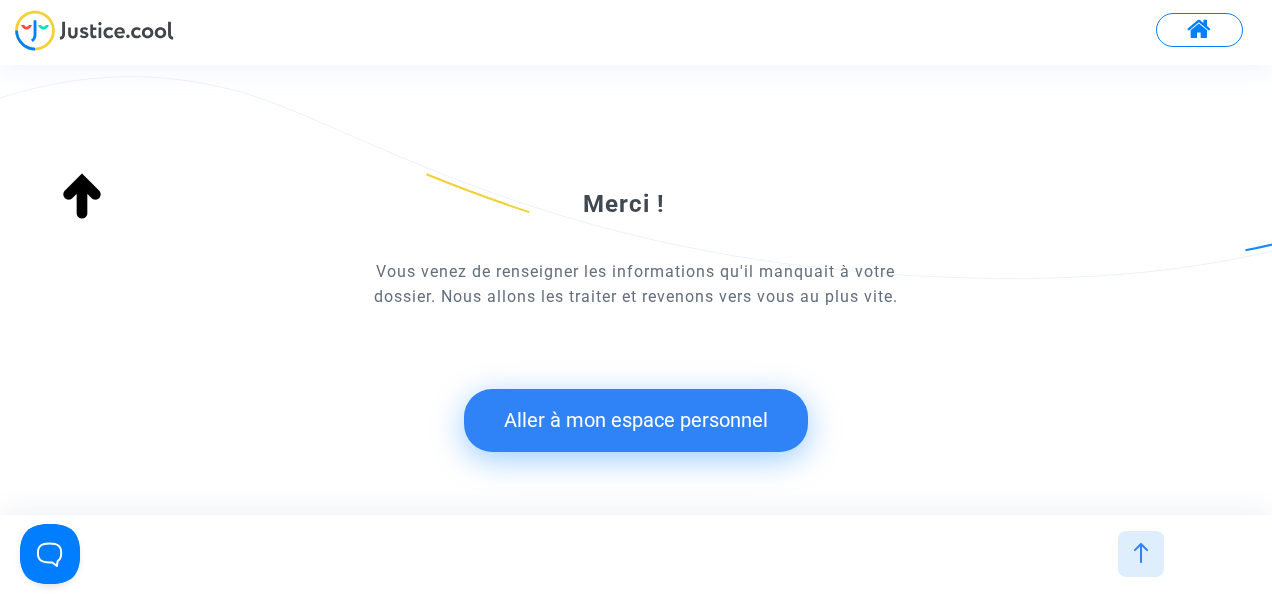 scroll, scrollTop: 108, scrollLeft: 0, axis: vertical 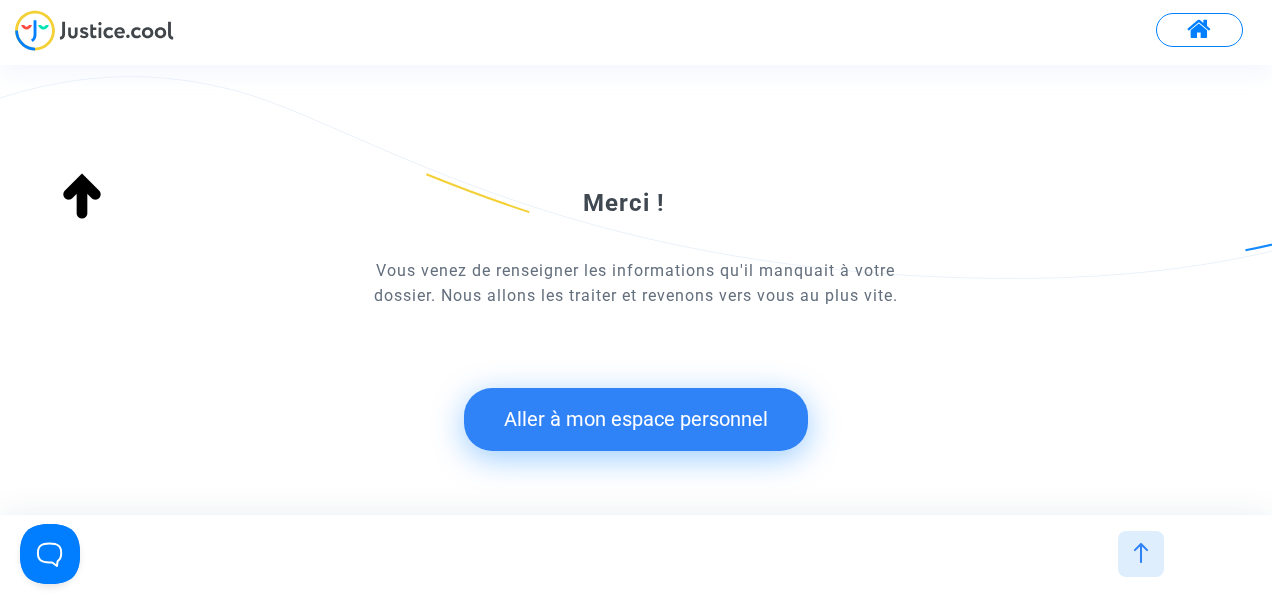click on "Aller à mon espace personnel" 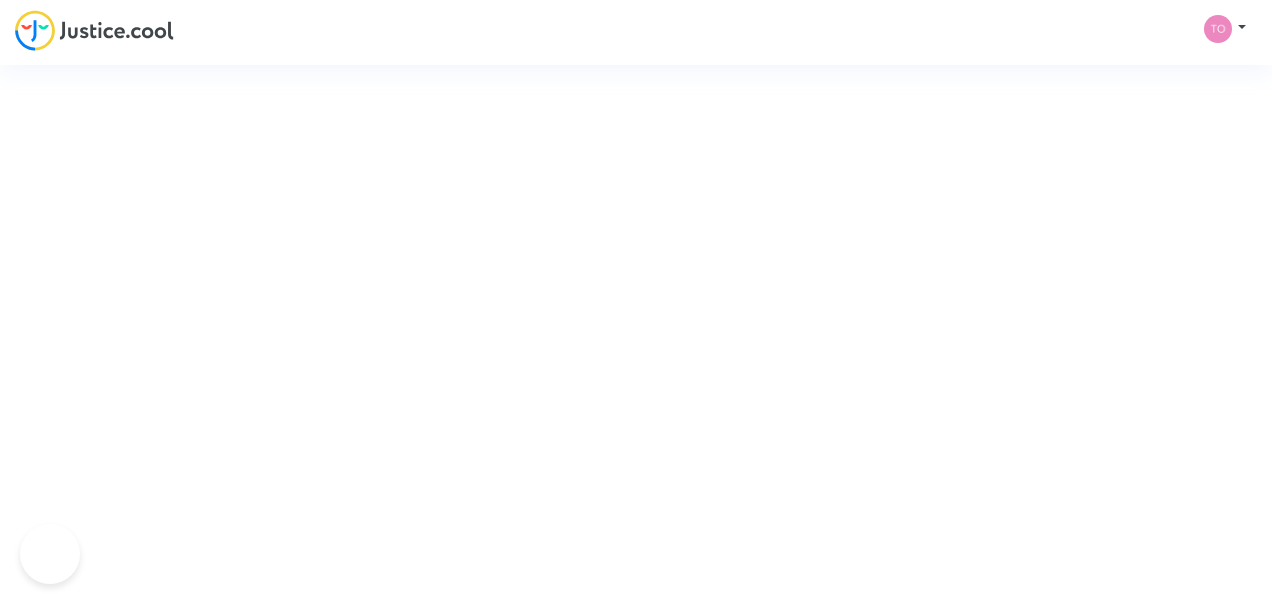 scroll, scrollTop: 0, scrollLeft: 0, axis: both 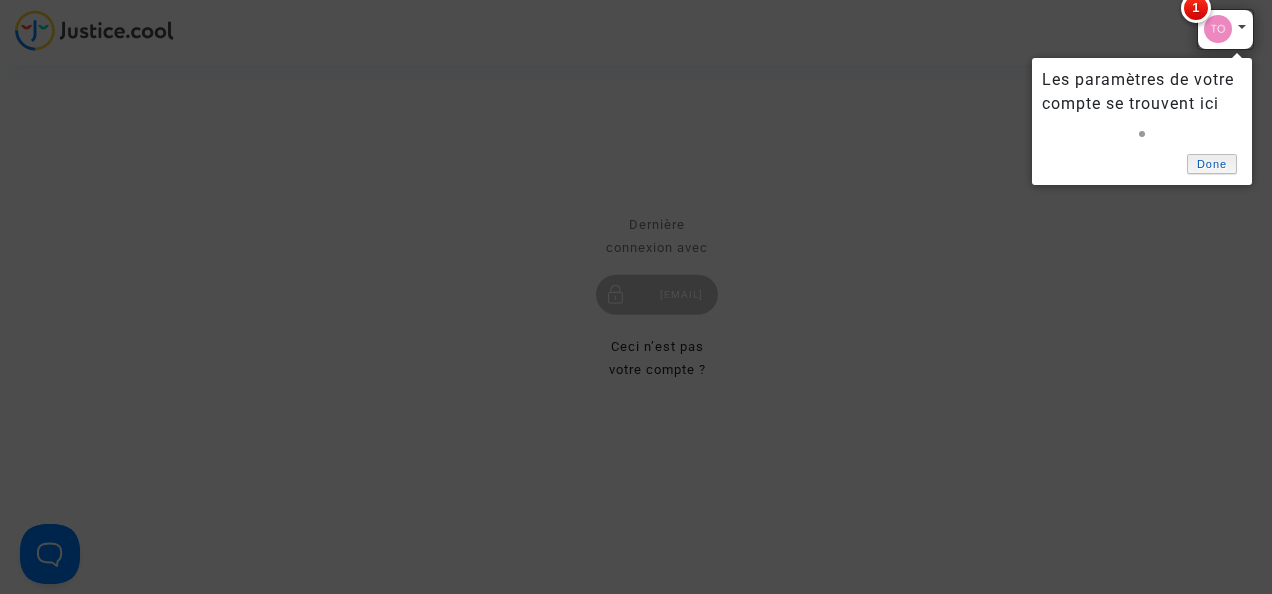 click on "Done" at bounding box center [1212, 164] 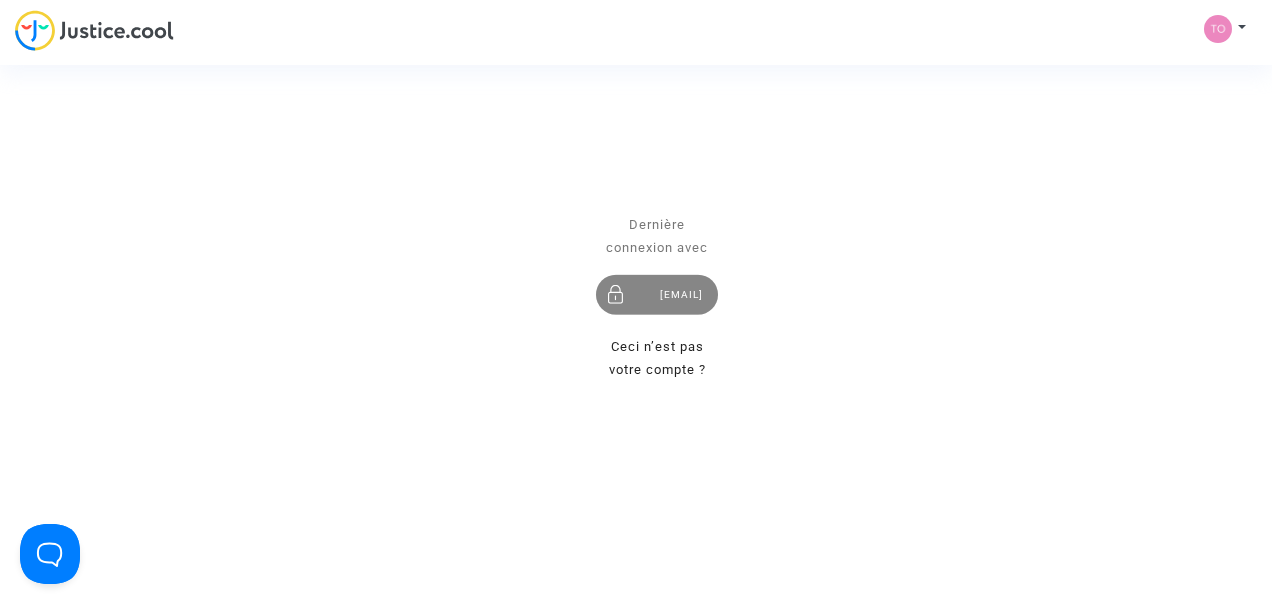 click on "[USERNAME]@example.com" at bounding box center (657, 295) 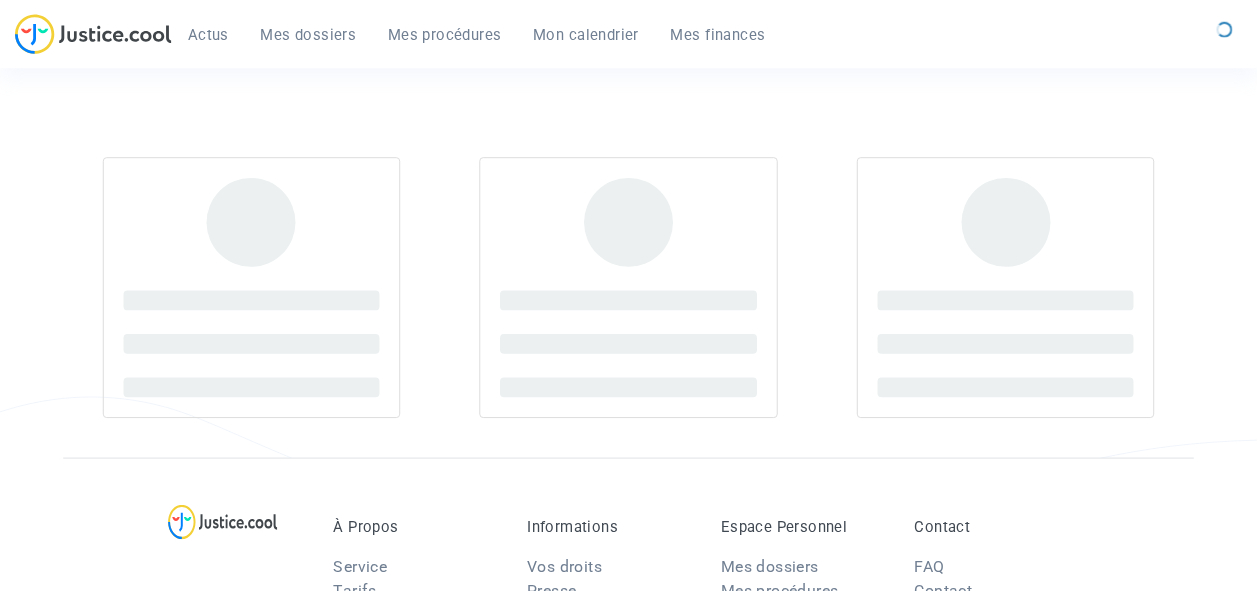 scroll, scrollTop: 0, scrollLeft: 0, axis: both 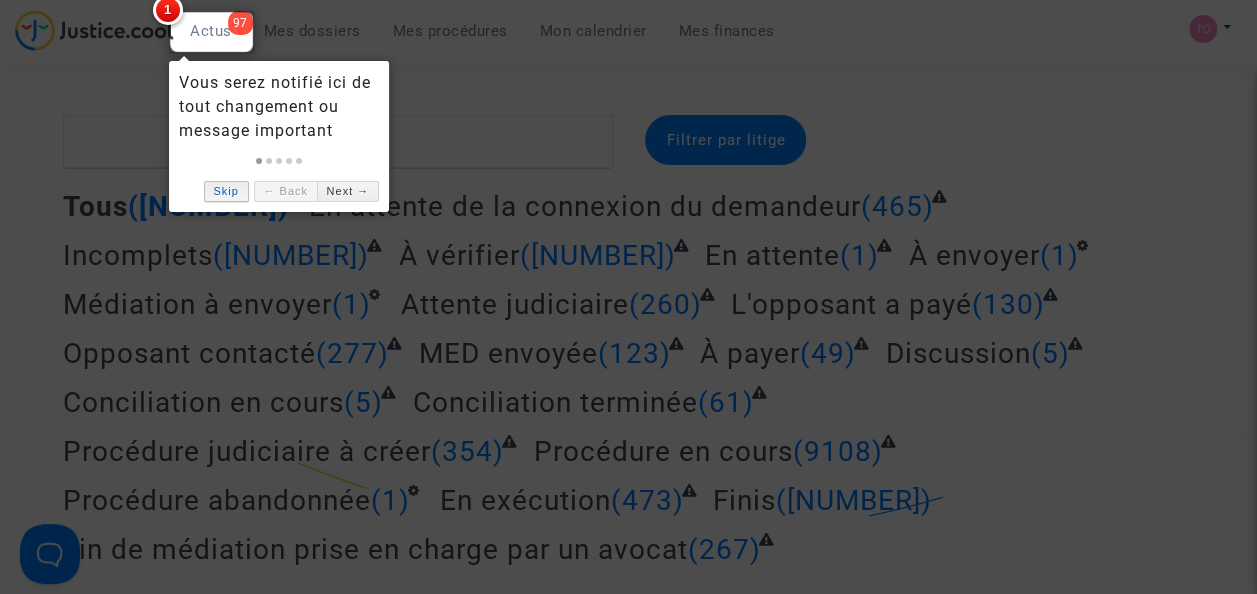 click on "Skip" at bounding box center [226, 191] 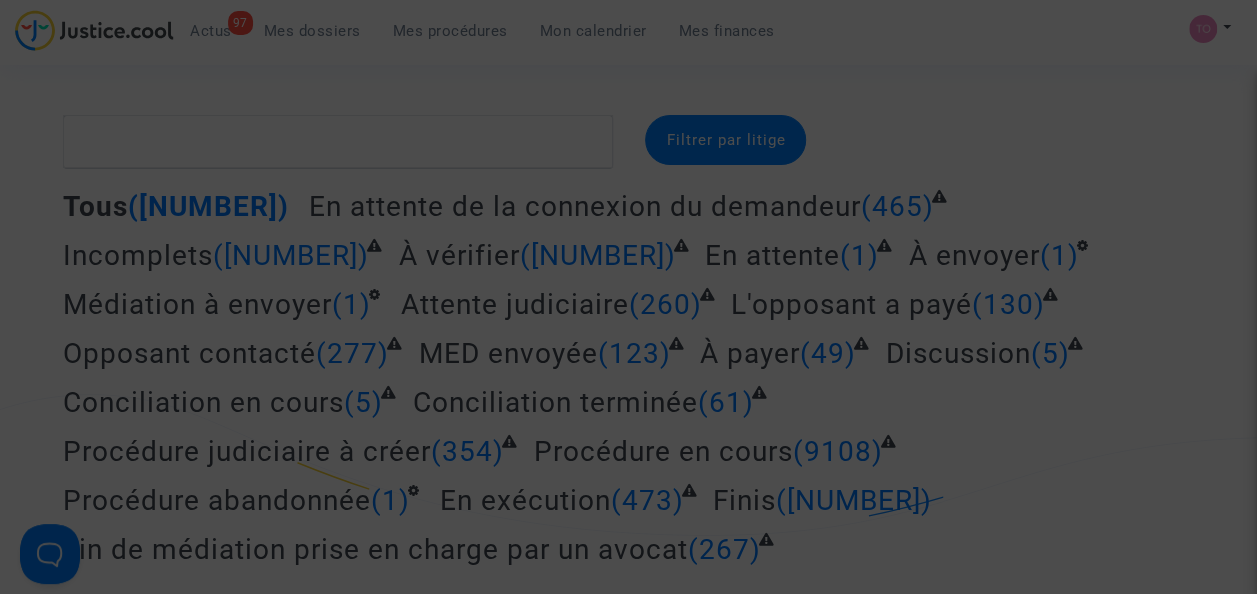 scroll, scrollTop: 2264, scrollLeft: 0, axis: vertical 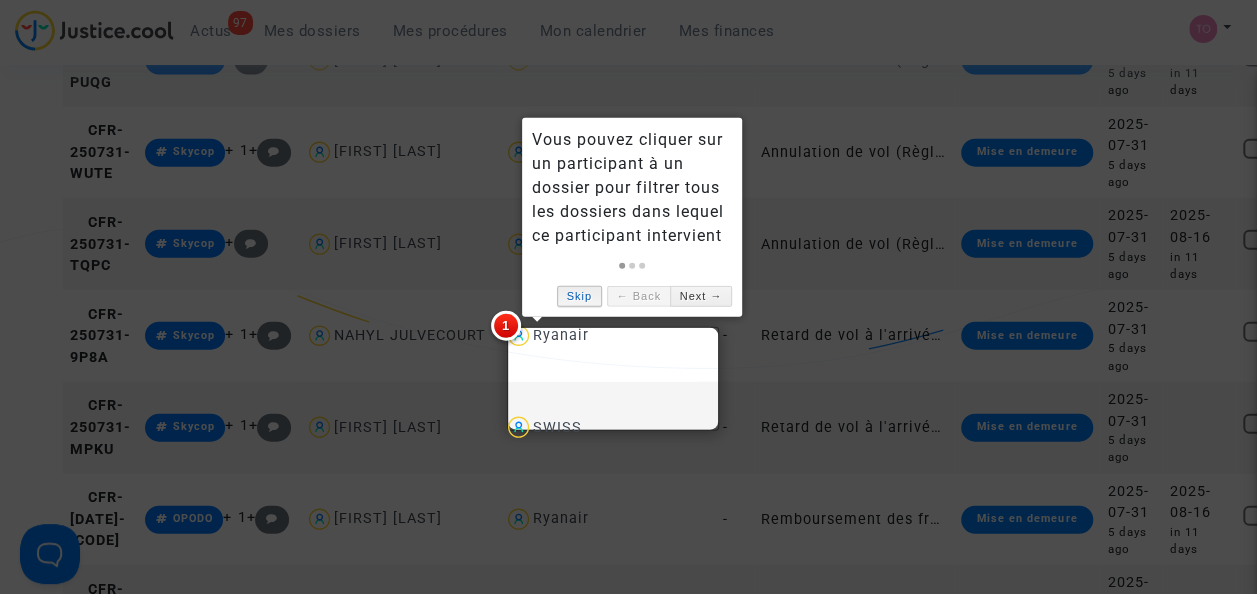 click on "Skip" at bounding box center [579, 296] 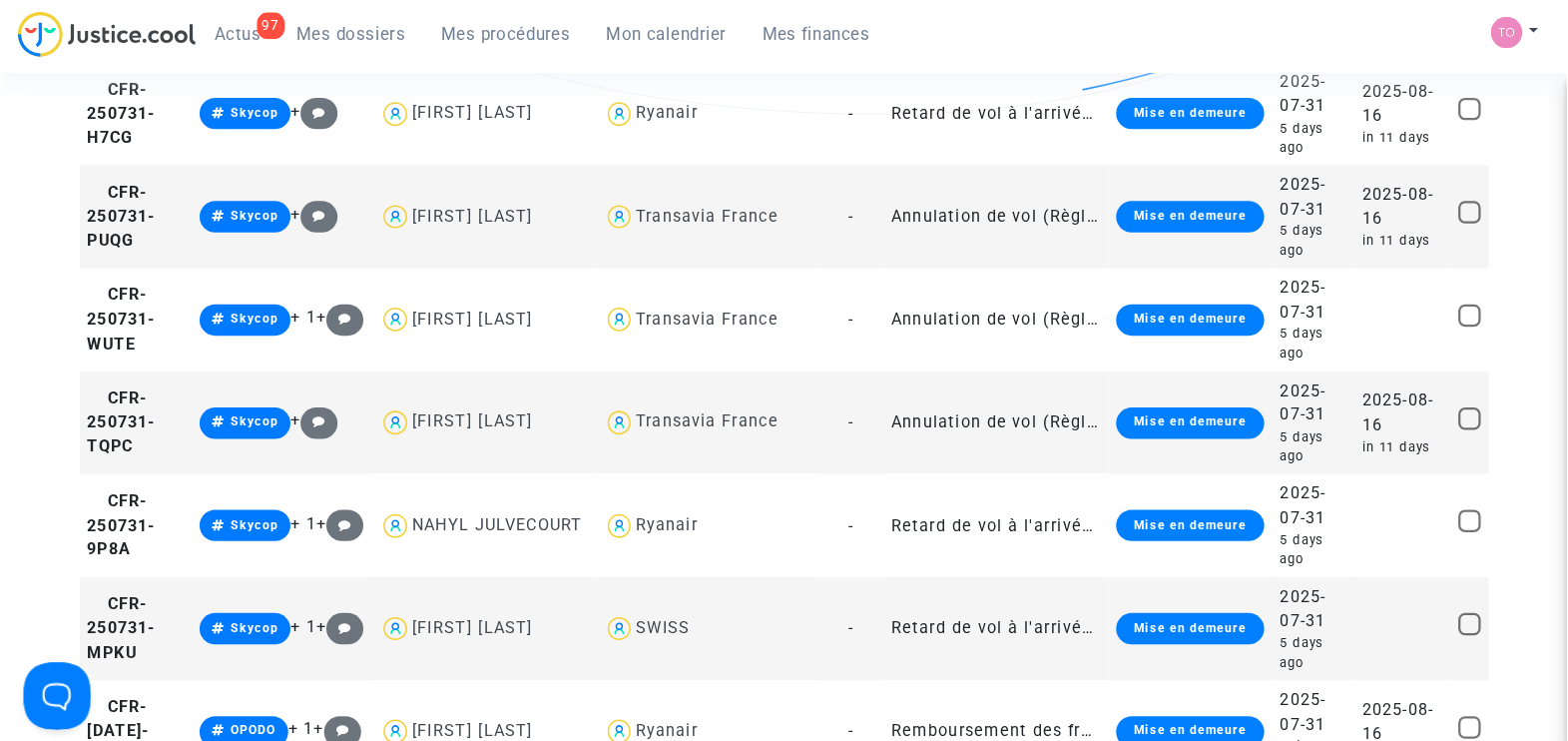 scroll, scrollTop: 2030, scrollLeft: 0, axis: vertical 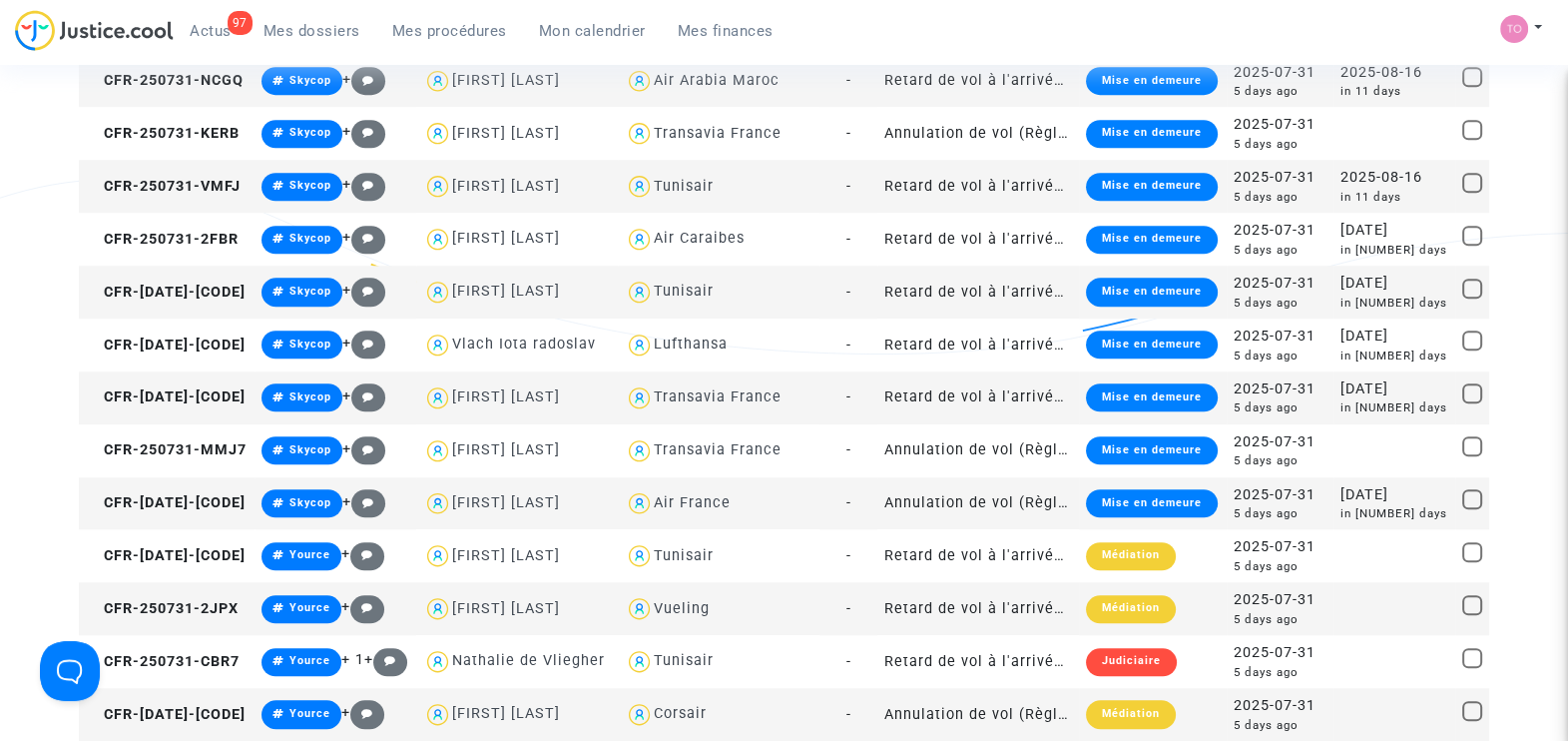drag, startPoint x: 1203, startPoint y: 0, endPoint x: 707, endPoint y: 281, distance: 570.0675 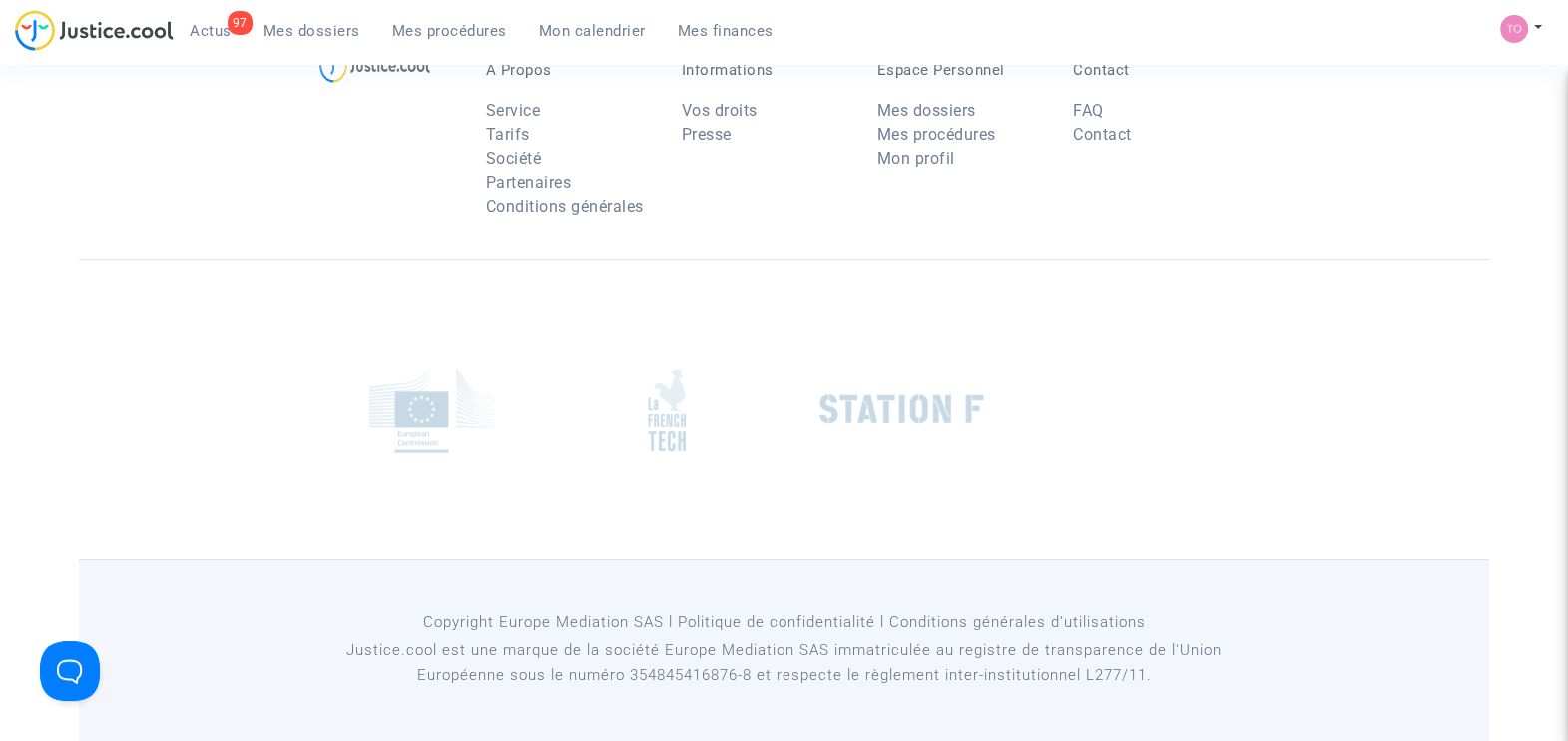scroll, scrollTop: 949, scrollLeft: 0, axis: vertical 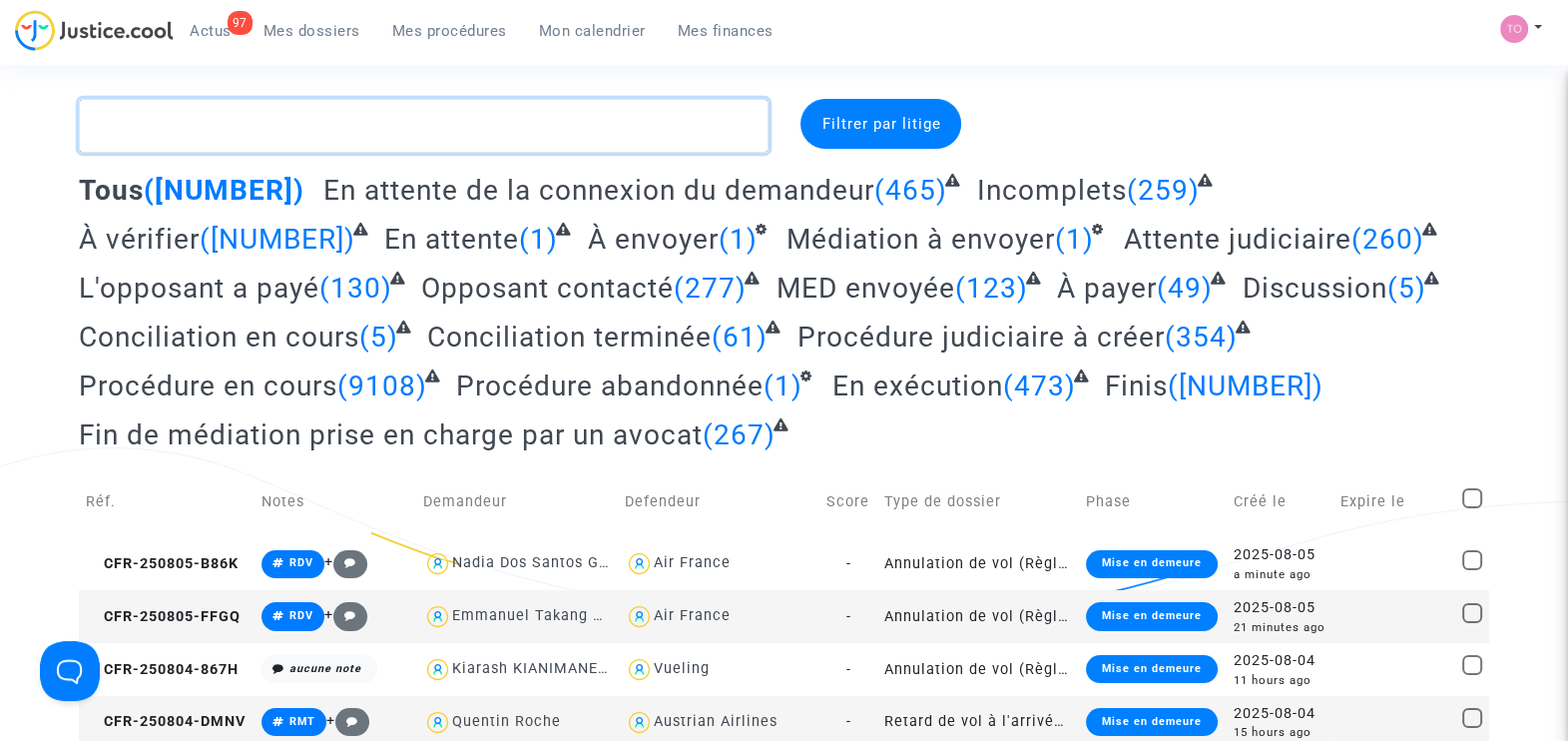 click 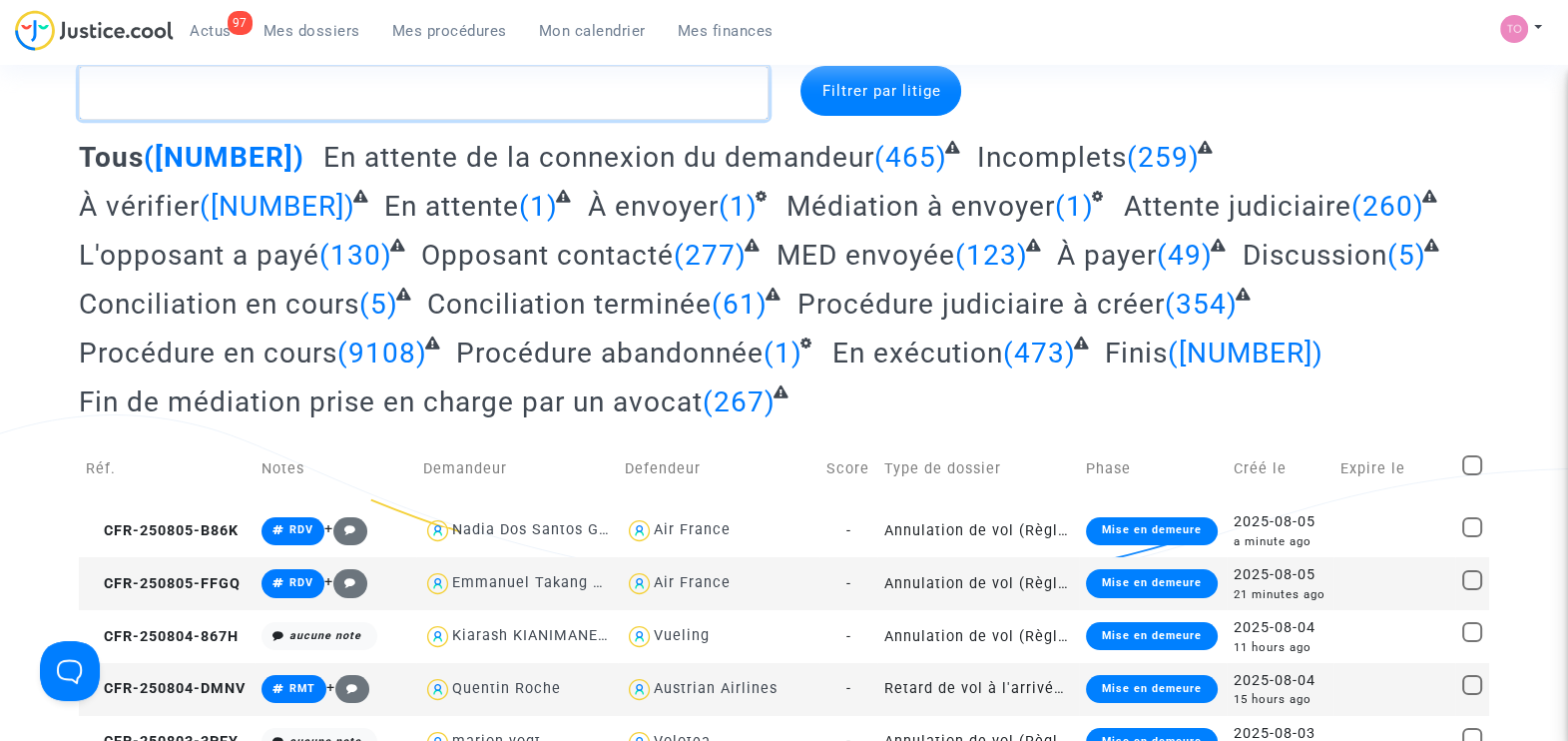 scroll, scrollTop: 49, scrollLeft: 0, axis: vertical 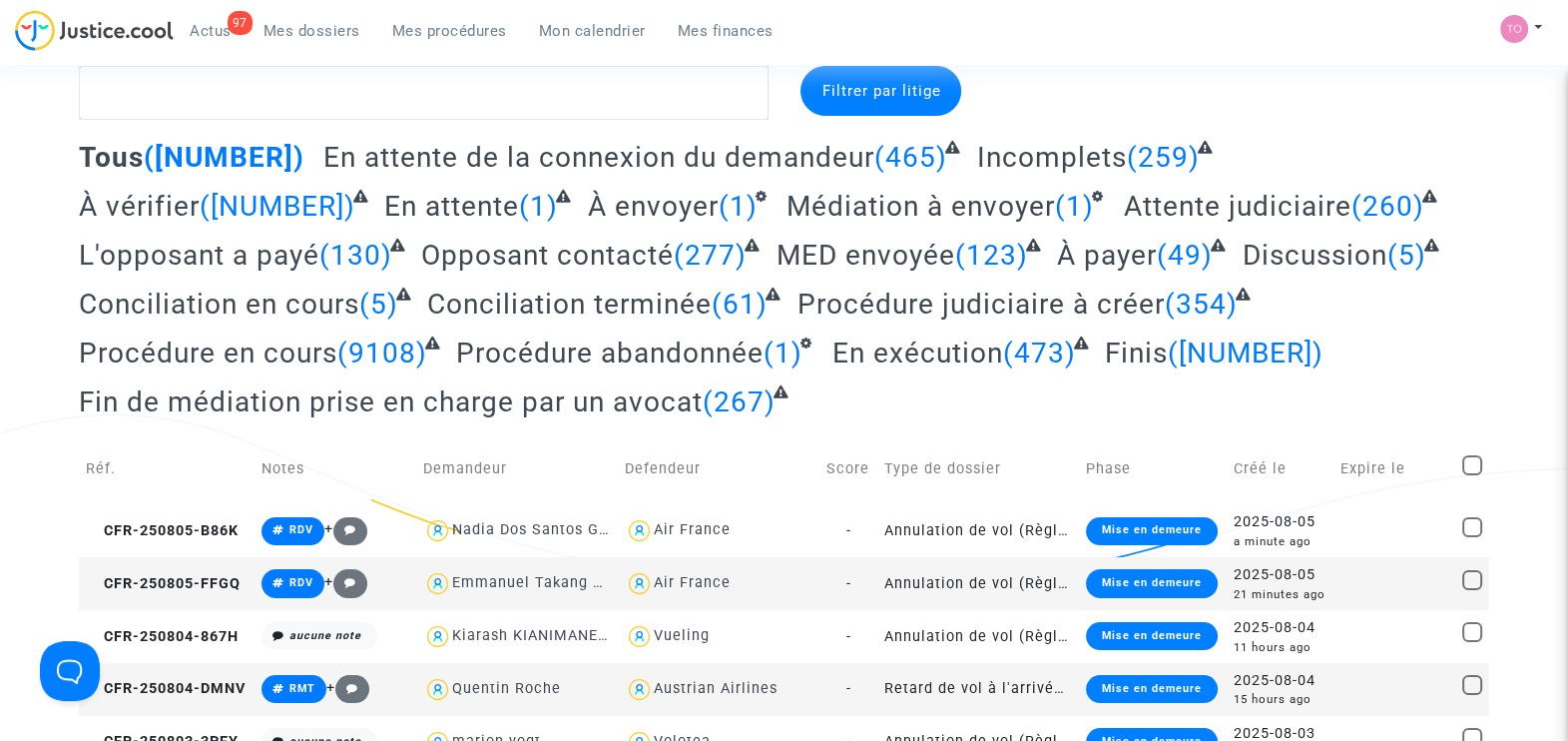click on "Mon calendrier" at bounding box center (592, 31) 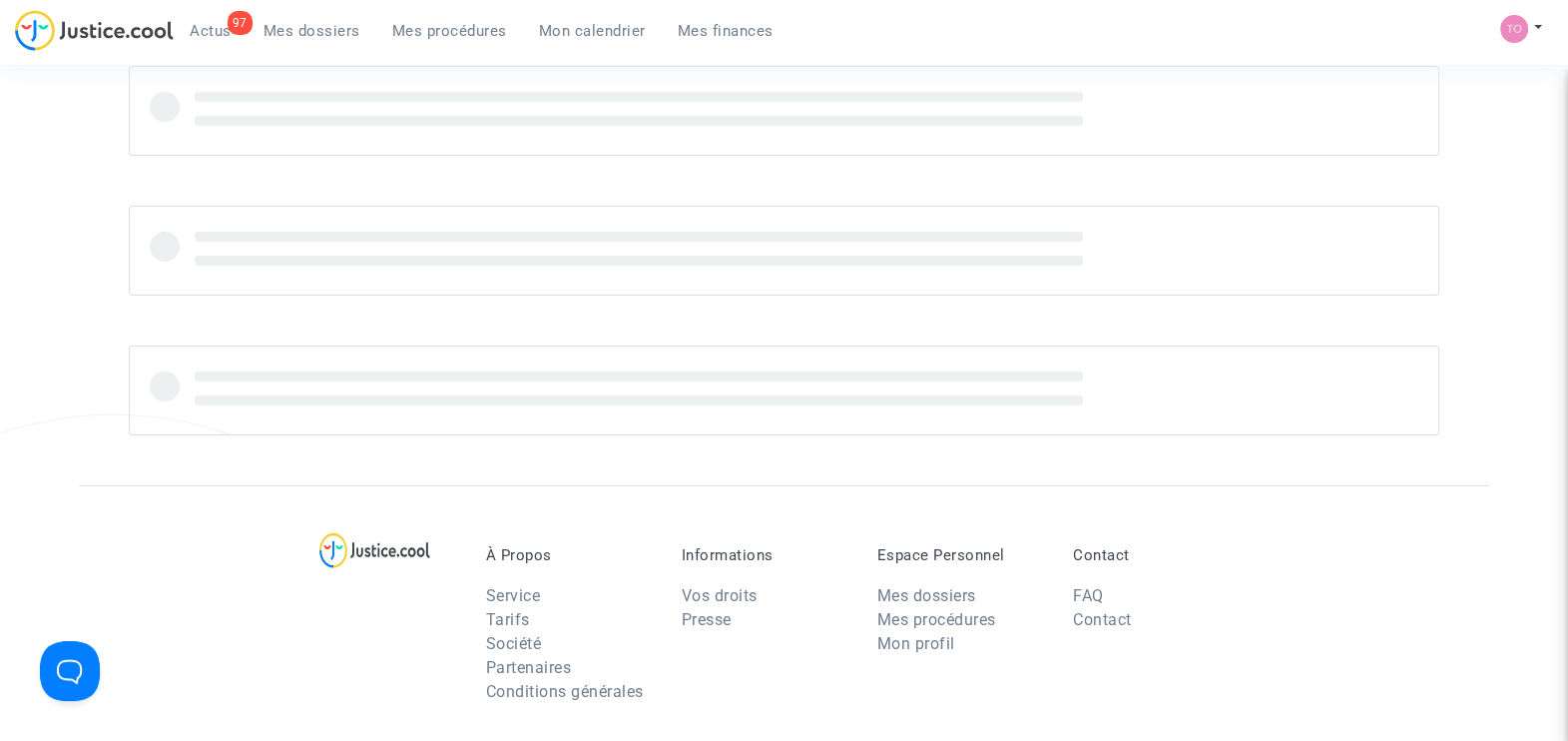 scroll, scrollTop: 49, scrollLeft: 0, axis: vertical 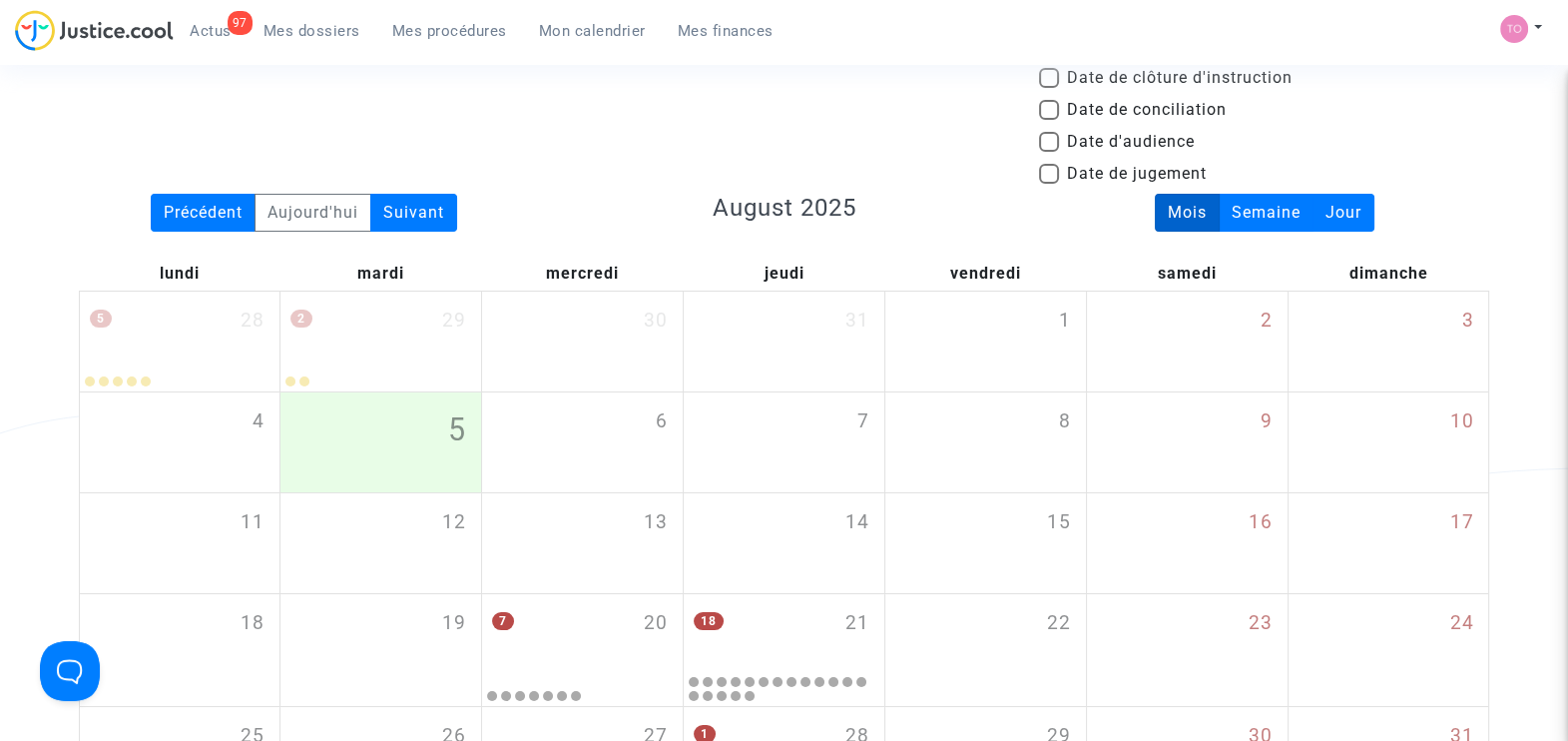 click at bounding box center (1049, 142) 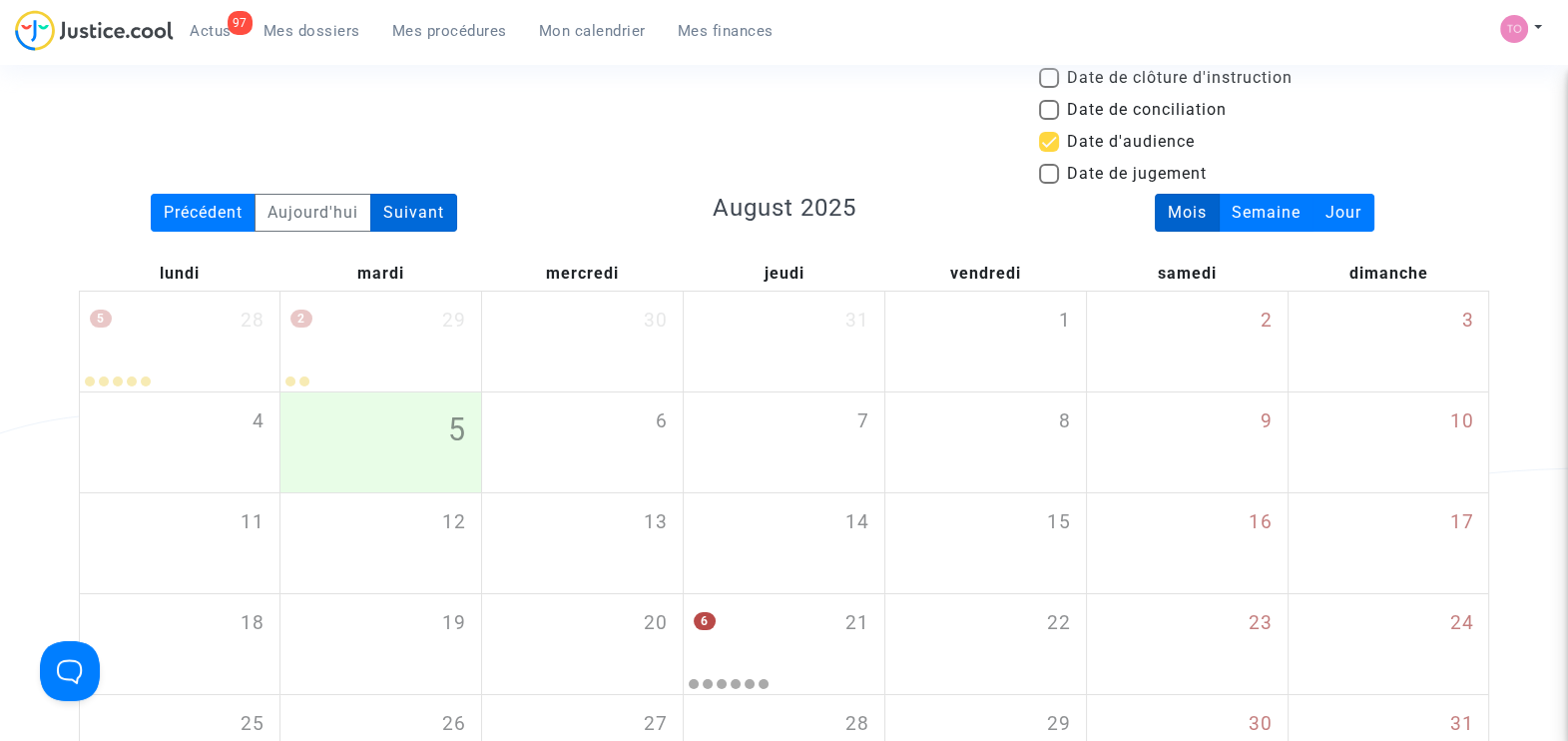 click on "Suivant" 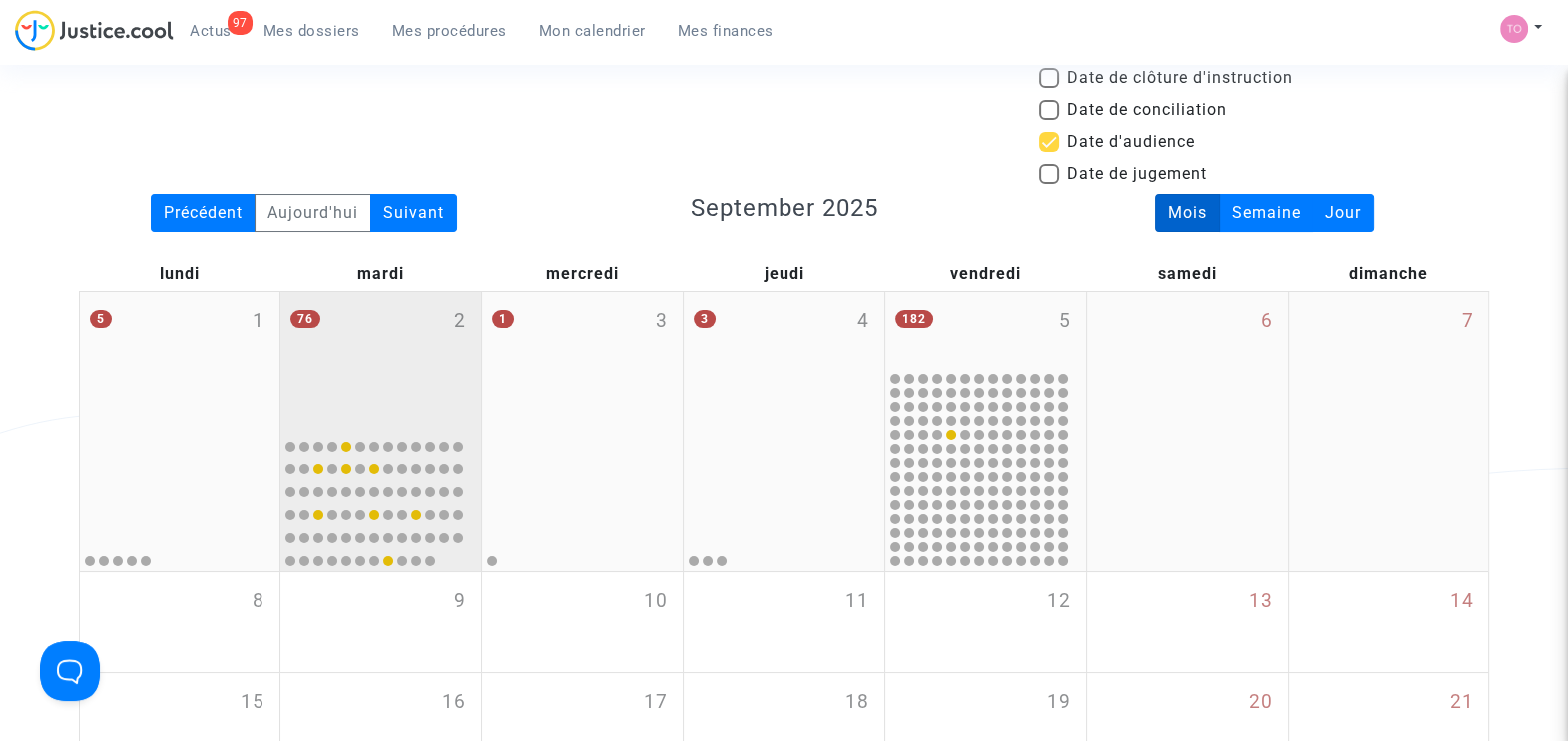 click on "76 2" 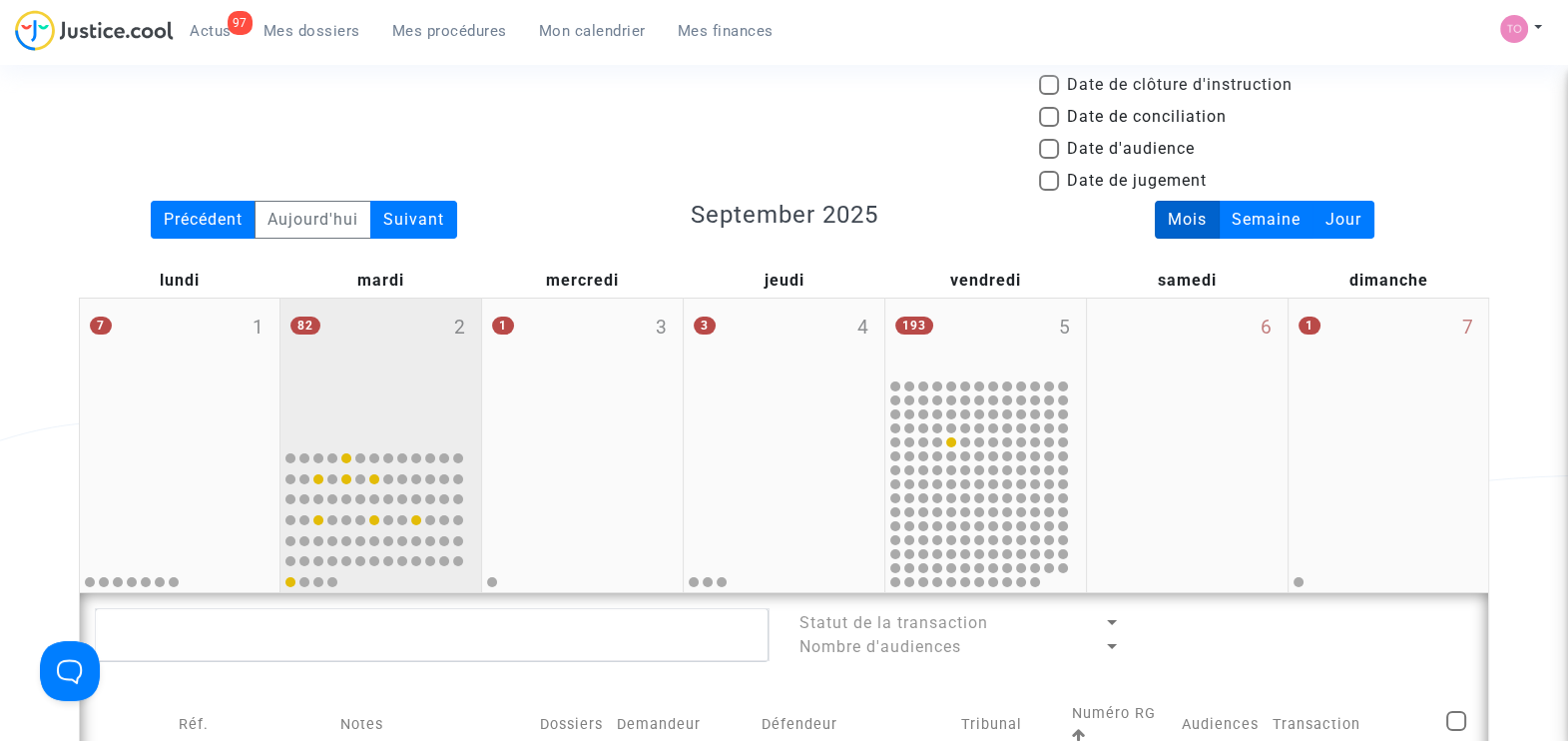 scroll, scrollTop: 0, scrollLeft: 0, axis: both 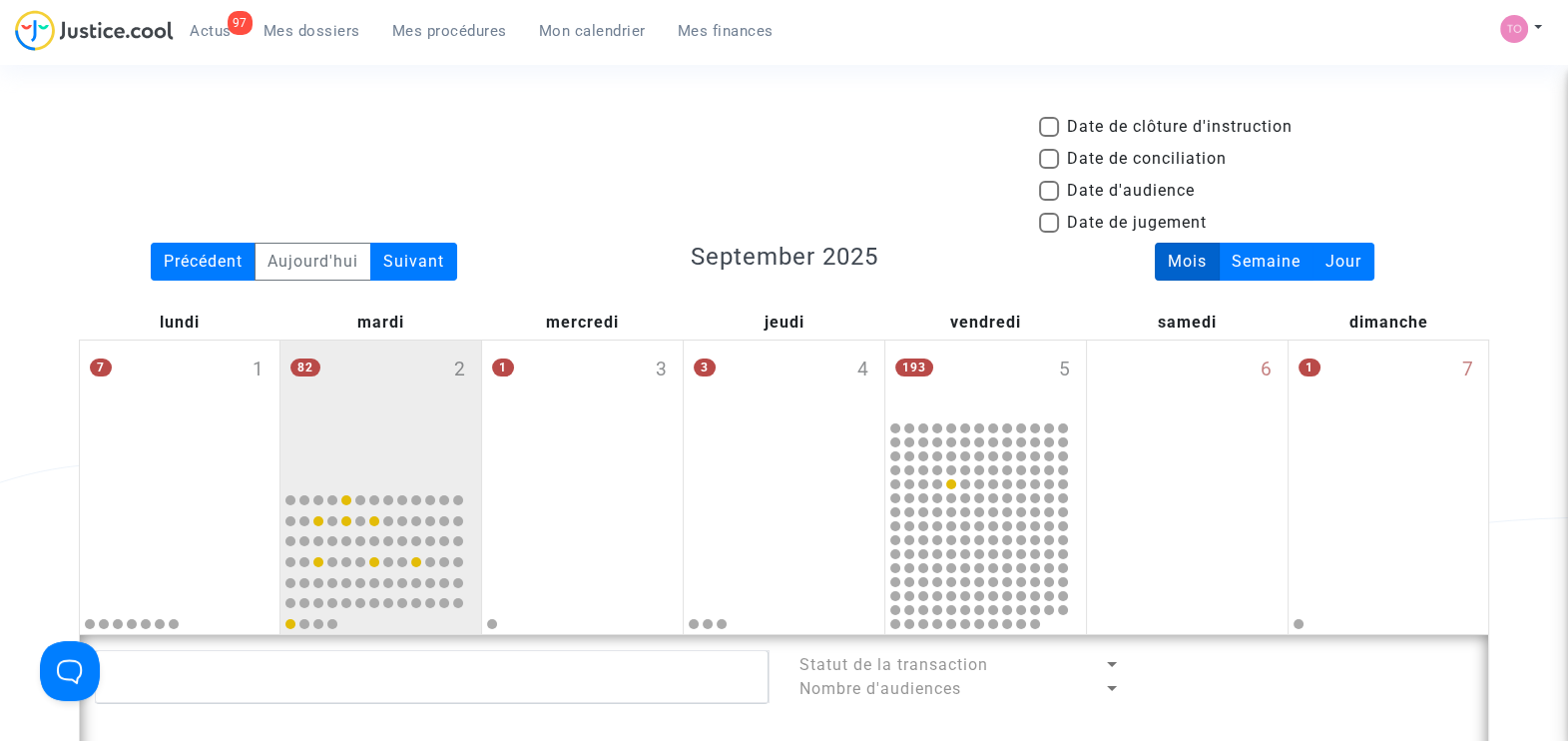 click at bounding box center [1049, 191] 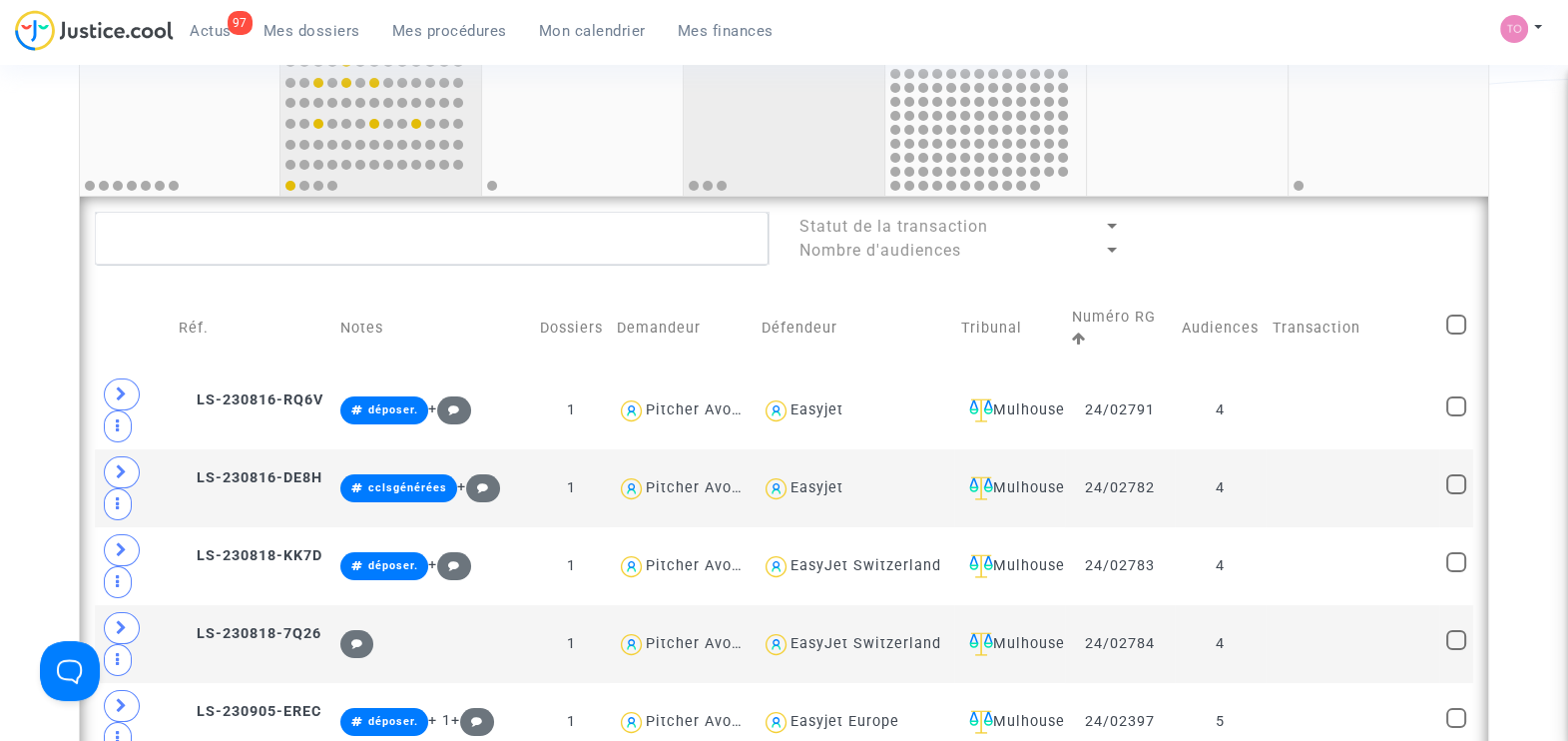 scroll, scrollTop: 443, scrollLeft: 0, axis: vertical 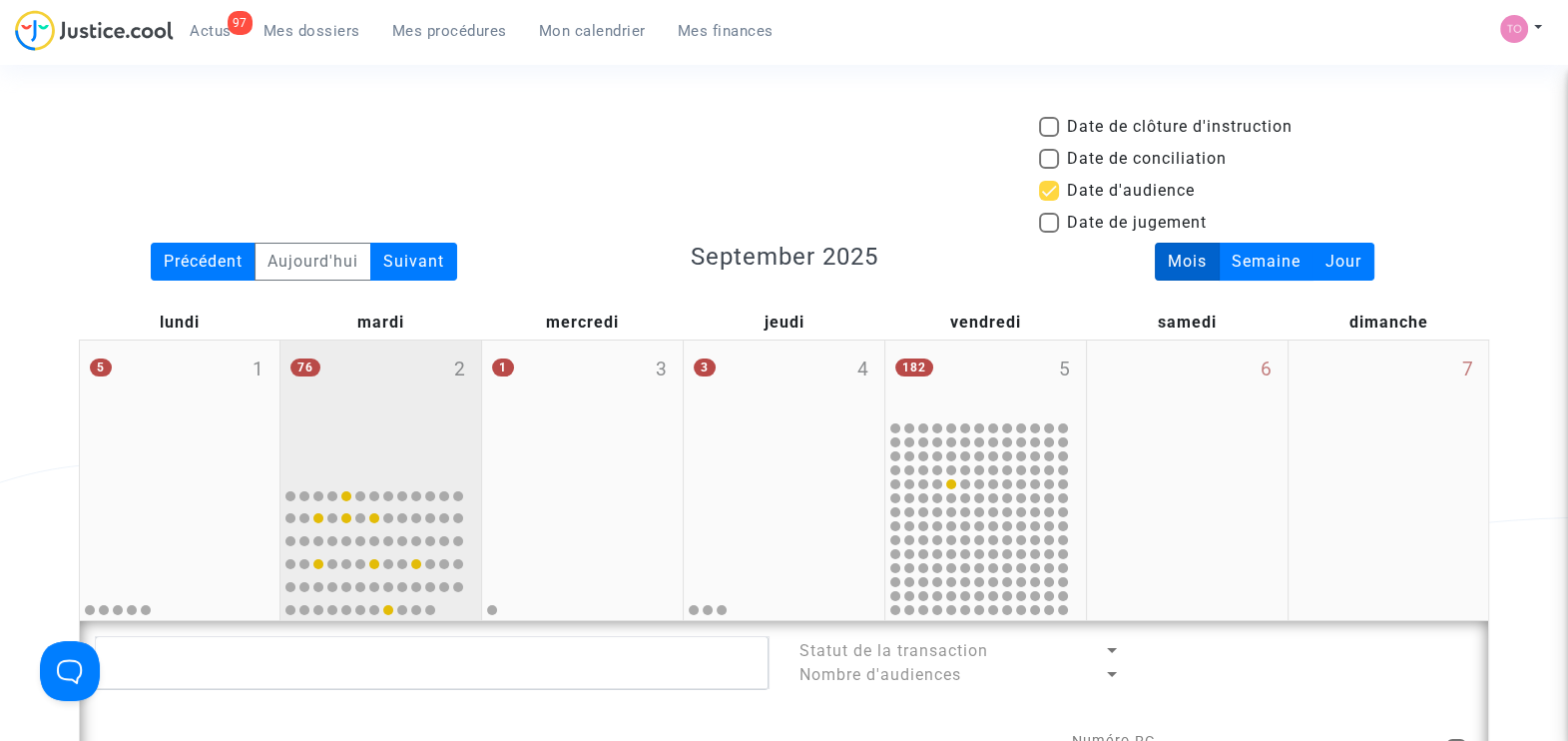 click on "76 2" 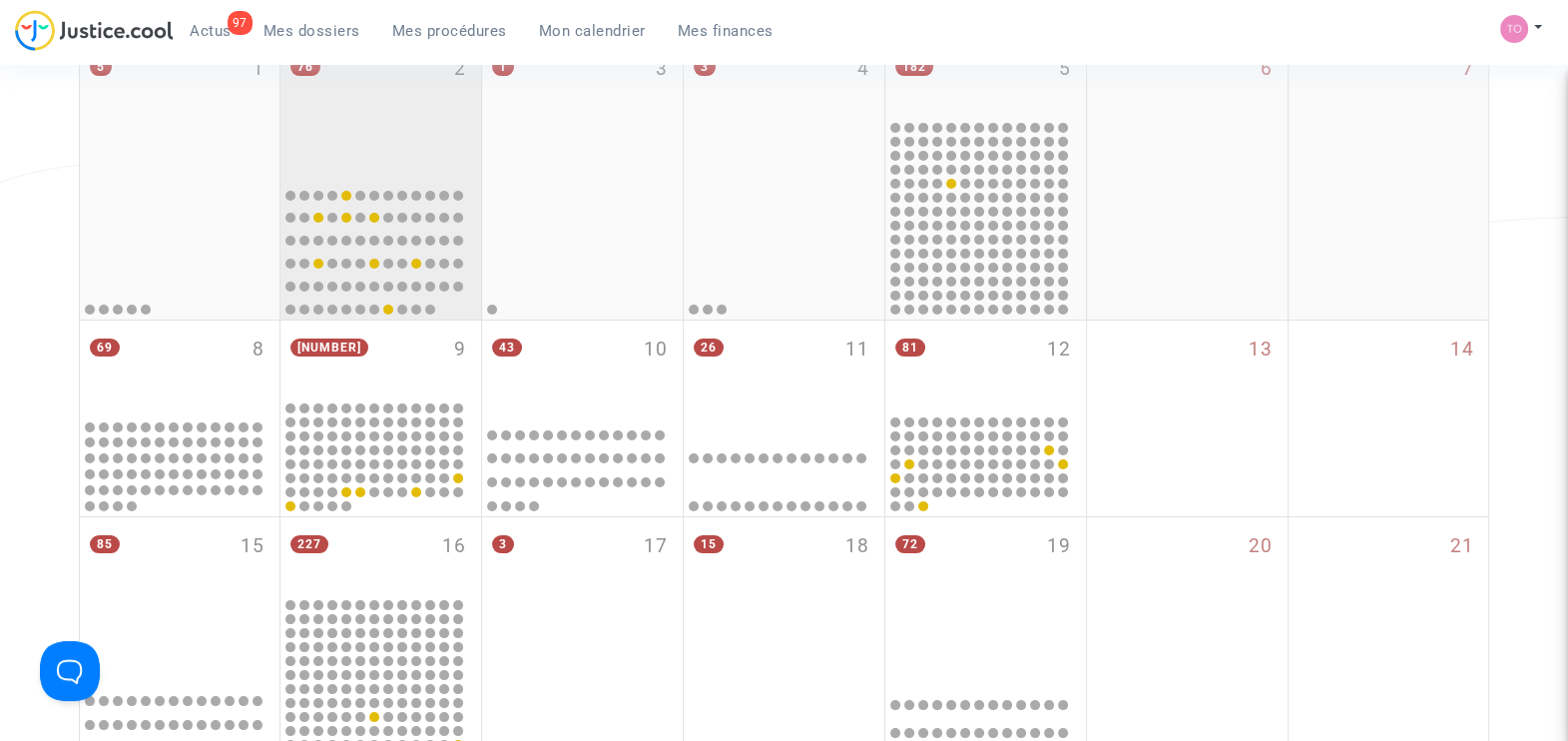 scroll, scrollTop: 291, scrollLeft: 0, axis: vertical 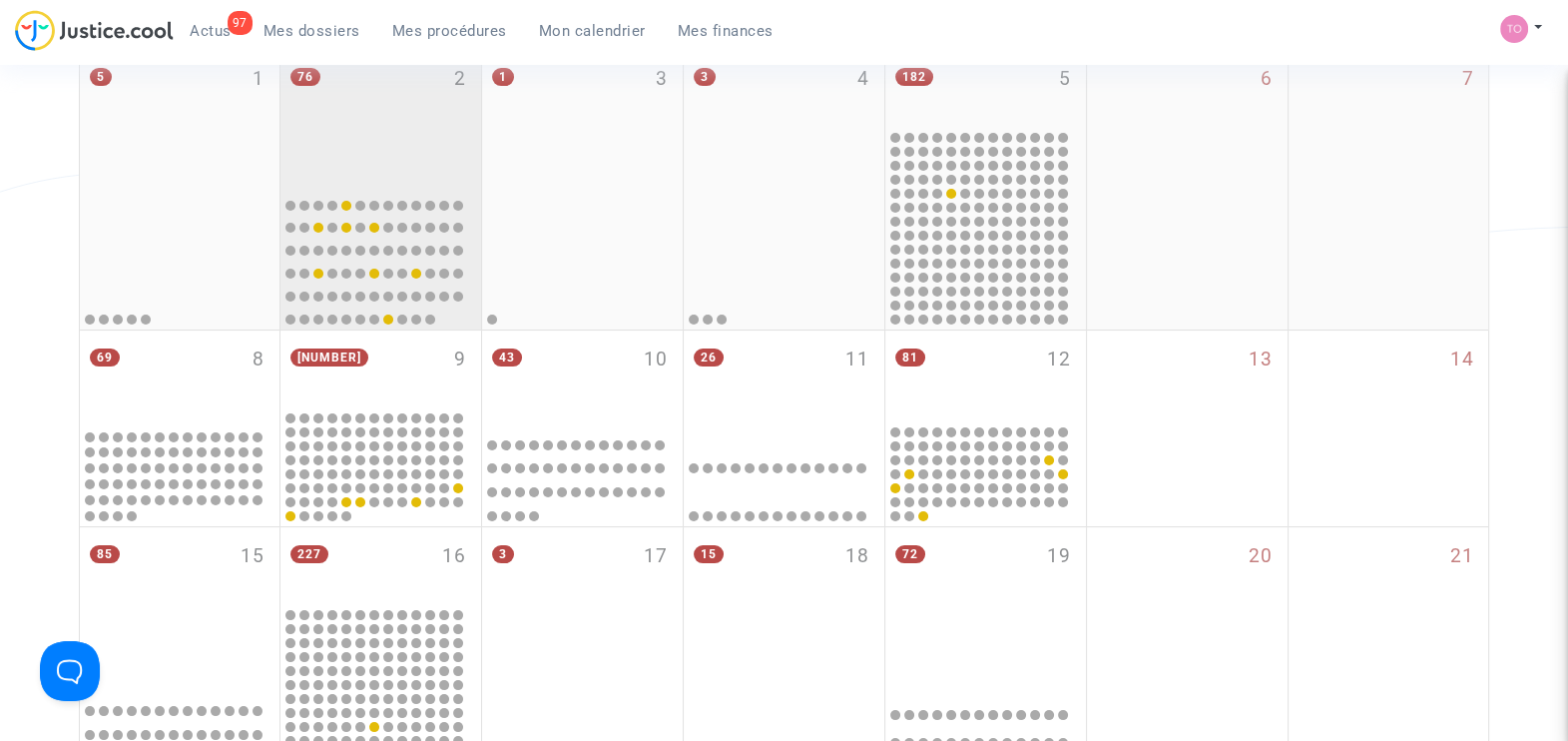 click on "76 2" 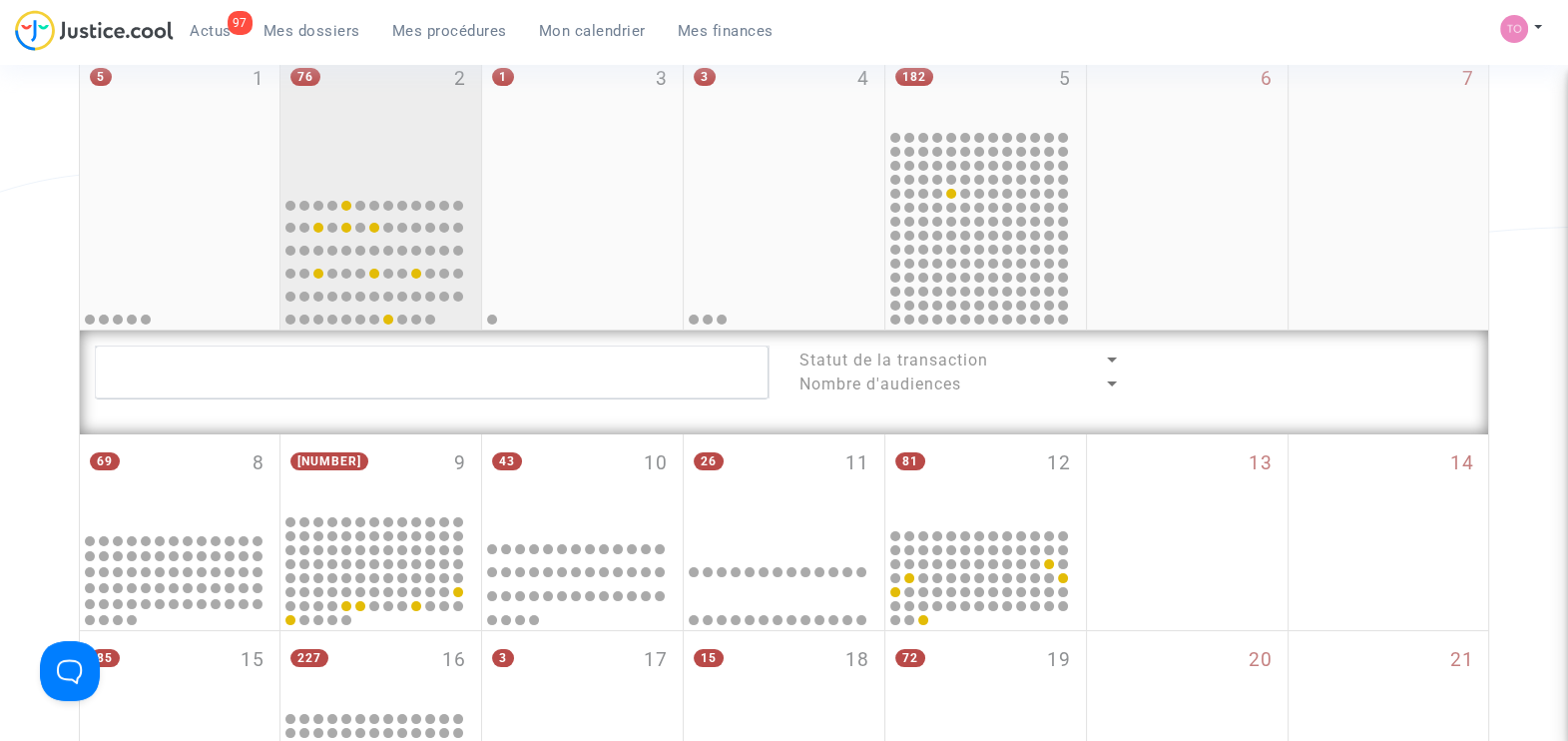 click on "76 2" 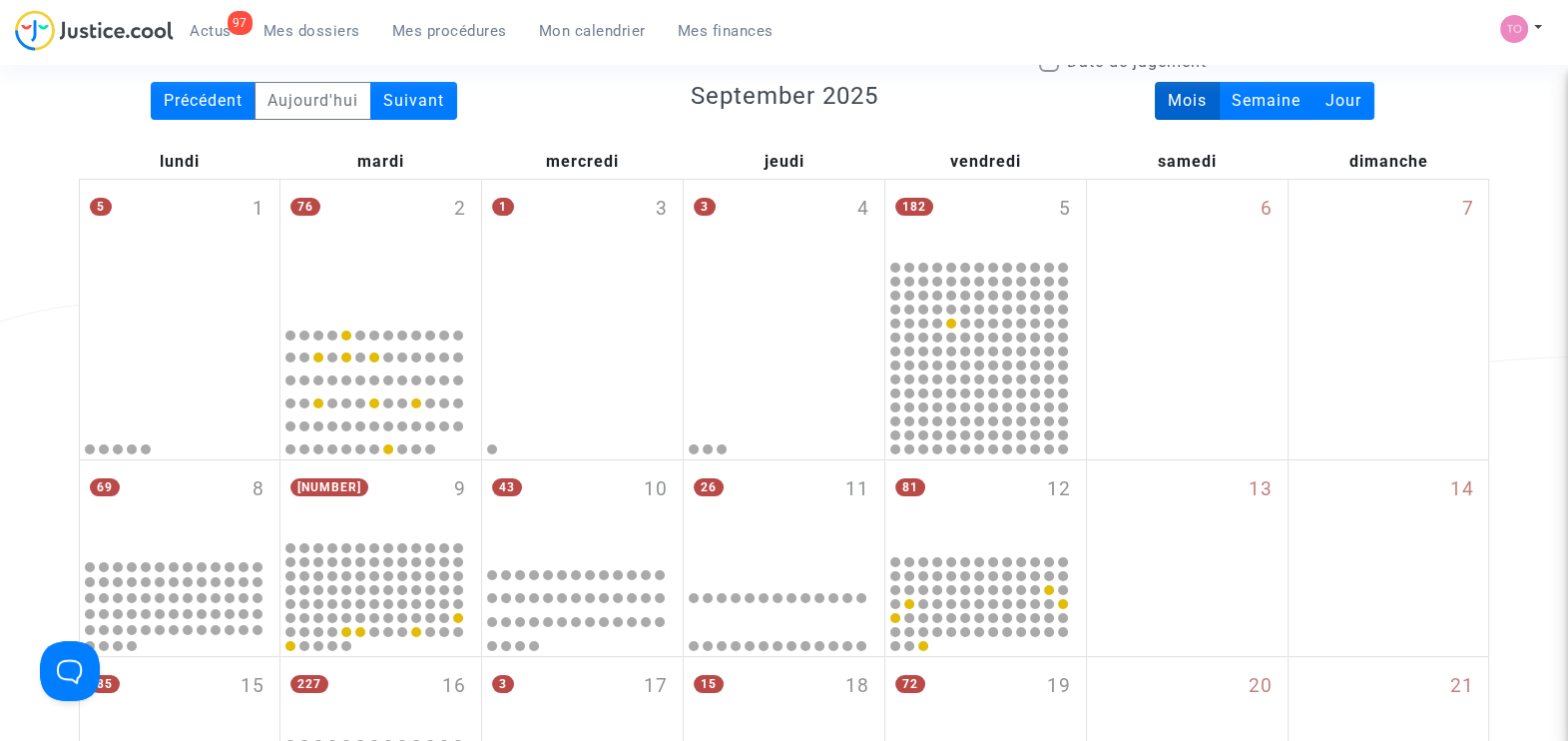 scroll, scrollTop: 27, scrollLeft: 0, axis: vertical 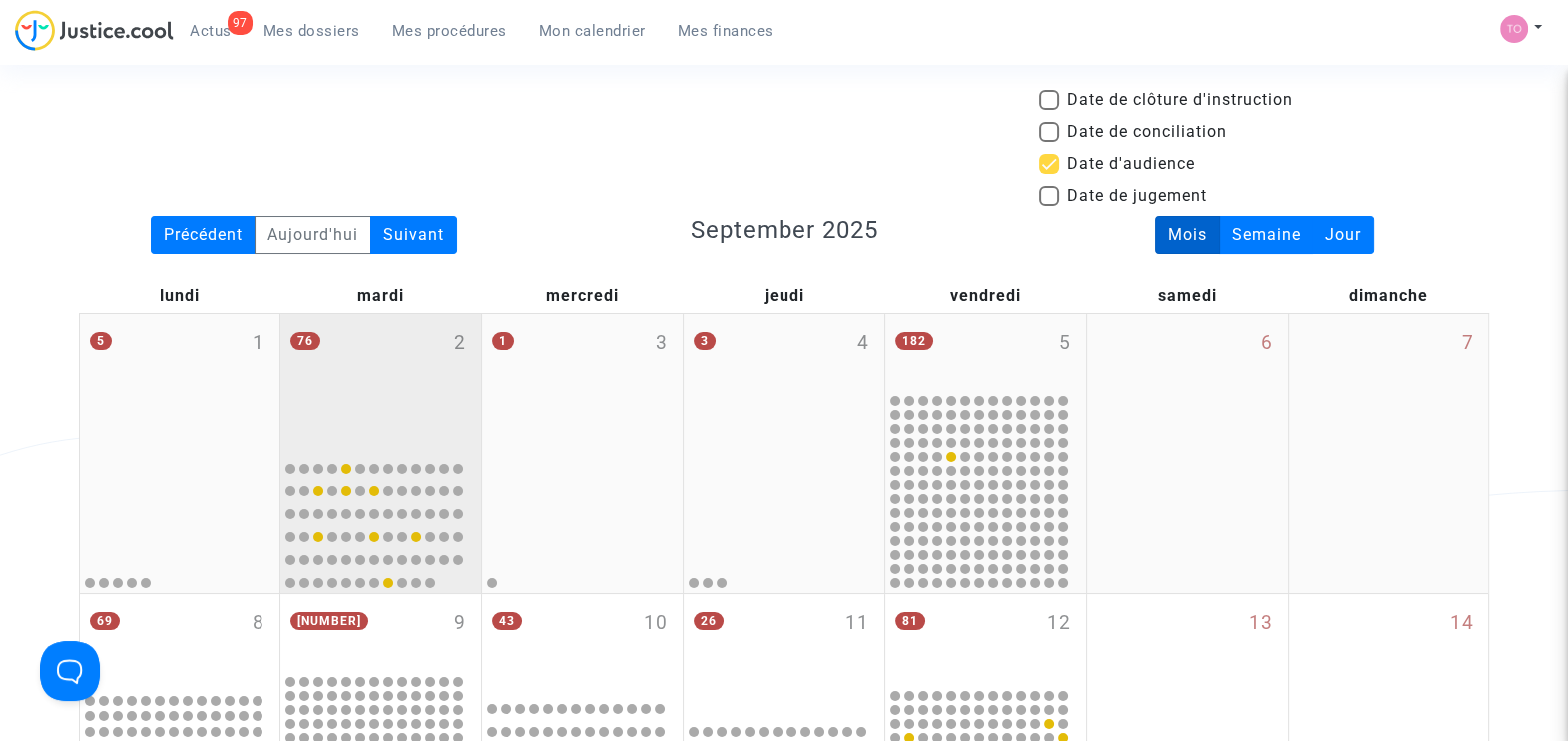 click on "76 2" 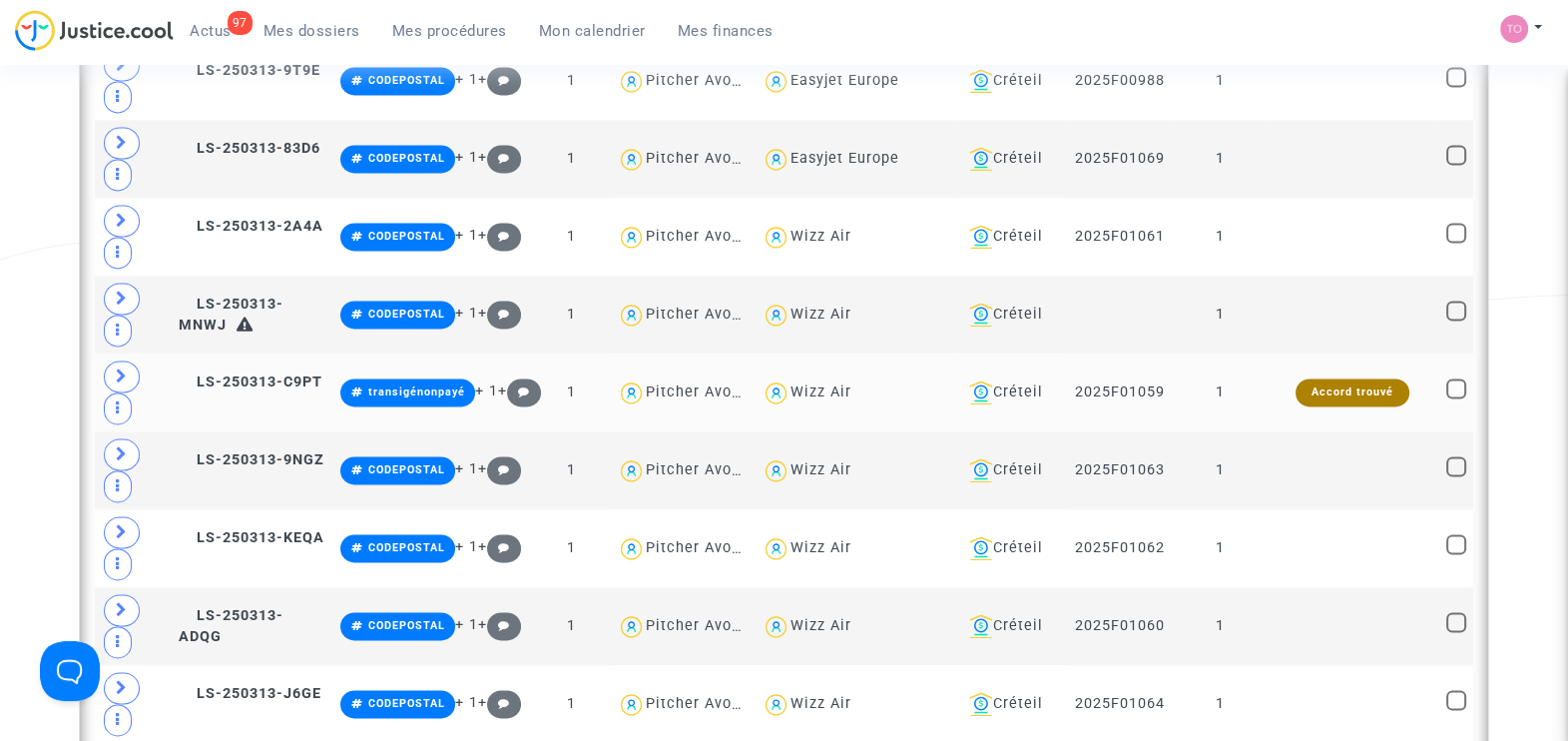 scroll, scrollTop: 3712, scrollLeft: 0, axis: vertical 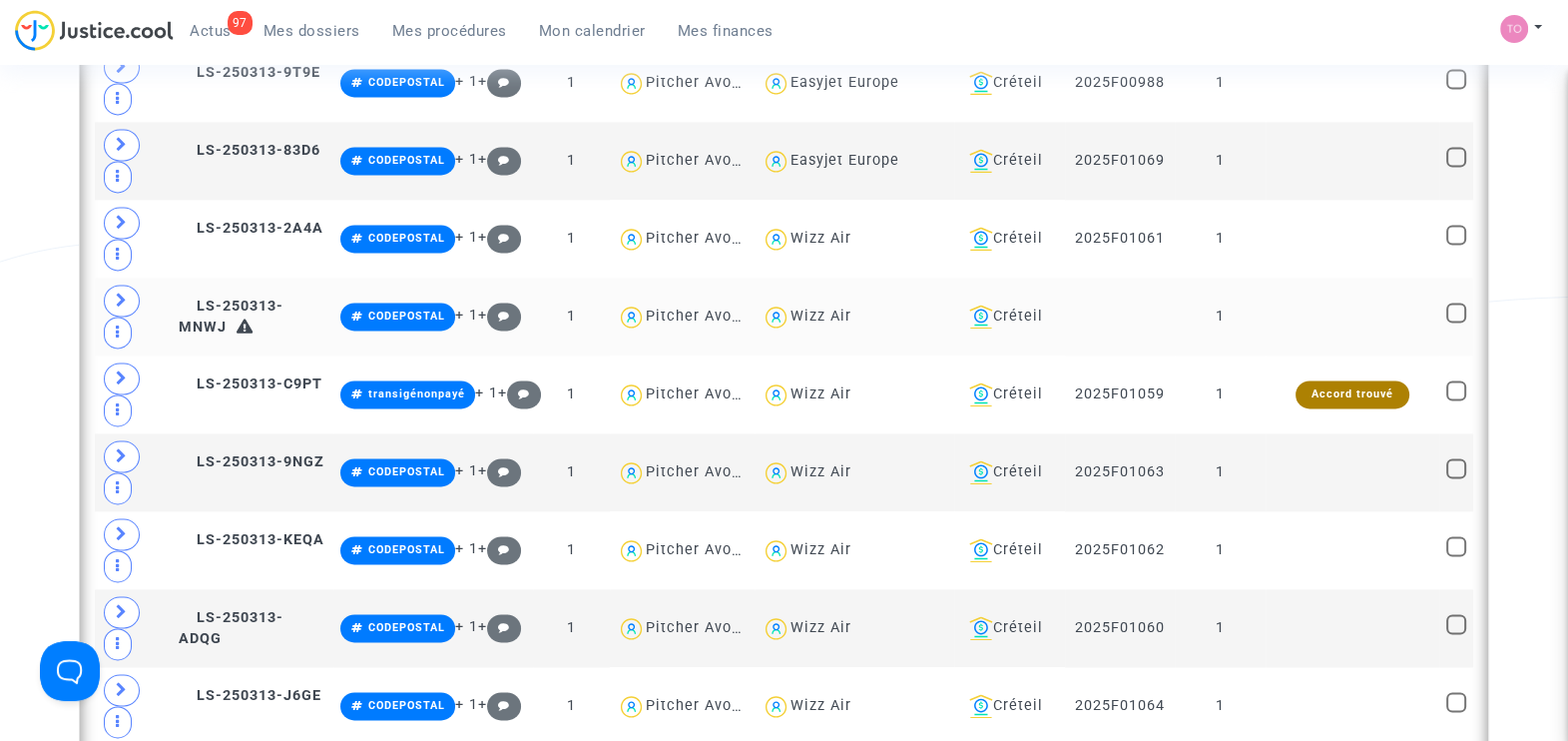 click 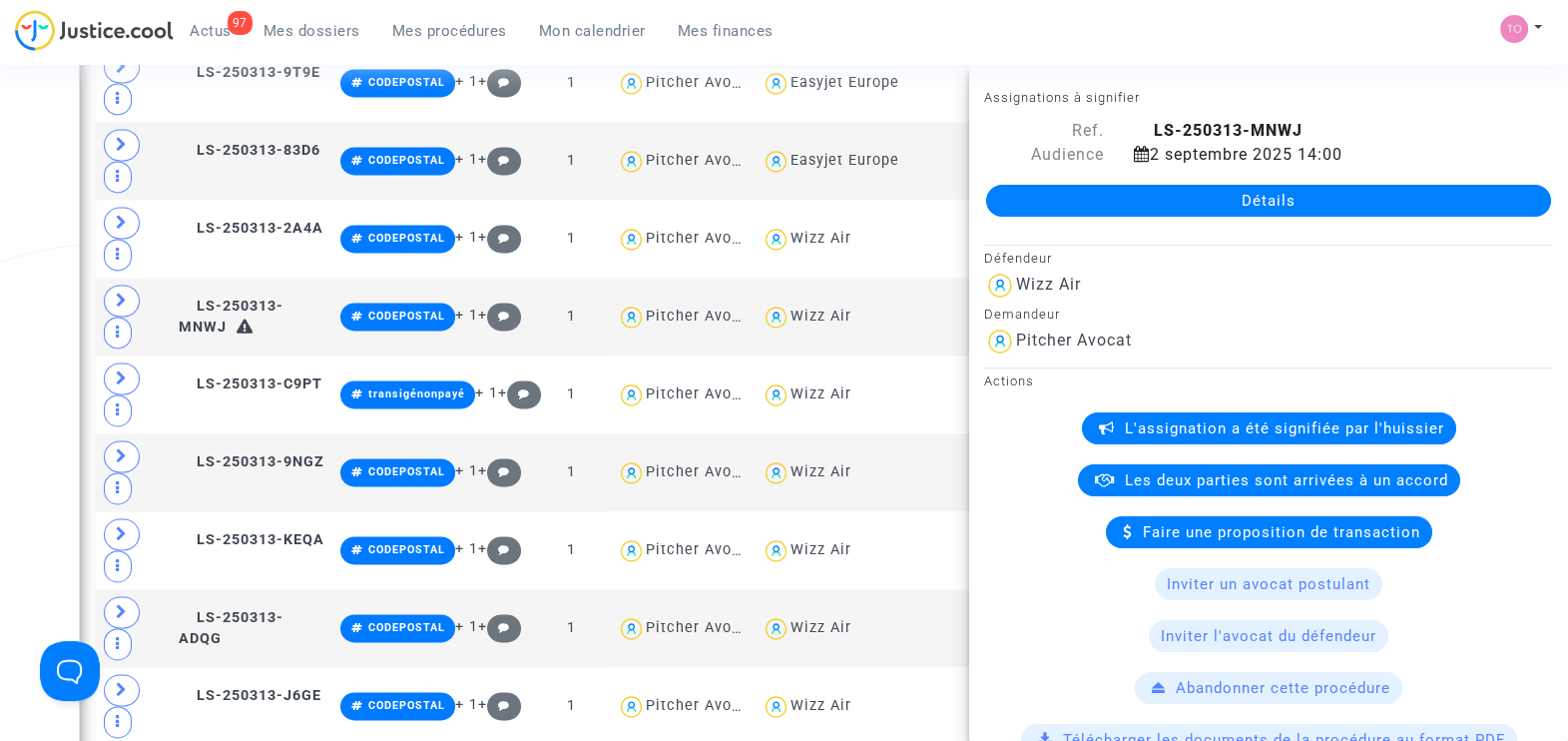 click on "Détails" 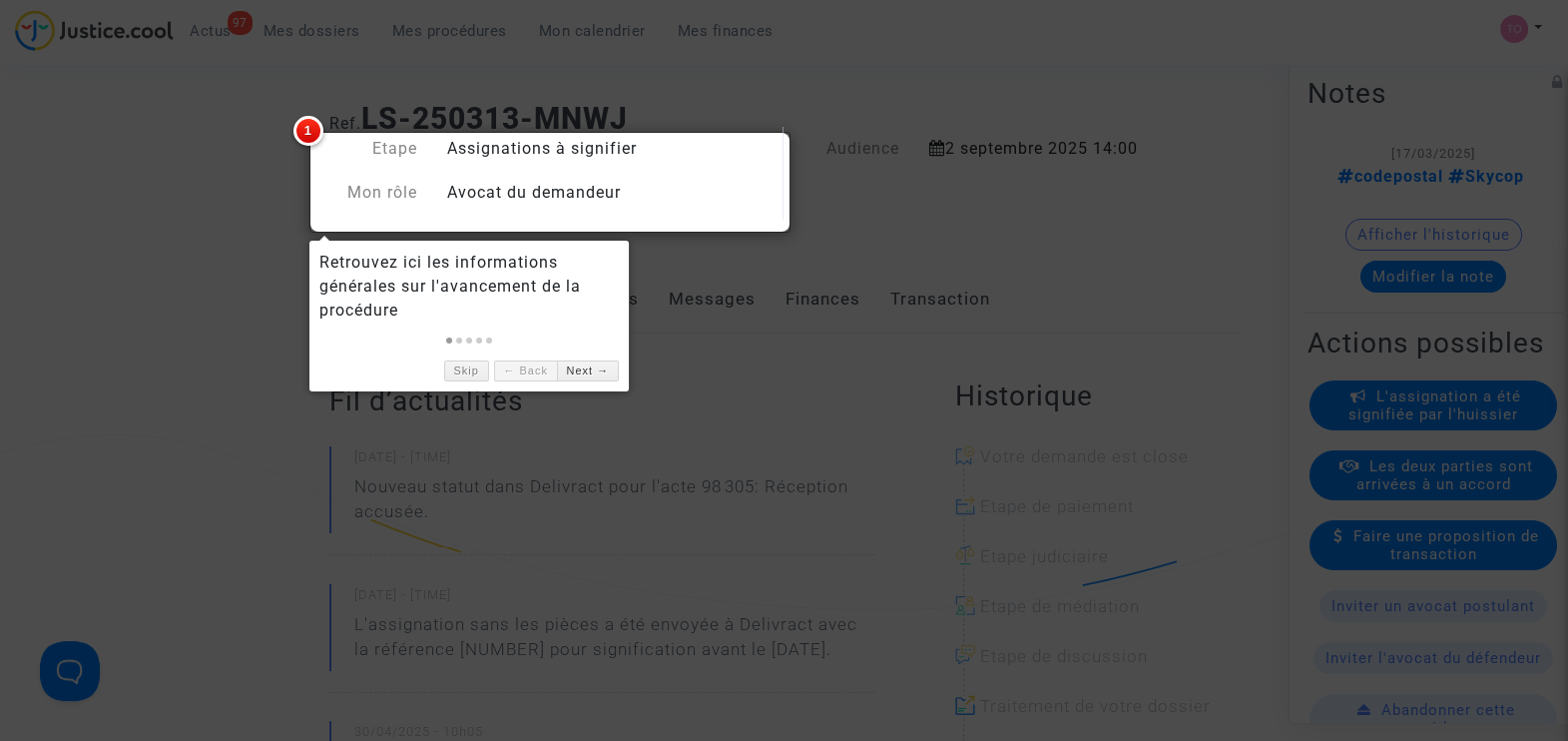scroll, scrollTop: 0, scrollLeft: 0, axis: both 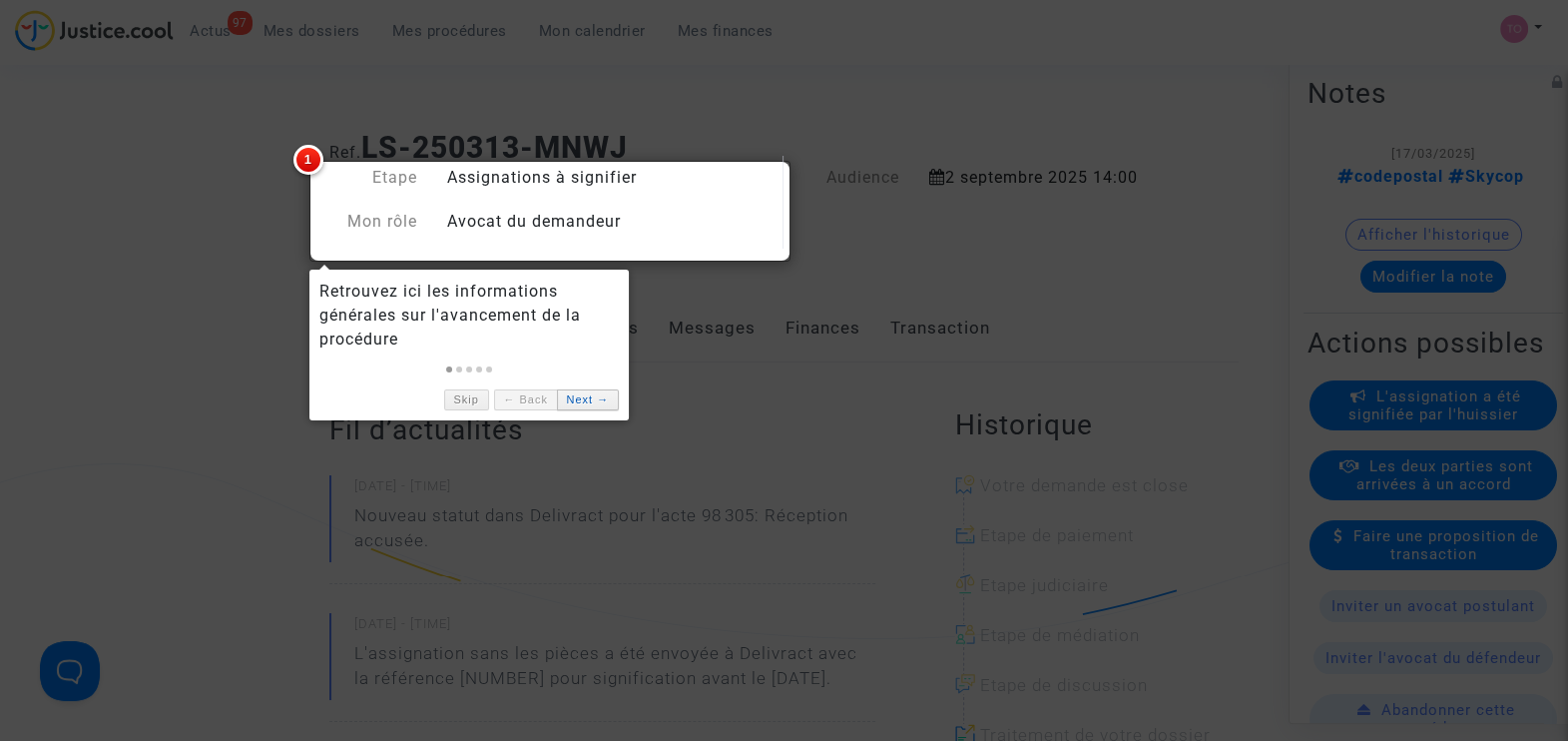 click on "Next →" at bounding box center (588, 399) 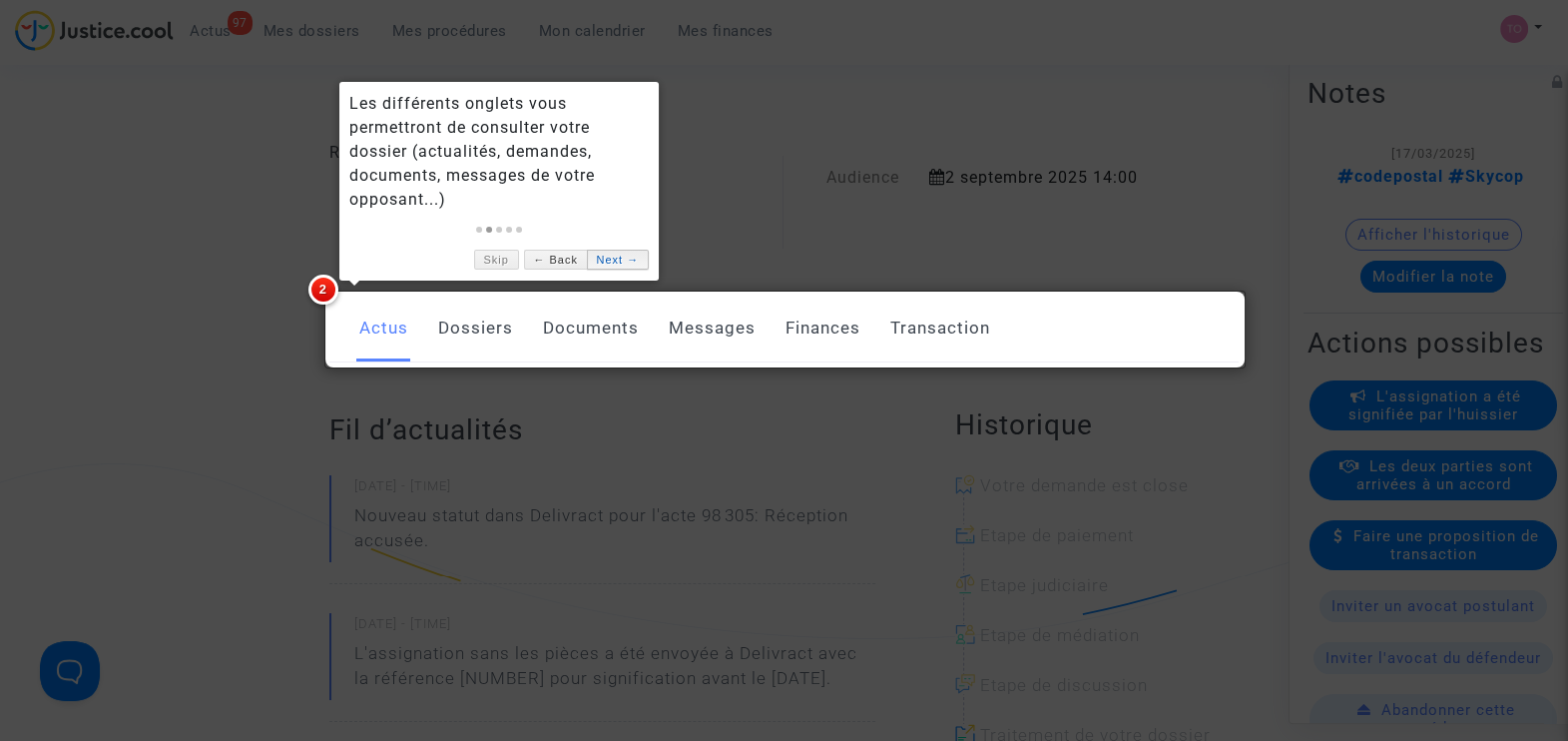 click on "Next →" at bounding box center [618, 260] 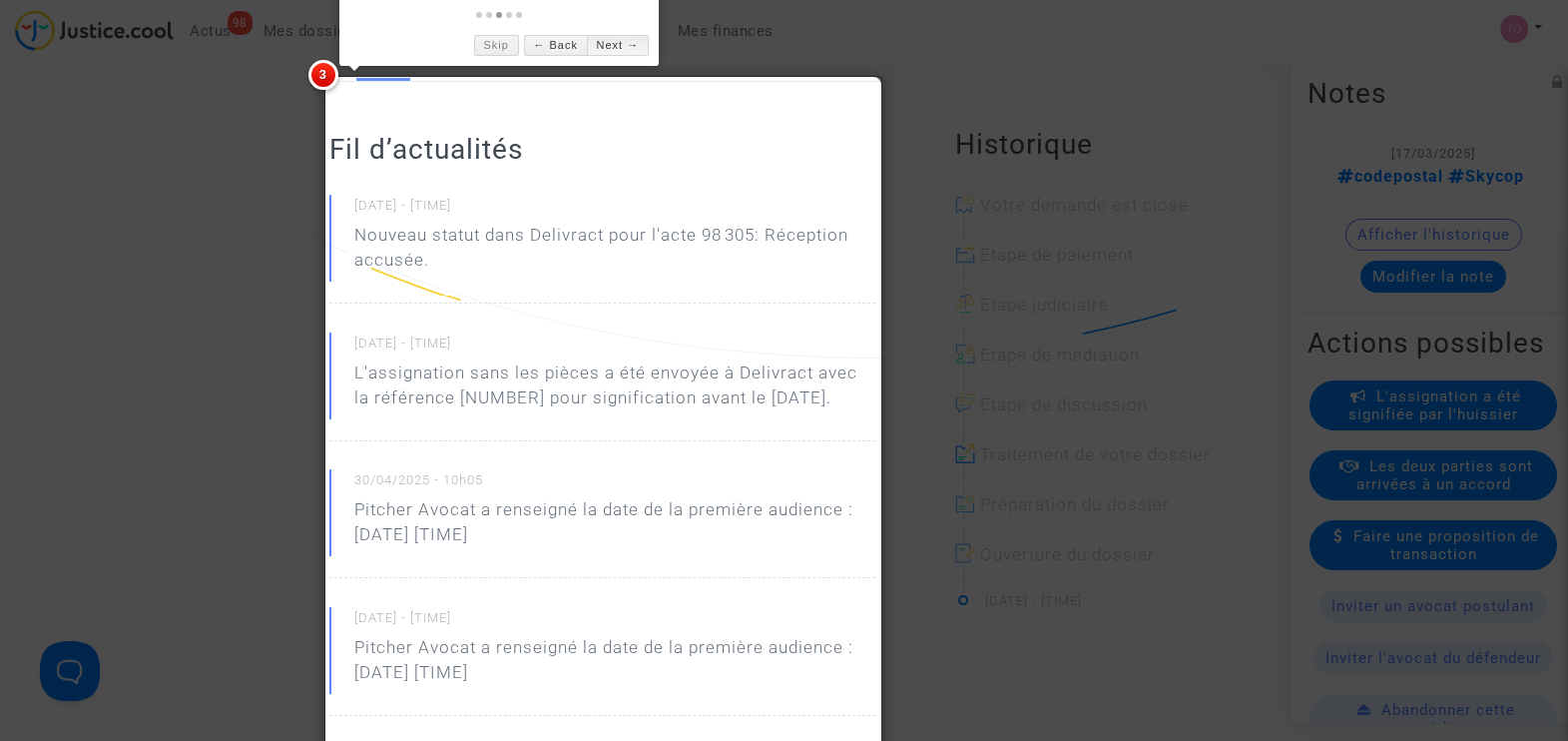 scroll, scrollTop: 181, scrollLeft: 0, axis: vertical 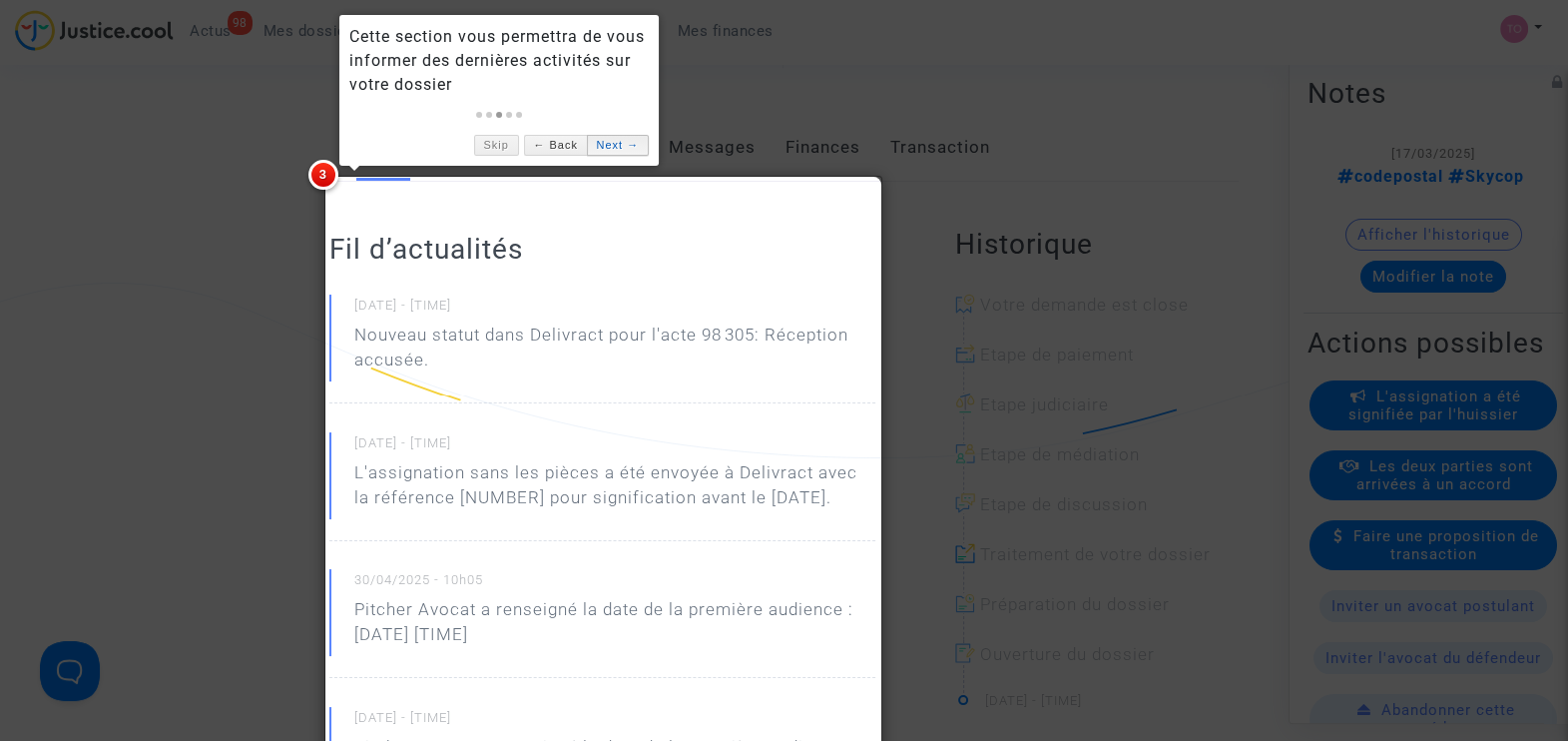 click on "Next →" at bounding box center (618, 145) 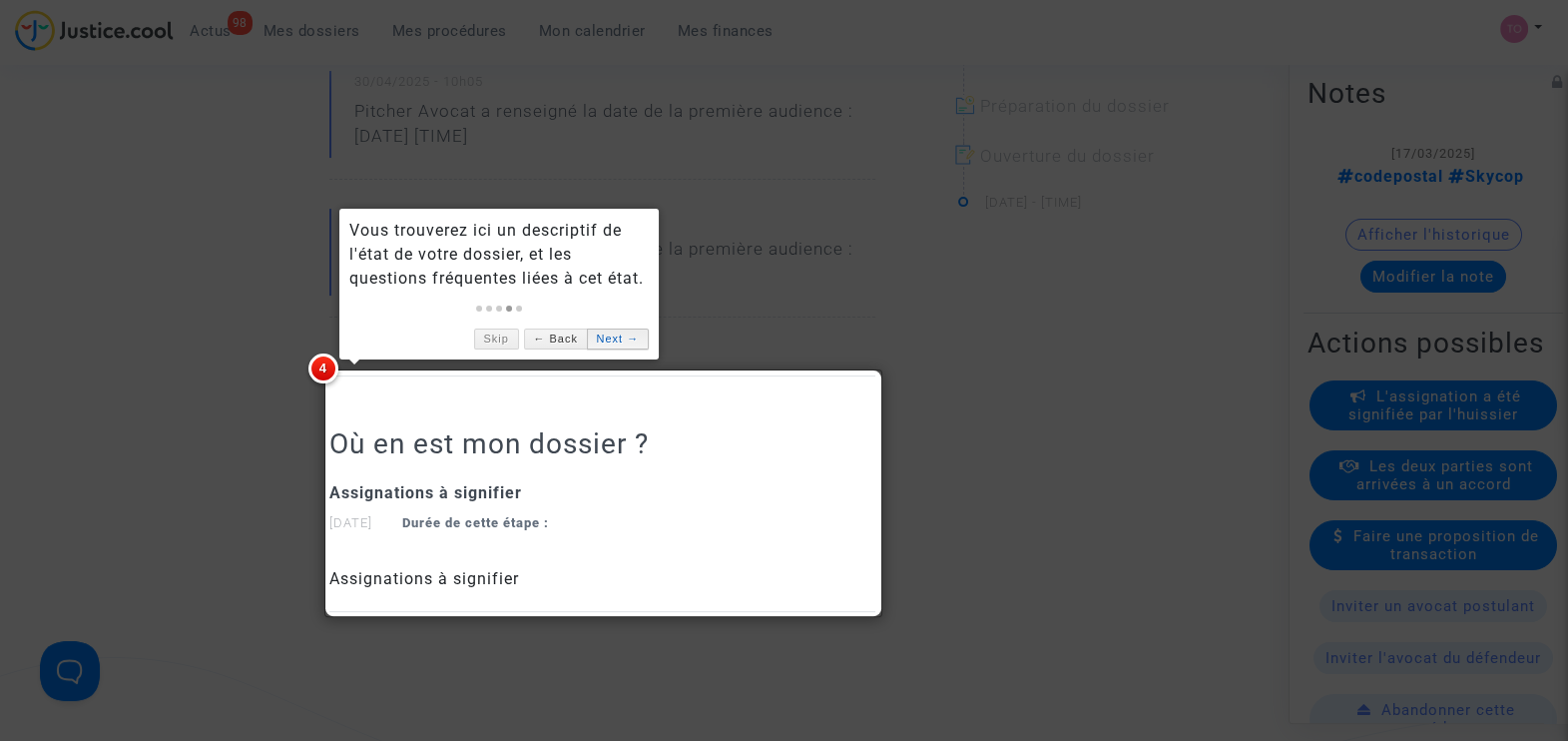 scroll, scrollTop: 680, scrollLeft: 0, axis: vertical 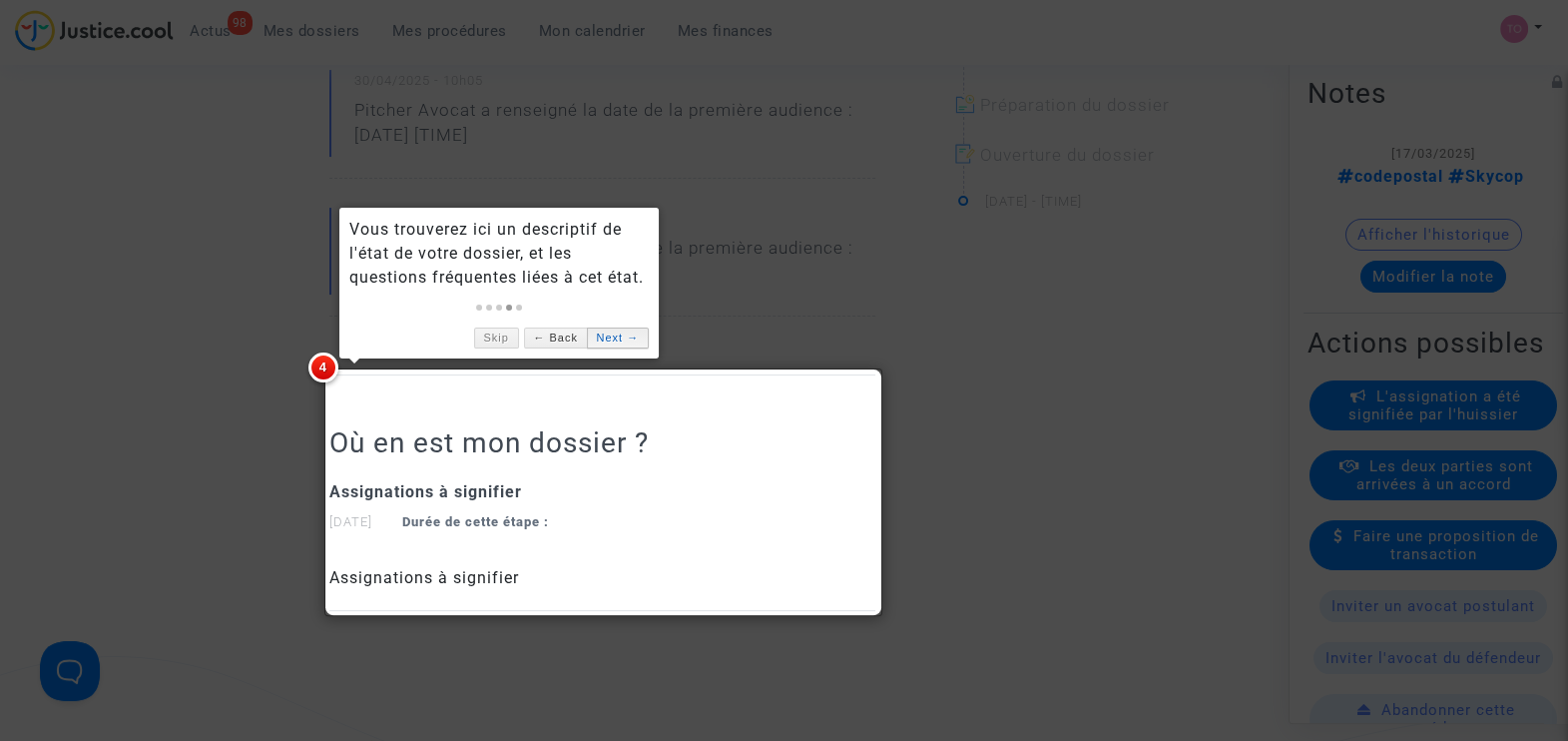 click on "Next →" at bounding box center (618, 338) 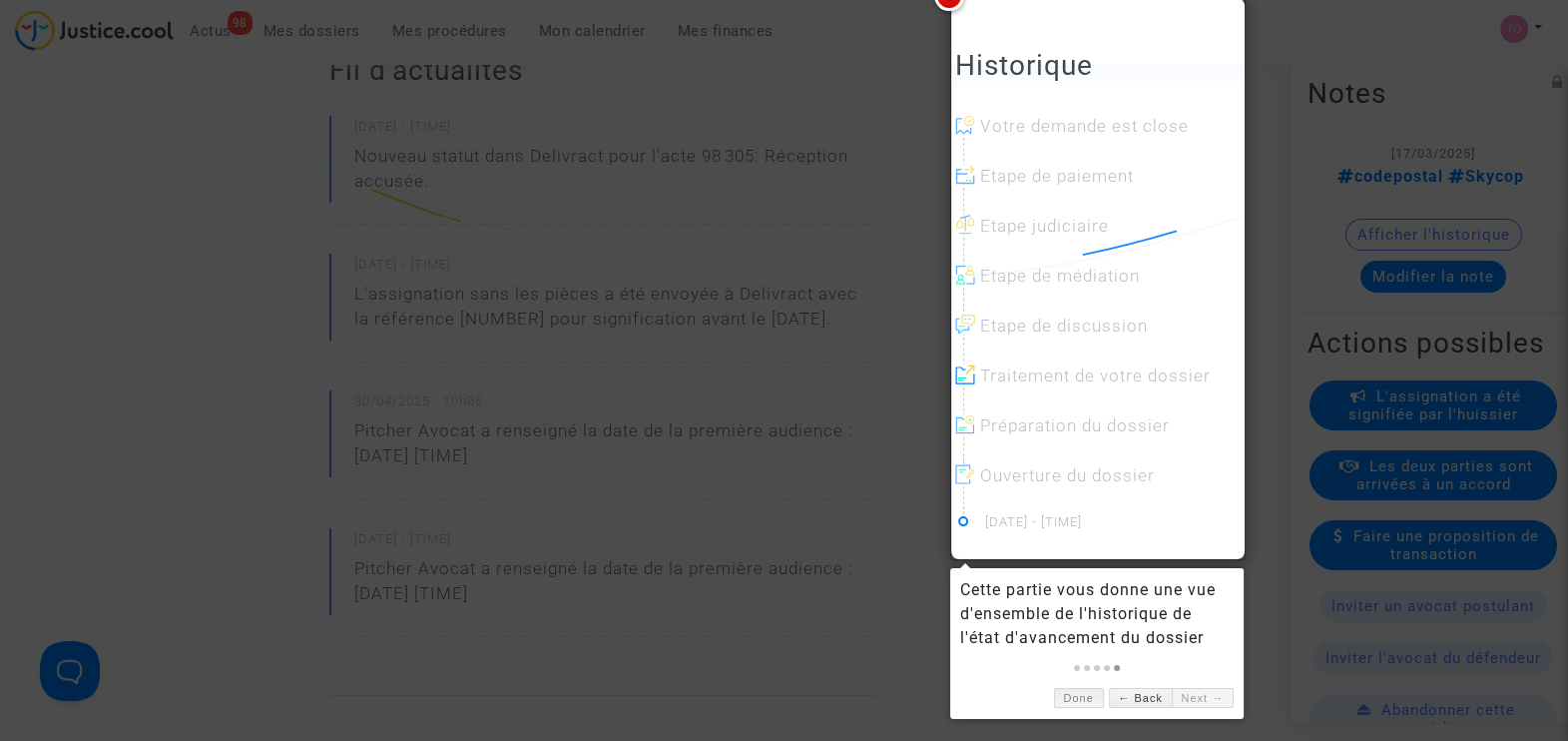 scroll, scrollTop: 357, scrollLeft: 0, axis: vertical 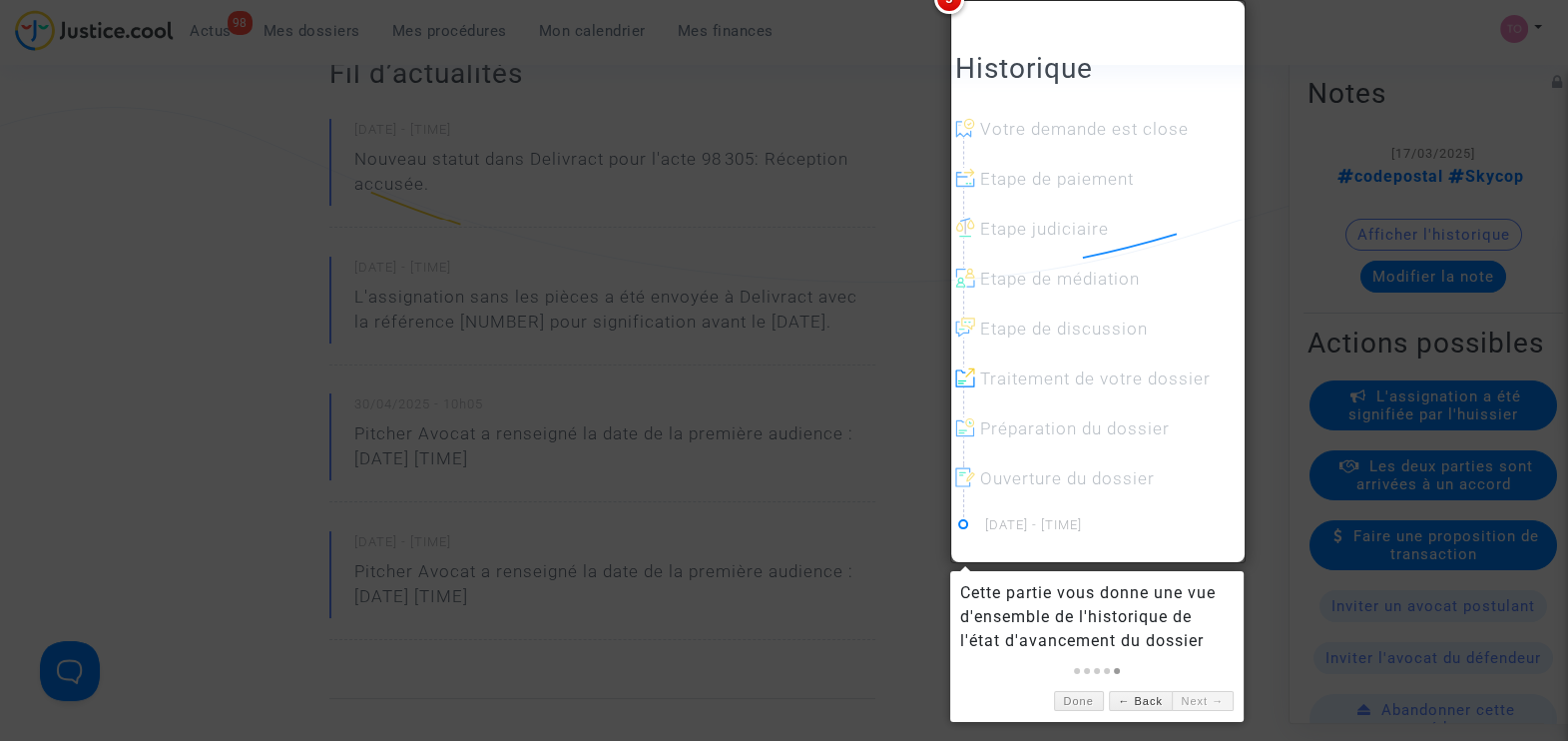 click on "Next →" at bounding box center [1203, 701] 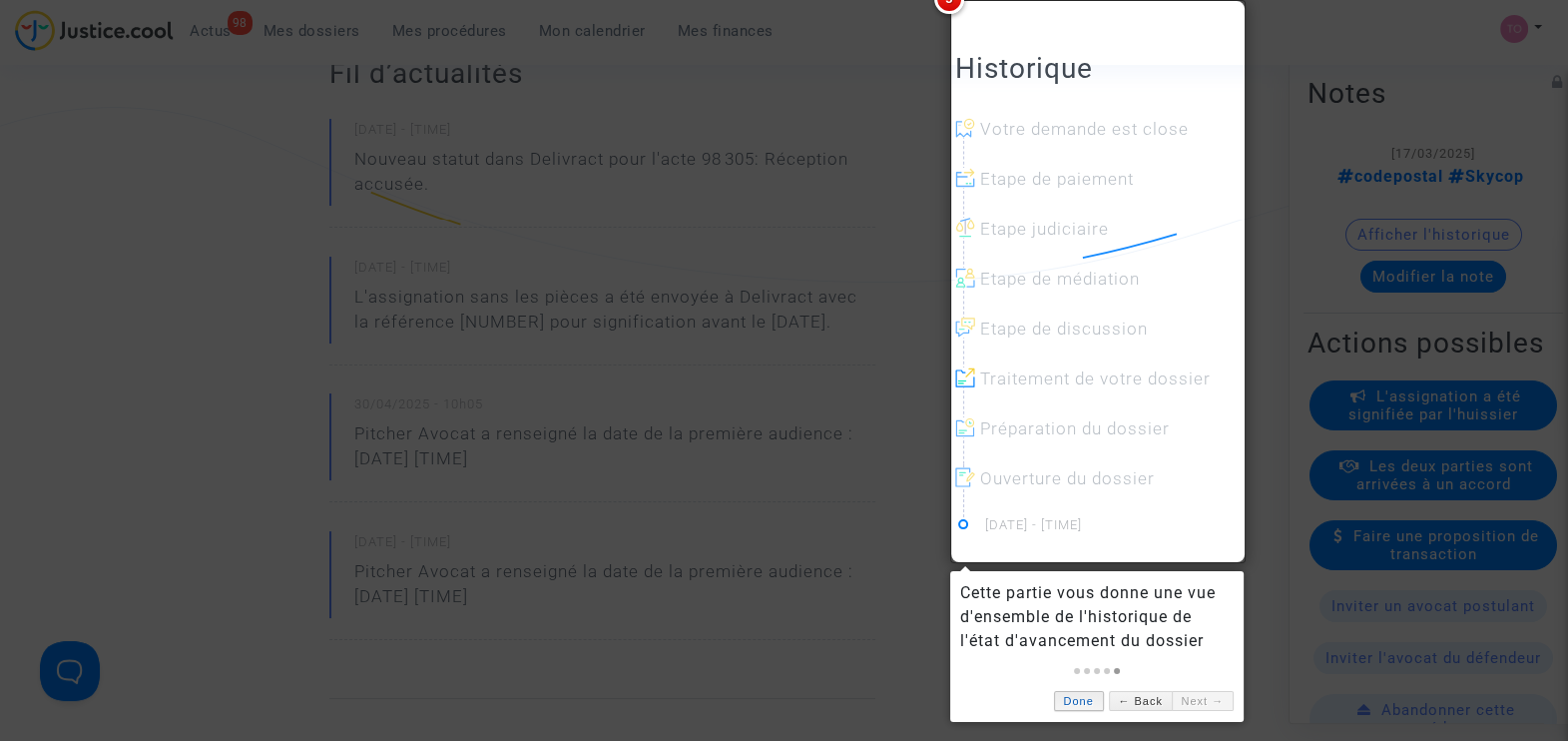 click on "Done" at bounding box center [1079, 701] 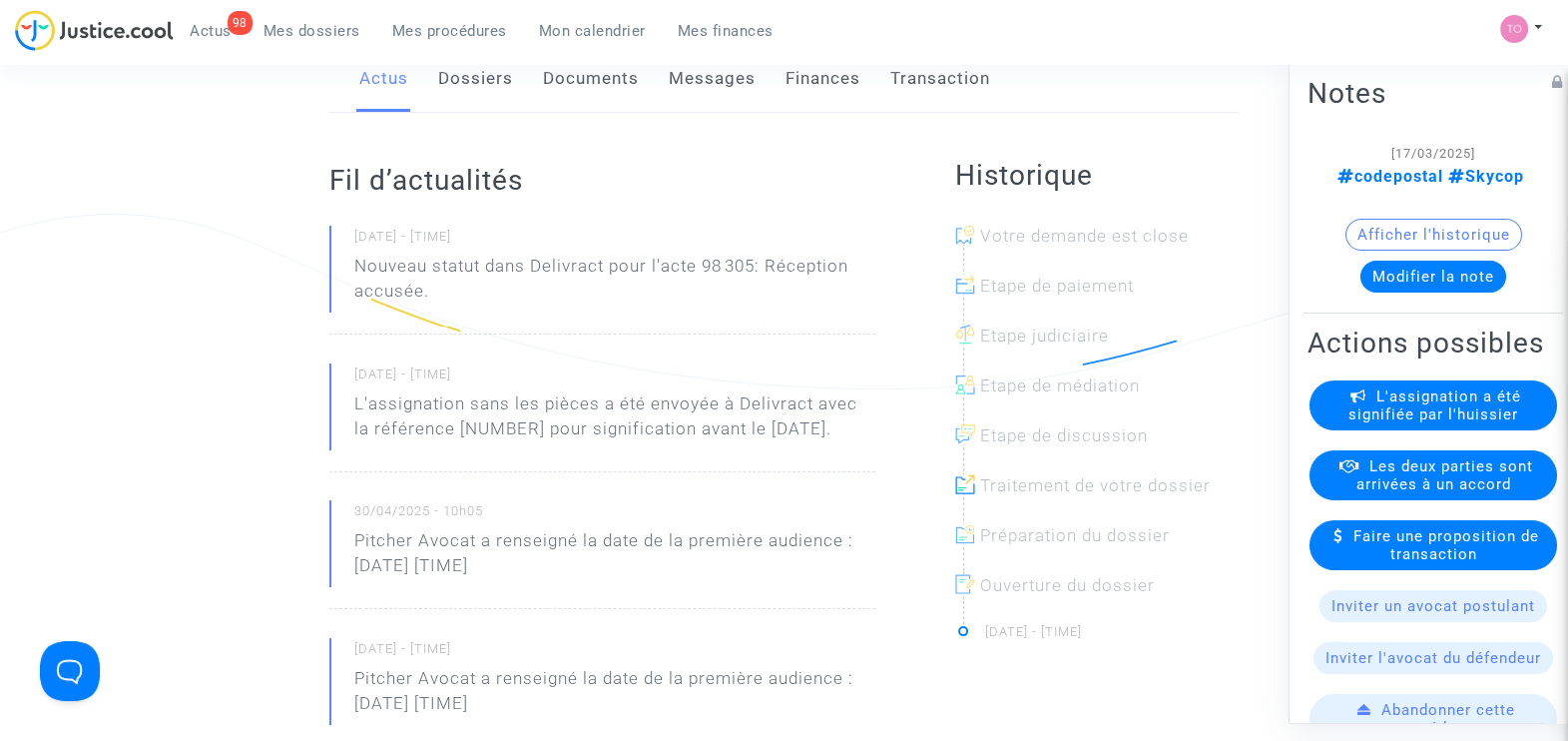 scroll, scrollTop: 240, scrollLeft: 0, axis: vertical 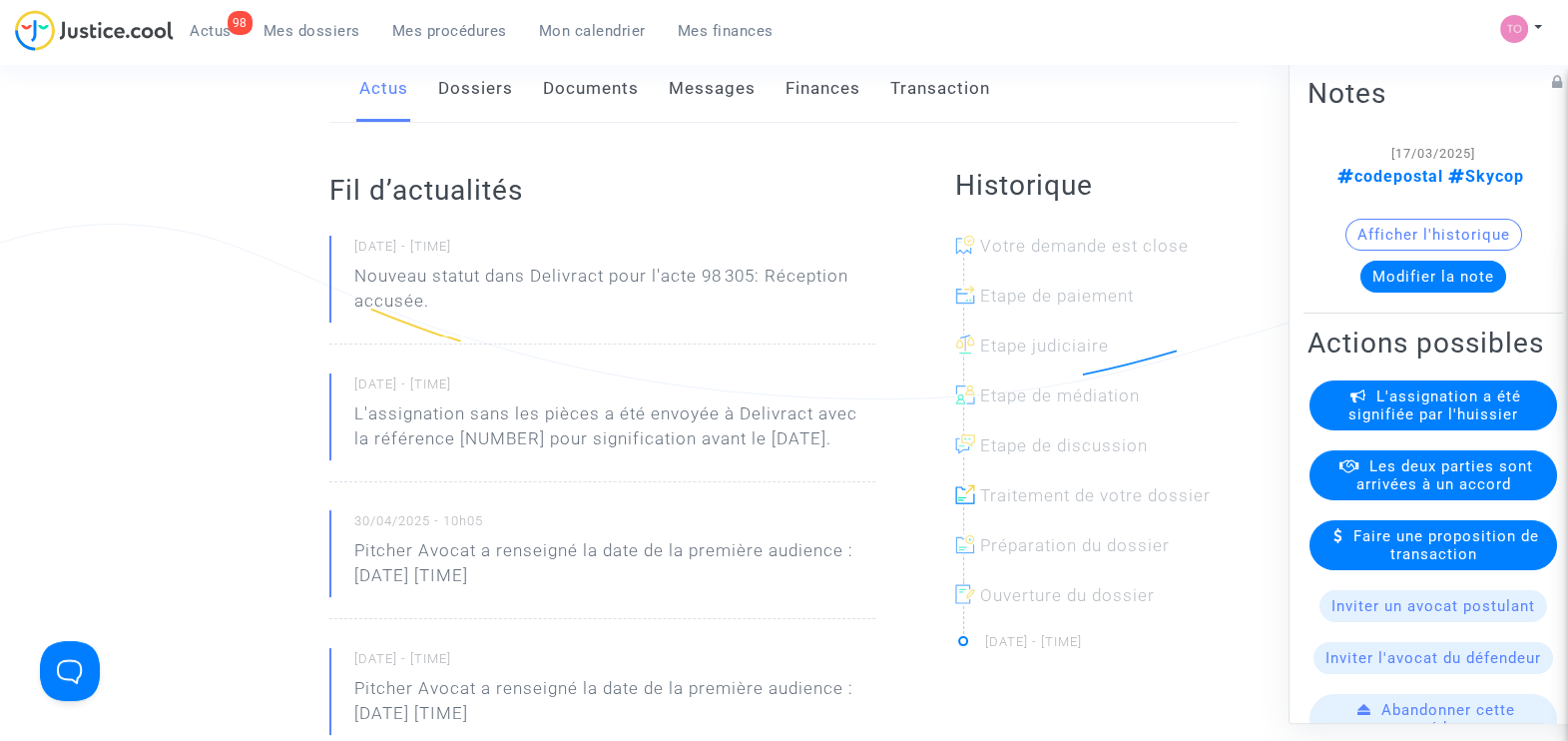 click 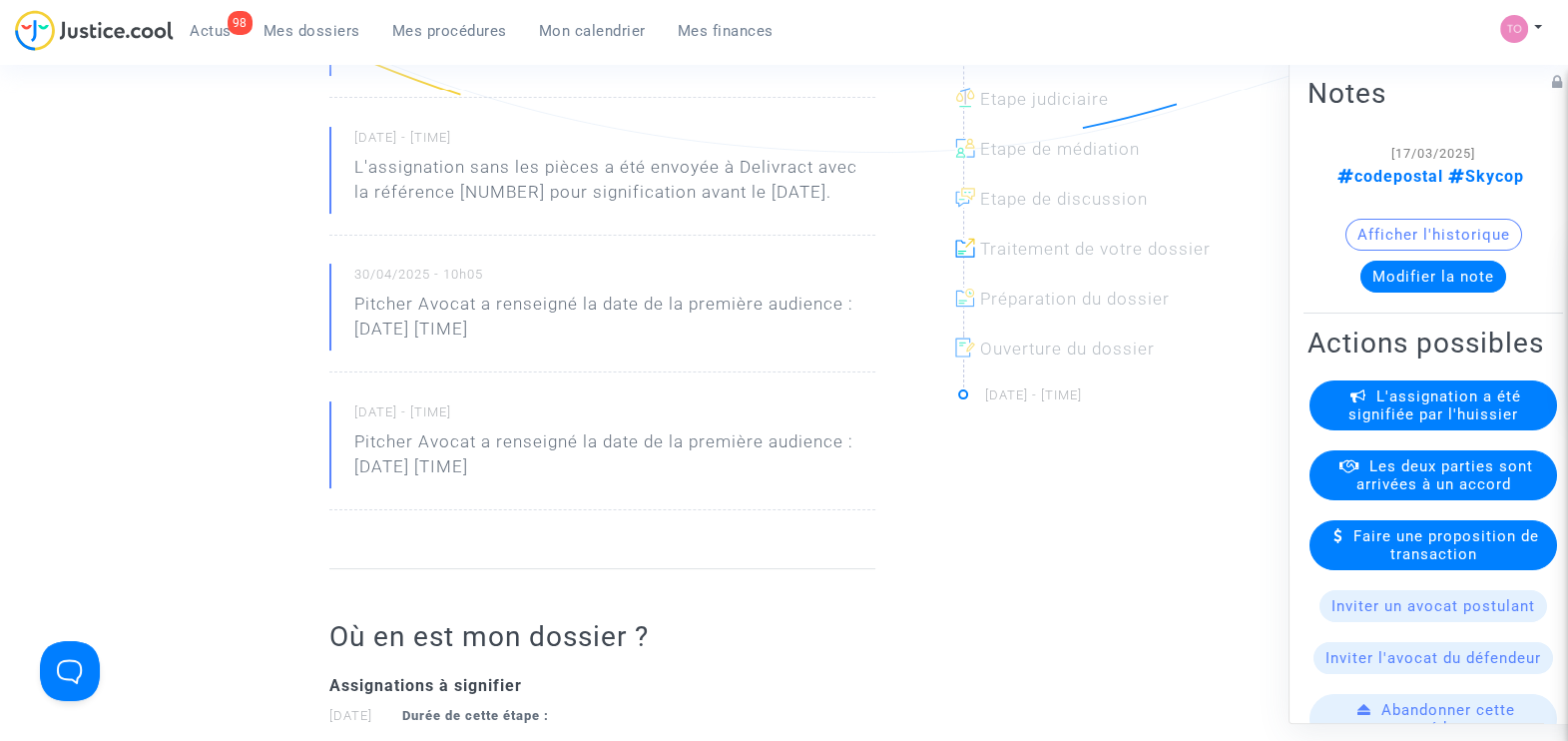scroll, scrollTop: 0, scrollLeft: 0, axis: both 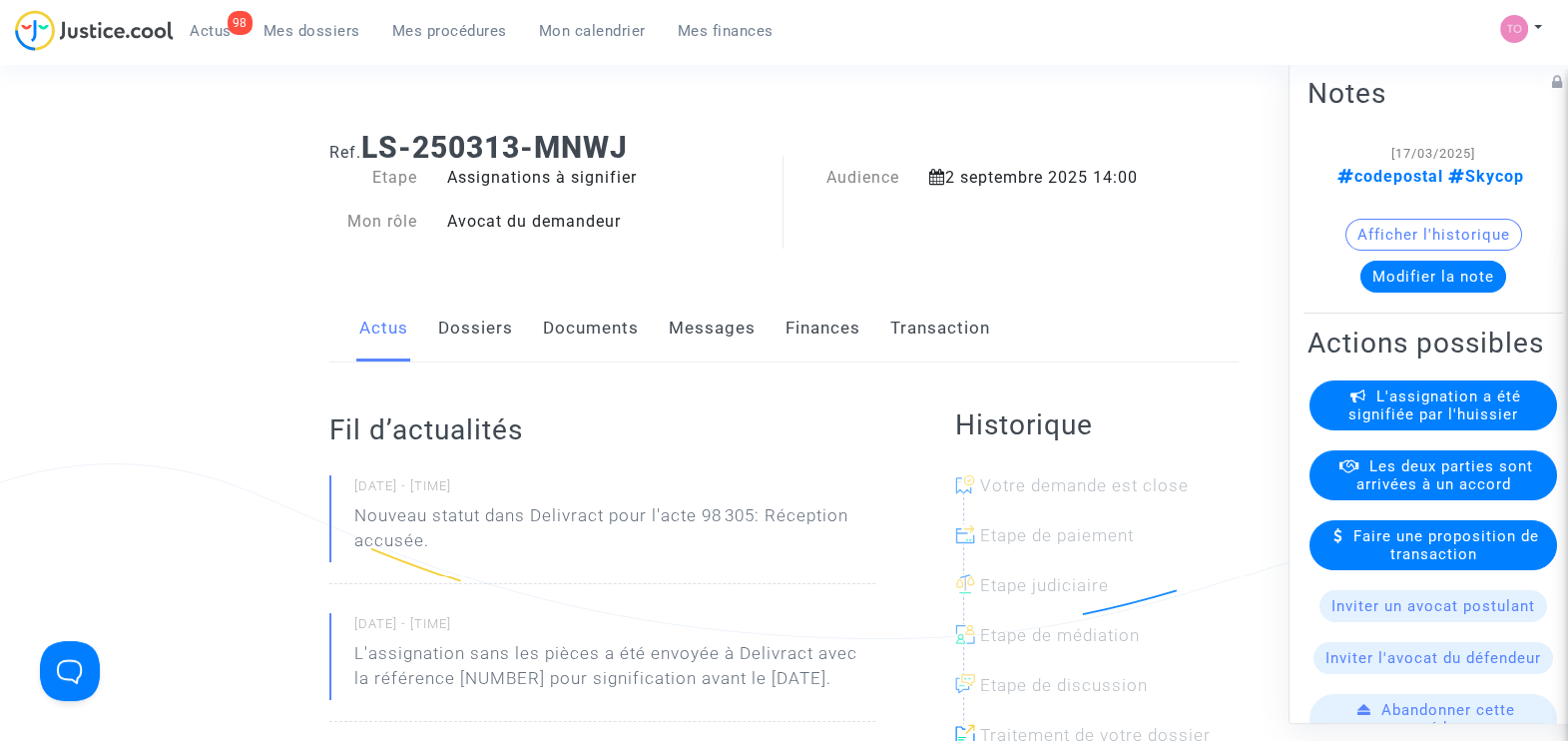 click on "Documents" 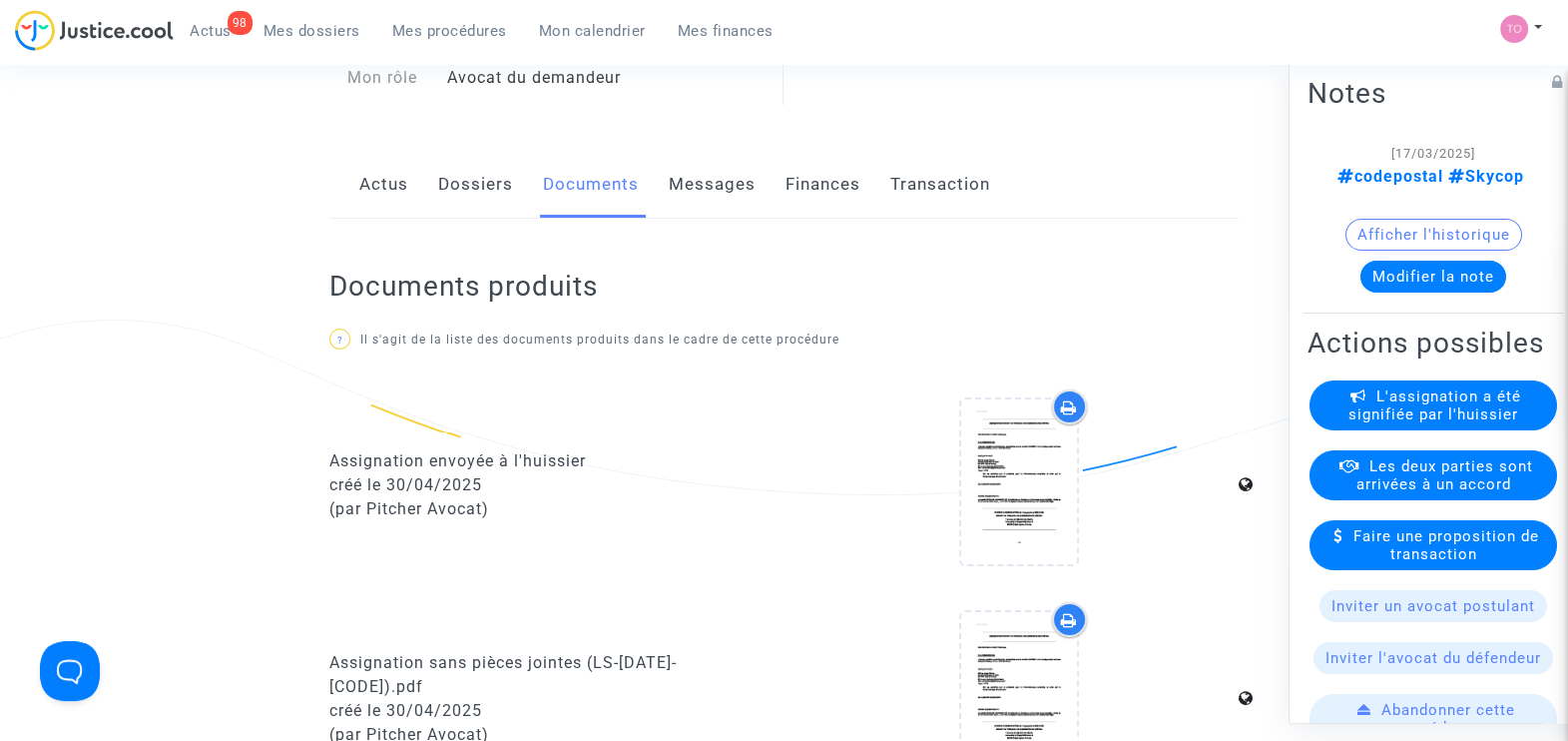 scroll, scrollTop: 140, scrollLeft: 0, axis: vertical 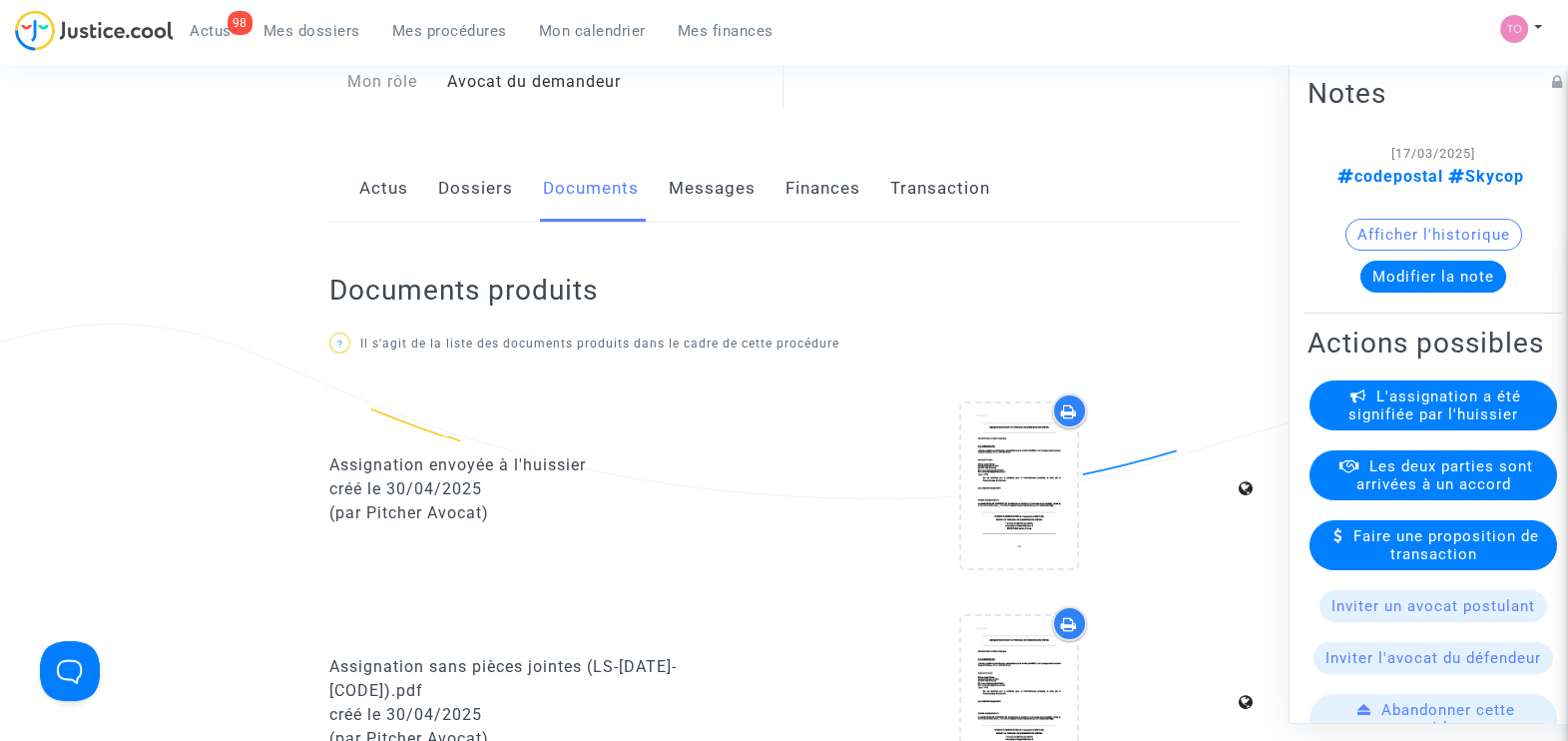 click on "Messages" 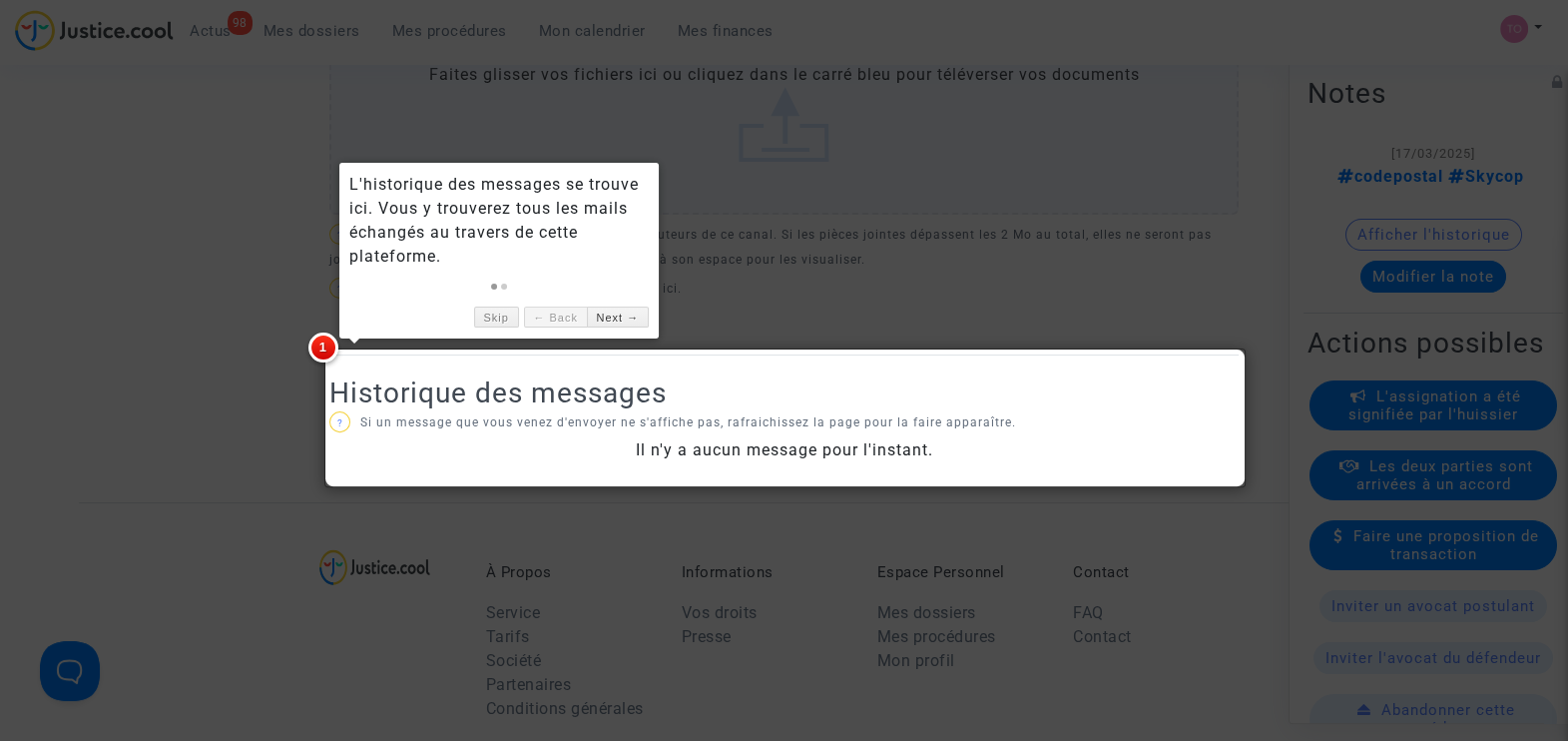 scroll, scrollTop: 755, scrollLeft: 0, axis: vertical 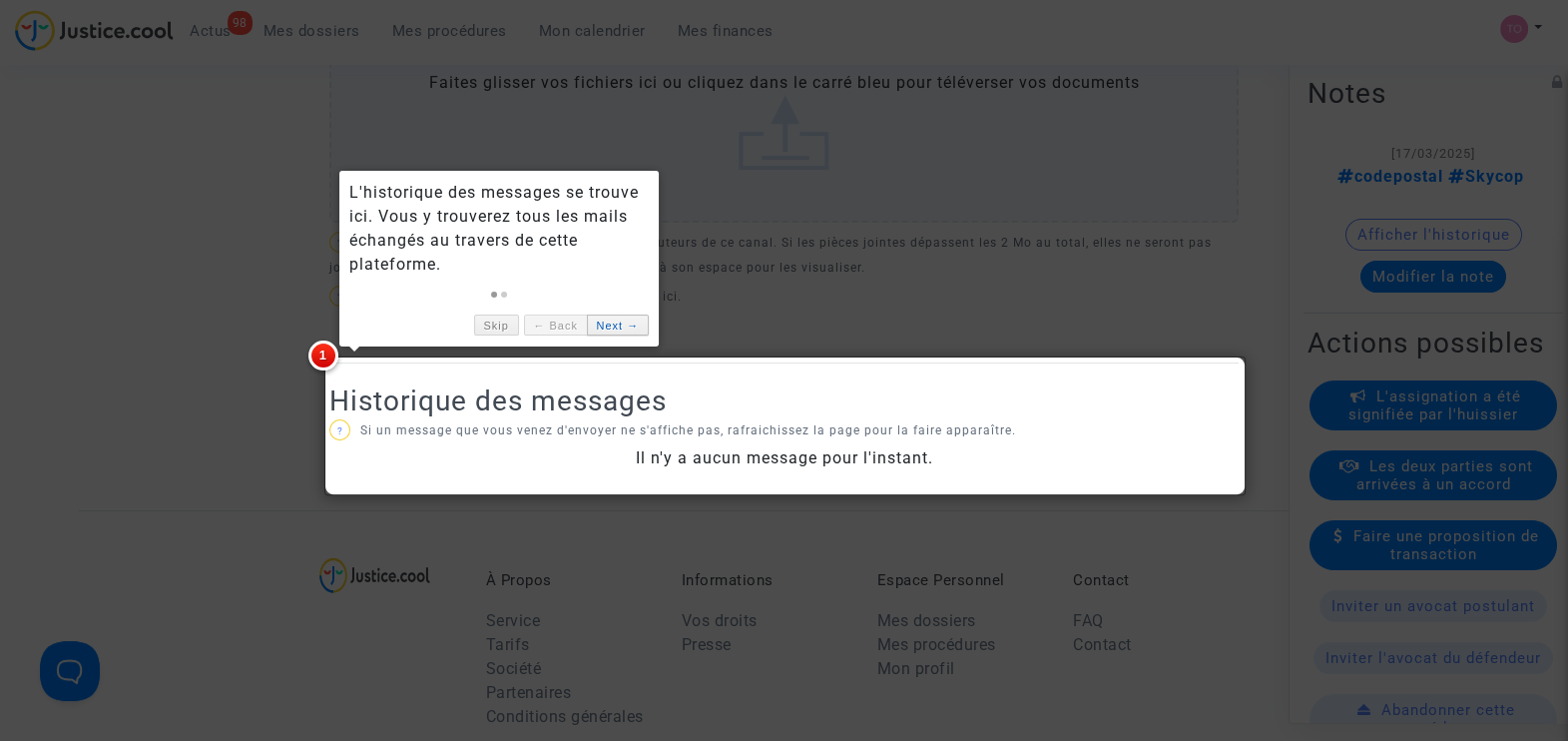 click on "Next →" at bounding box center (618, 325) 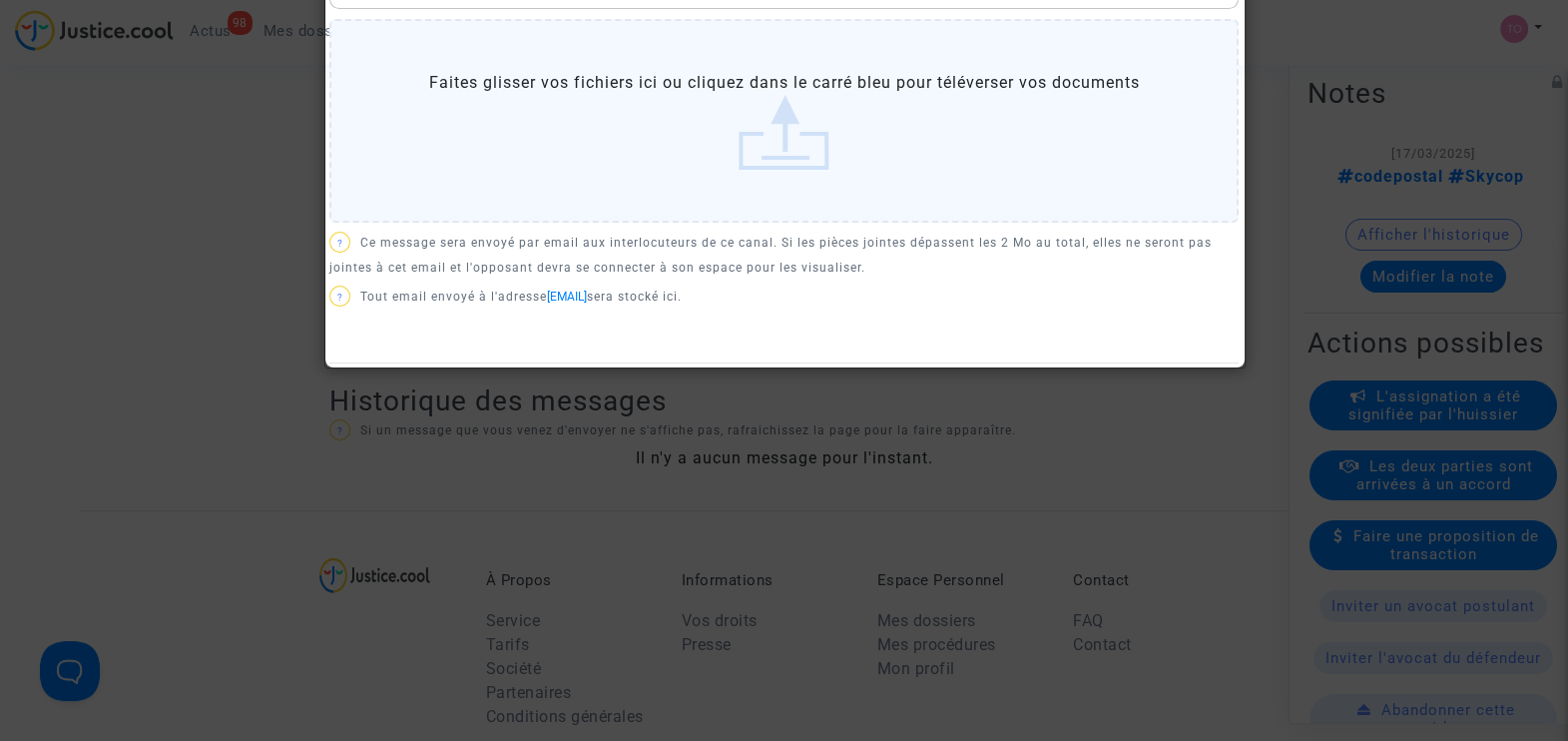 scroll, scrollTop: 848, scrollLeft: 0, axis: vertical 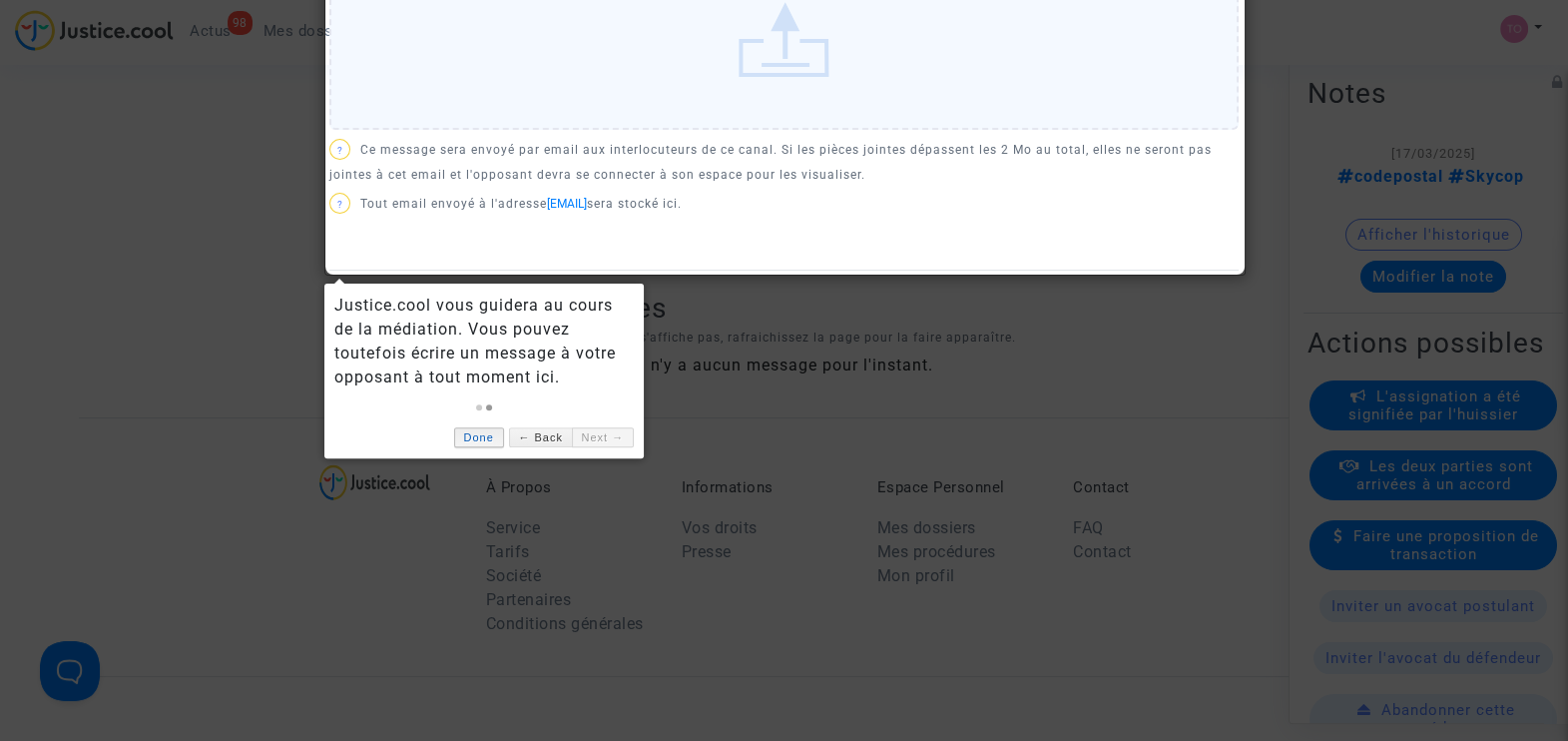click on "Done" at bounding box center (479, 437) 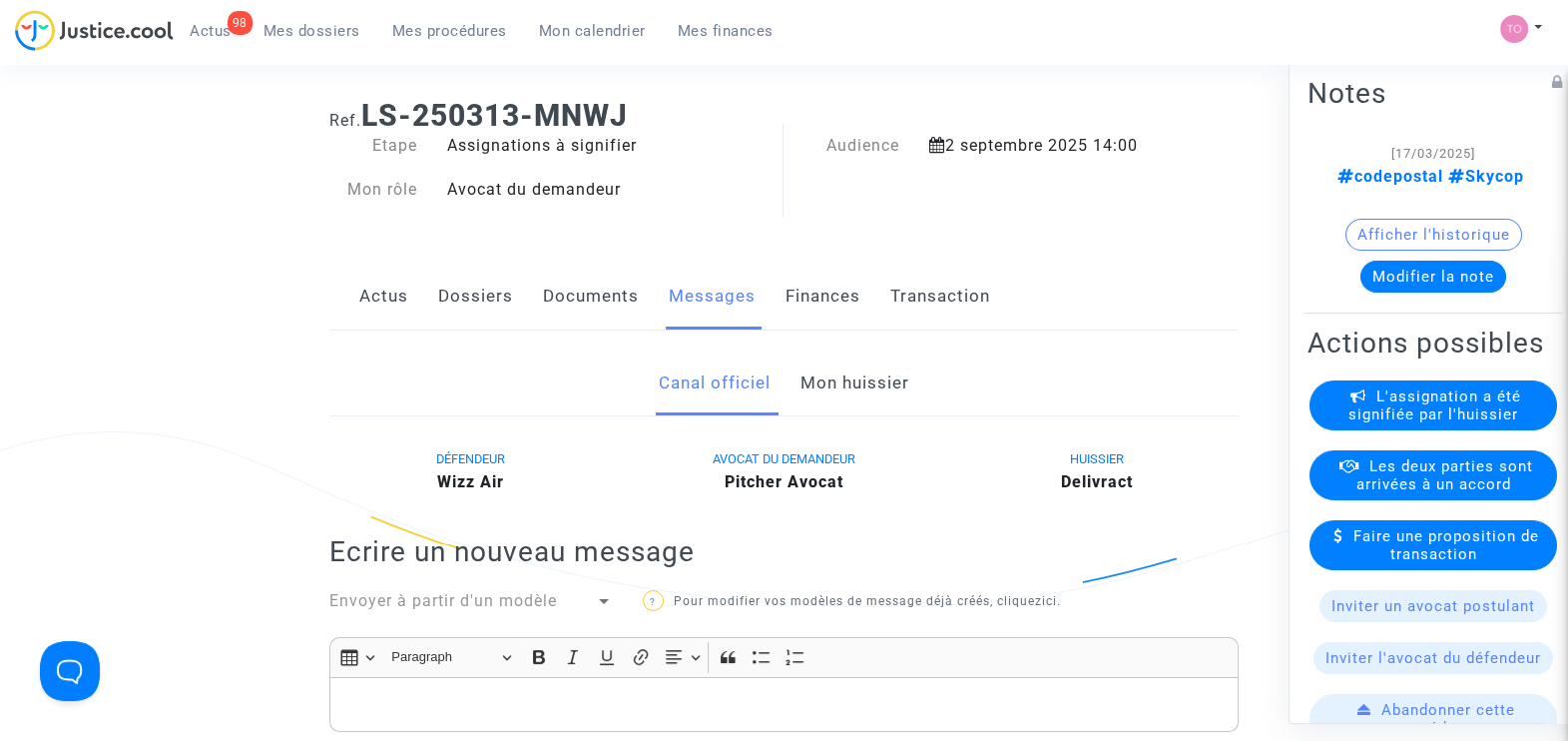 scroll, scrollTop: 29, scrollLeft: 0, axis: vertical 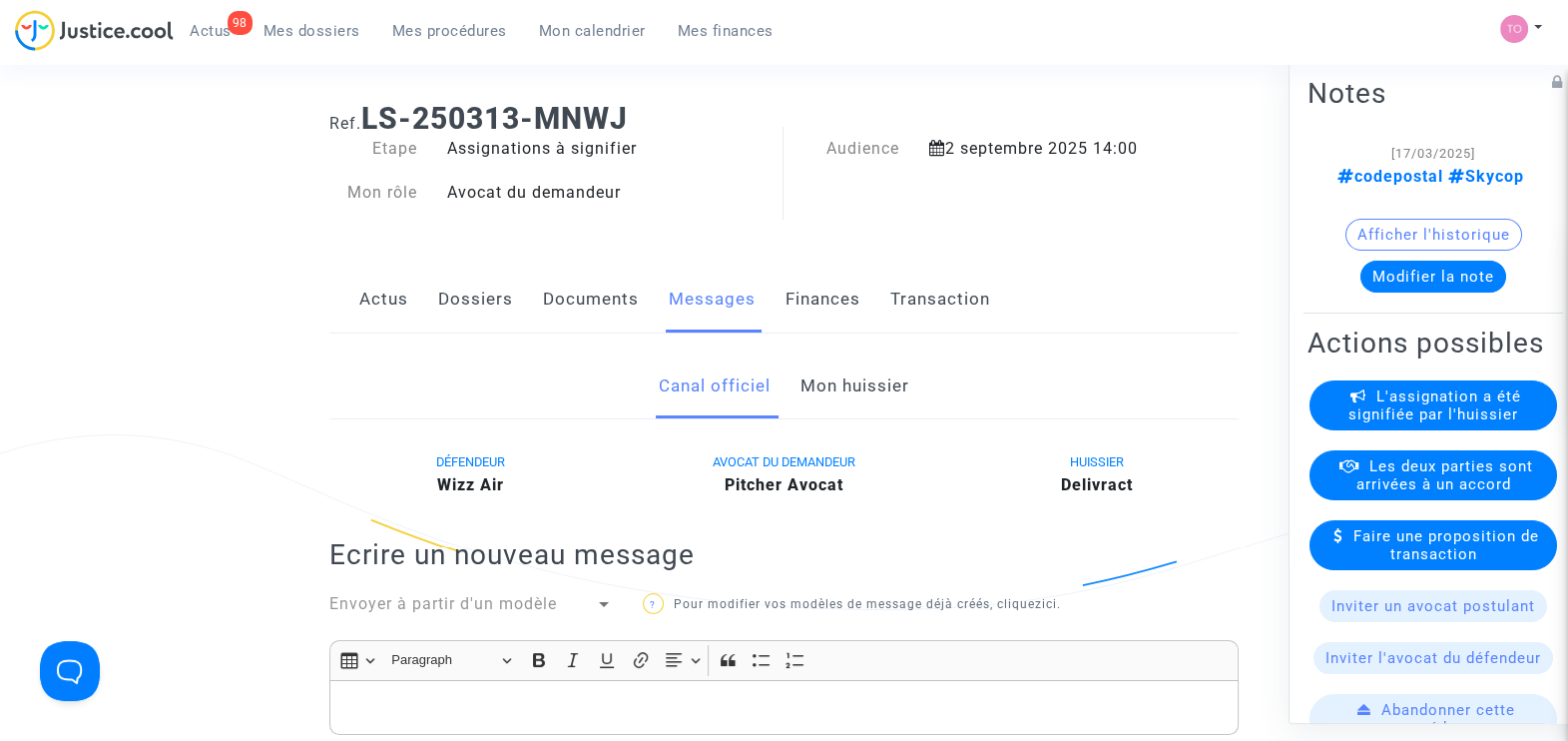 click on "Documents" 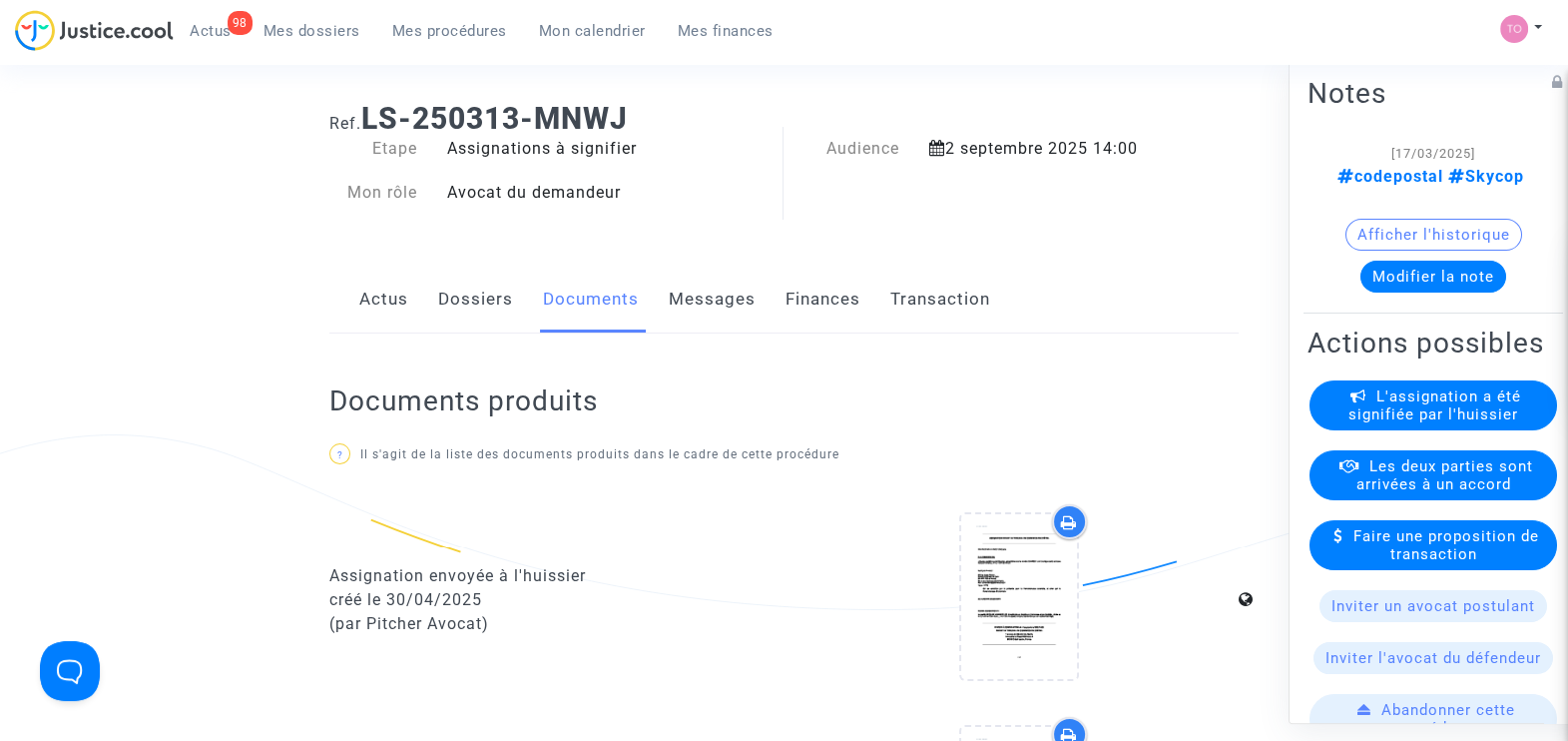 click on "Dossiers" 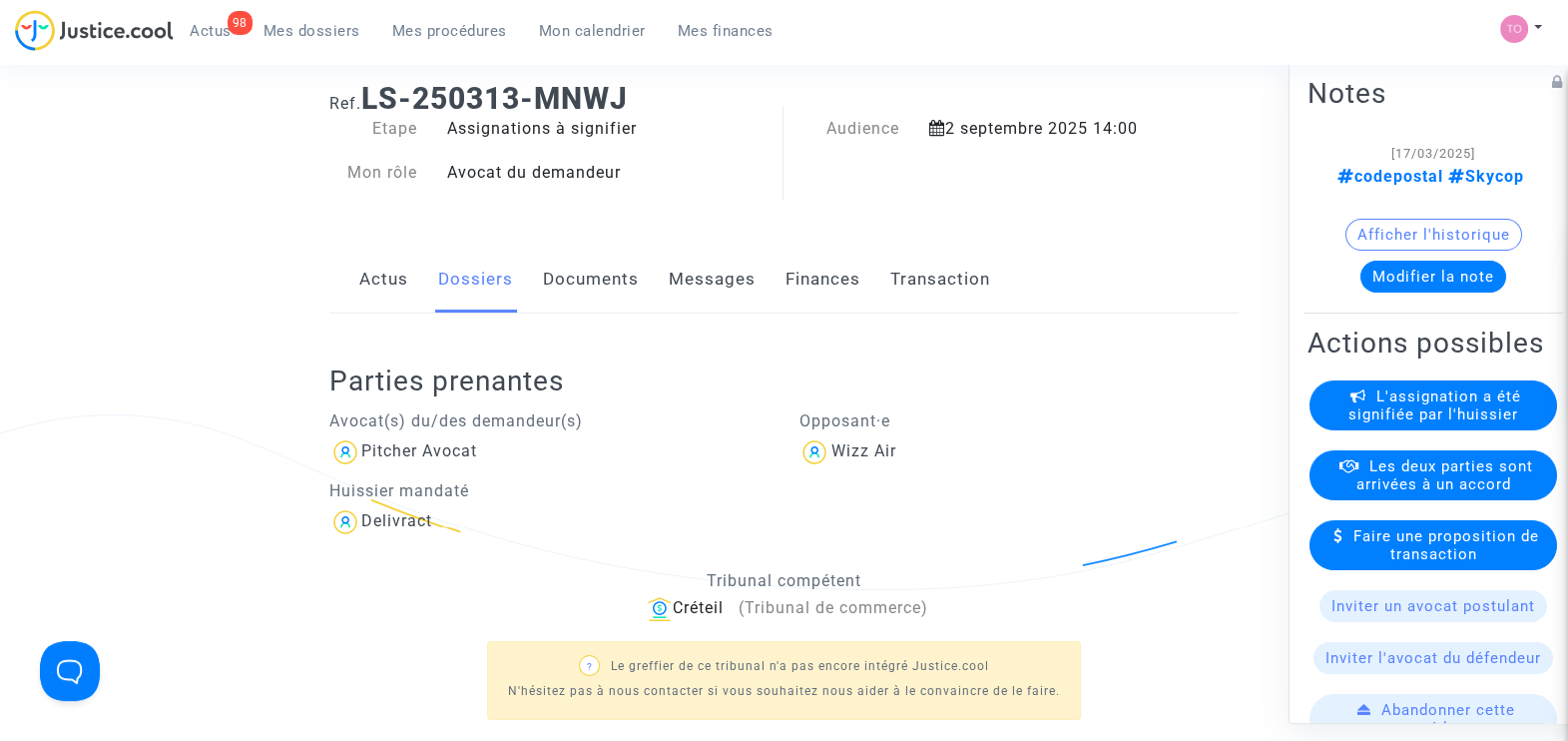 scroll, scrollTop: 24, scrollLeft: 0, axis: vertical 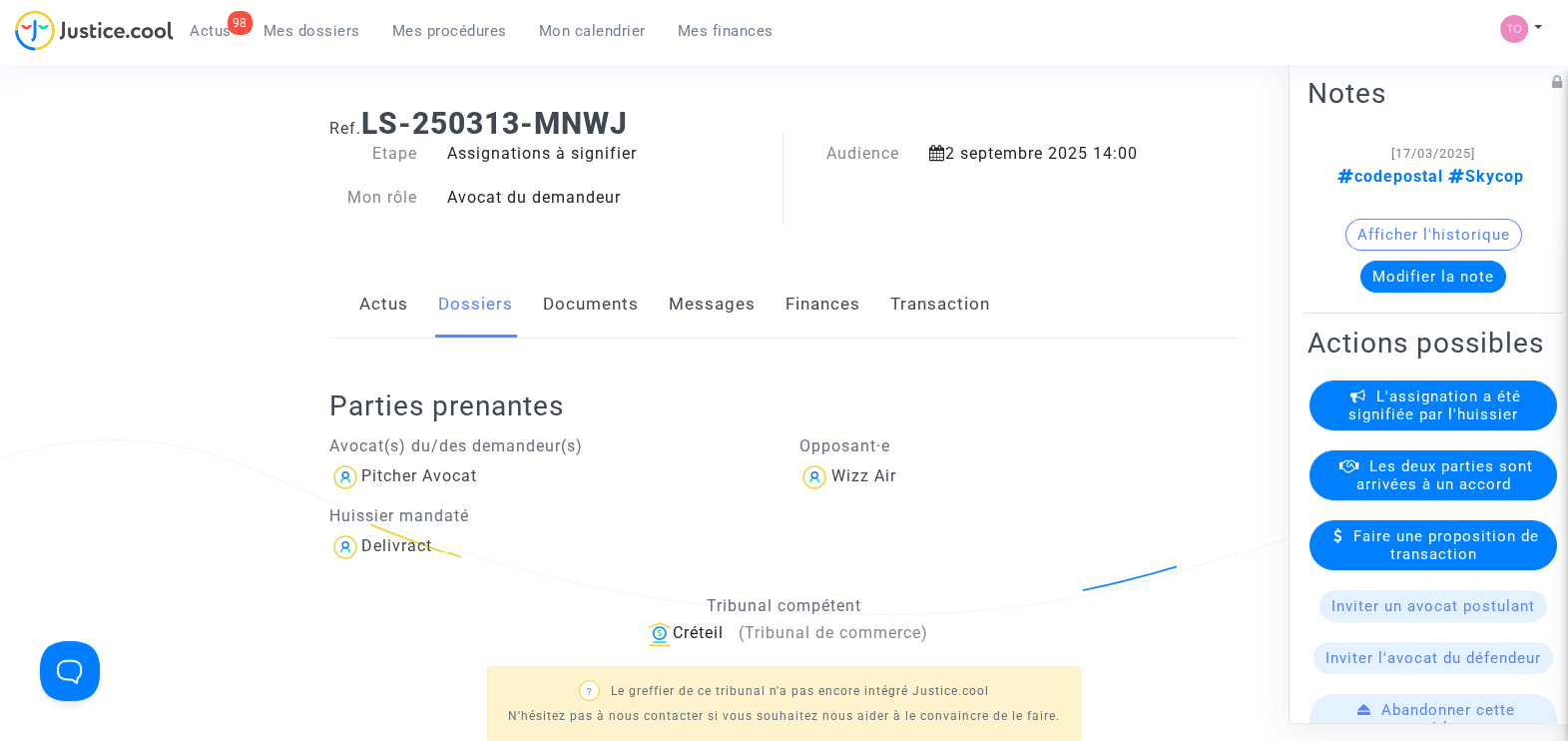 click on "Actus" 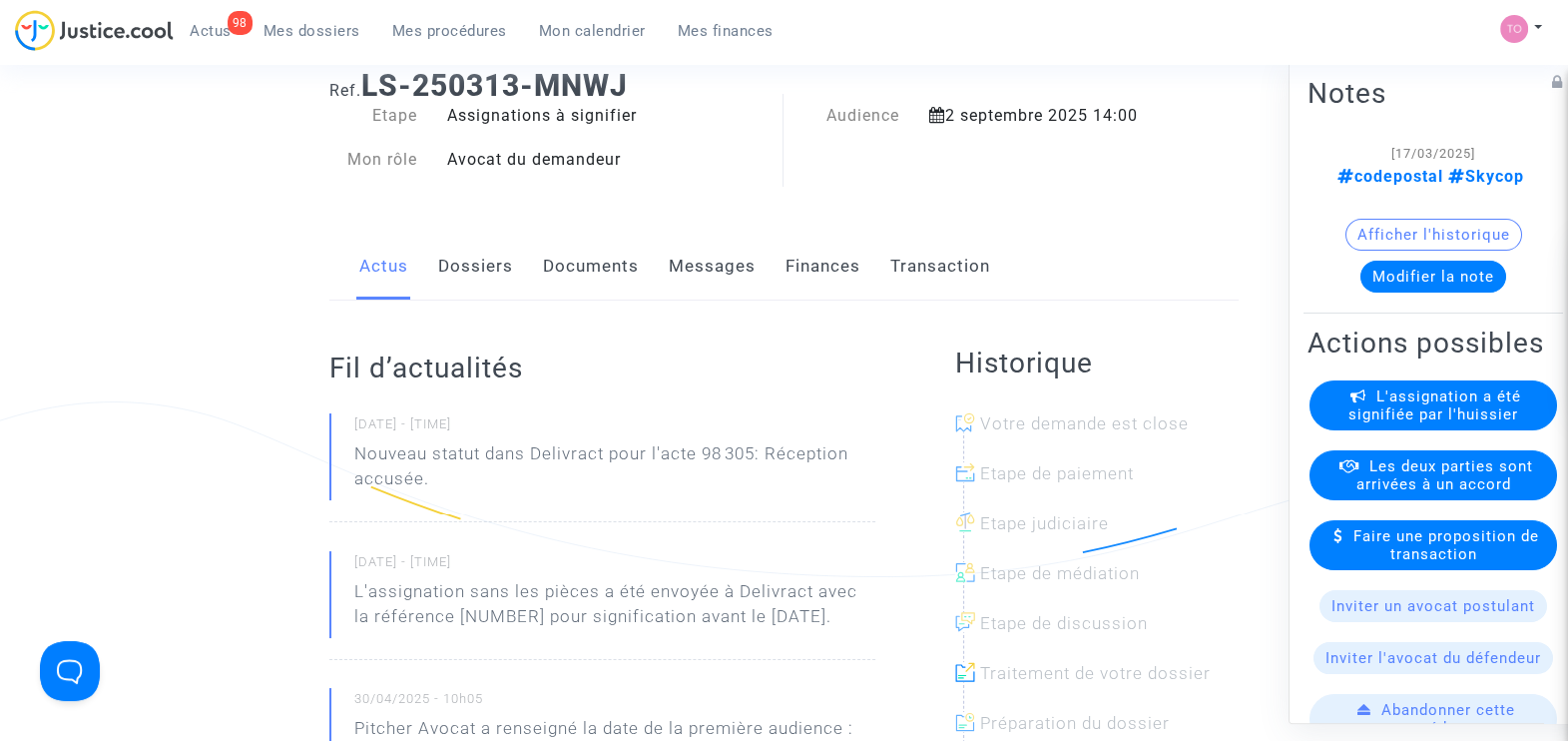 scroll, scrollTop: 0, scrollLeft: 0, axis: both 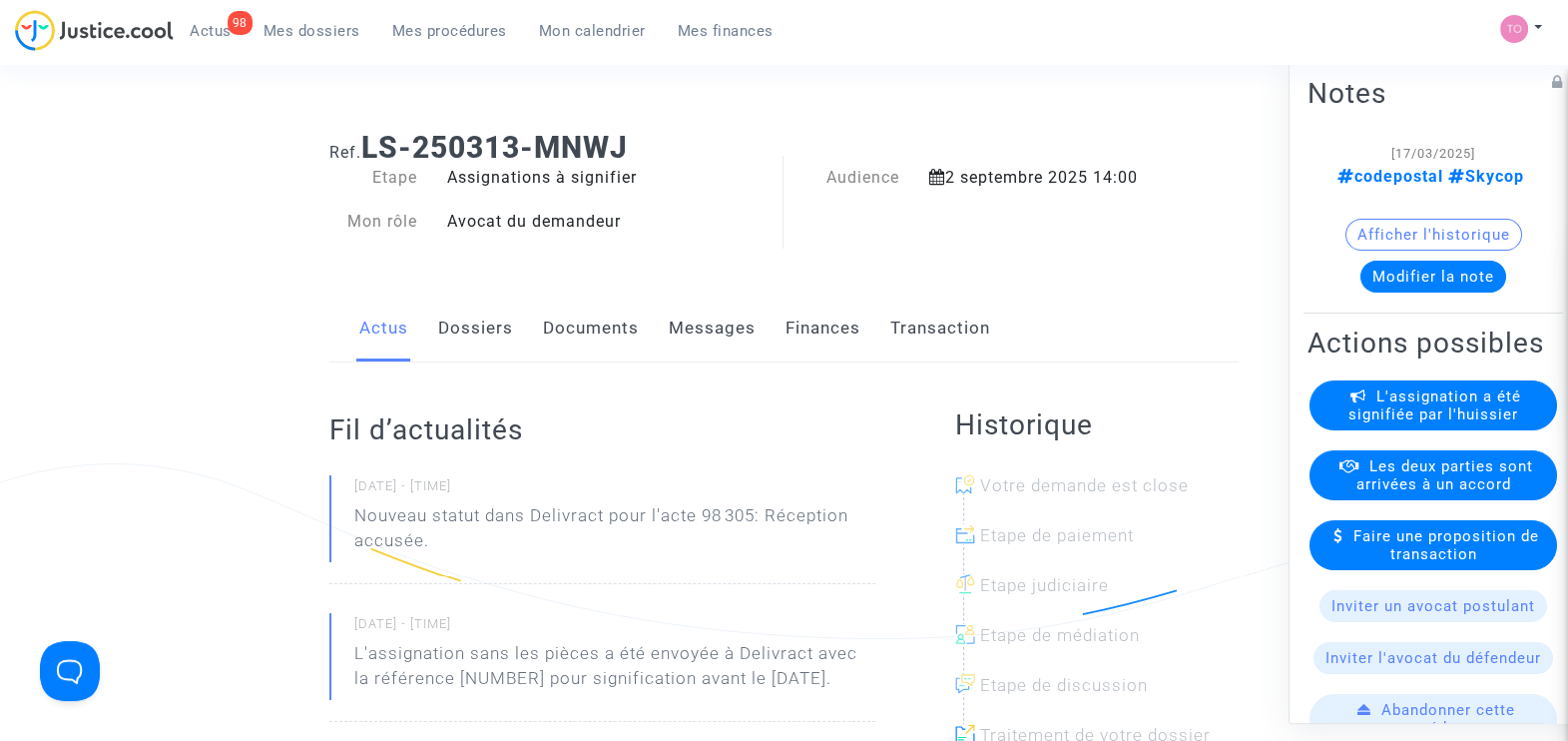 click on "Messages" 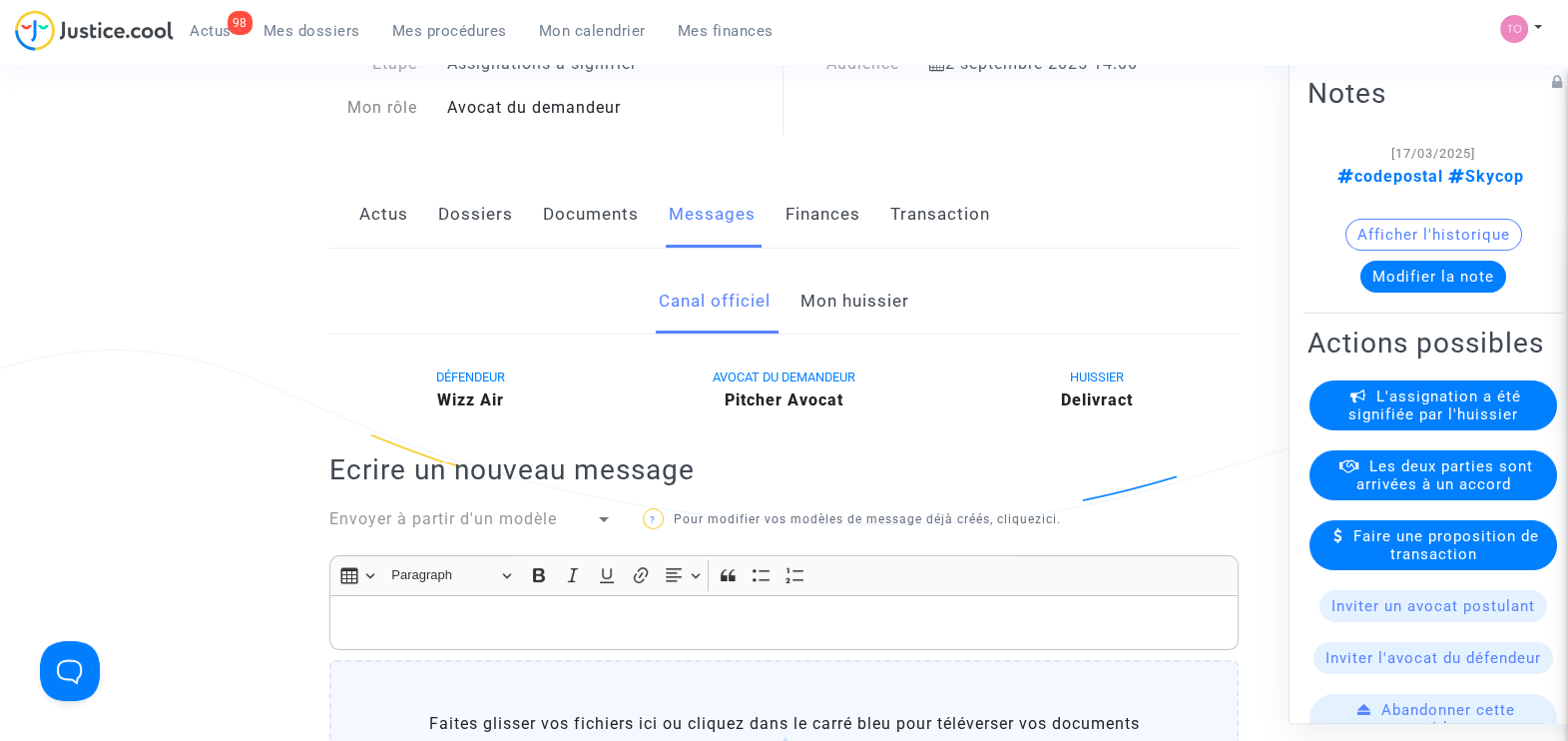 scroll, scrollTop: 114, scrollLeft: 0, axis: vertical 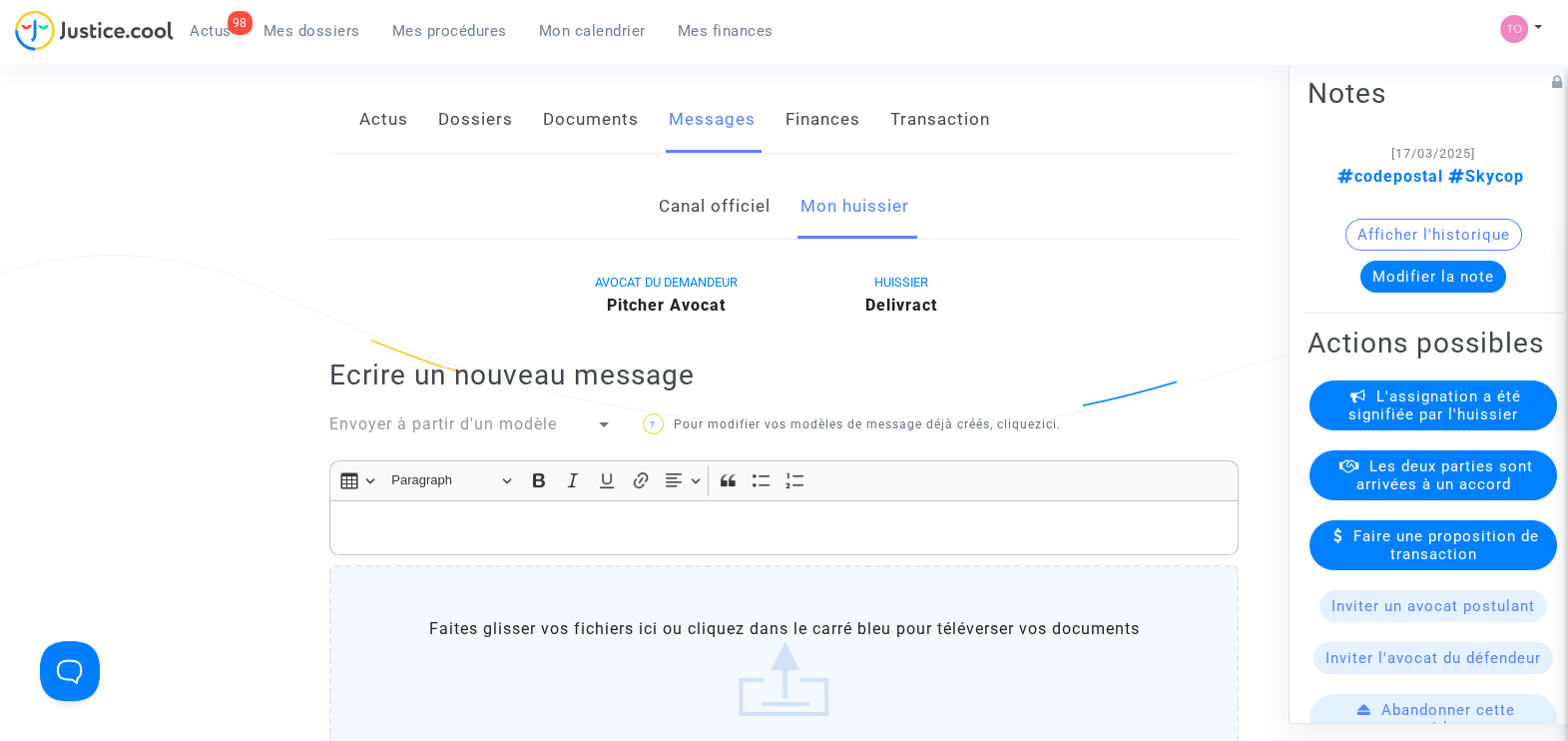 click 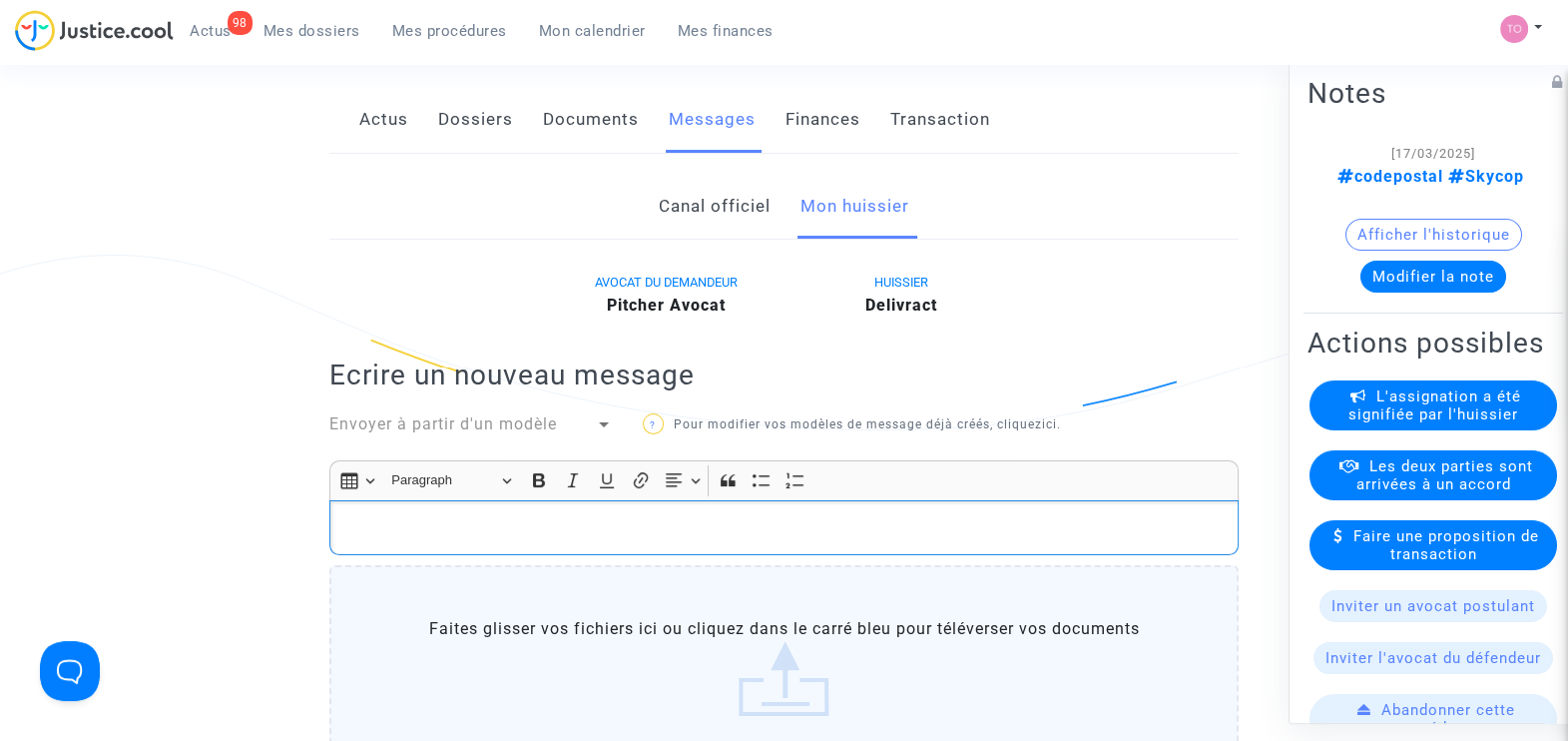 type 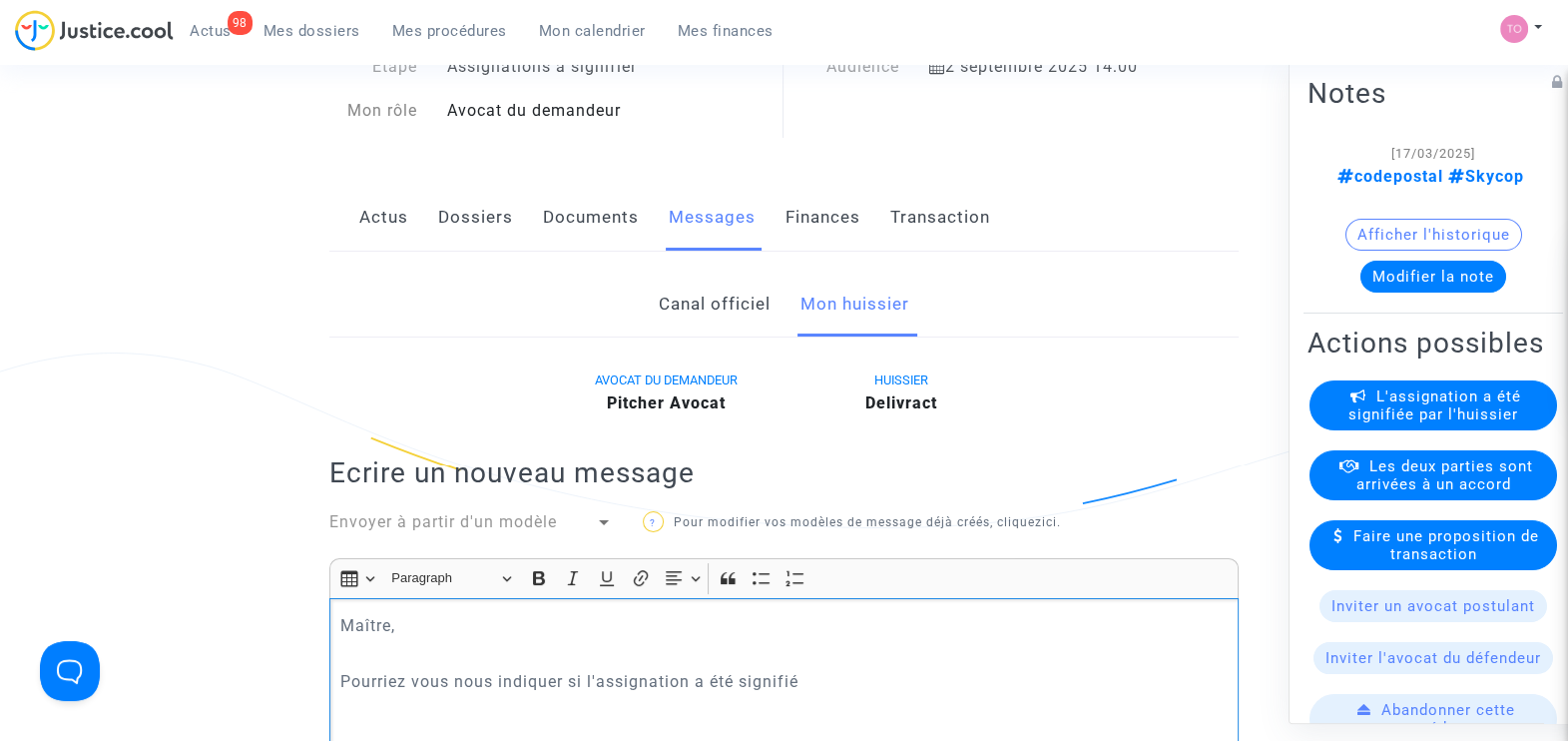 scroll, scrollTop: 140, scrollLeft: 0, axis: vertical 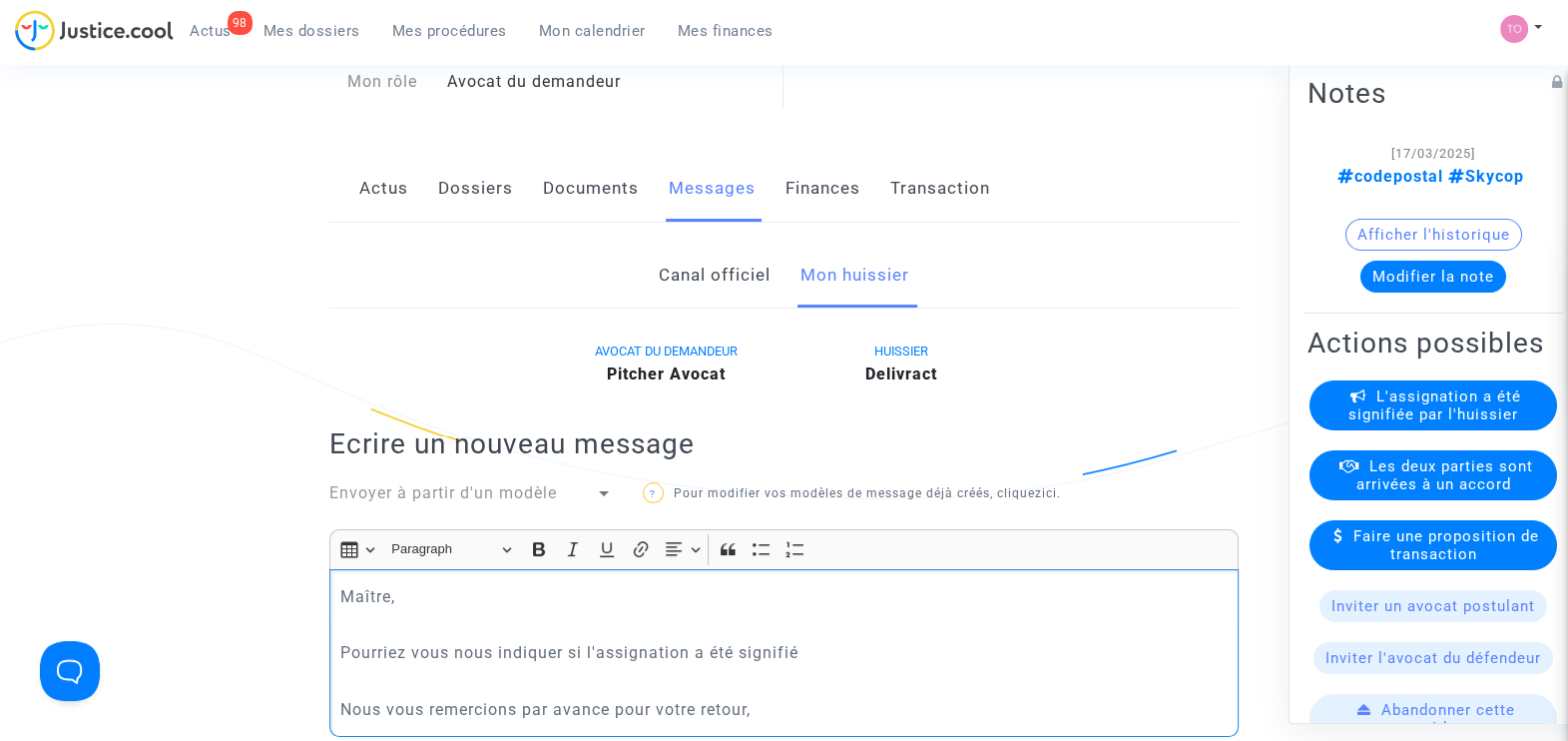click on "Pourriez vous nous indiquer si l'assignation a été signifié" 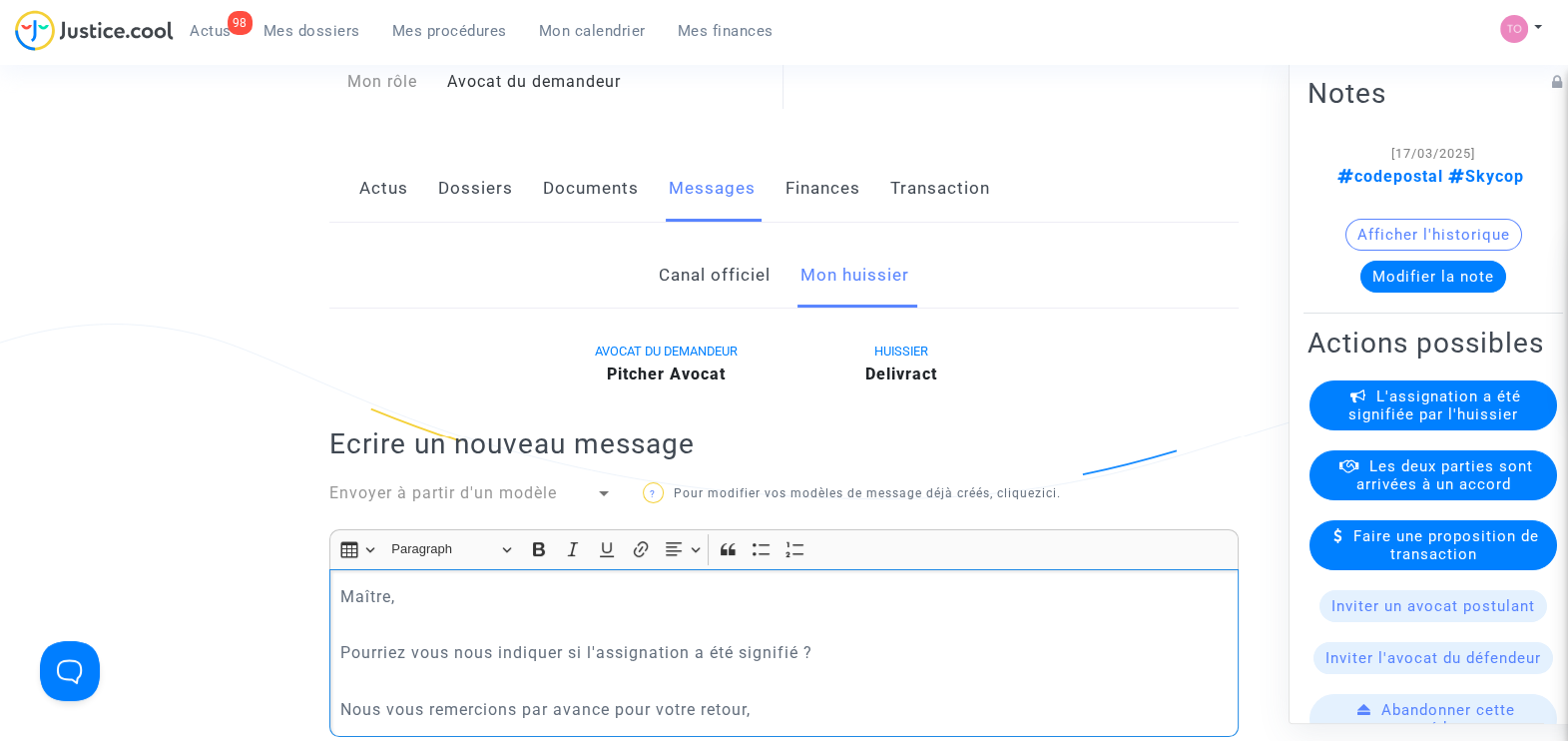 scroll, scrollTop: 142, scrollLeft: 0, axis: vertical 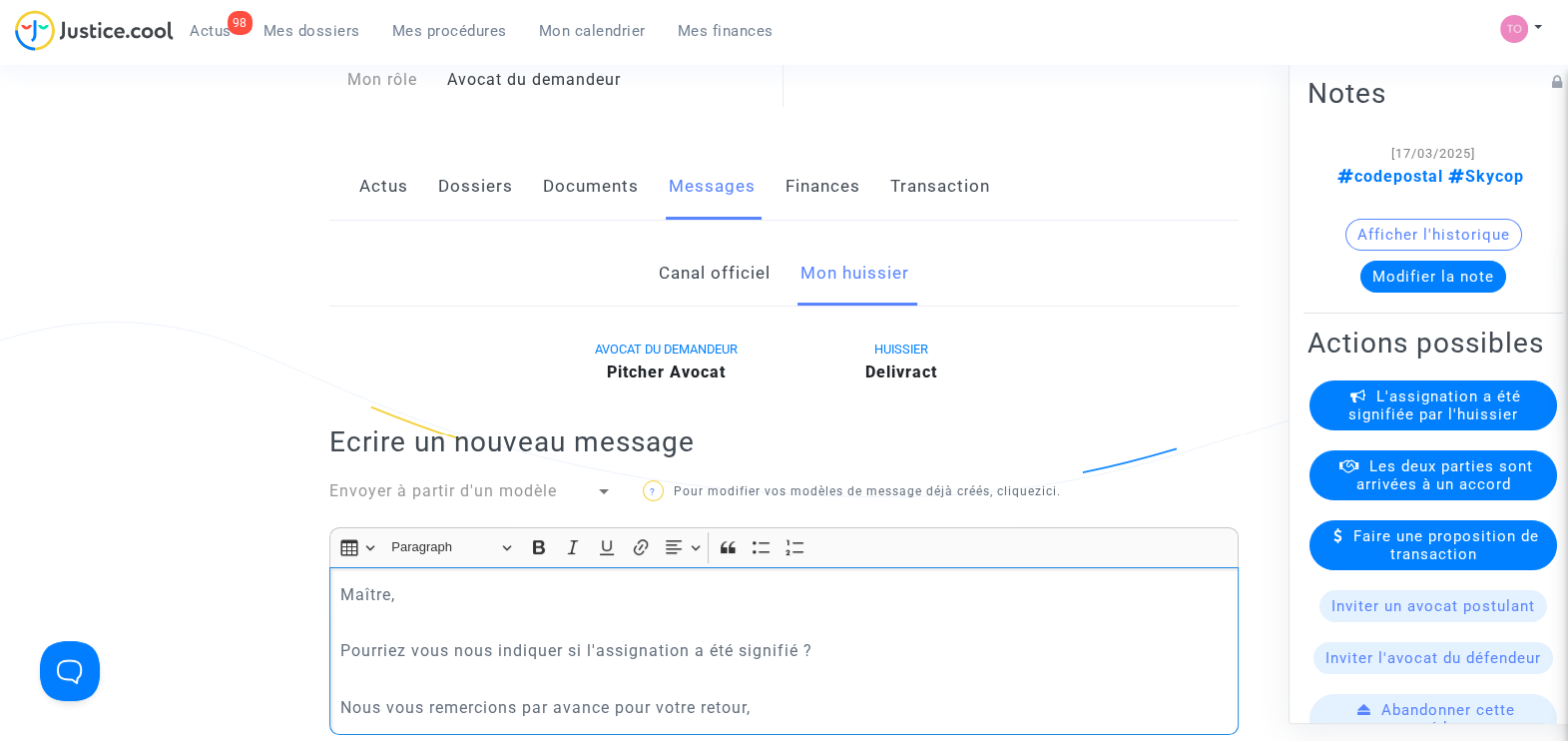 click on "Nous vous remercions par avance pour votre retour," 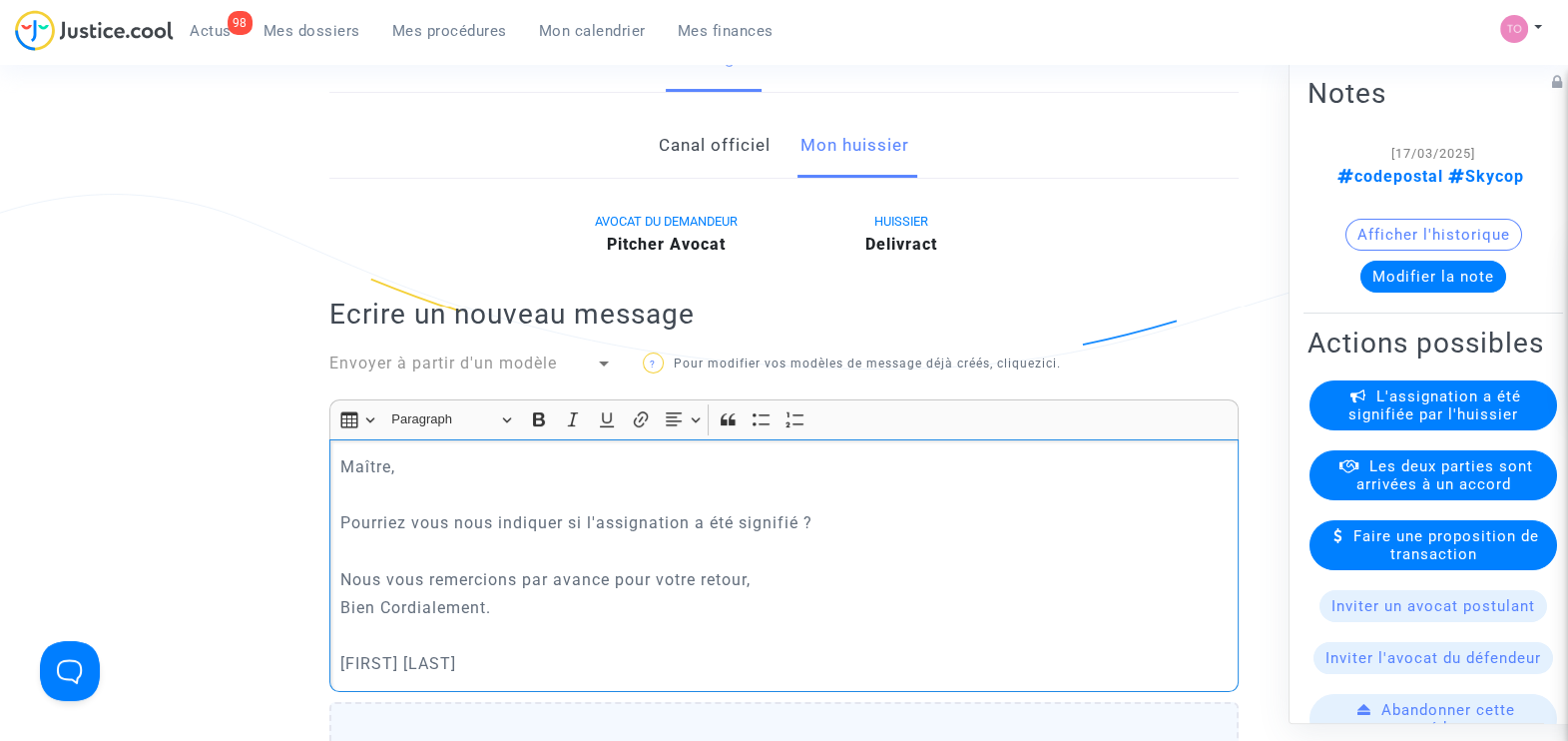 scroll, scrollTop: 272, scrollLeft: 0, axis: vertical 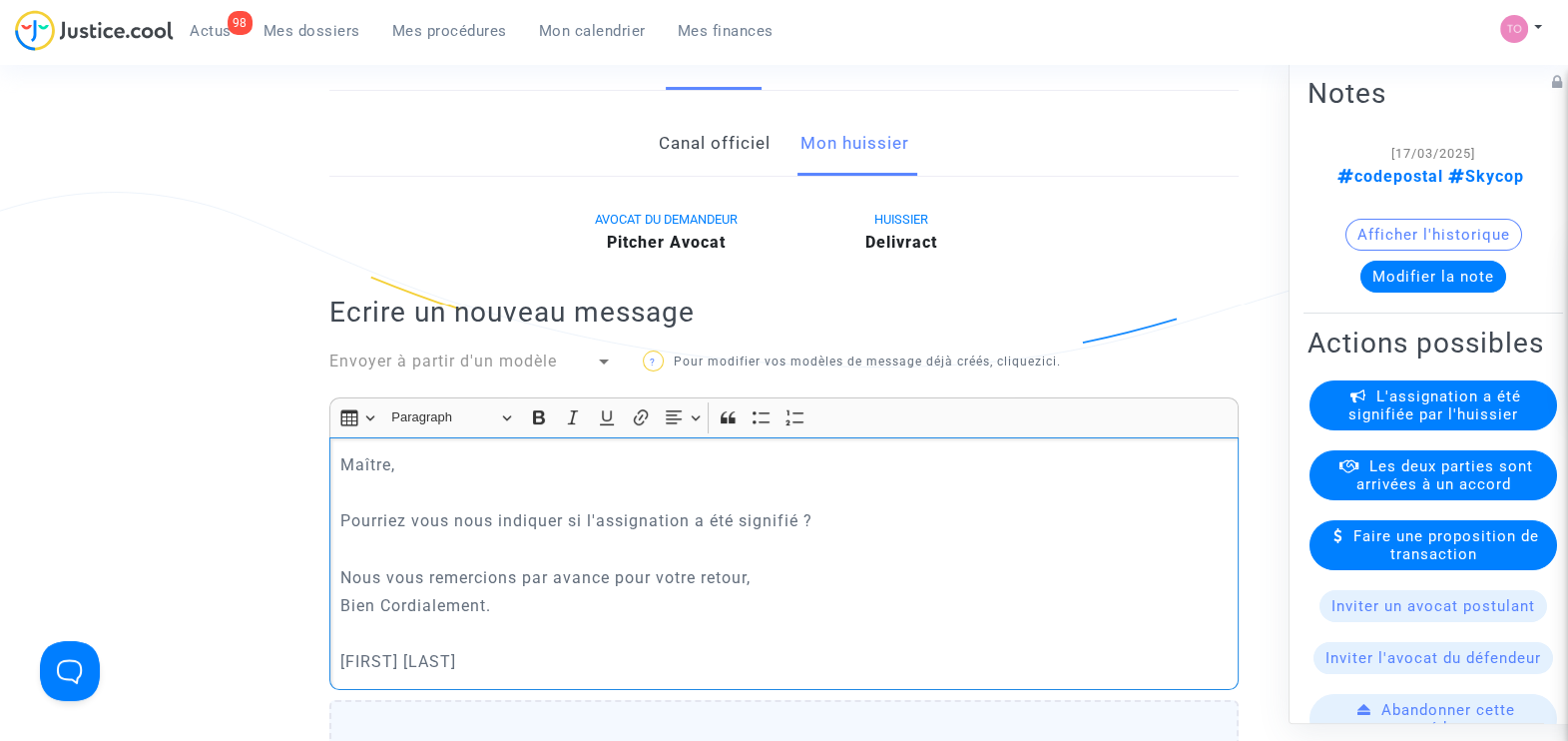 drag, startPoint x: 470, startPoint y: 667, endPoint x: 276, endPoint y: 635, distance: 196.62146 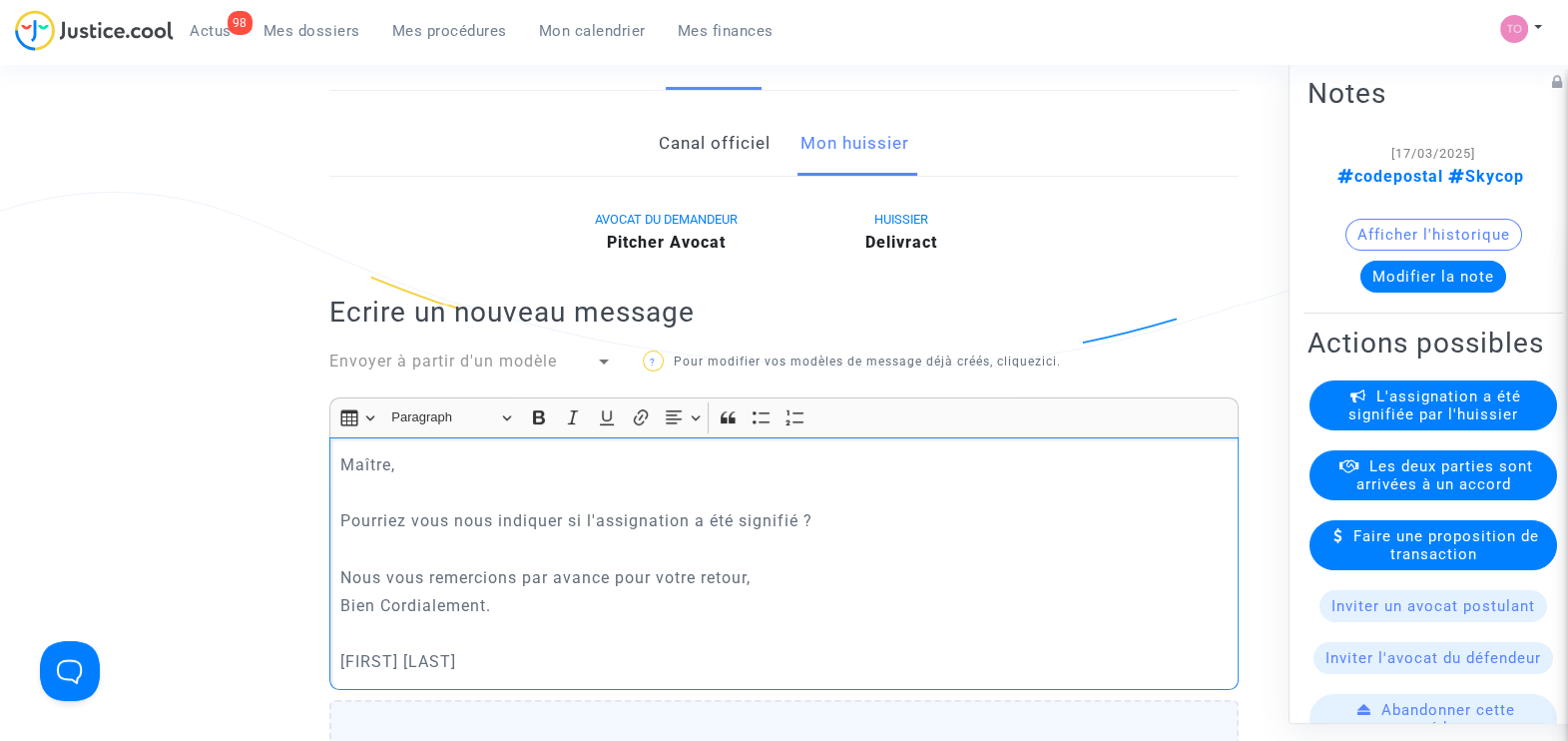 click on "Tom Quercioli" 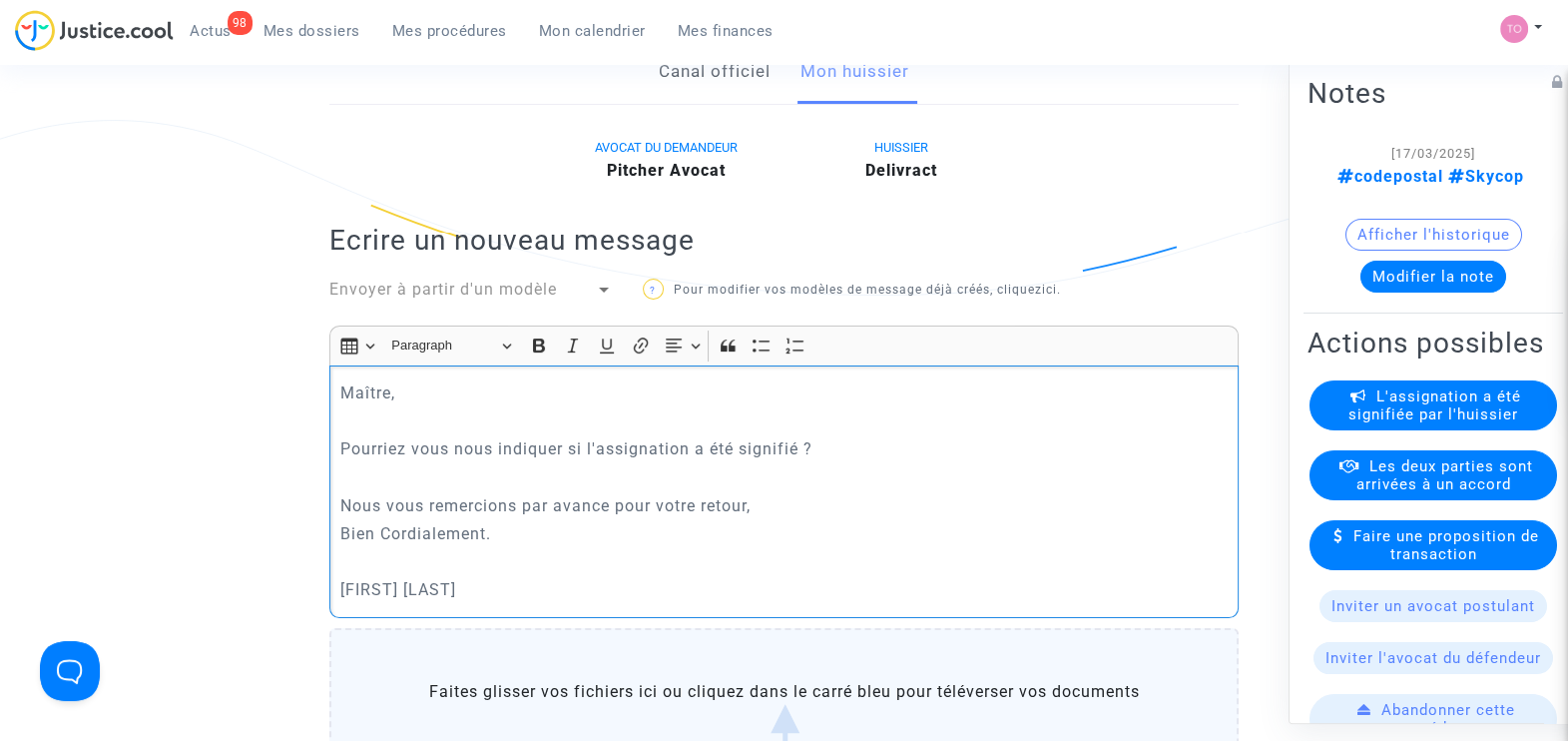 scroll, scrollTop: 345, scrollLeft: 0, axis: vertical 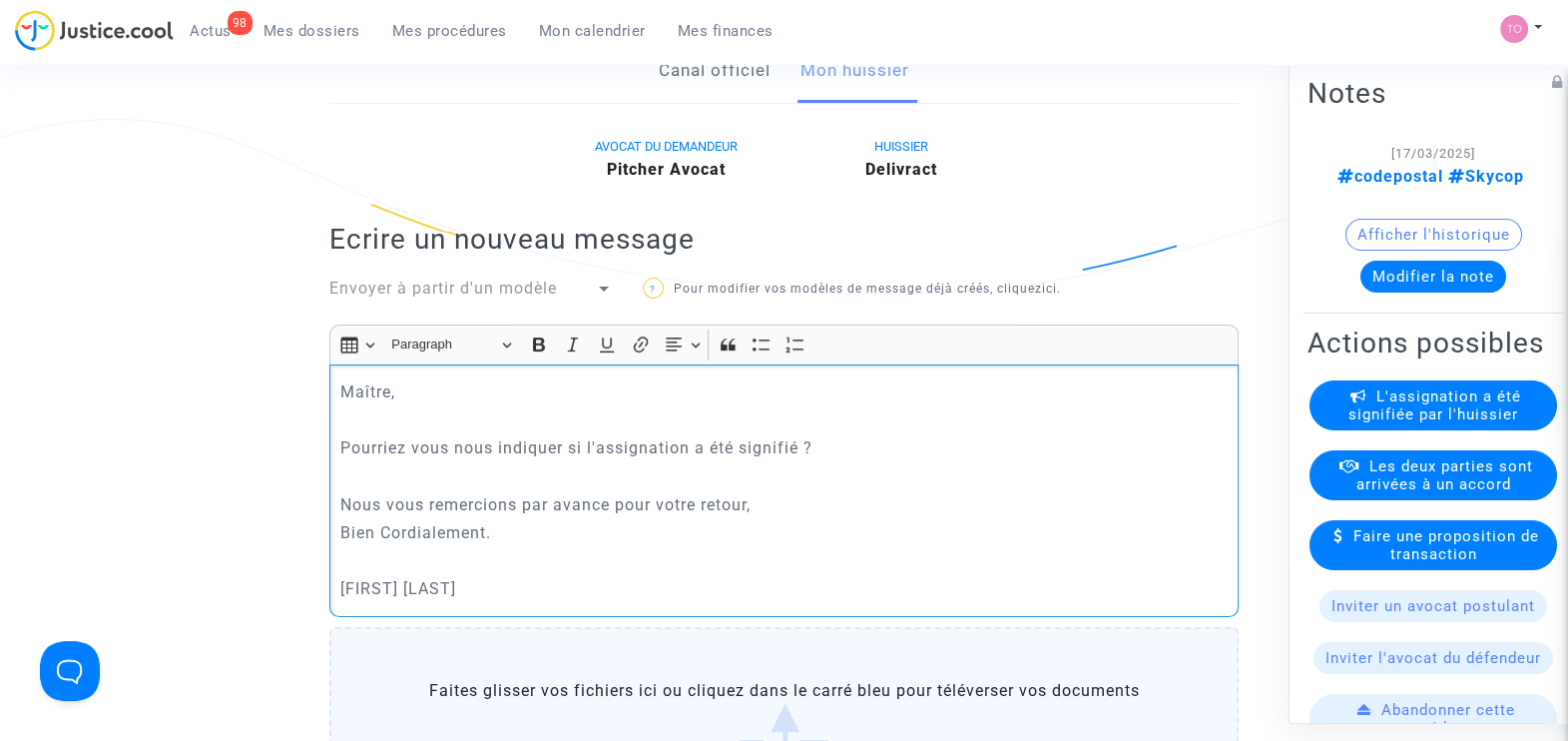 drag, startPoint x: 470, startPoint y: 594, endPoint x: 333, endPoint y: 586, distance: 137.23338 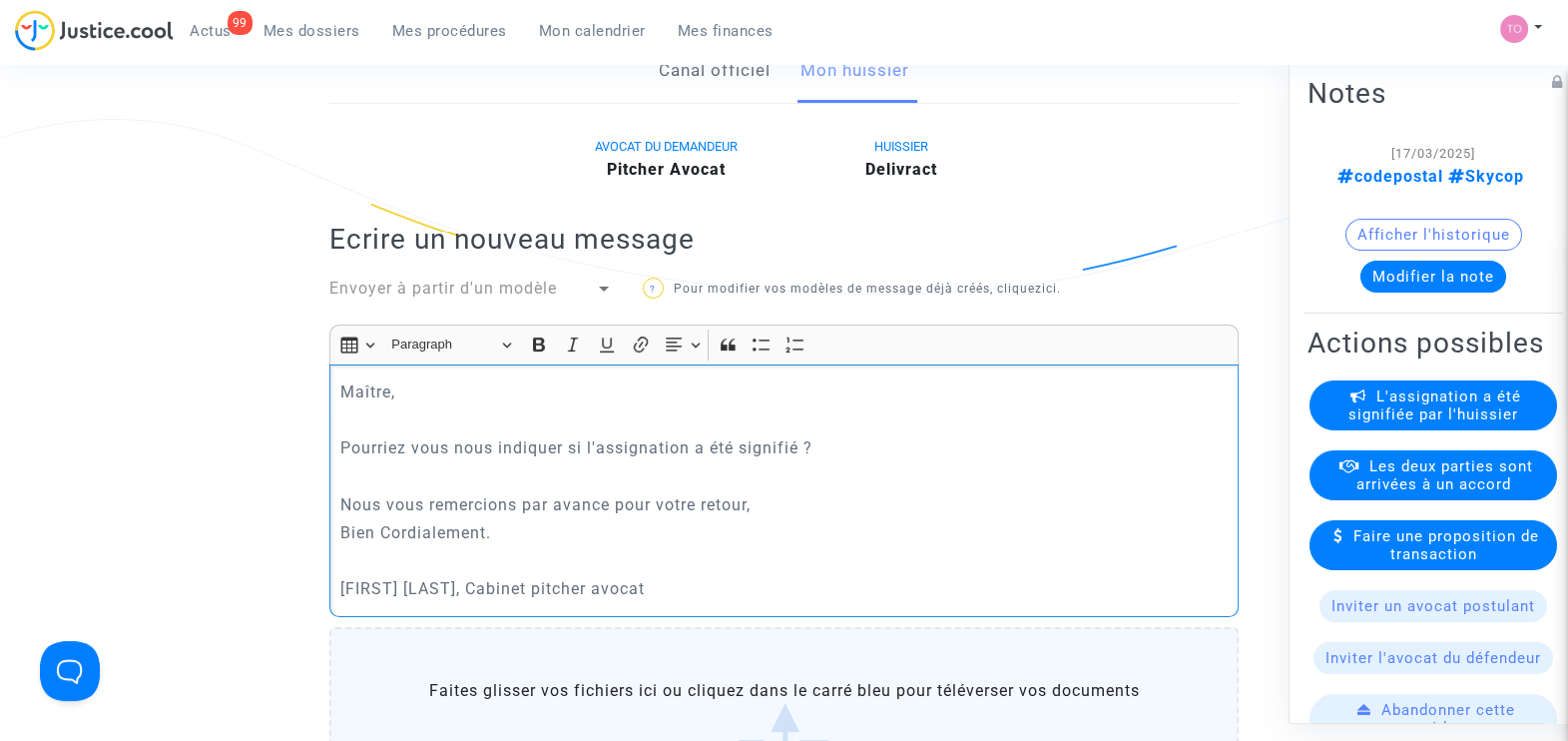 click on "Tom Quercioli, Cabinet pitcher avocat" 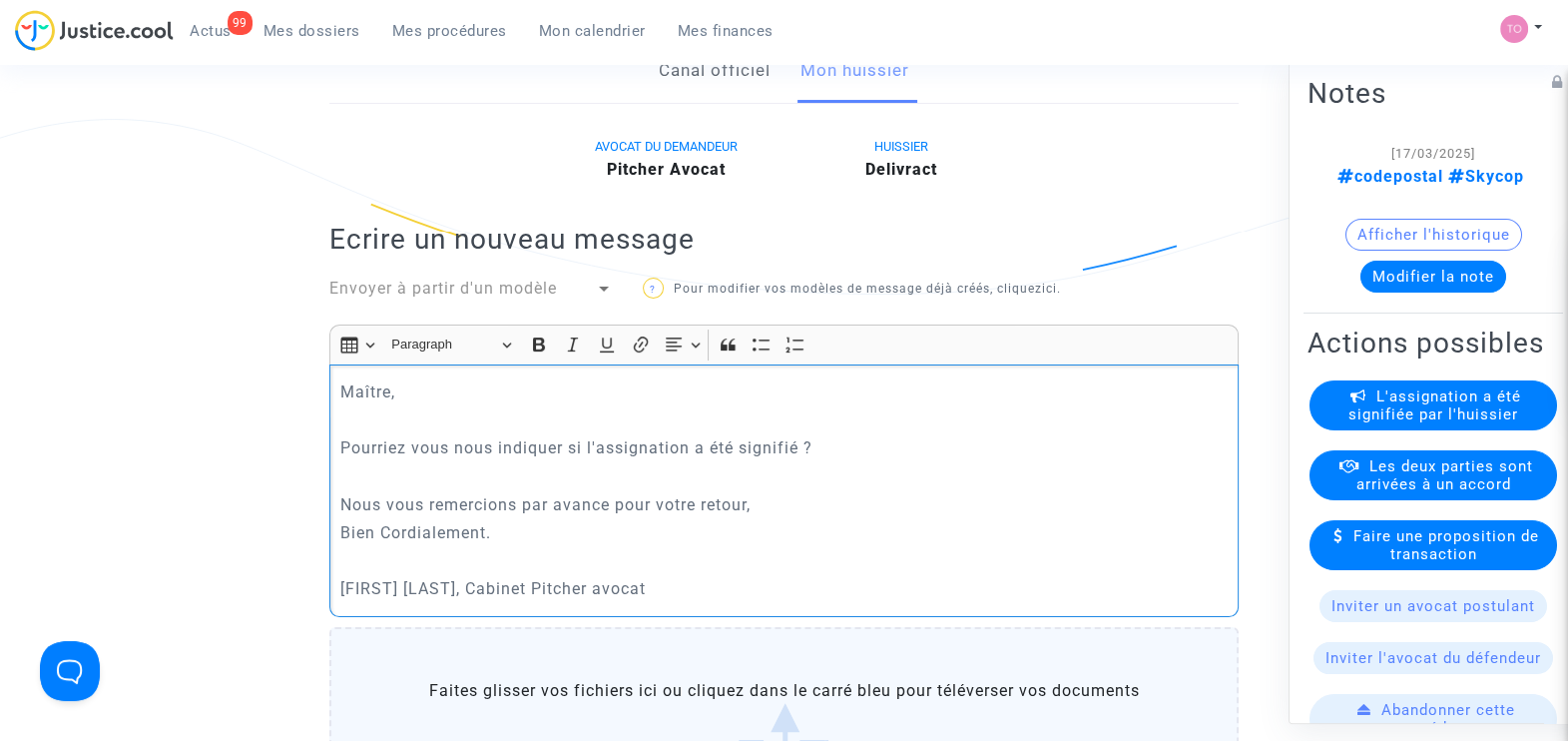 click on "Tom Quercioli, Cabinet Pitcher avocat" 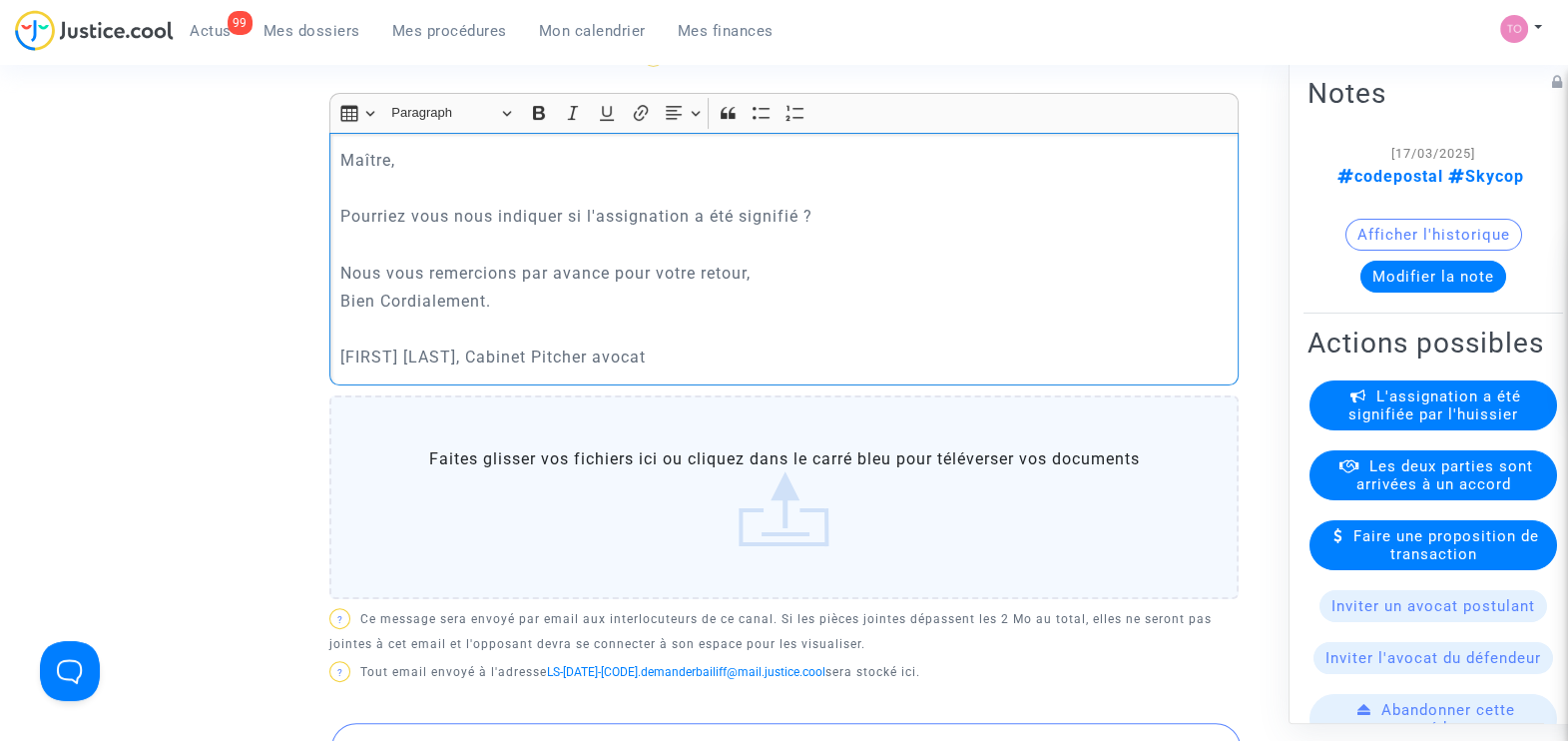 scroll, scrollTop: 578, scrollLeft: 0, axis: vertical 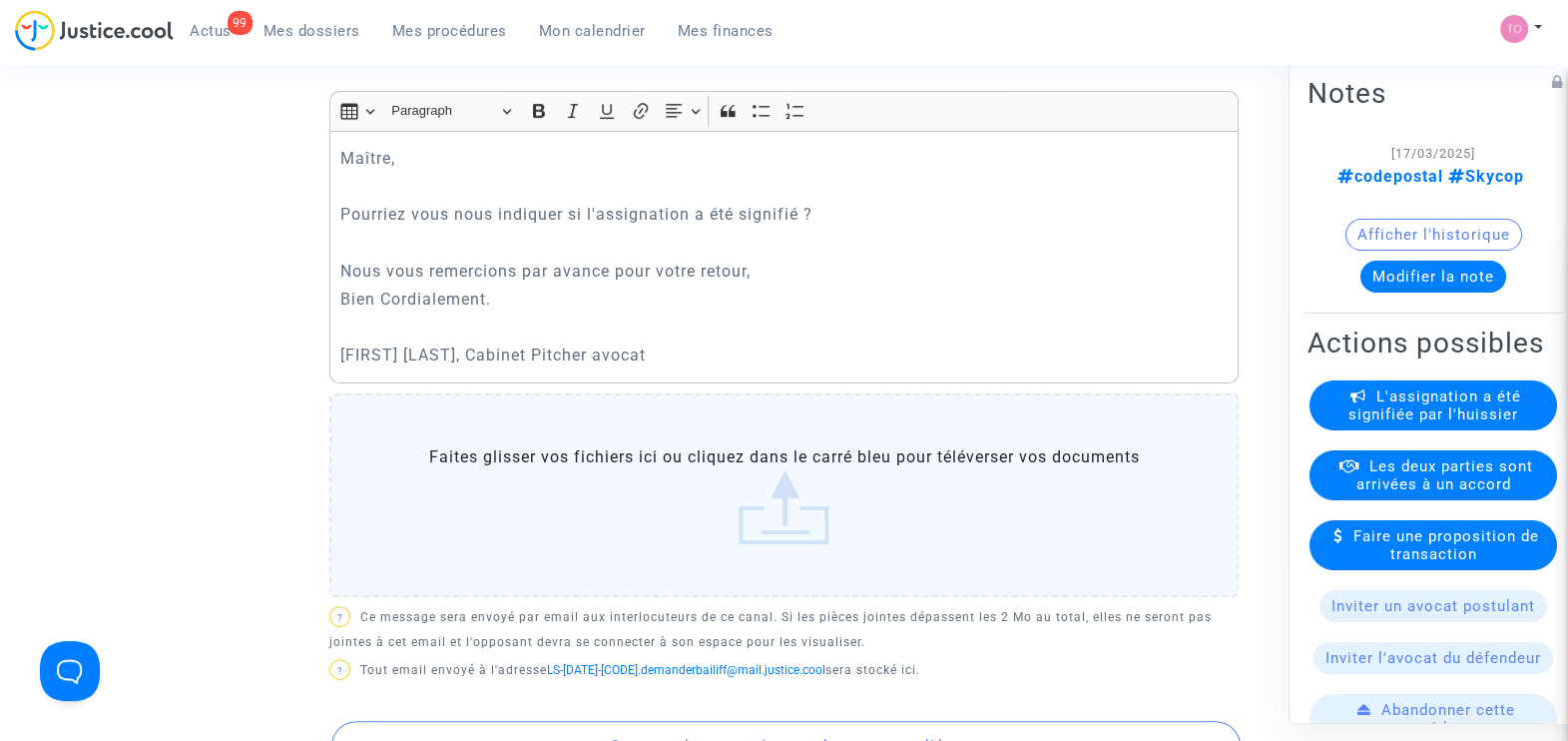 click on "Faites glisser vos fichiers ici ou cliquez dans le carré bleu pour téléverser vos documents" 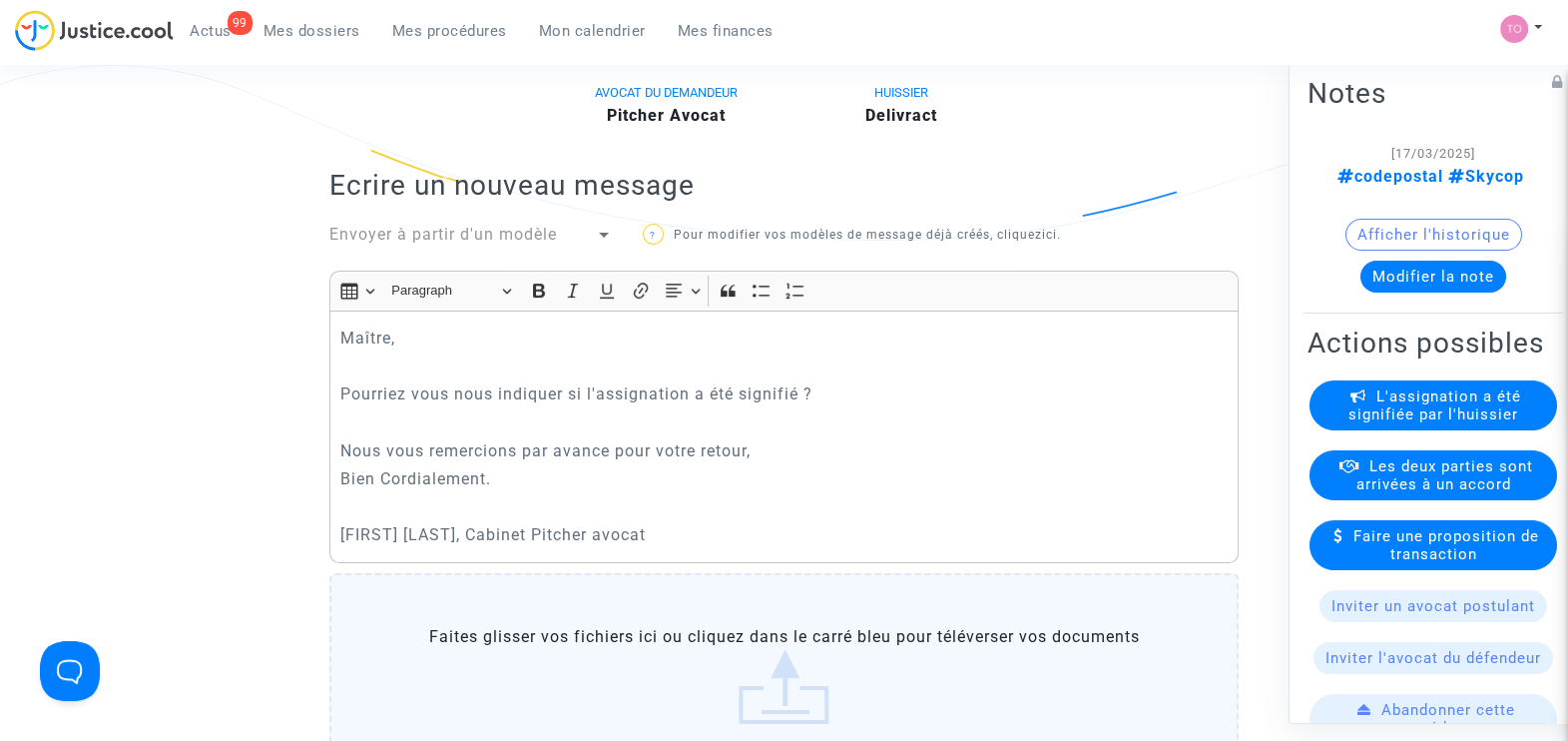 scroll, scrollTop: 405, scrollLeft: 0, axis: vertical 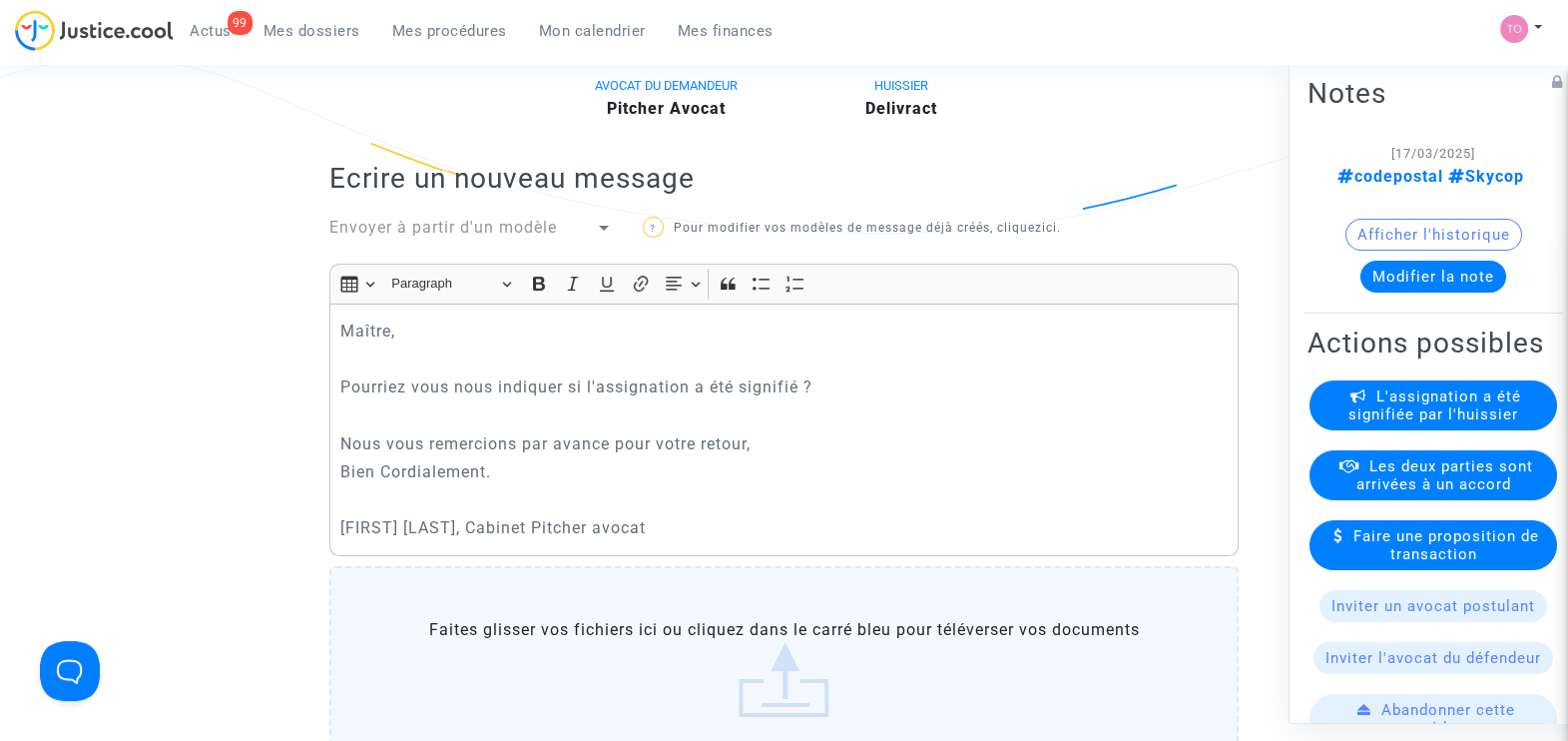 click on "Tom Quercioli, Cabinet Pitcher avocat" 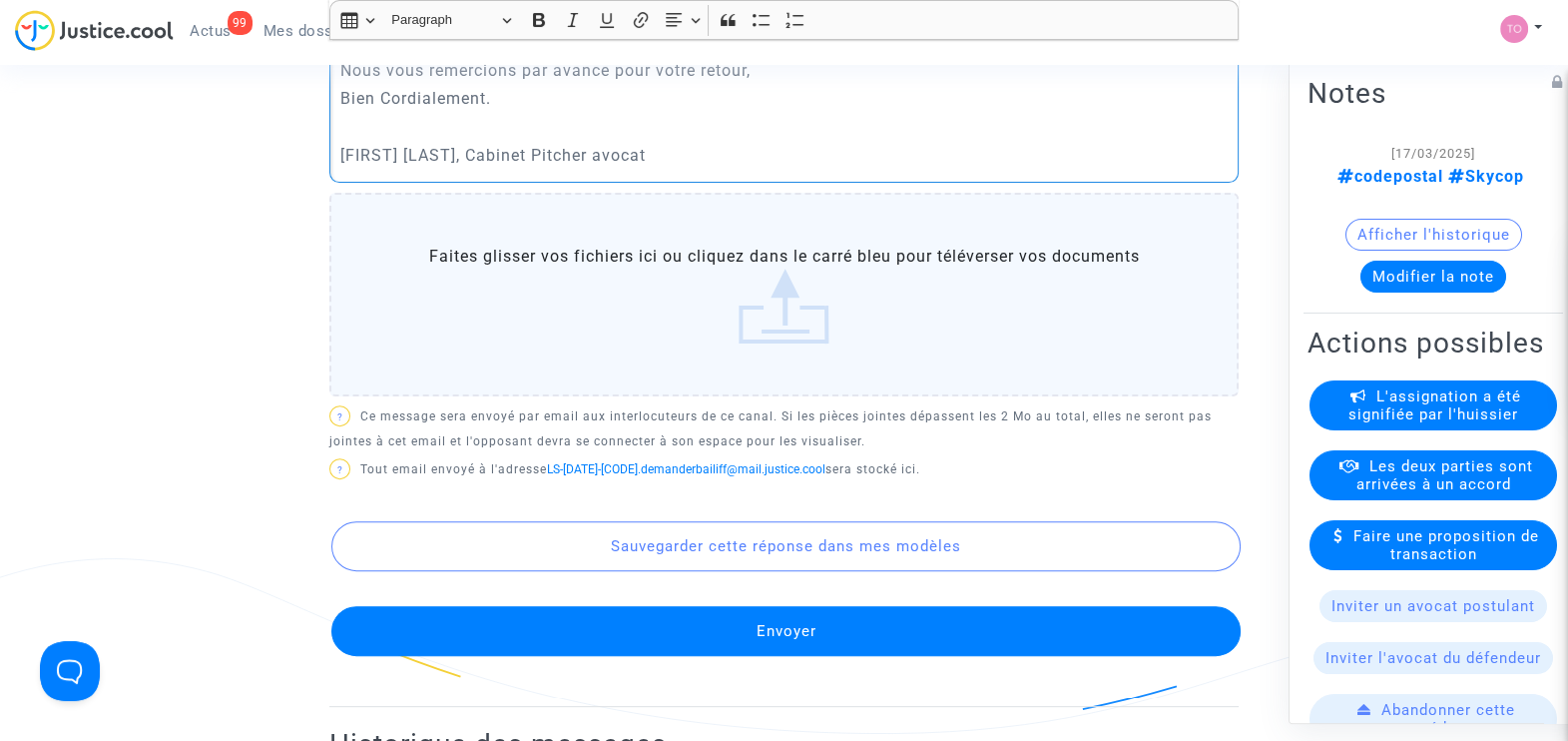 scroll, scrollTop: 778, scrollLeft: 0, axis: vertical 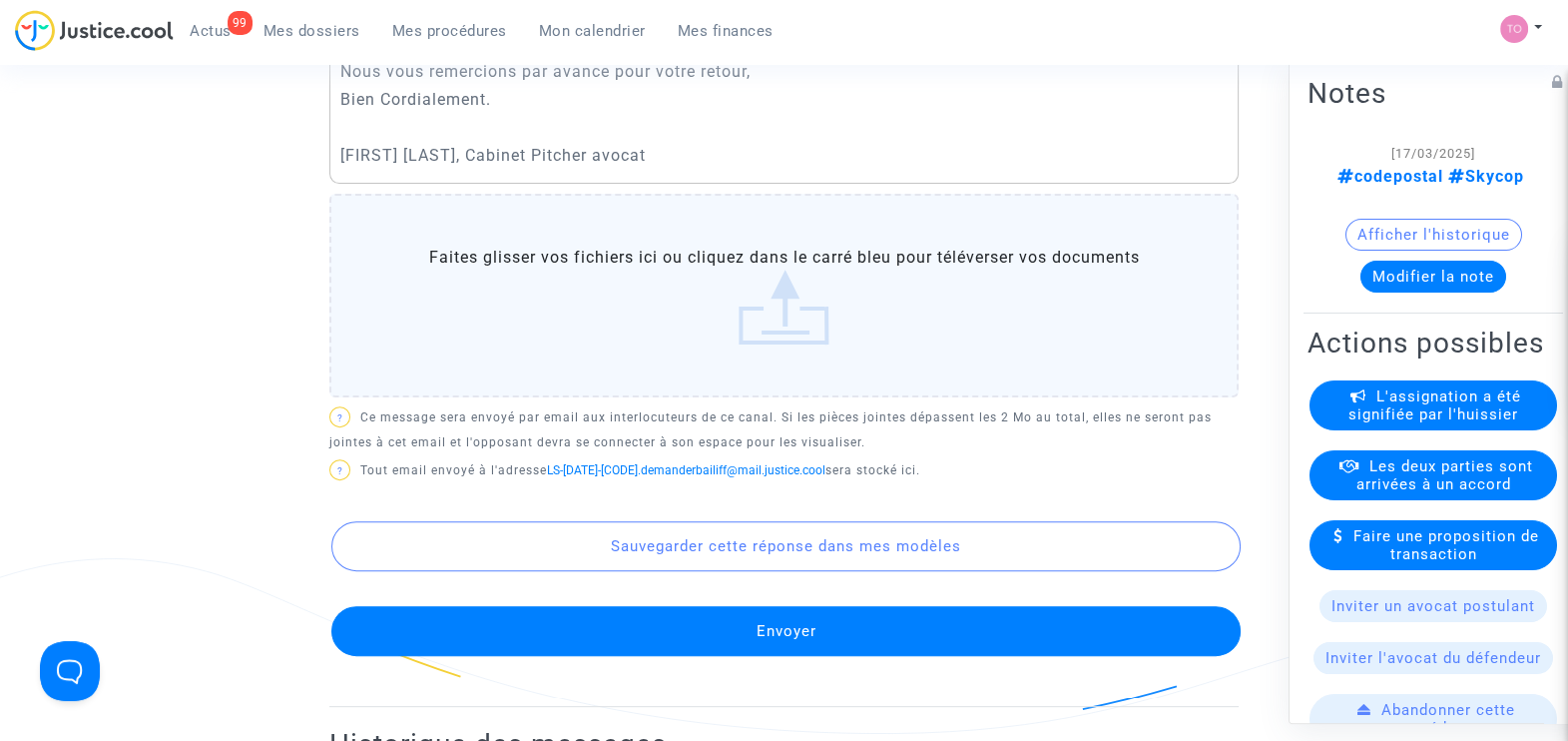 click on "Envoyer" 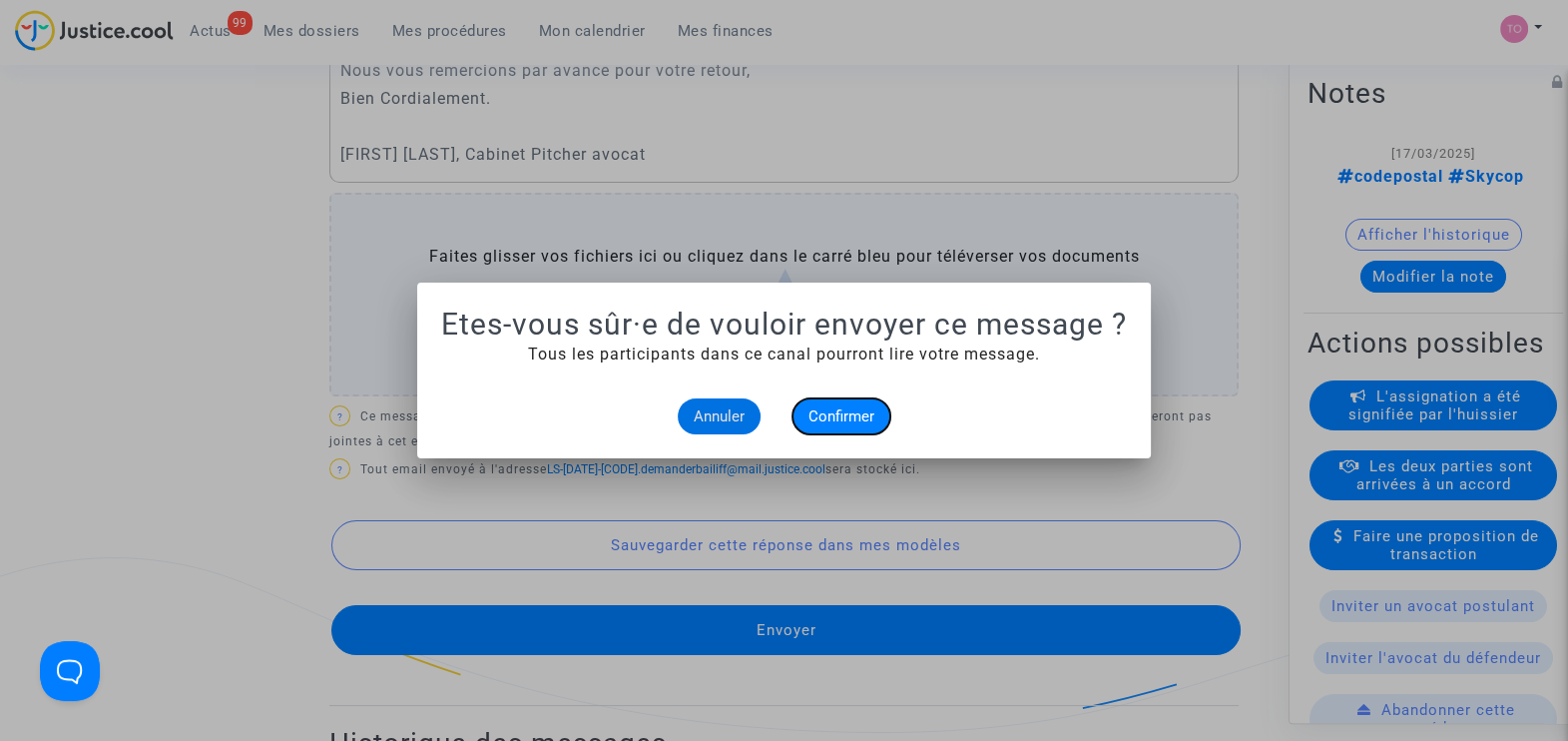 click on "Confirmer" at bounding box center [841, 416] 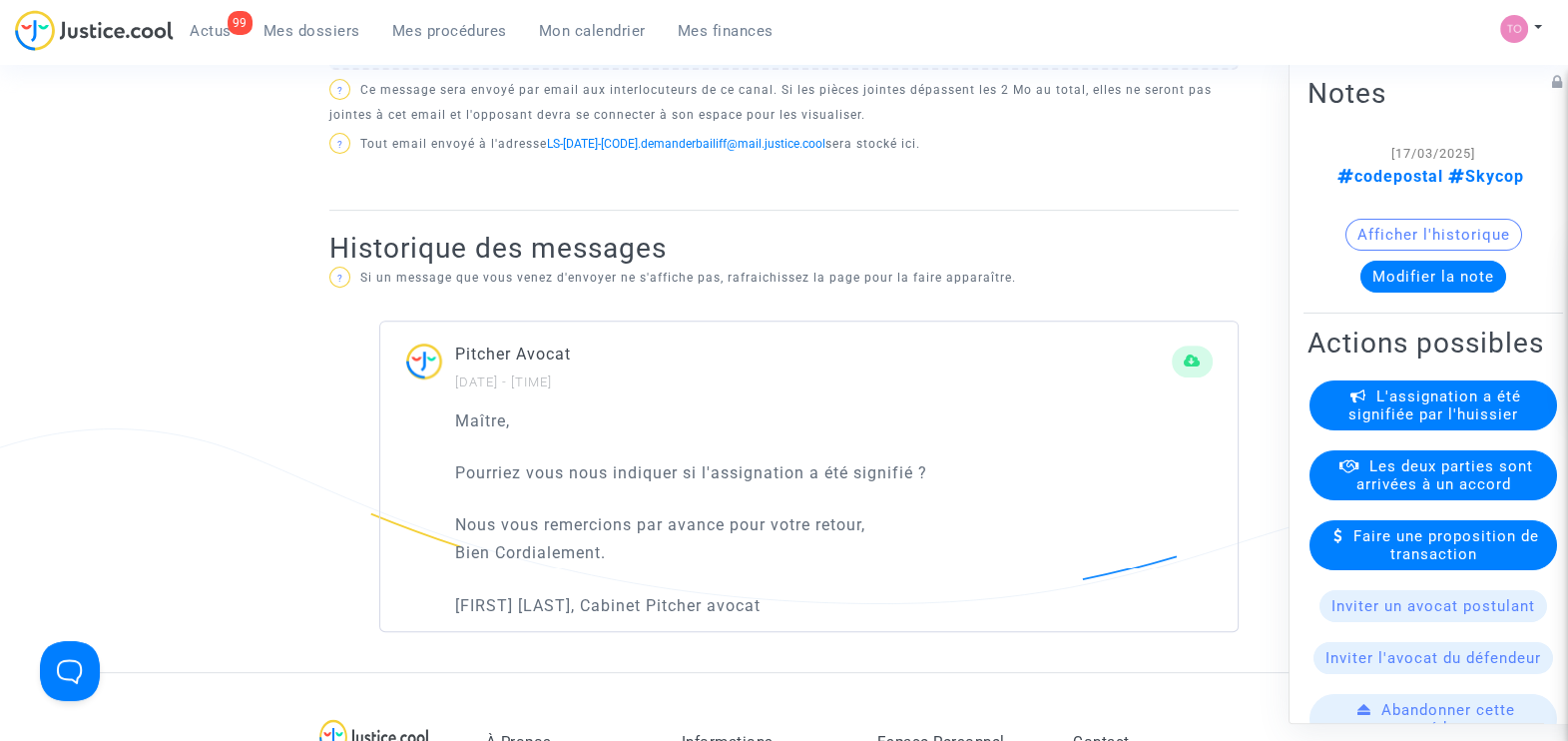 scroll, scrollTop: 910, scrollLeft: 0, axis: vertical 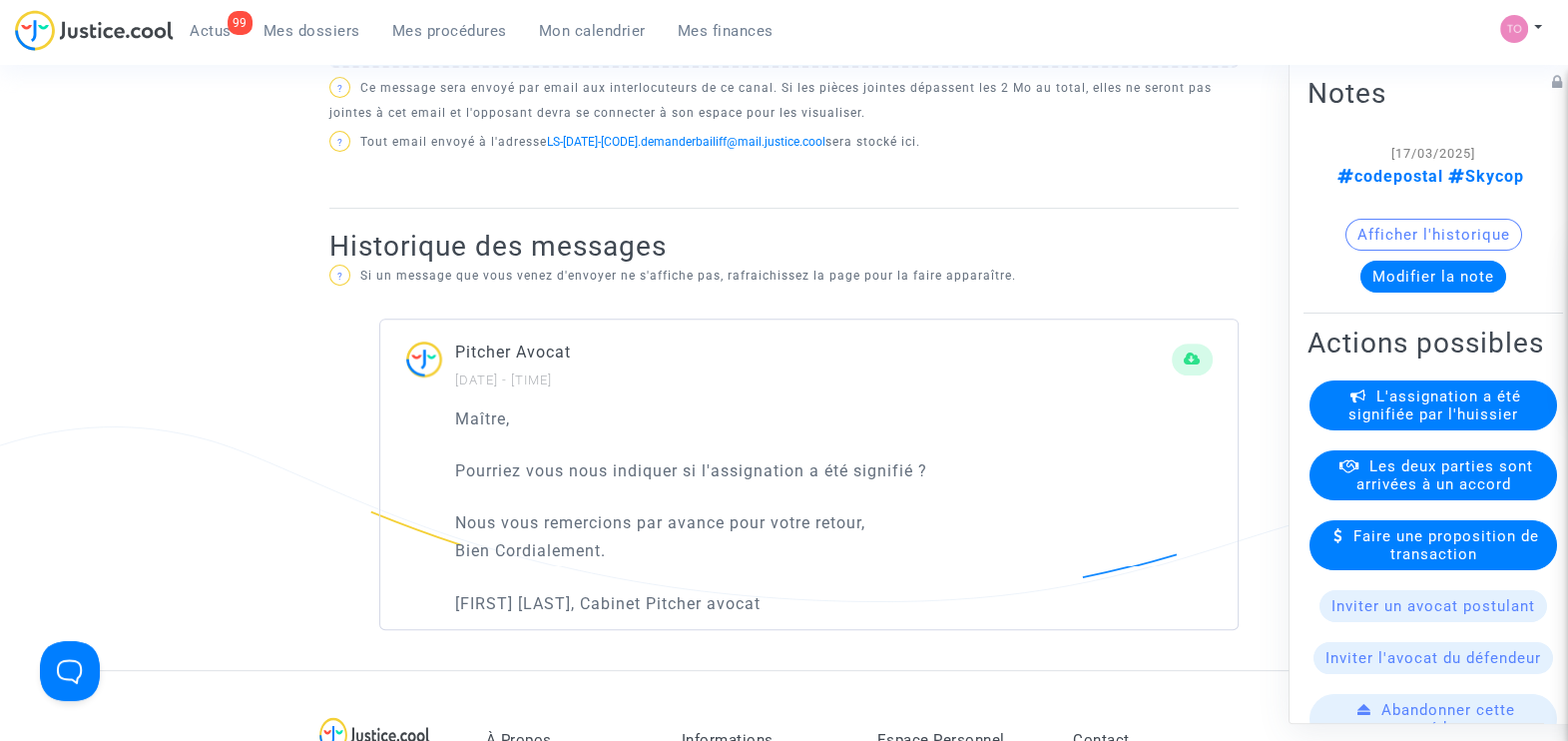 click on "Canal officiel   Mon huissier   AVOCAT DU DEMANDEUR  Pitcher Avocat  HUISSIER  Delivract Ecrire un nouveau message Envoyer à partir d'un modèle ?  Pour modifier vos modèles de message déjà créés, cliquez  ici .  Rich Text Editor Insert table Insert table Heading Paragraph Paragraph Heading 1 Heading 2 Heading 3 Bold (CTRL+B) Bold Italic (CTRL+I) Italic Underline (CTRL+U) Underline Link (Ctrl+K) Link Text alignment Text alignment Align left Align left Align right Align right Align center Align center Justify Justify Block quote Block quote Bulleted List Bulleted List Numbered List Numbered List  Faites glisser vos fichiers ici ou cliquez dans le carré bleu pour téléverser vos documents  ?  Ce message sera envoyé par email aux interlocuteurs de ce canal. Si les pièces jointes dépassent les 2 Mo au total, elles ne seront pas jointes à cet email et l'opposant devra se connecter à son espace pour les visualiser.  ?  Tout email envoyé à l'adresse  LS-250313-MNWJ.demanderbailiff@mail.justice.cool ?" 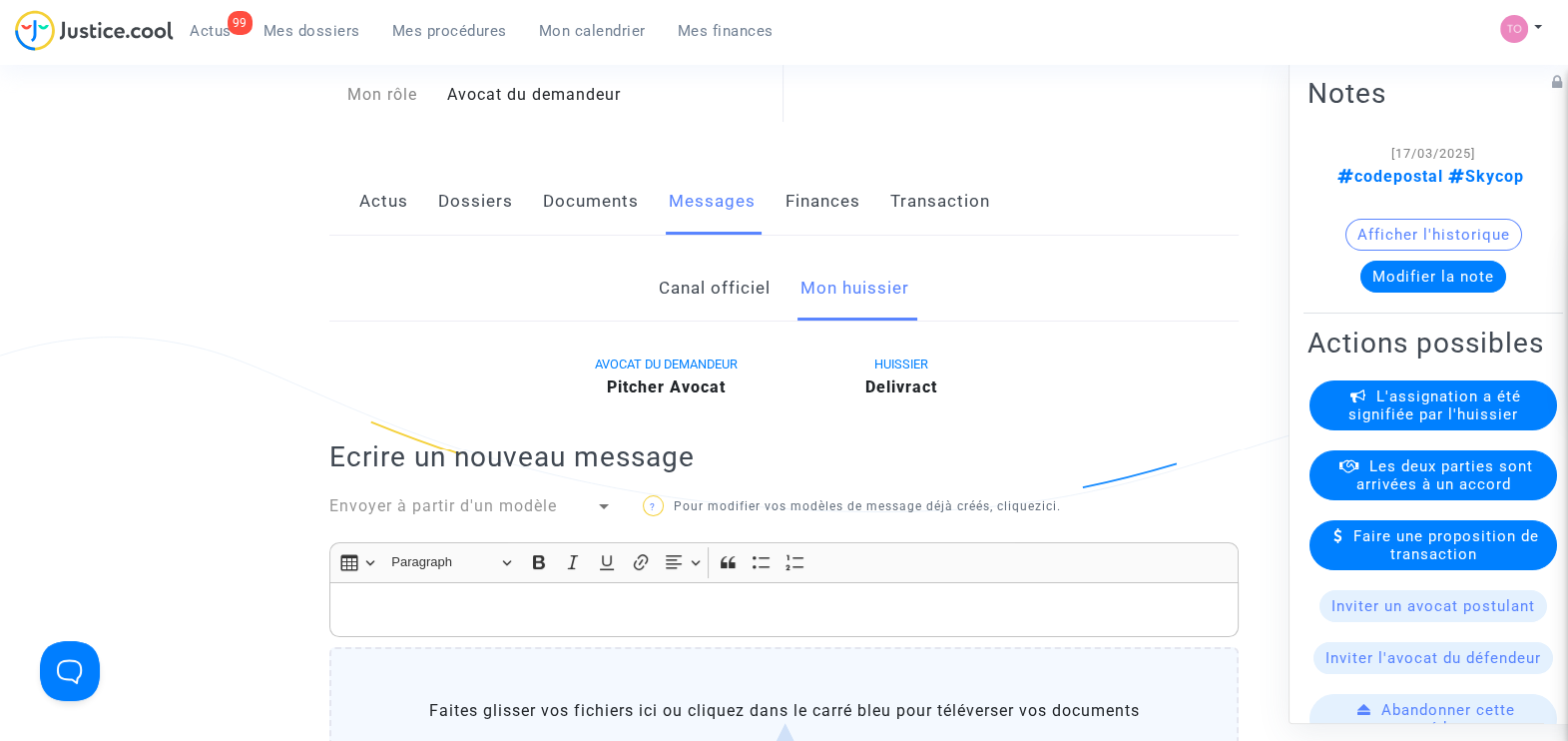 scroll, scrollTop: 126, scrollLeft: 0, axis: vertical 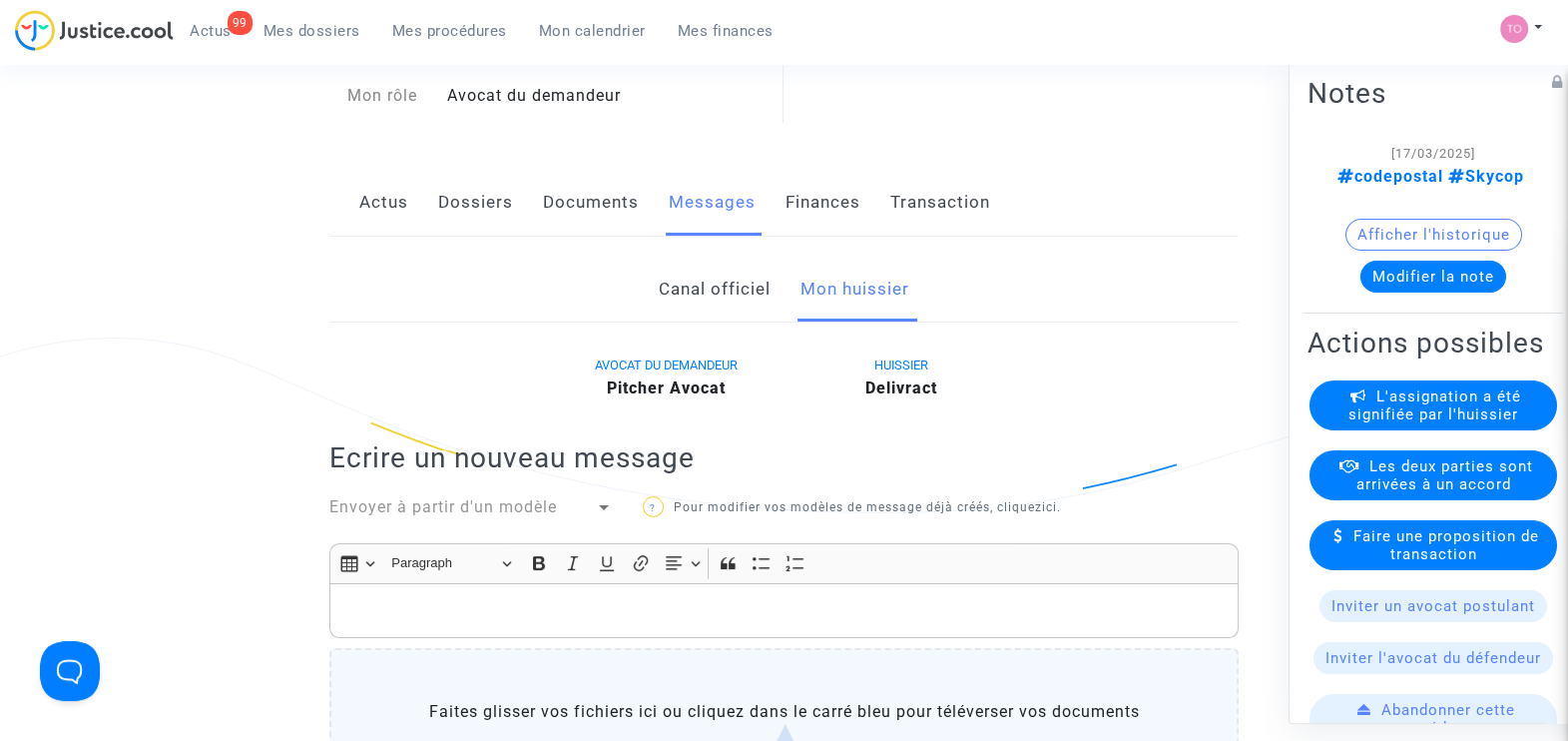 click on "Actus" at bounding box center [211, 31] 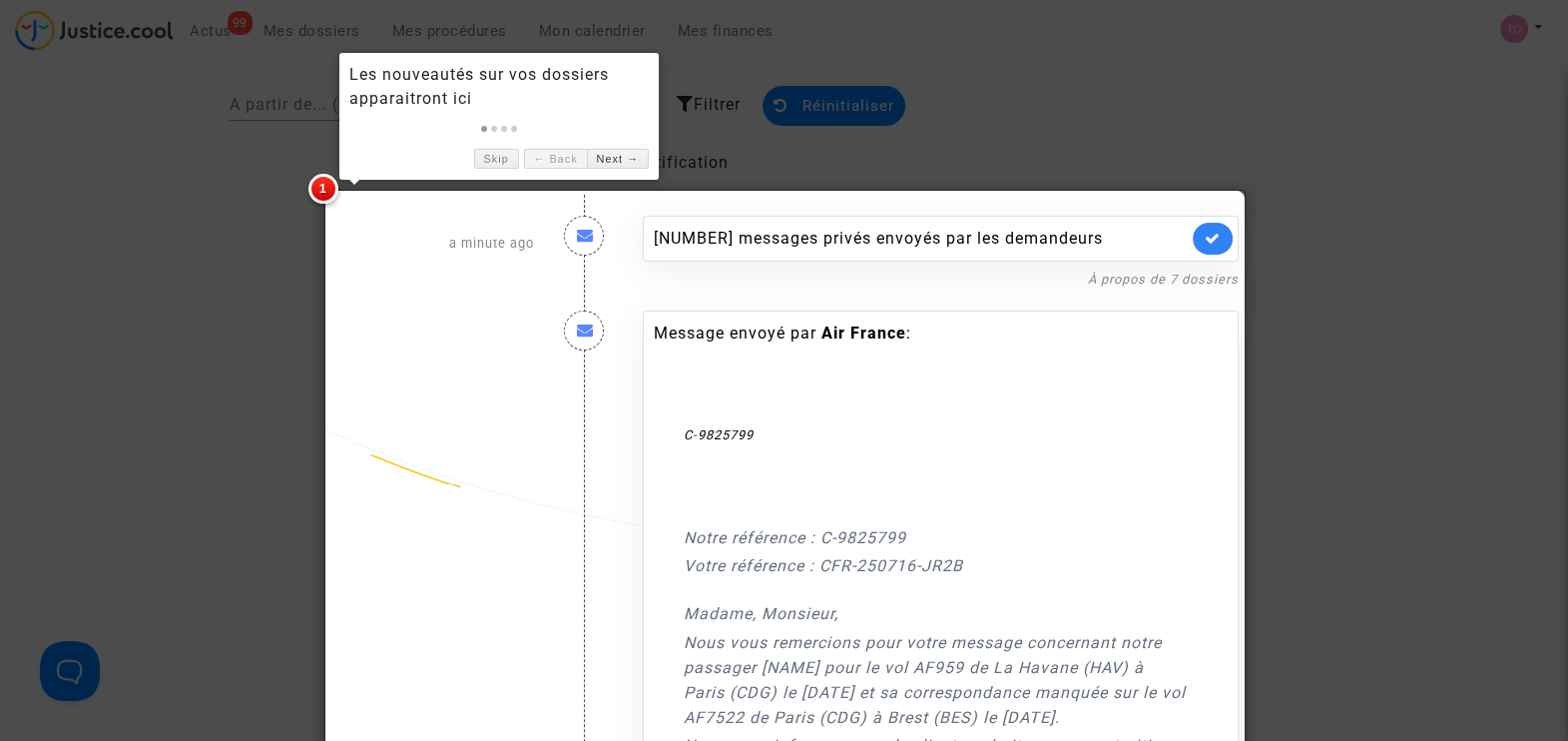 scroll, scrollTop: 112, scrollLeft: 0, axis: vertical 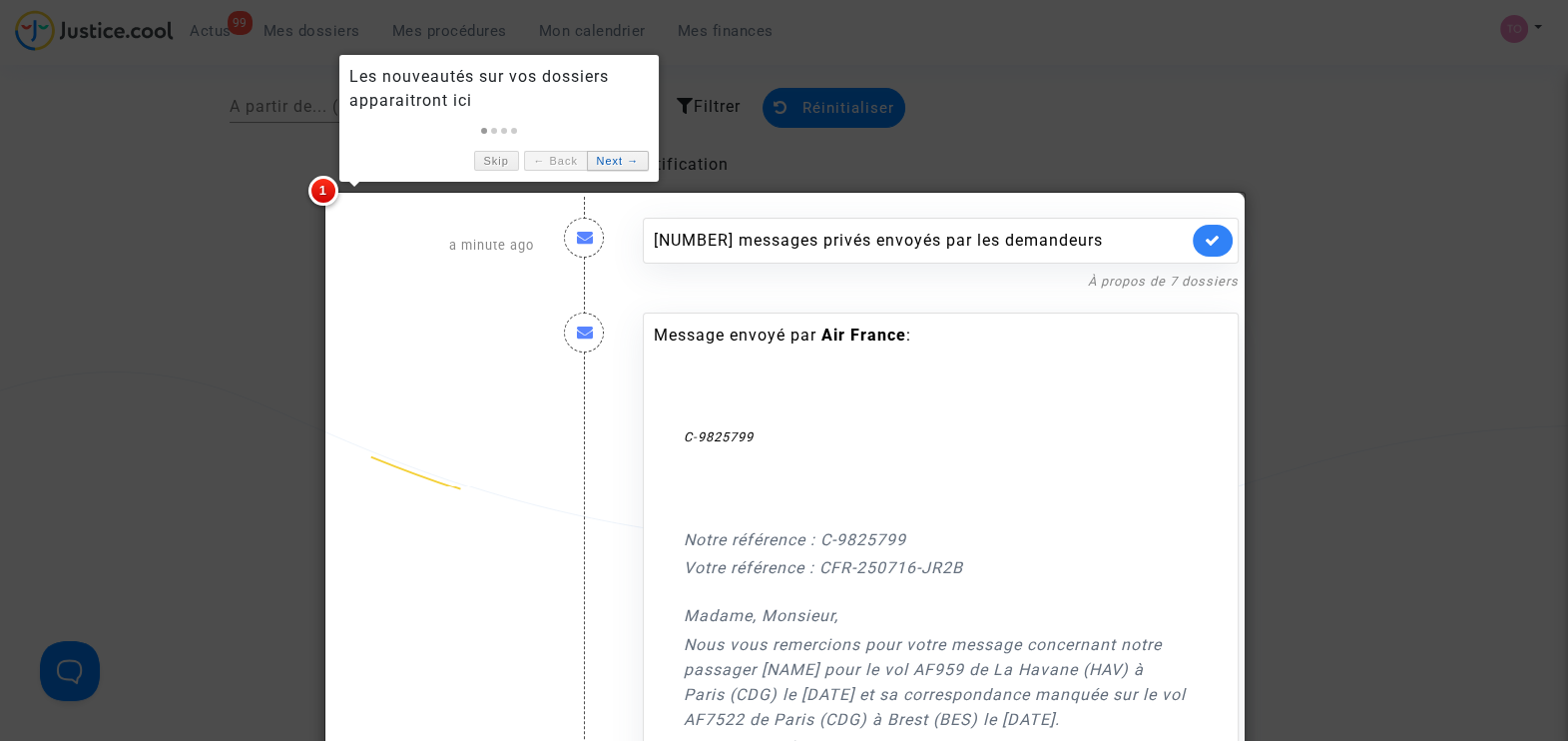 click on "Next →" at bounding box center (618, 161) 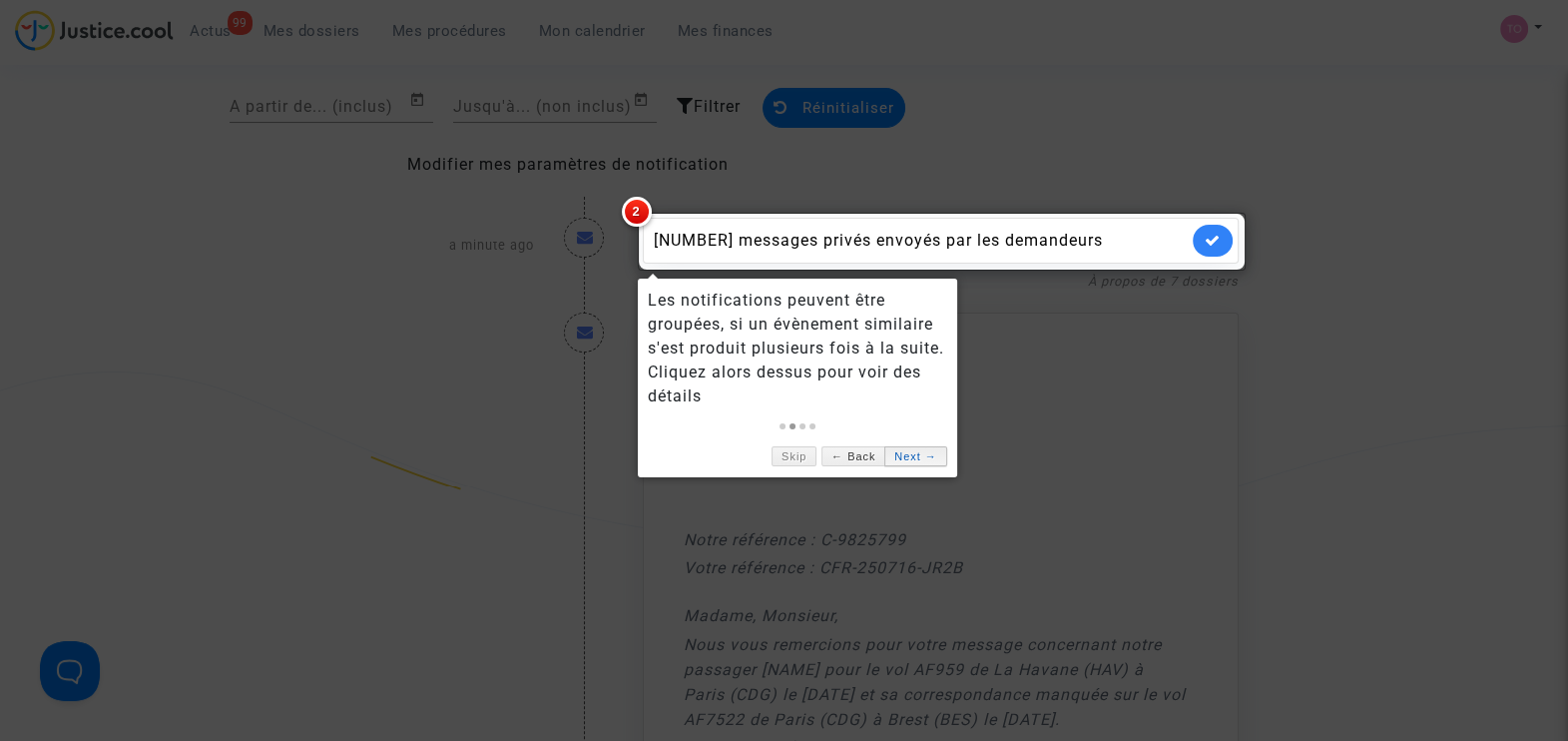 click on "Next →" at bounding box center [915, 456] 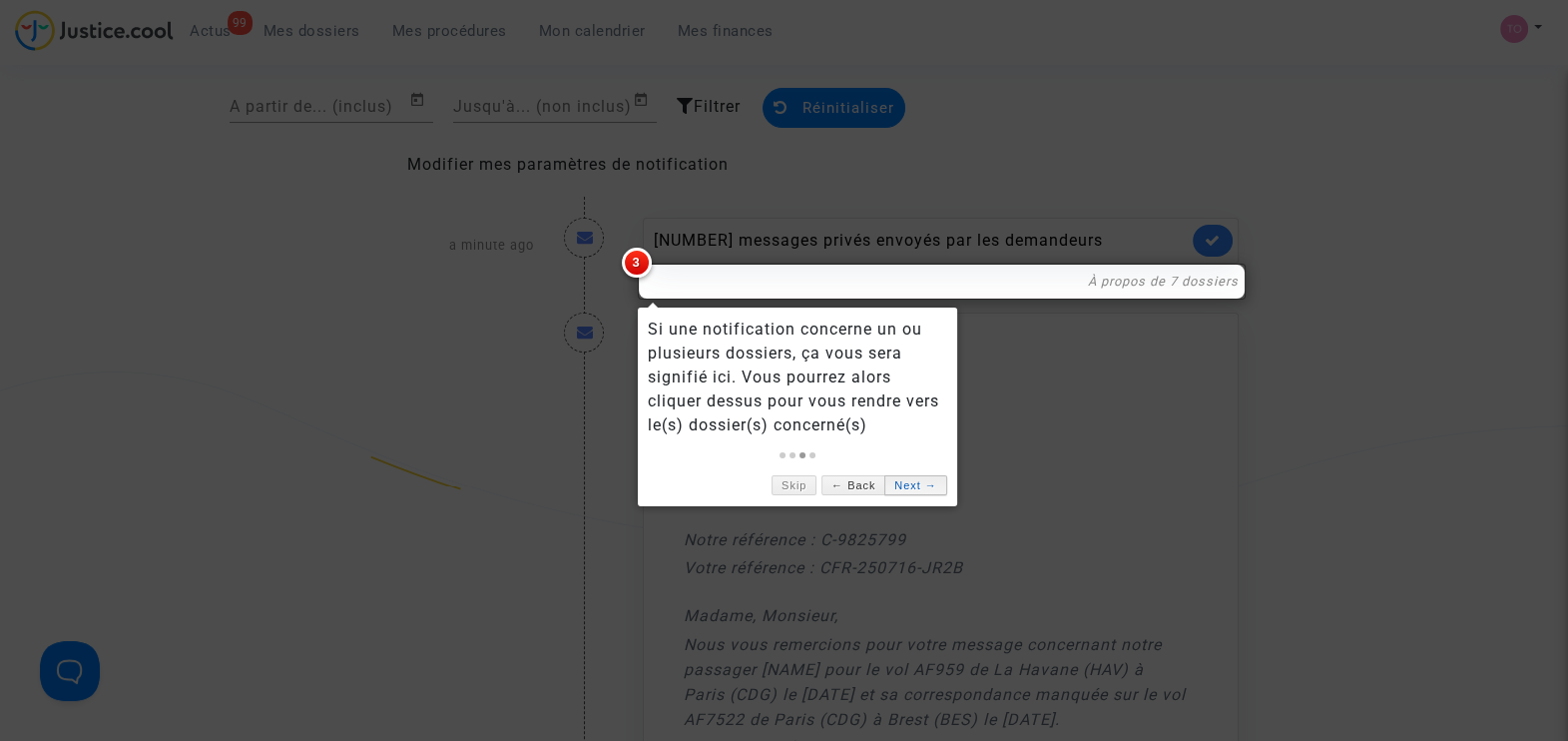 click on "Next →" at bounding box center [915, 485] 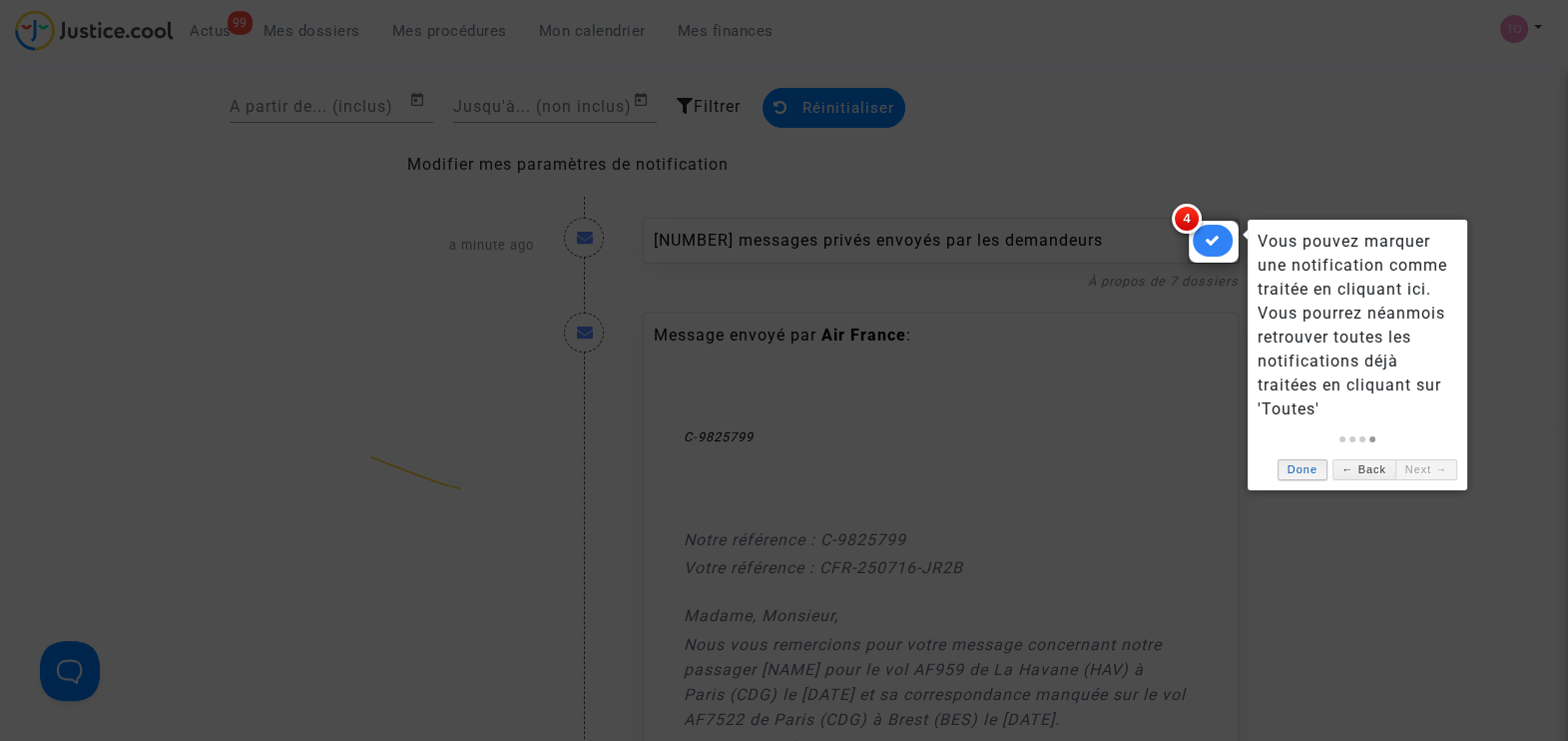 click on "Done" at bounding box center (1303, 469) 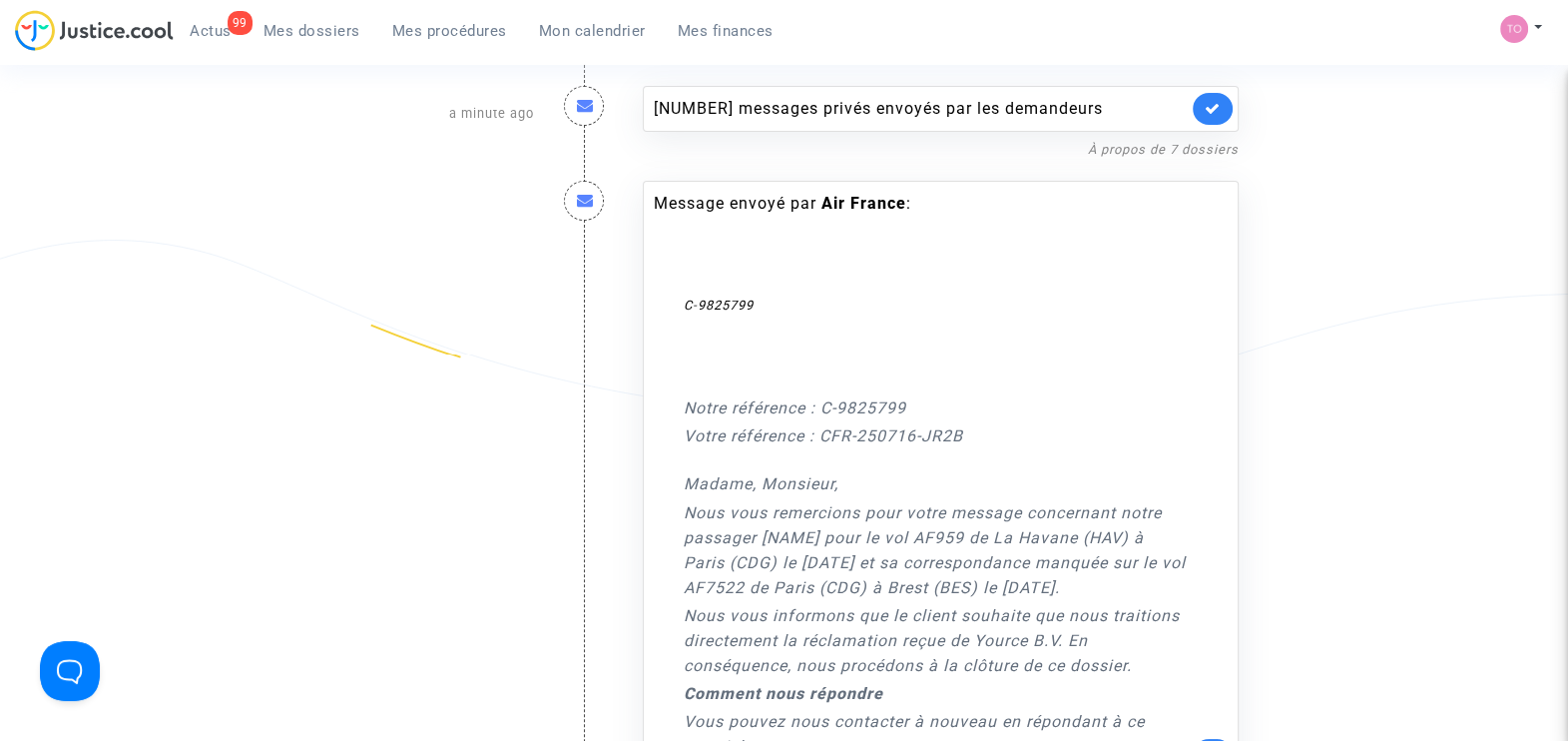 scroll, scrollTop: 241, scrollLeft: 0, axis: vertical 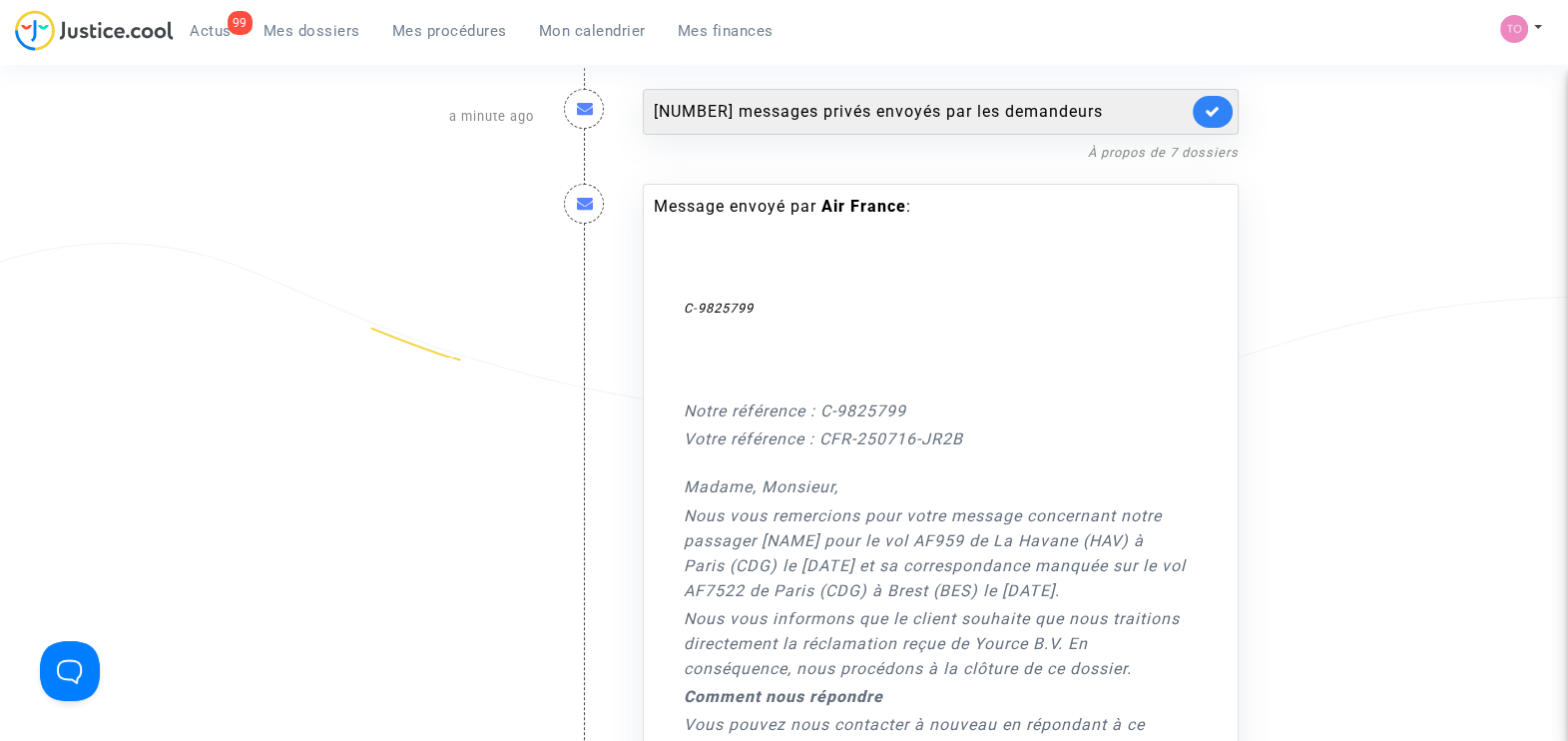 click on "7 messages privés envoyés par   les demandeurs" 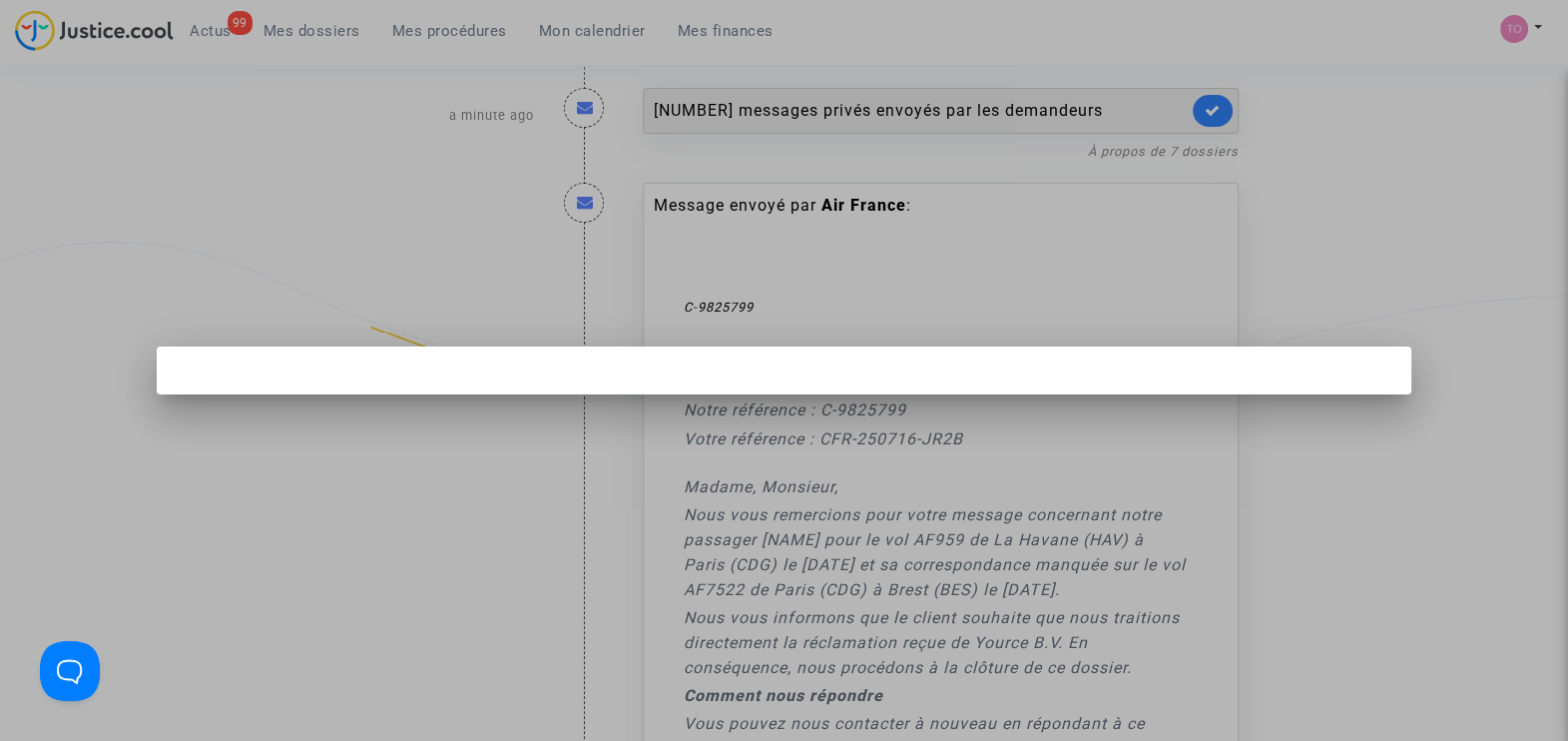 scroll, scrollTop: 0, scrollLeft: 0, axis: both 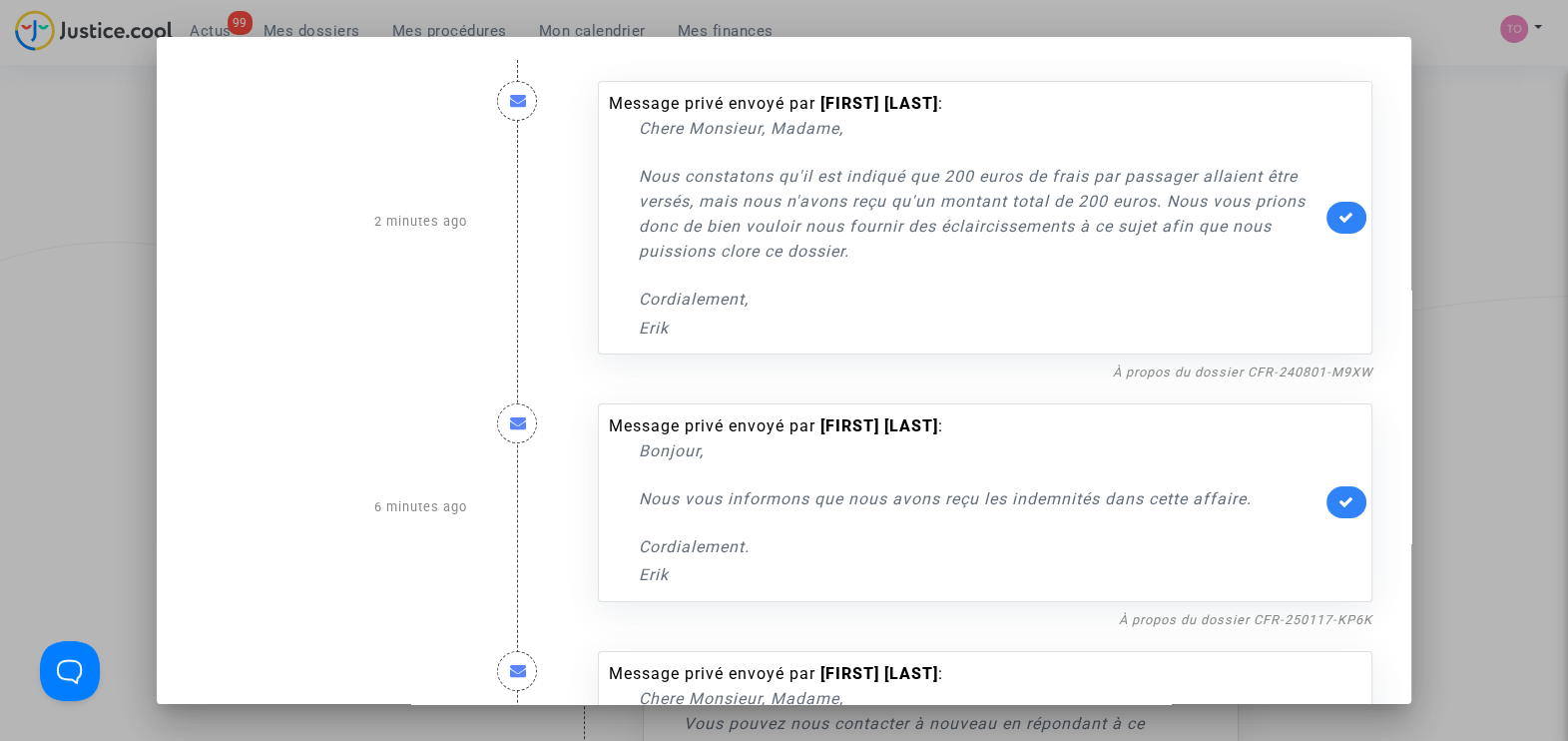click at bounding box center (784, 370) 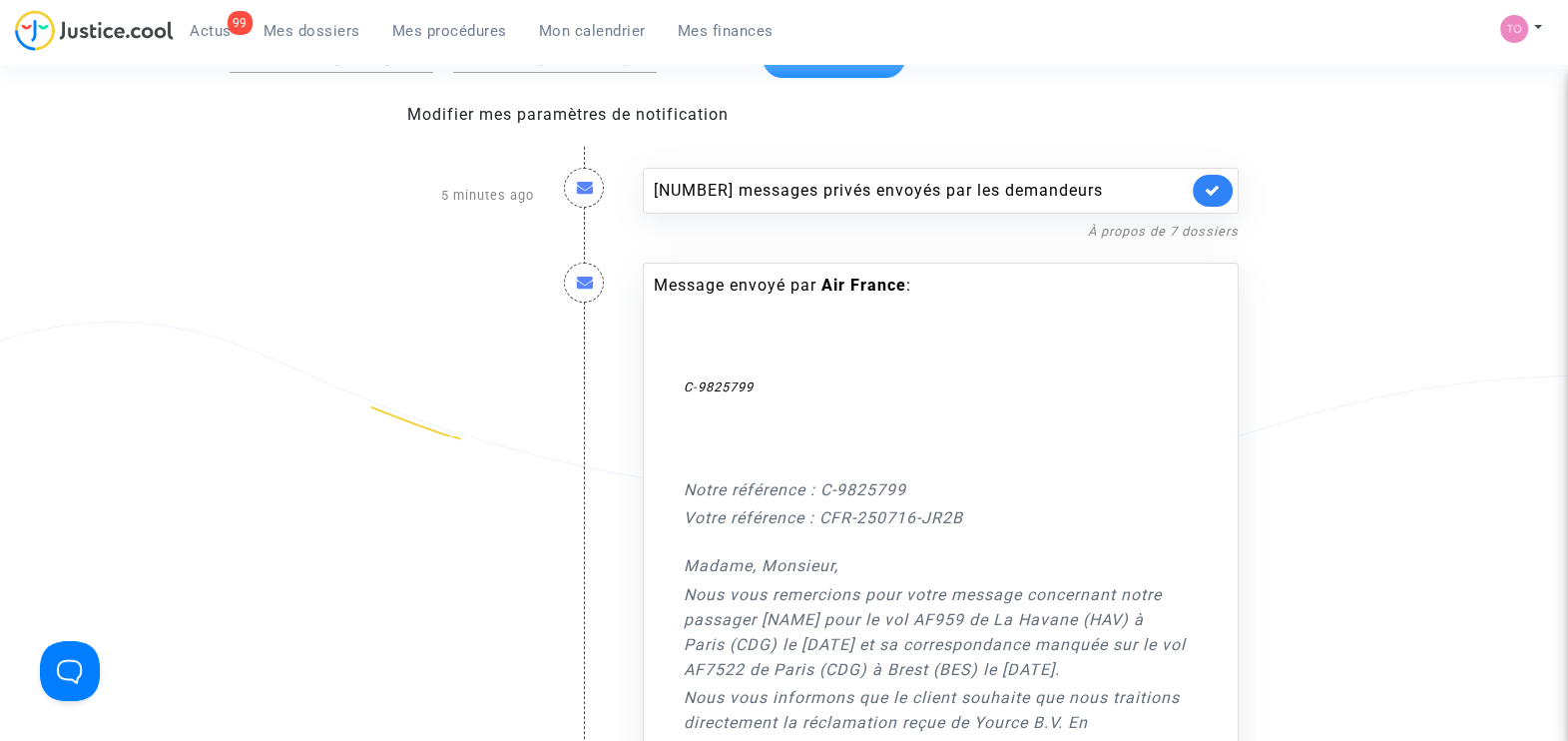 scroll, scrollTop: 0, scrollLeft: 0, axis: both 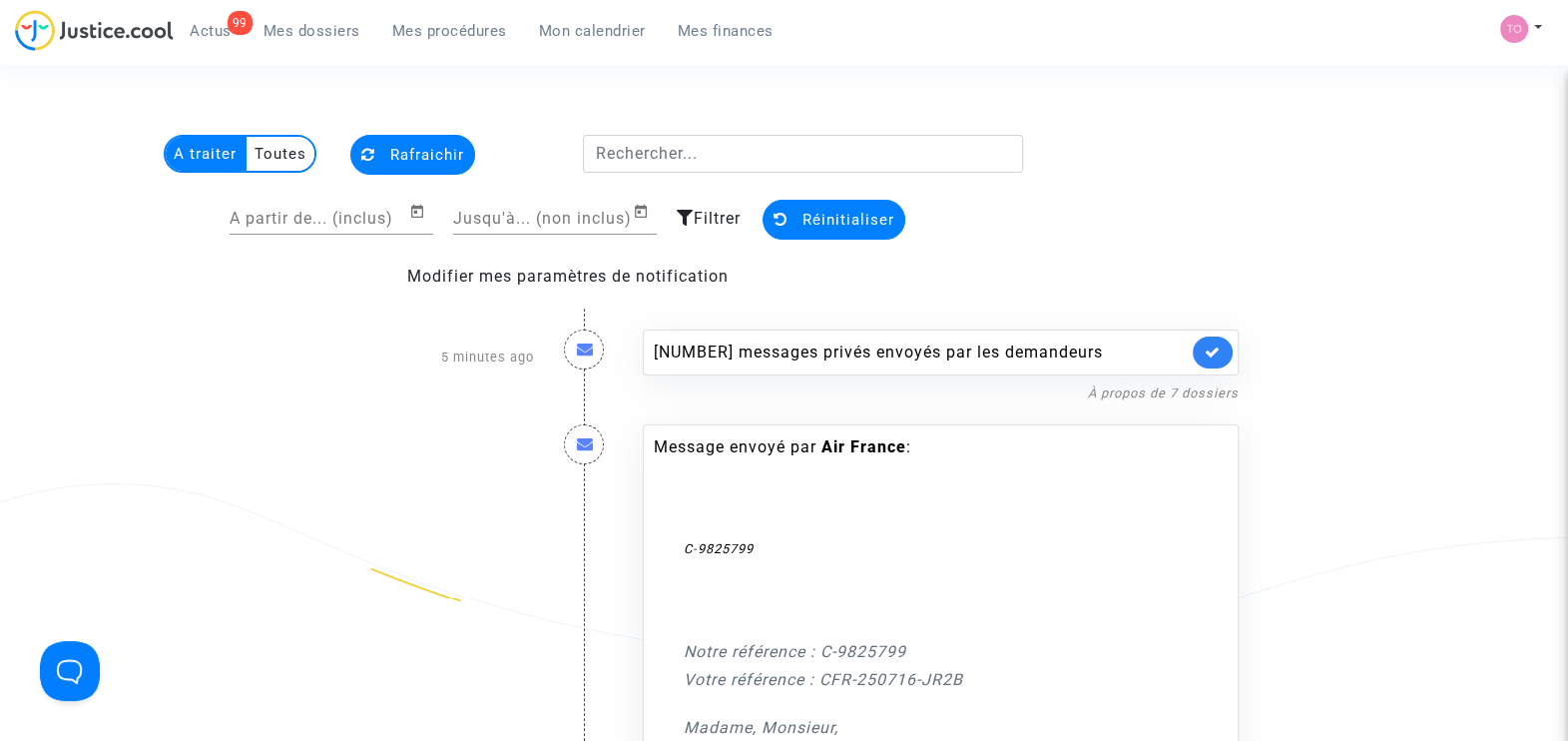 click on "Mon calendrier" at bounding box center [592, 31] 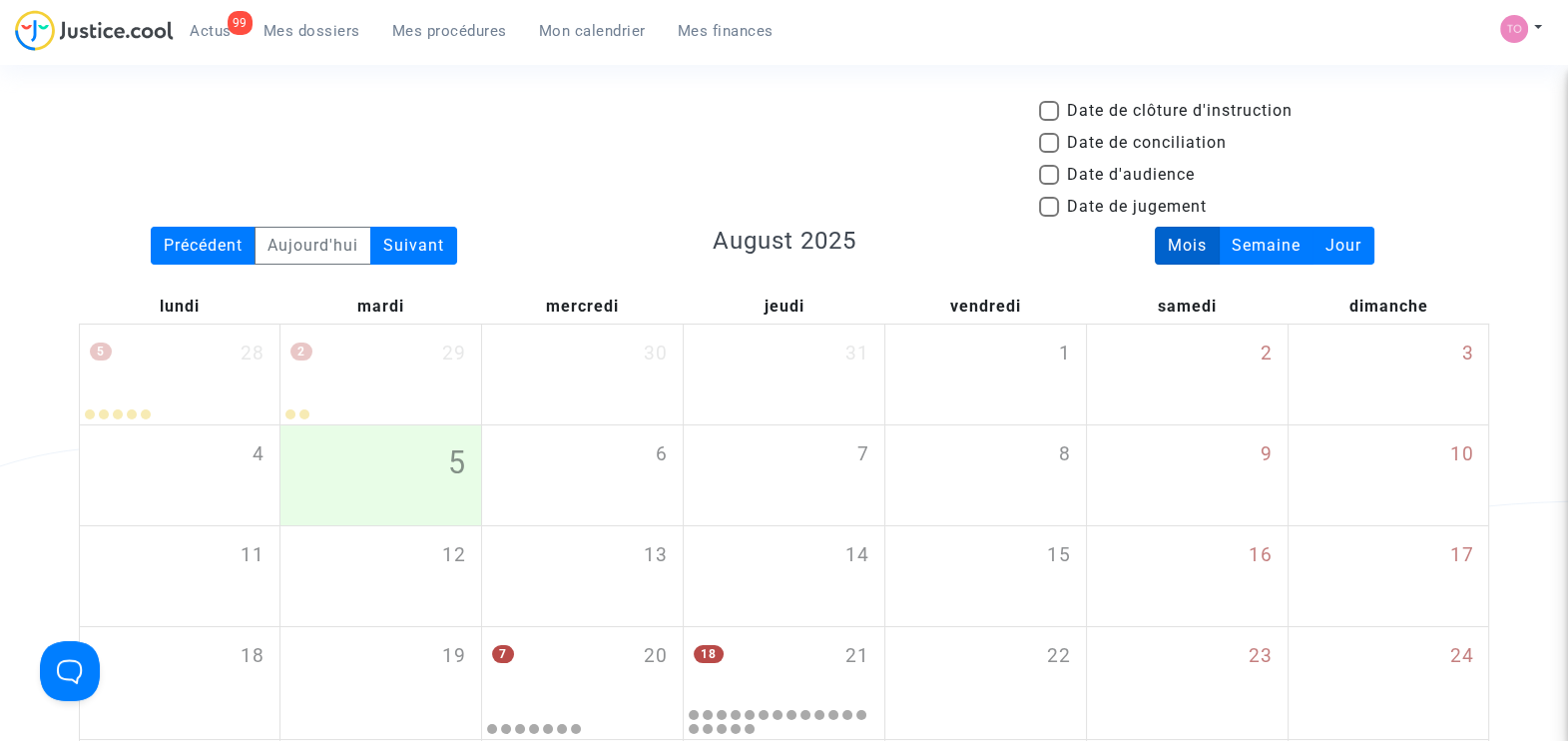 scroll, scrollTop: 17, scrollLeft: 0, axis: vertical 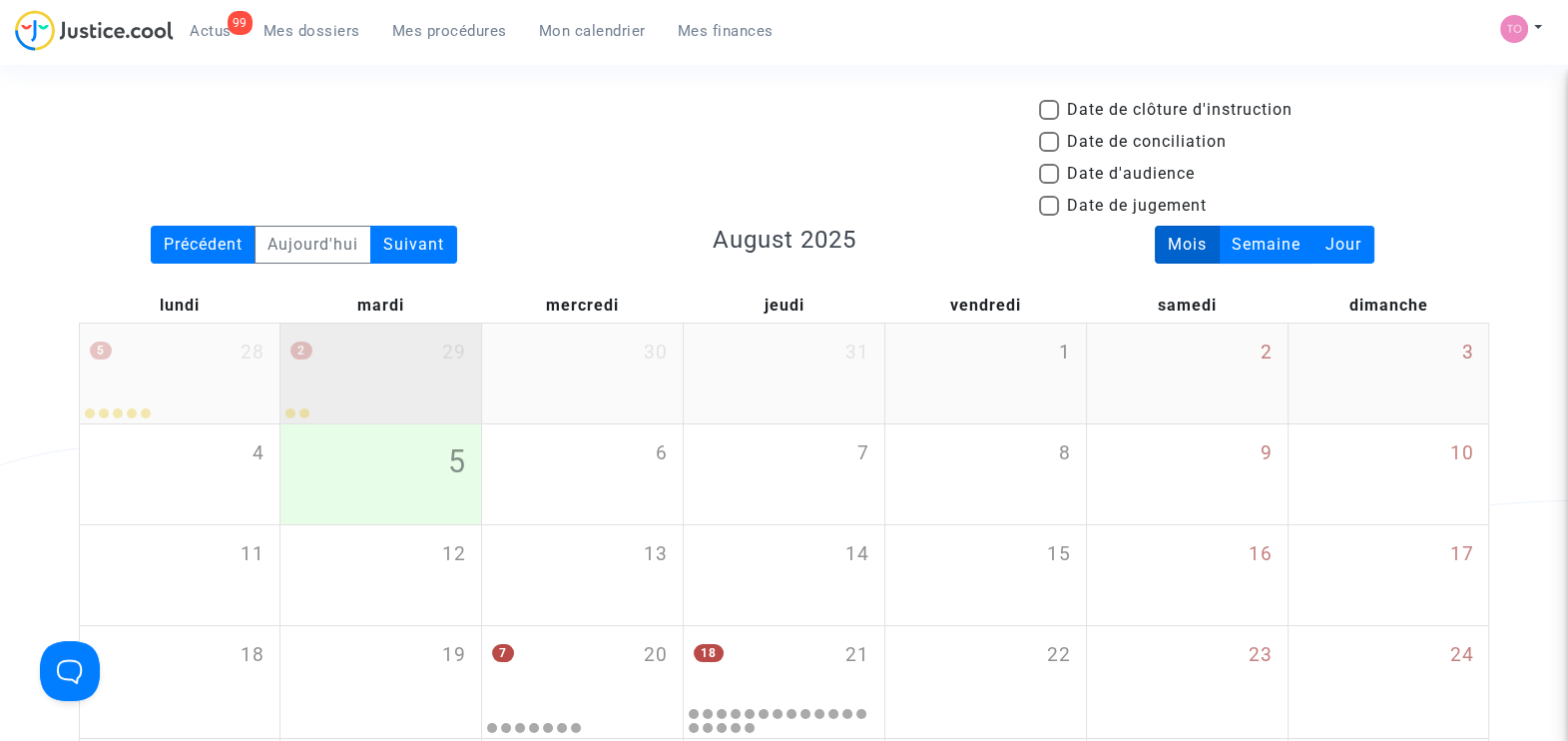 click on "2 29" 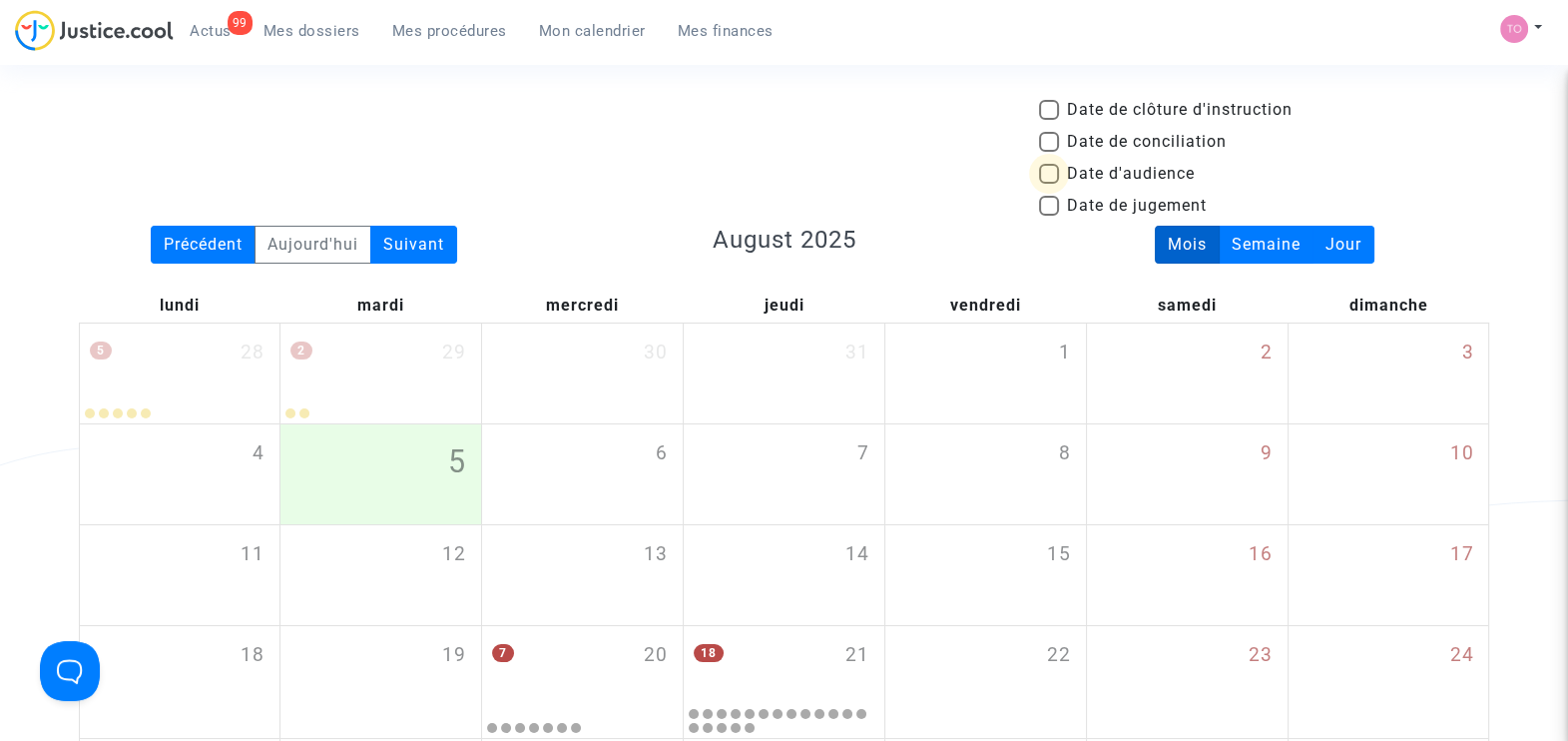click at bounding box center (1049, 174) 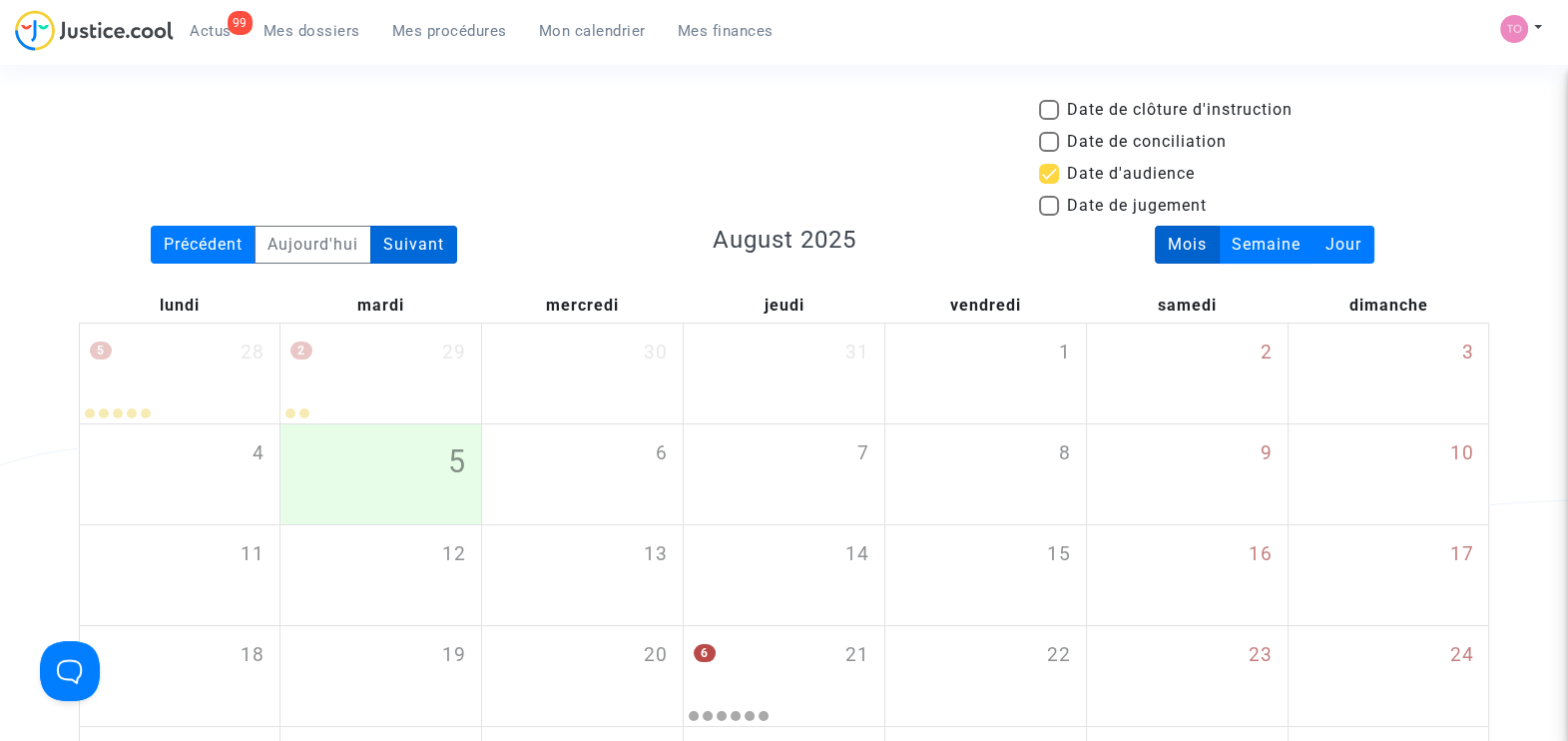 click on "Suivant" 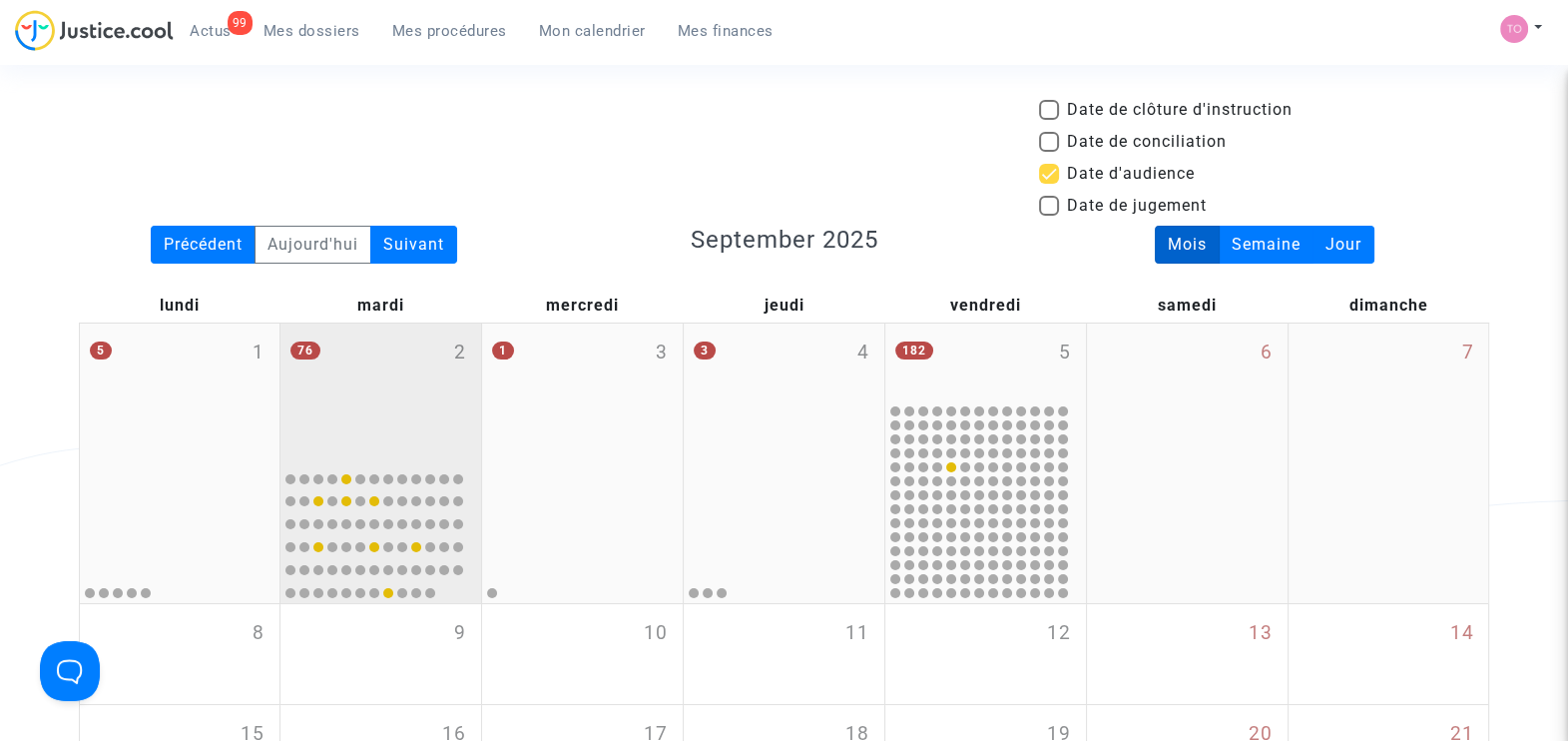 click on "76 2" 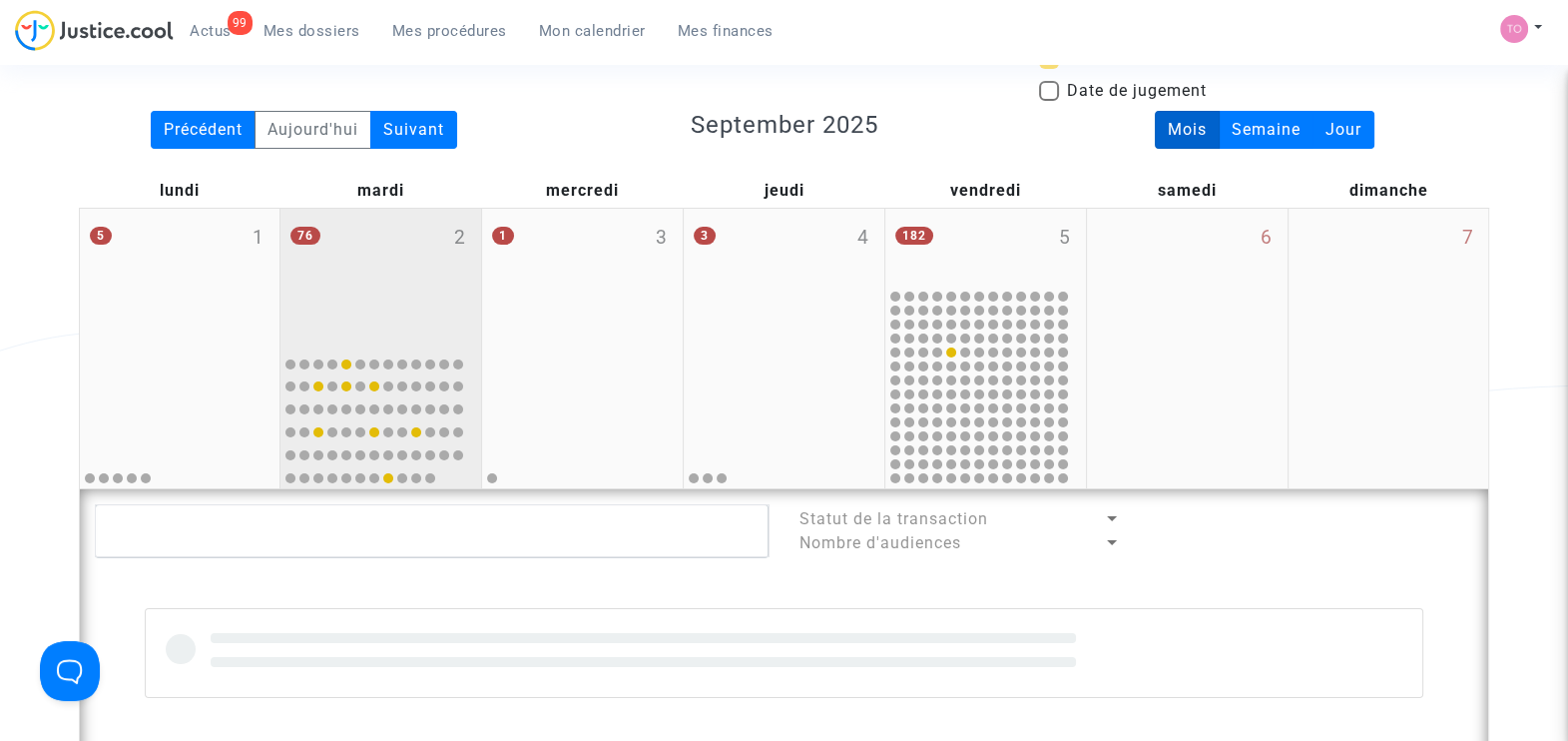 scroll, scrollTop: 140, scrollLeft: 0, axis: vertical 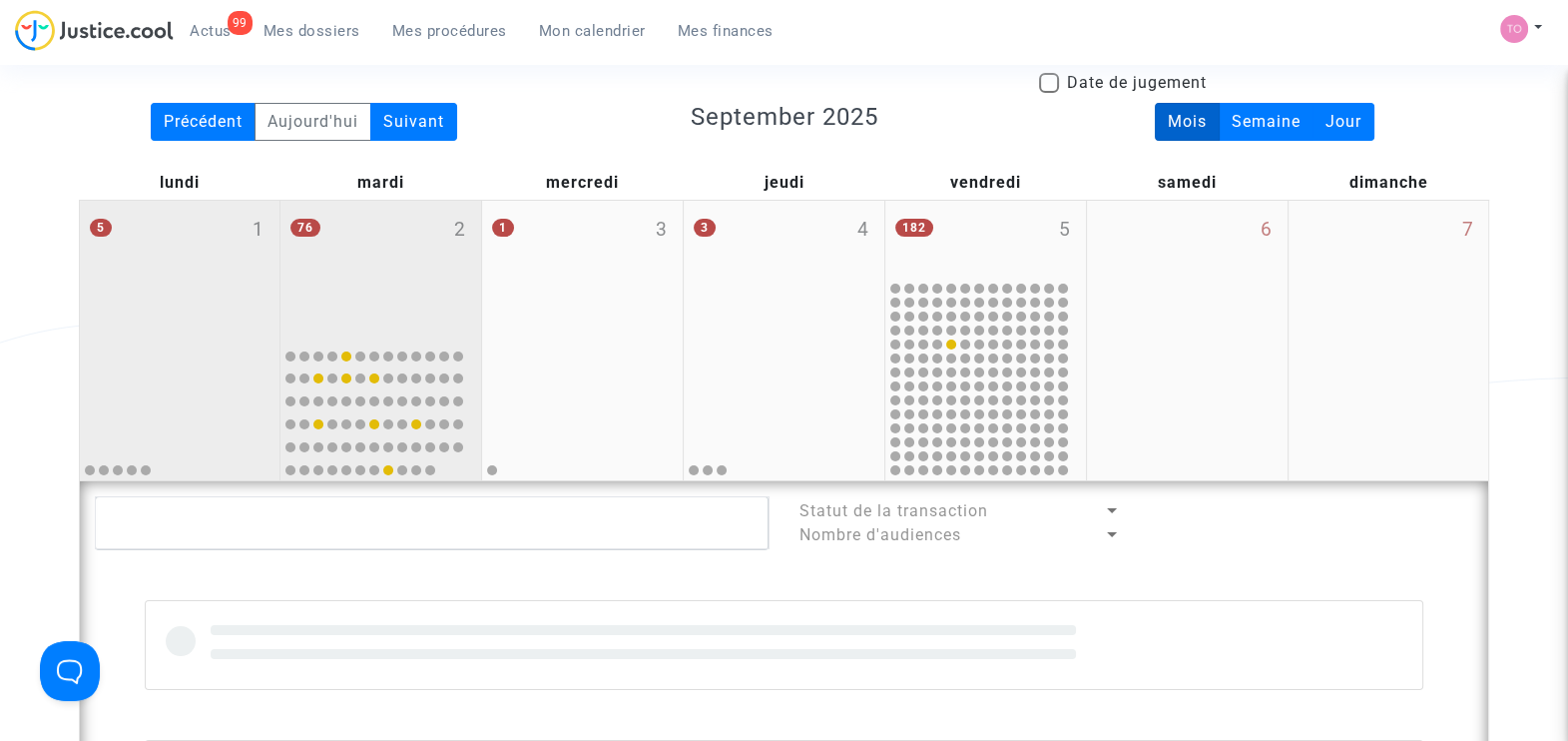 click 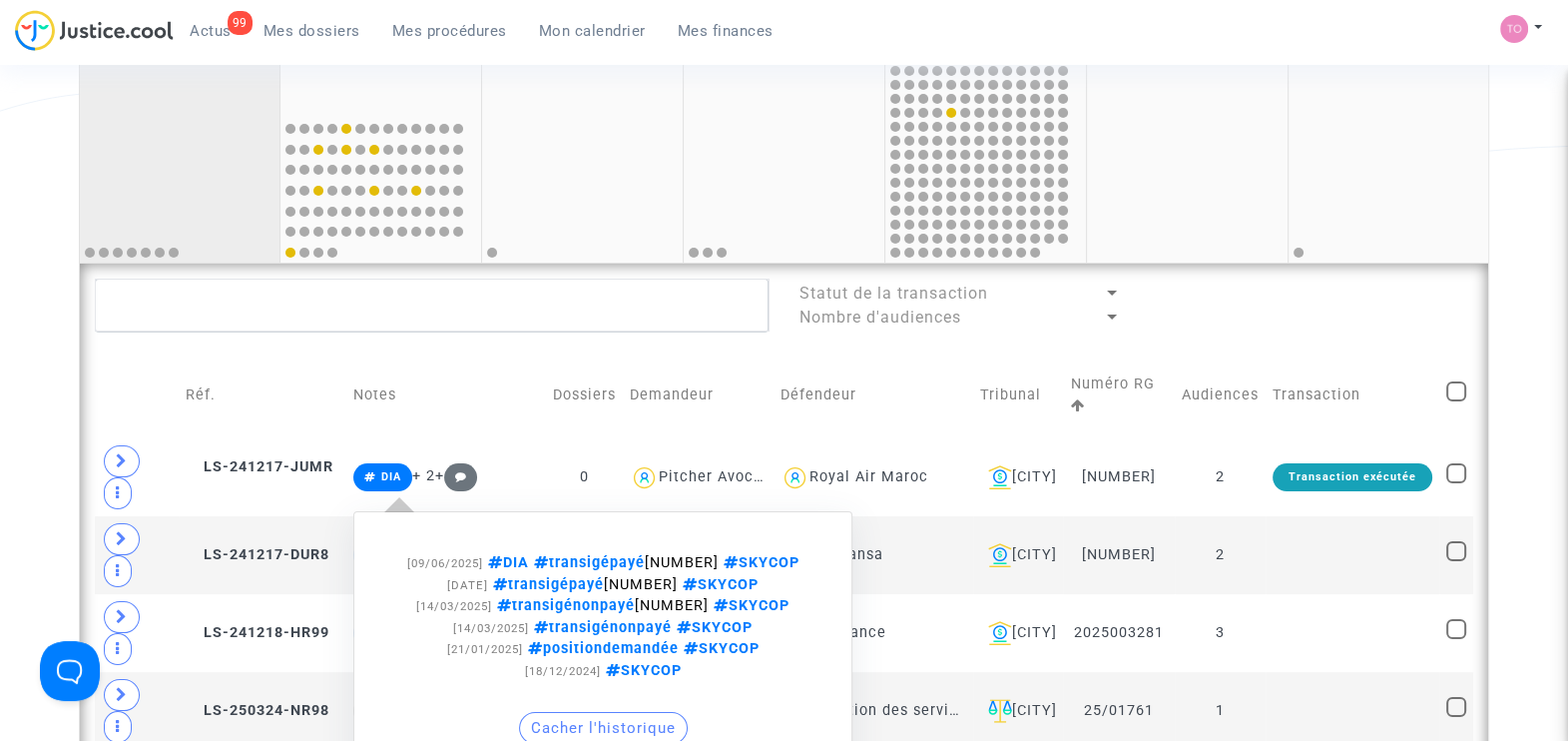 scroll, scrollTop: 0, scrollLeft: 0, axis: both 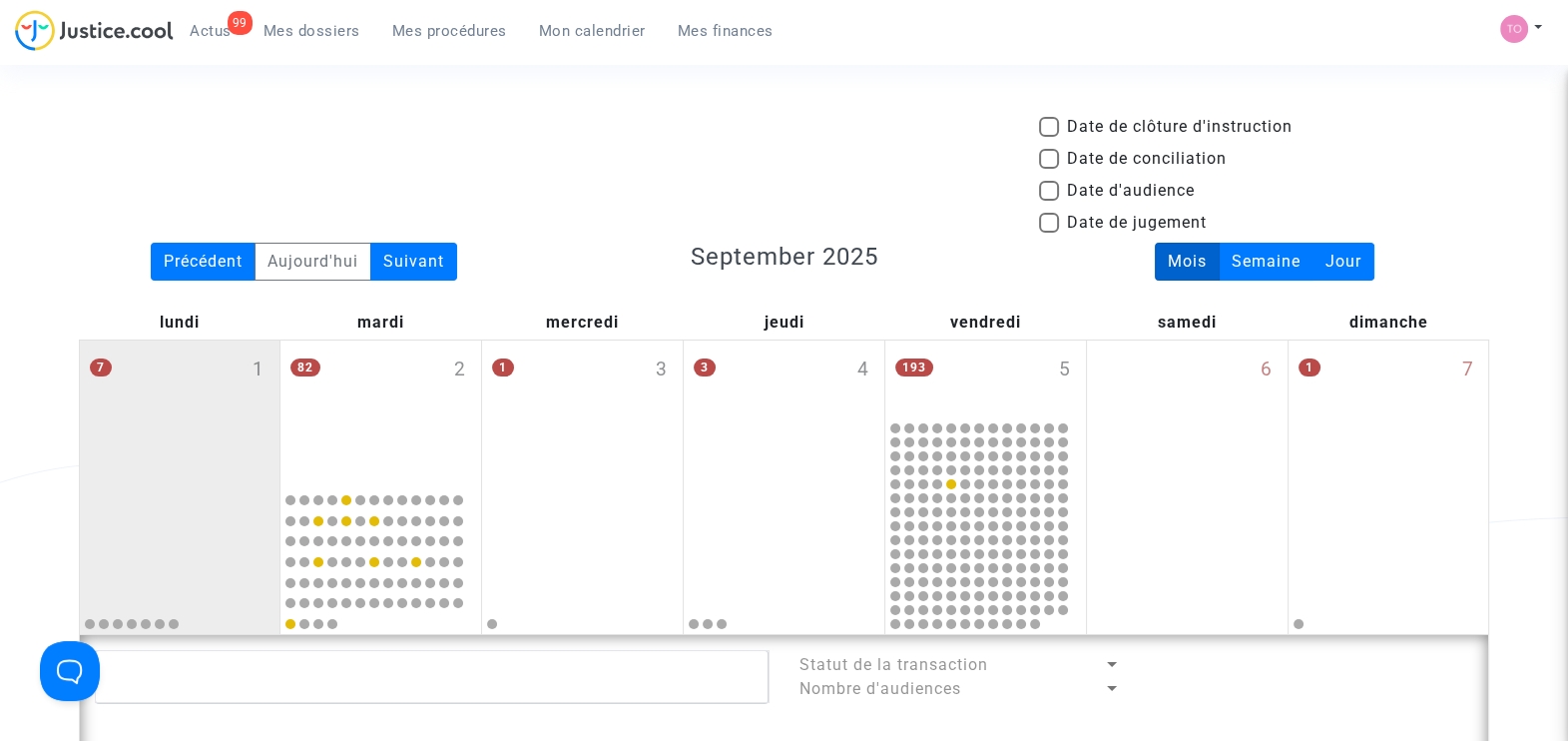 click at bounding box center (1049, 191) 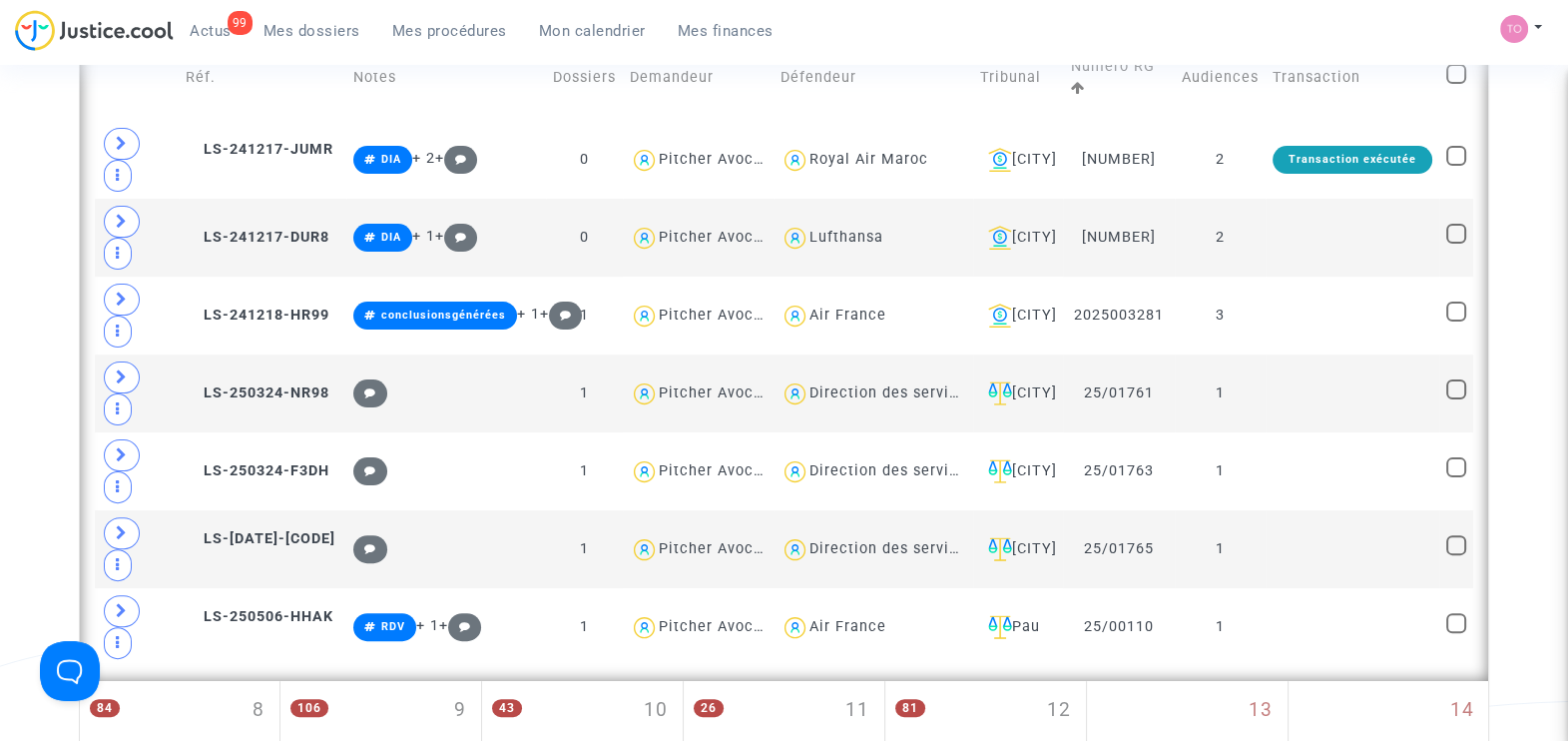 scroll, scrollTop: 690, scrollLeft: 0, axis: vertical 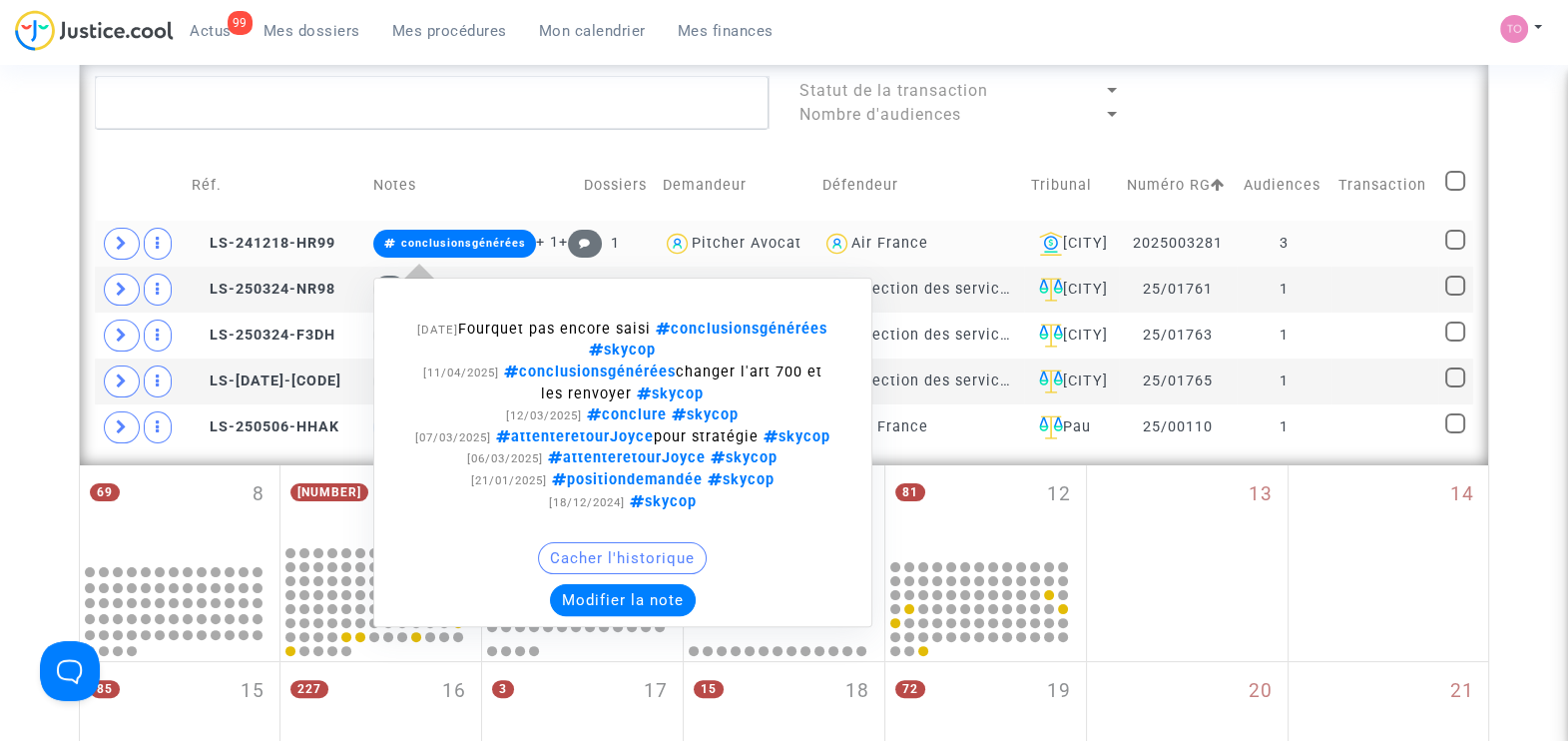 click on "Modifier la note" 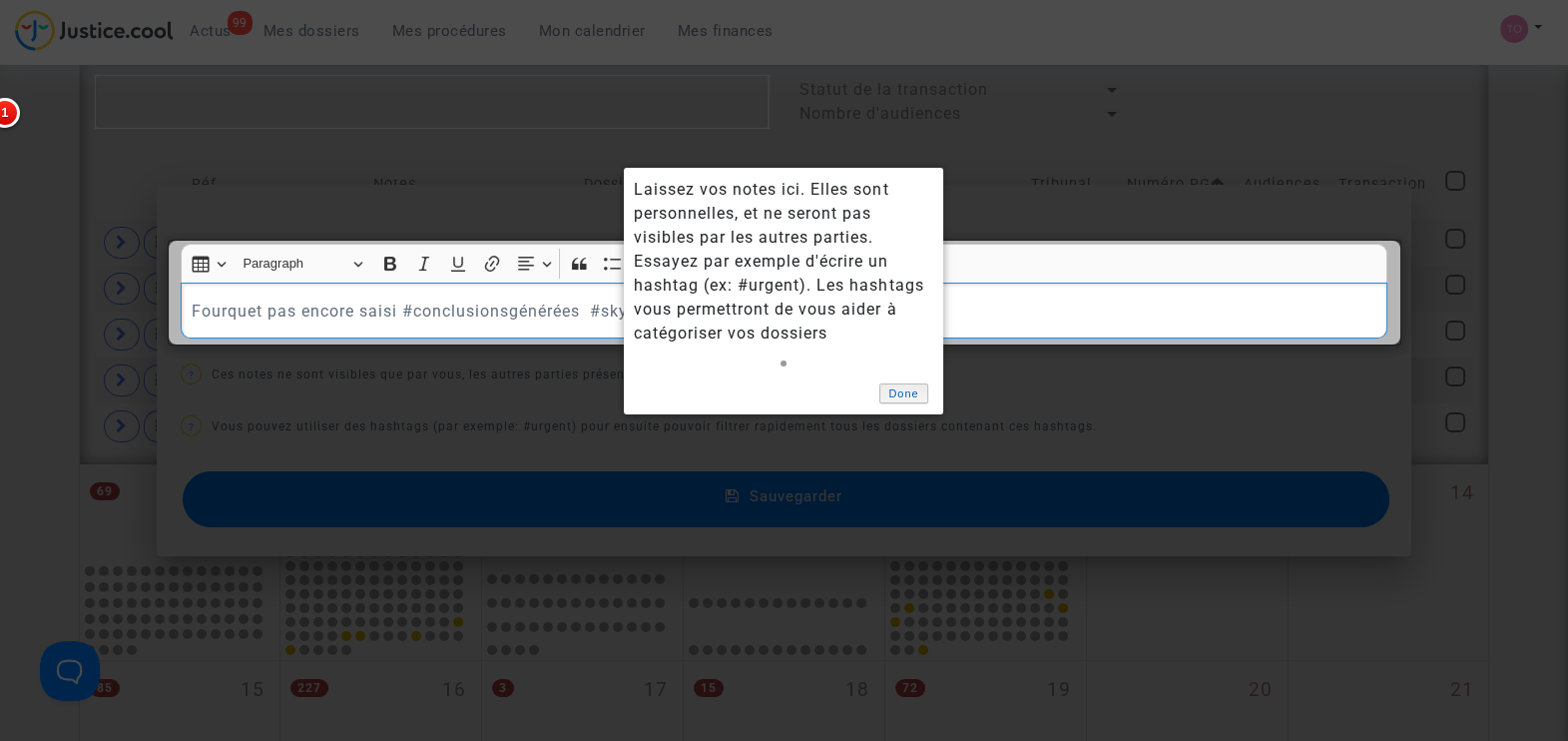 click on "Done" at bounding box center [904, 393] 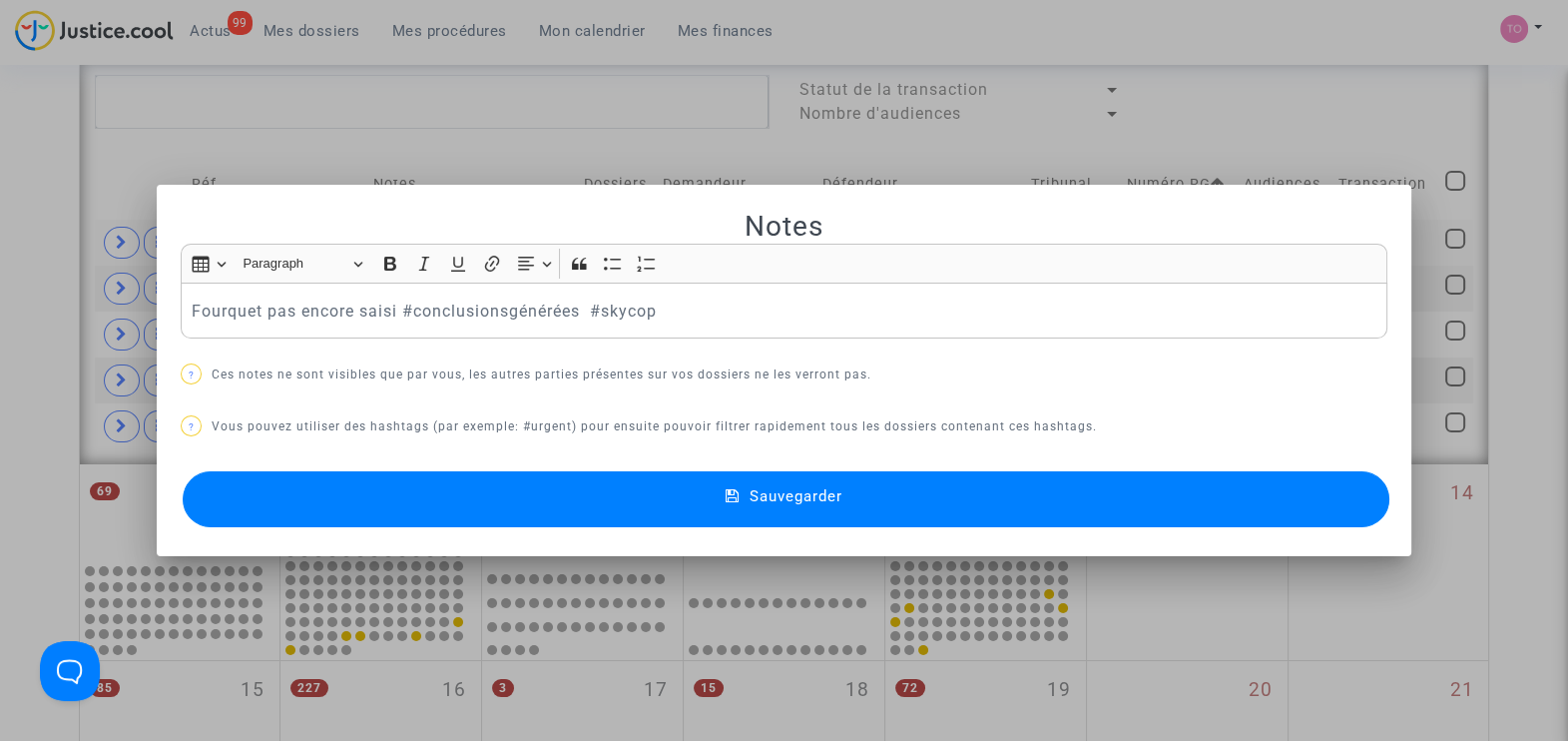 click at bounding box center (784, 370) 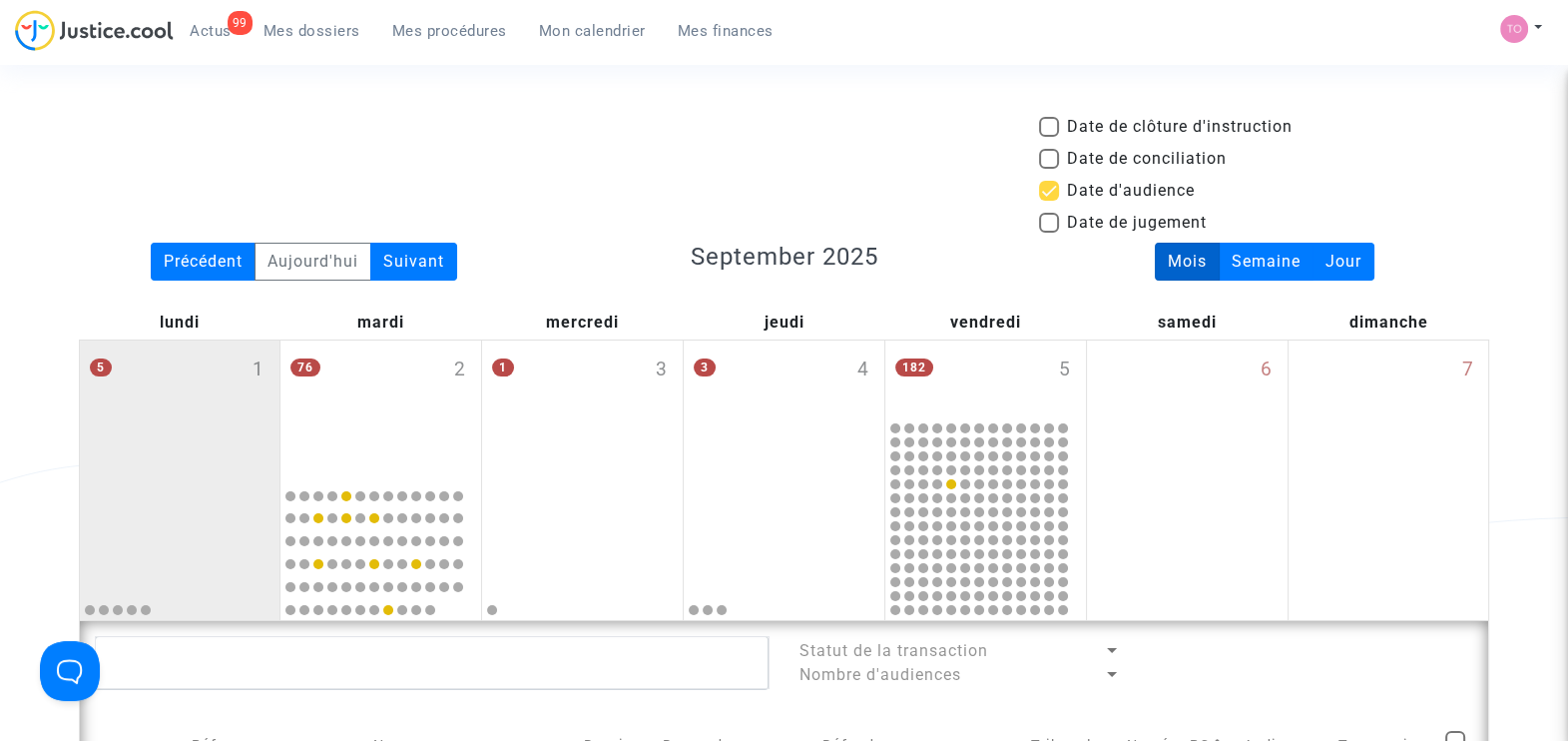 scroll, scrollTop: 560, scrollLeft: 0, axis: vertical 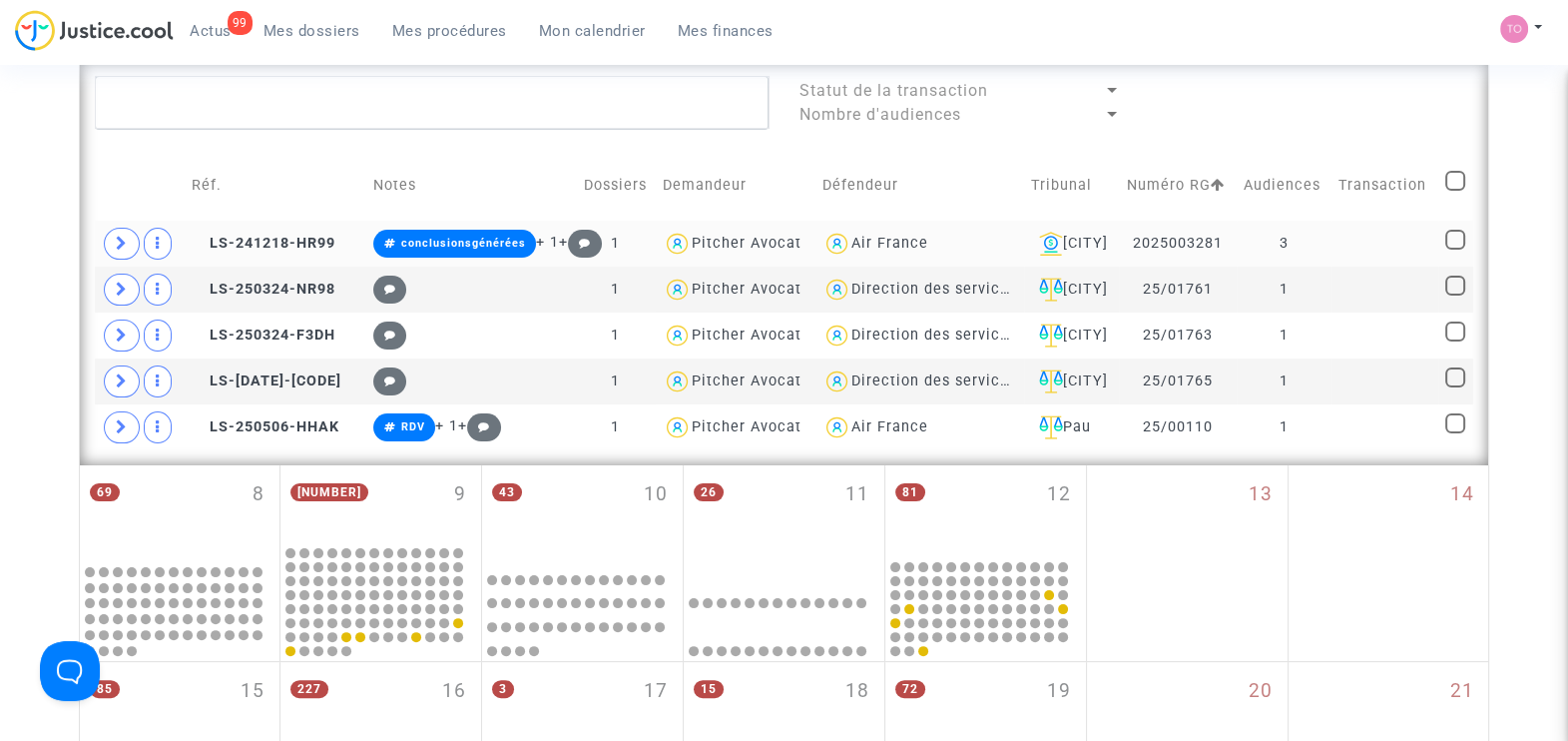 click on "Air France" 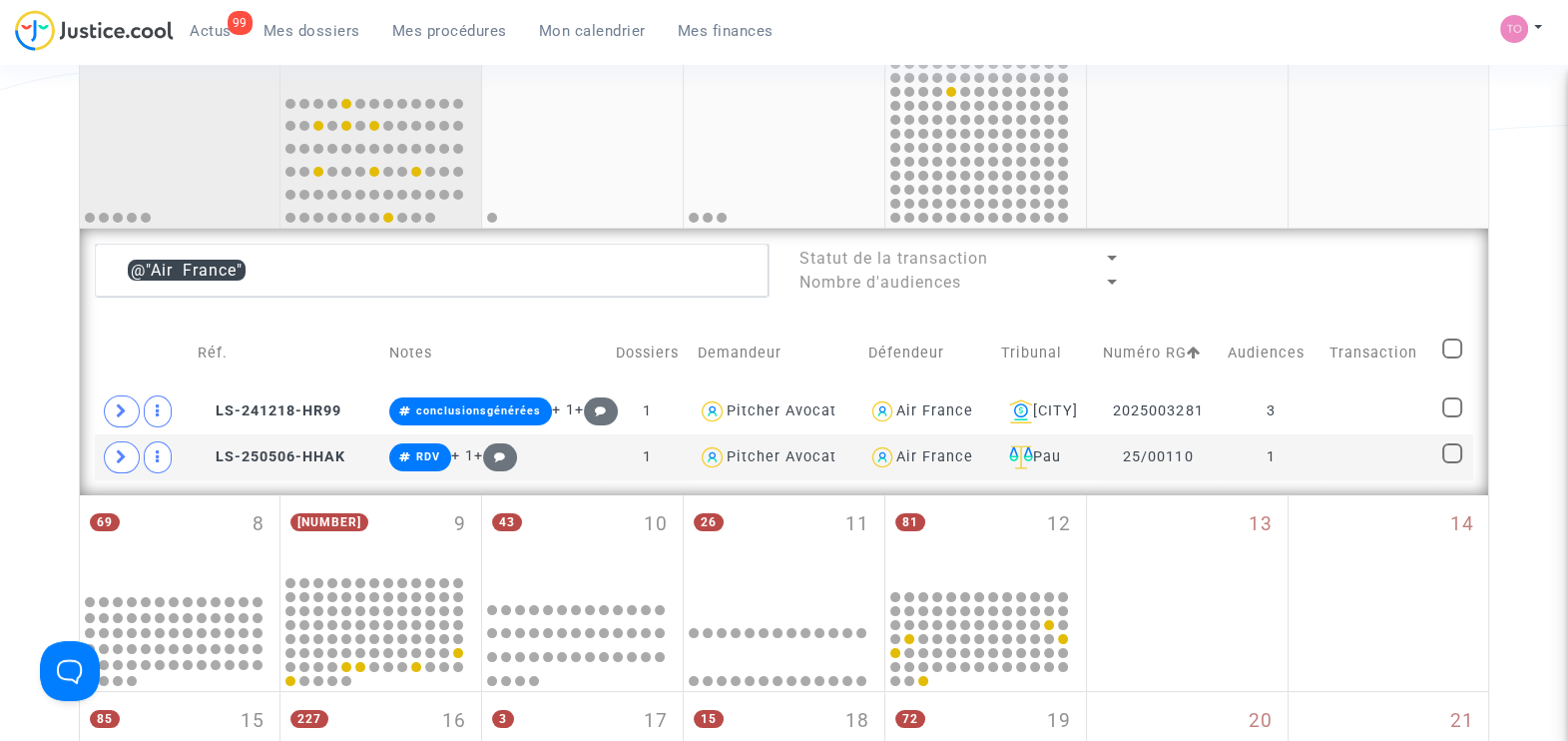 scroll, scrollTop: 390, scrollLeft: 0, axis: vertical 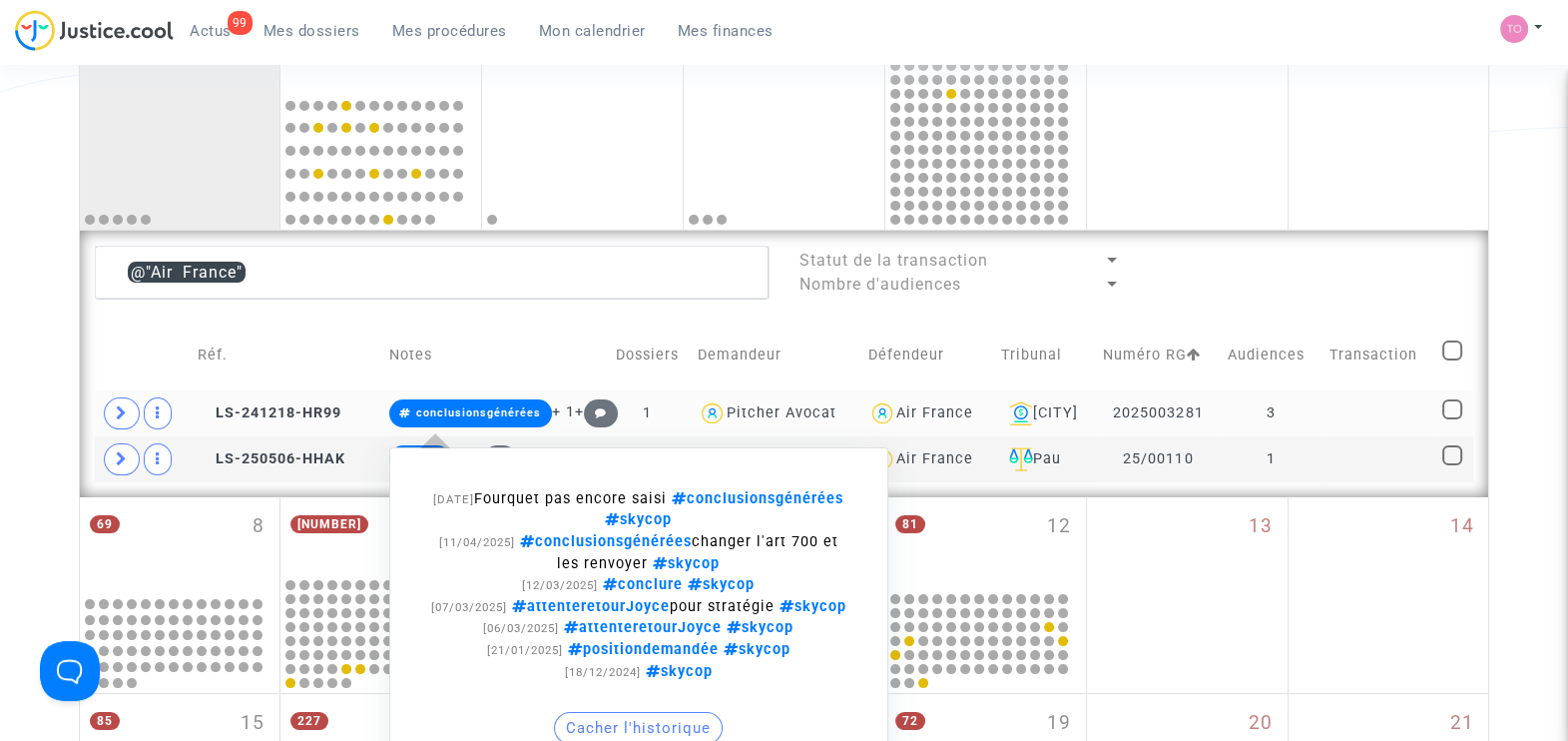 click on "[15/04/2025]  Fourquet pas encore saisi   conclusionsgénérées      skycop  [11/04/2025]    conclusionsgénérées   changer l'art 700 et les renvoyer   skycop  [12/03/2025]    conclure    skycop  [07/03/2025]    attenteretourJoyce   pour stratégie   skycop  [06/03/2025]    attenteretourJoyce      skycop  [21/01/2025]    positiondemandée      skycop  [18/12/2024]    skycop   Cacher l'historique   Modifier la note" 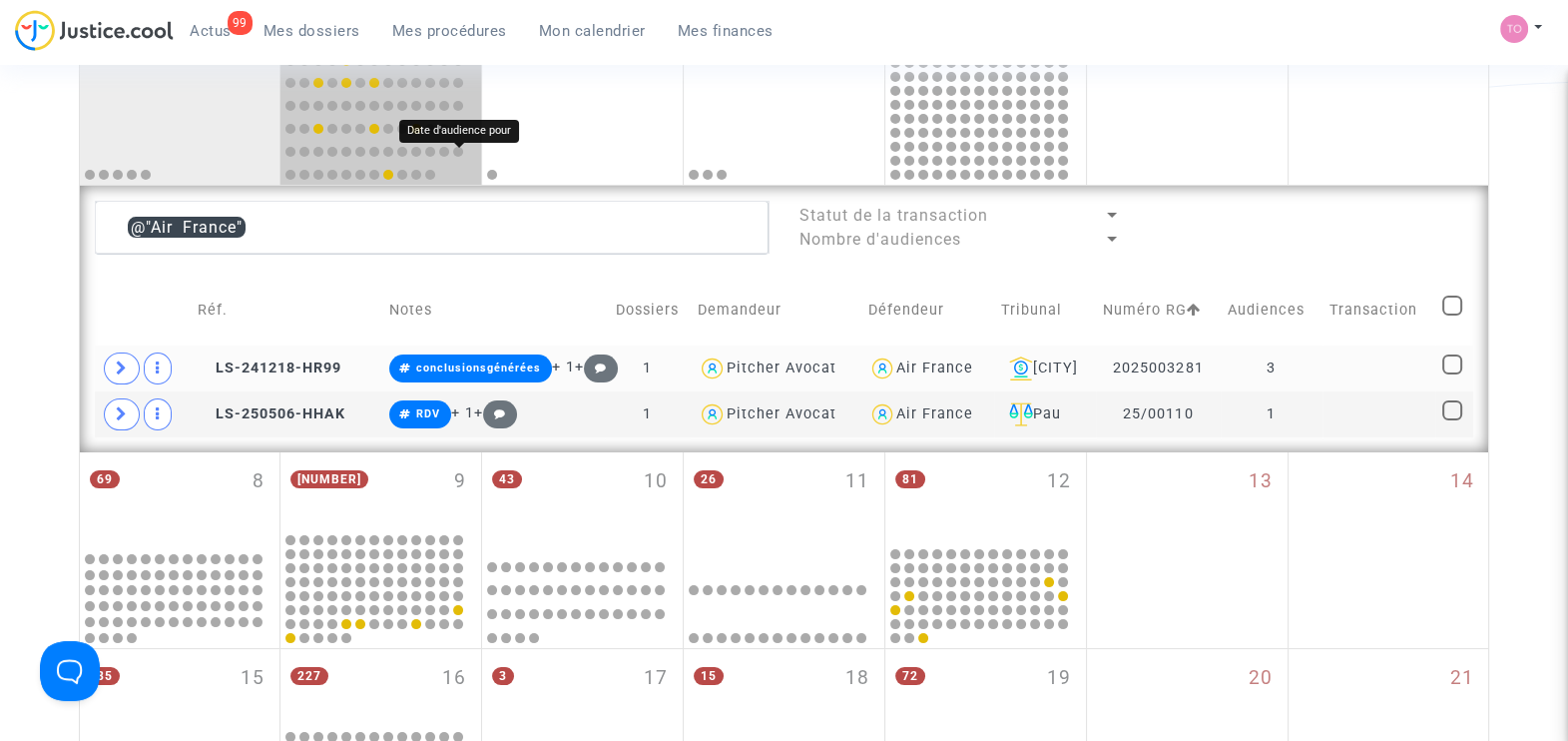 scroll, scrollTop: 436, scrollLeft: 0, axis: vertical 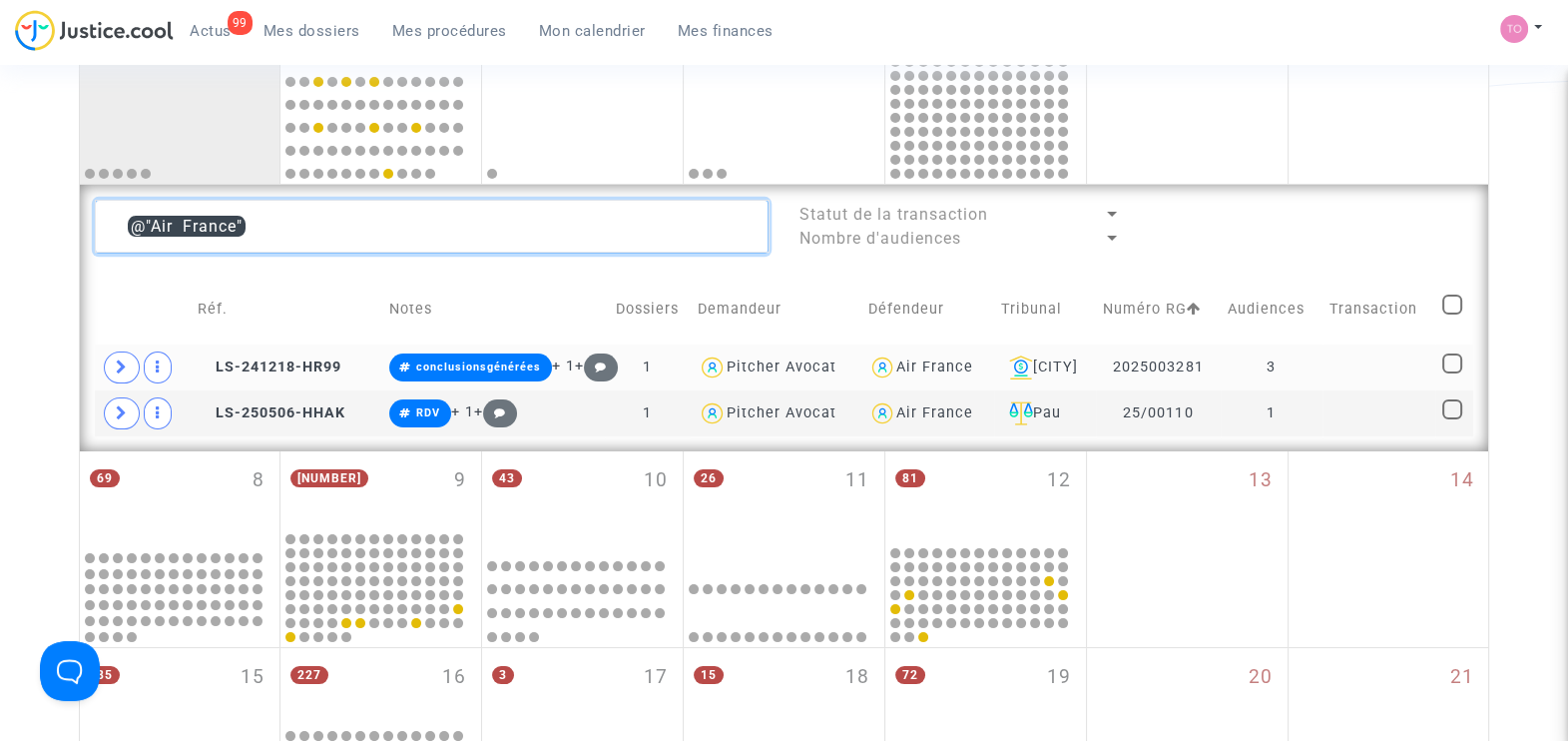 click 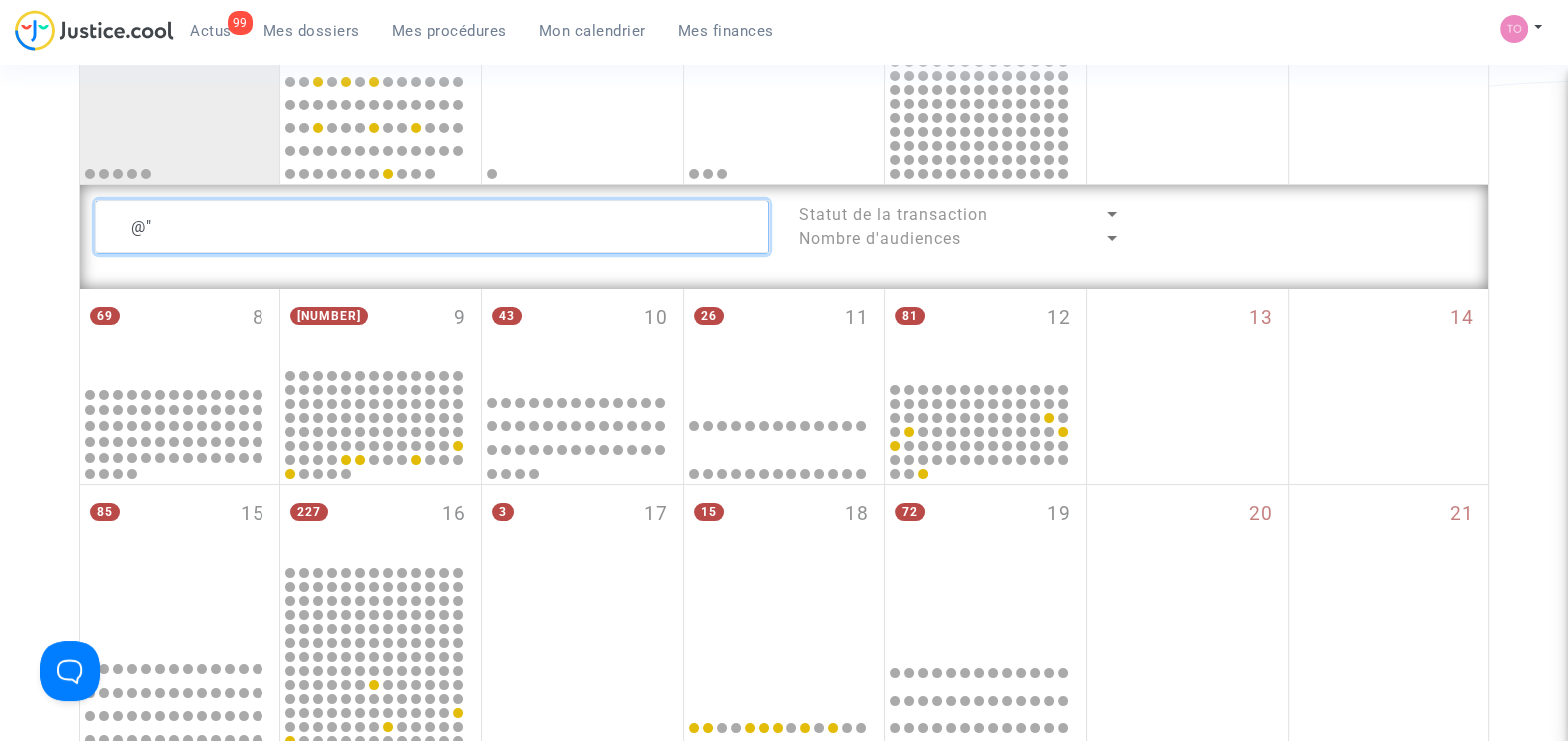 type on "@" 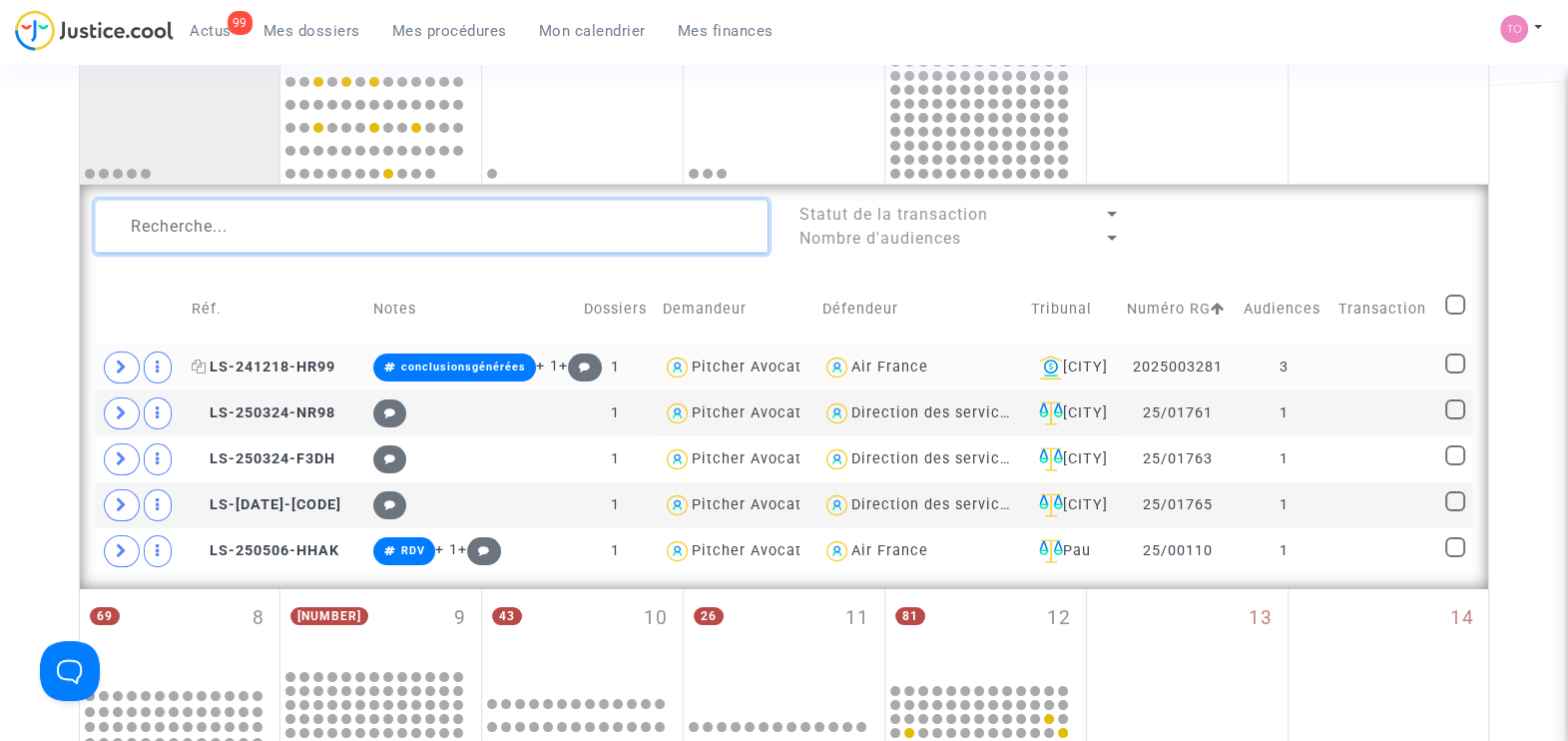 type 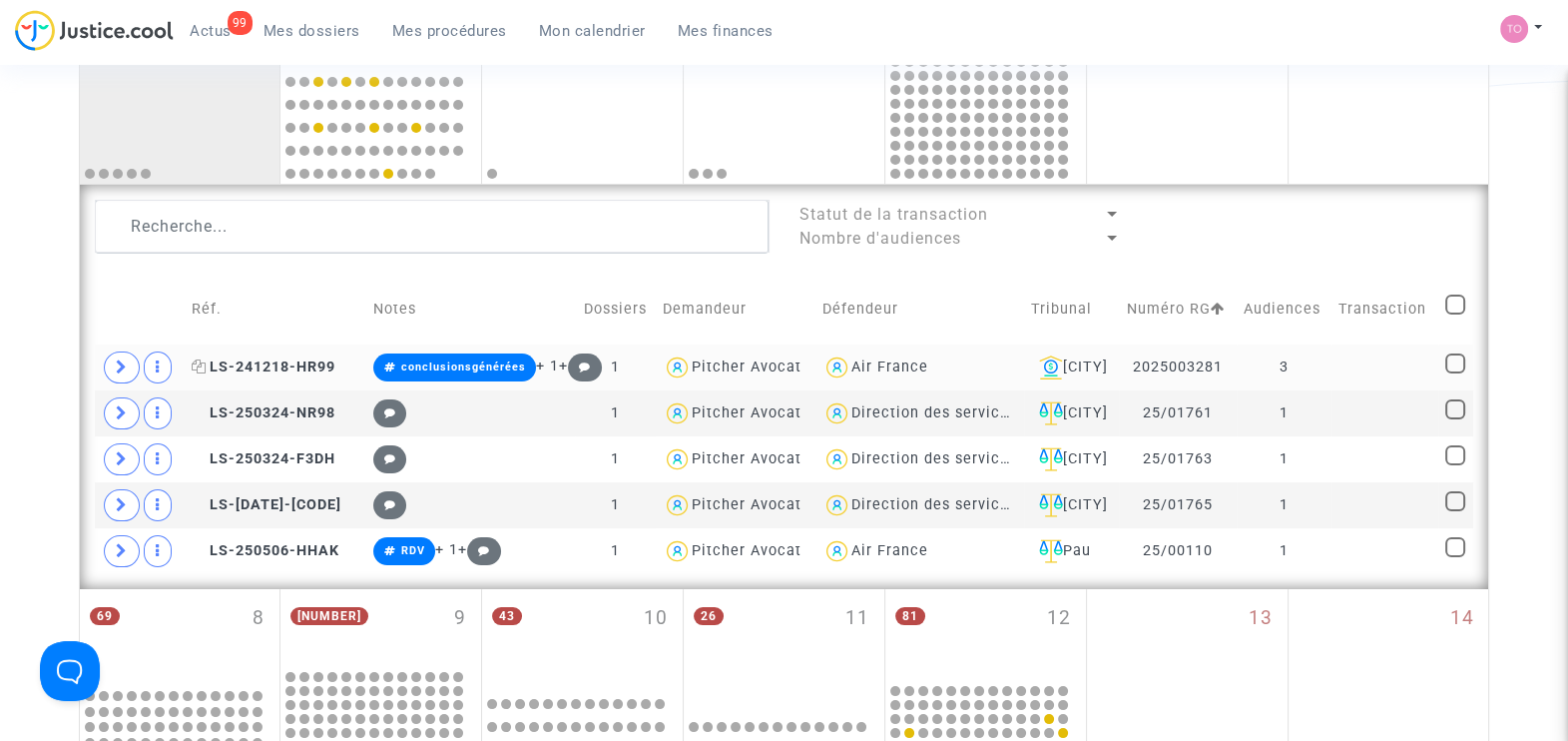 click on "LS-241218-HR99" 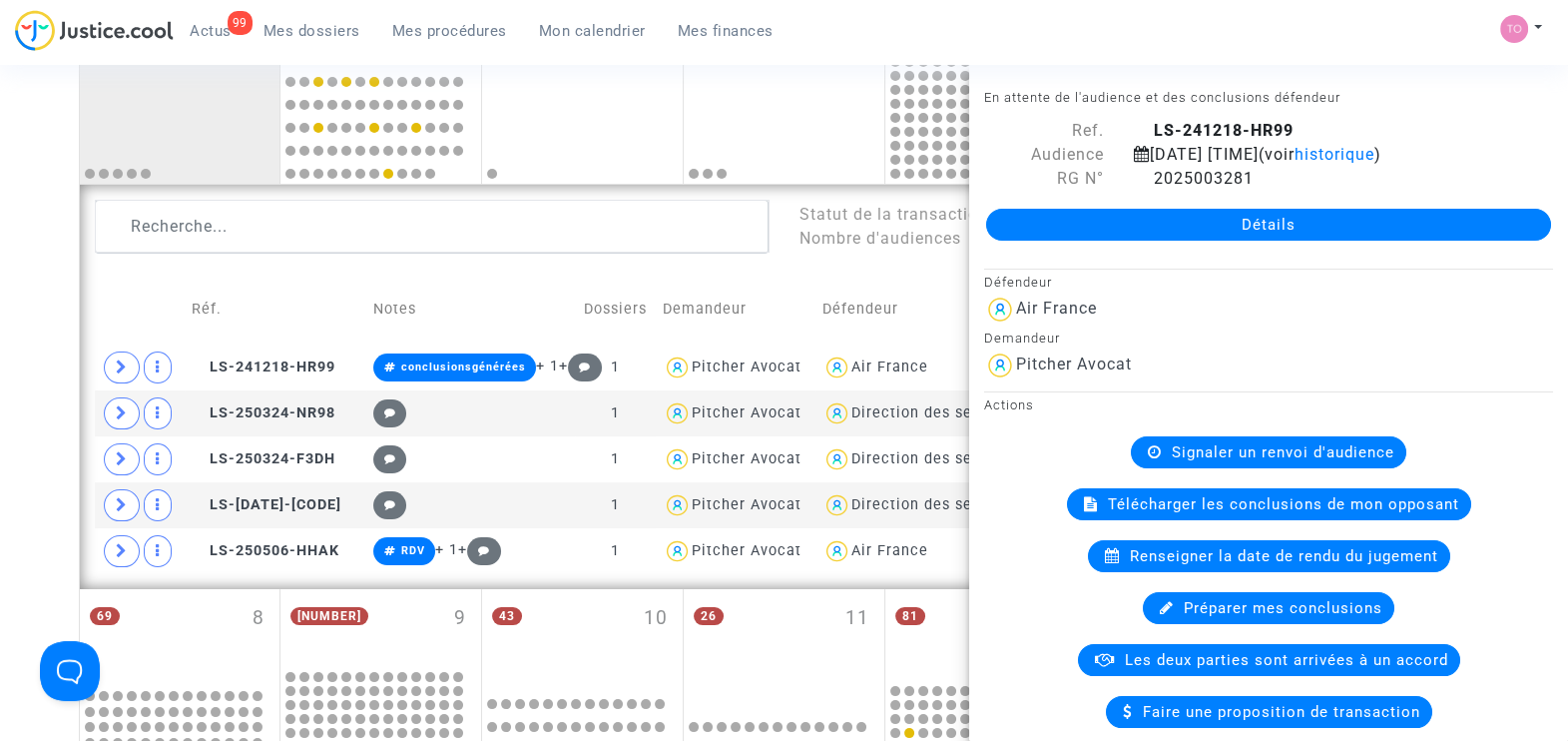 click on "Détails" 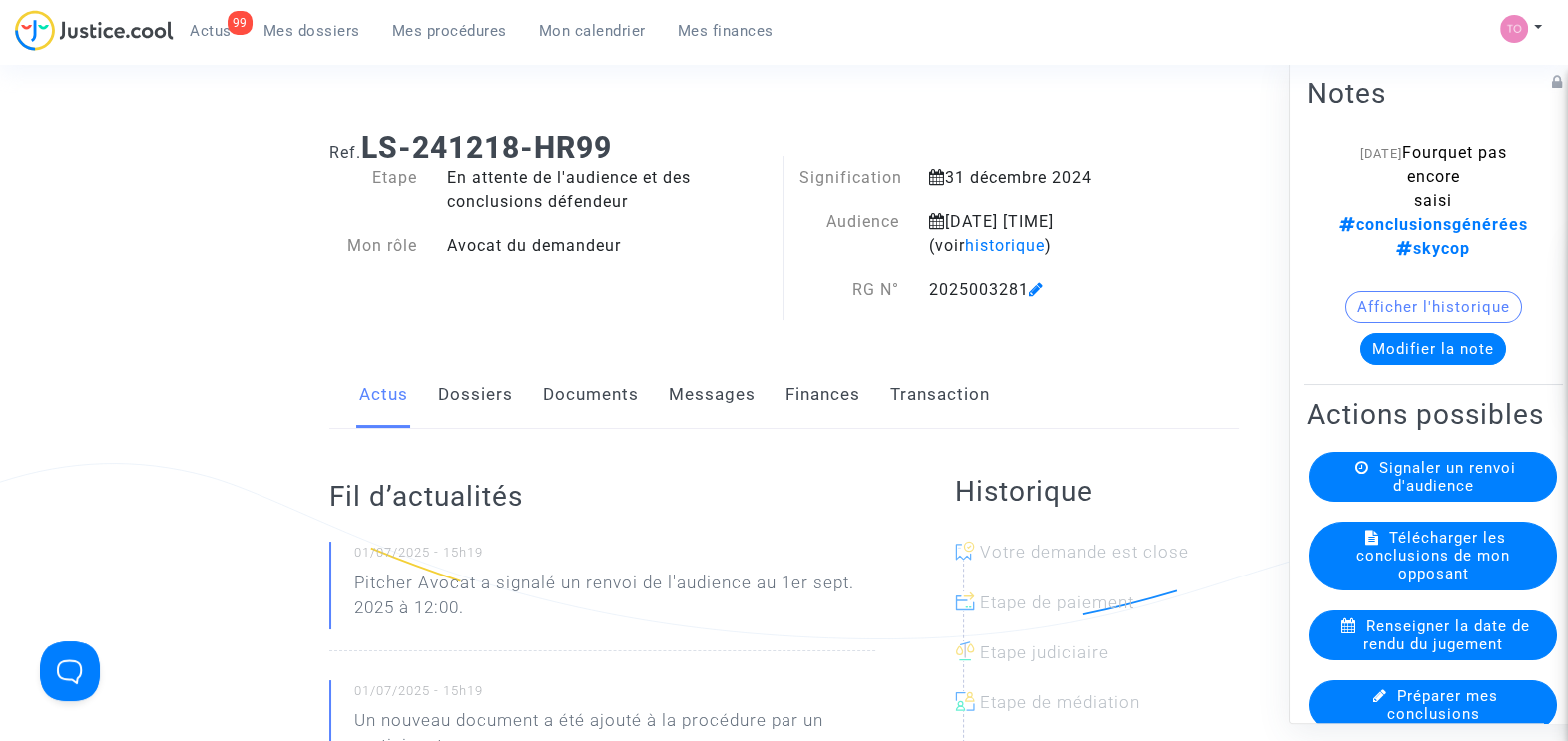 scroll, scrollTop: 194, scrollLeft: 0, axis: vertical 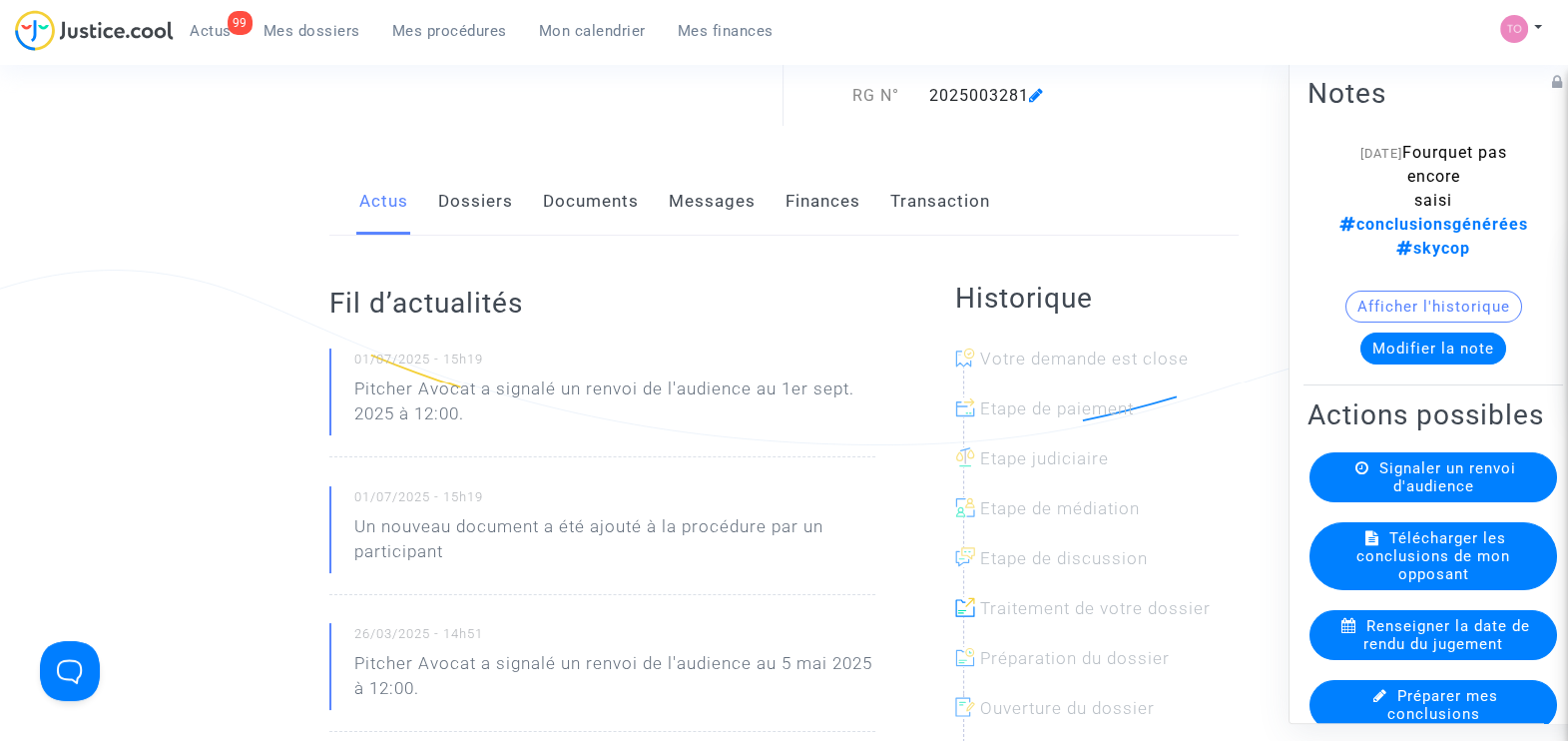 click on "Documents" 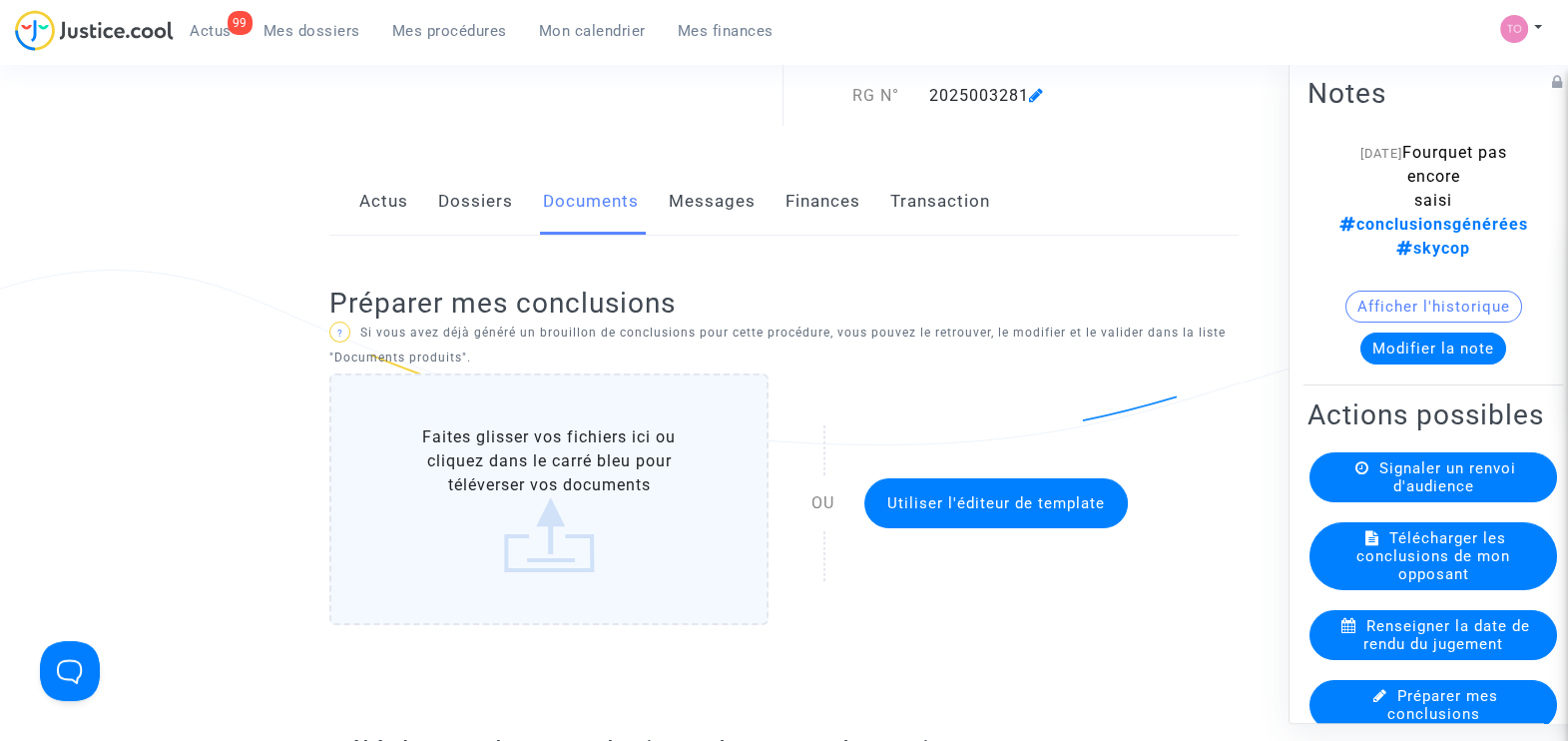 click on "Actus" 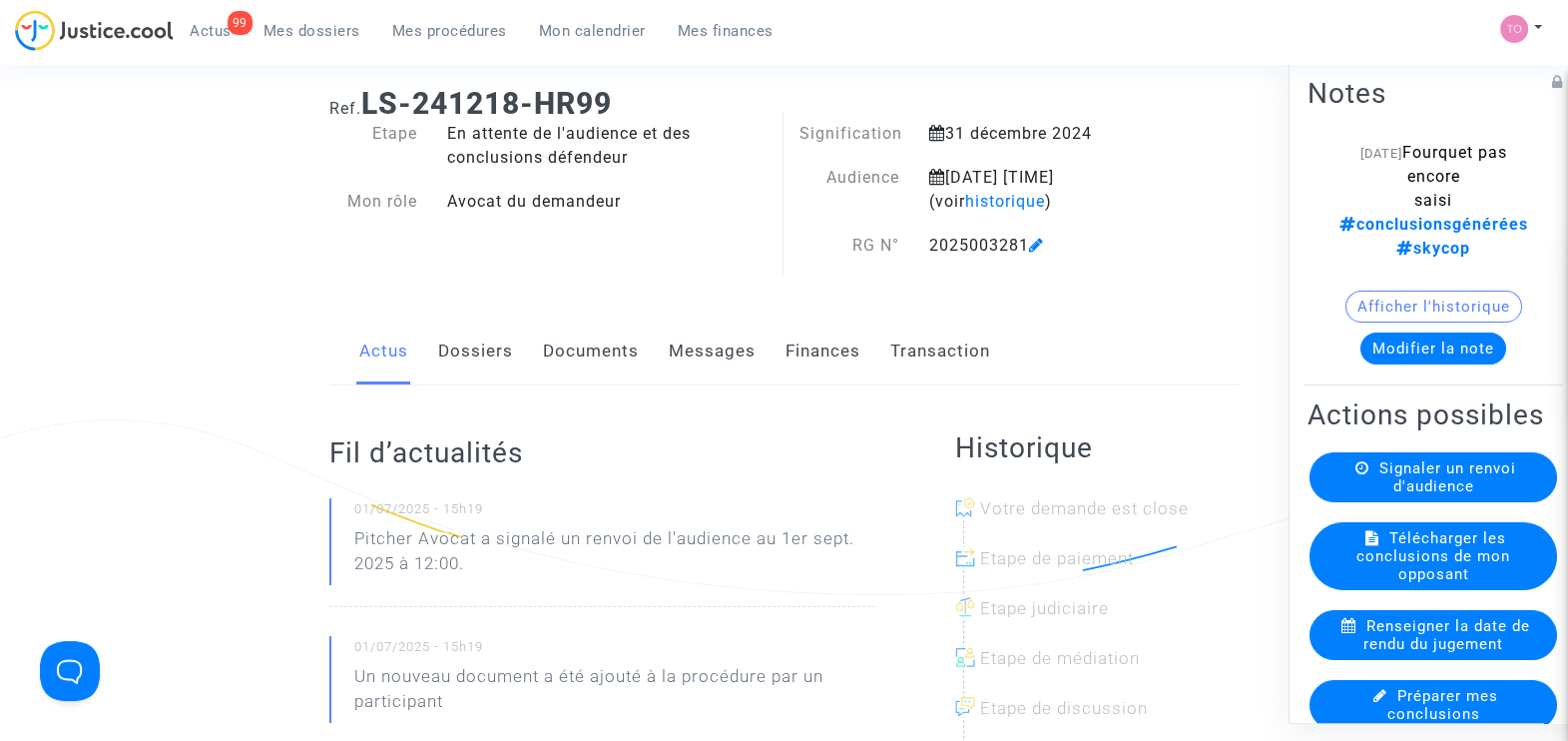 scroll, scrollTop: 0, scrollLeft: 0, axis: both 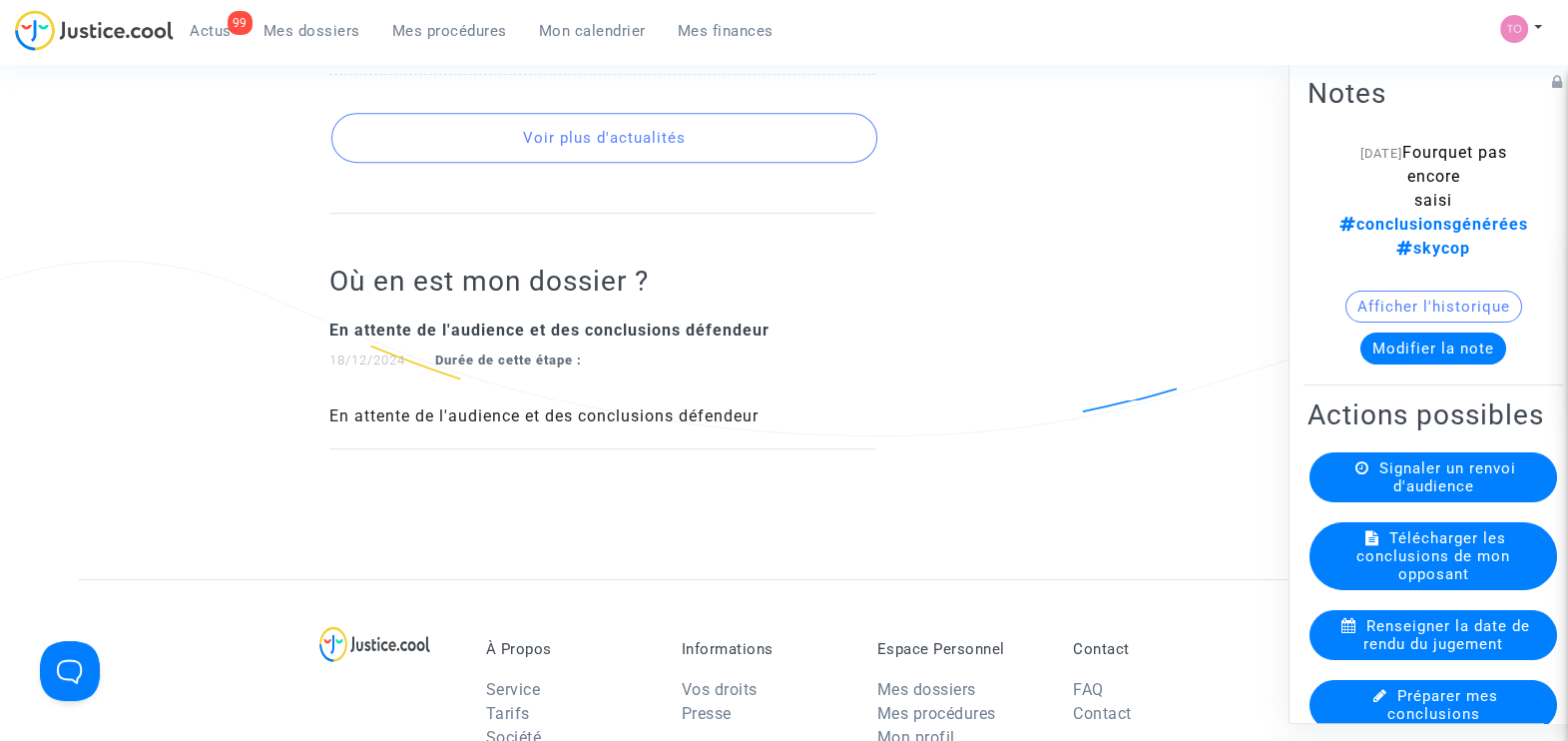 click on "Ref.  LS-241218-HR99  Etape   En attente de l'audience et des conclusions défendeur   Mon rôle   Avocat du demandeur   Signification   31 décembre 2024   Audience   1 septembre 2025 12:00  (voir  historique )  RG N°   2025003281   Actus   Dossiers   Documents   Messages   Finances   Transaction  Fil d’actualités 01/07/2025 - 15h19 Pitcher Avocat a signalé un renvoi de l'audience au 1er sept. 2025 à 12:00. 01/07/2025 - 15h19 Un nouveau document a été ajouté à la procédure par un participant 26/03/2025 - 14h51 Pitcher Avocat a signalé un renvoi de l'audience au 5 mai 2025 à 12:00. 13/03/2025 - 09h54 Pitcher Avocat a renseigné le numéro RG : 2025003281. 19/02/2025 - 16h36 L'assignation a été placée au tribunal par l'avocat demandeur Voir plus d'actualités Où en est mon dossier ? En attente de l'audience et des conclusions défendeur  18/12/2024 Durée de cette étape :  En attente de l'audience et des conclusions défendeur Historique Votre demande est close Etape de paiement Notes" 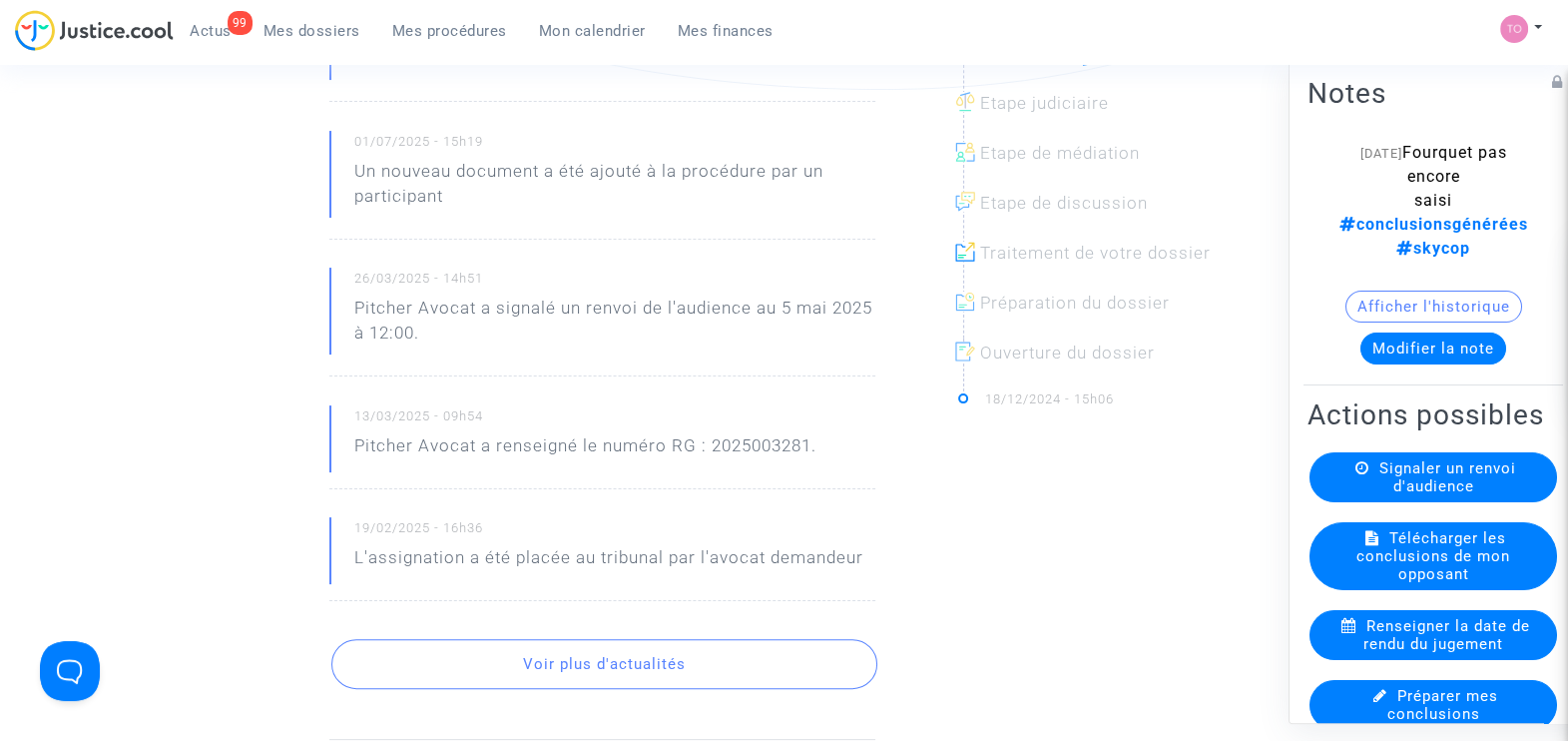 scroll, scrollTop: 0, scrollLeft: 0, axis: both 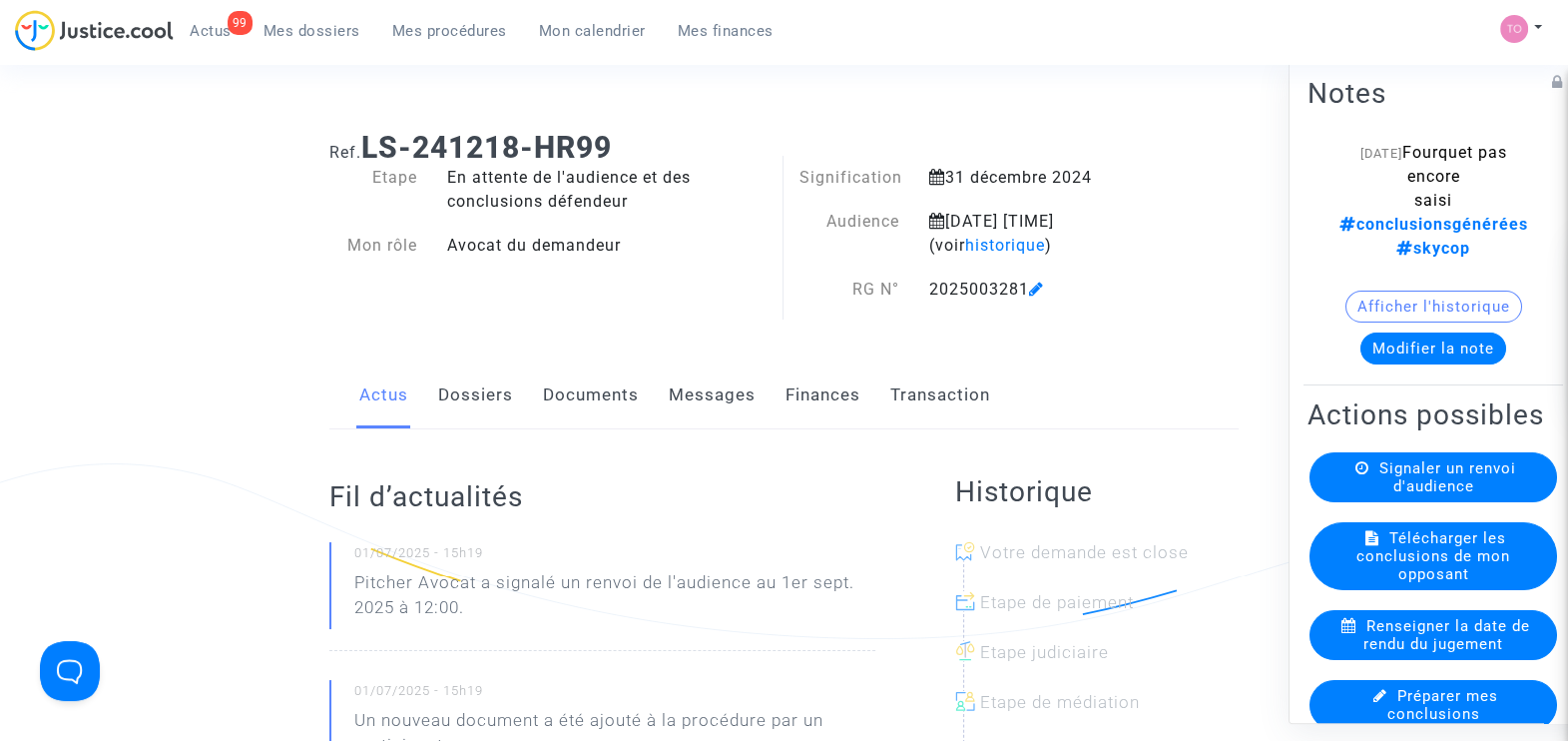 click on "Dossiers" 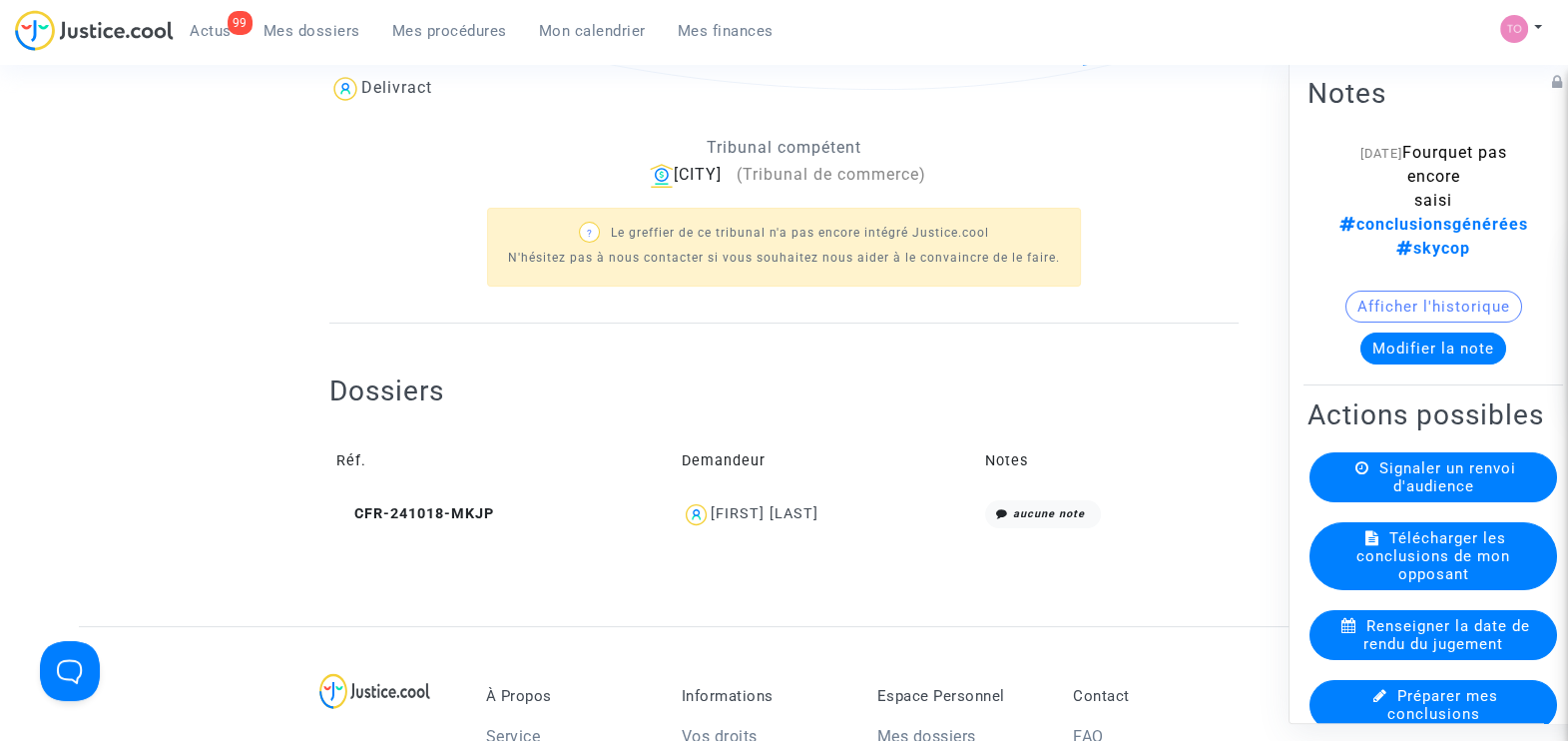 scroll, scrollTop: 648, scrollLeft: 0, axis: vertical 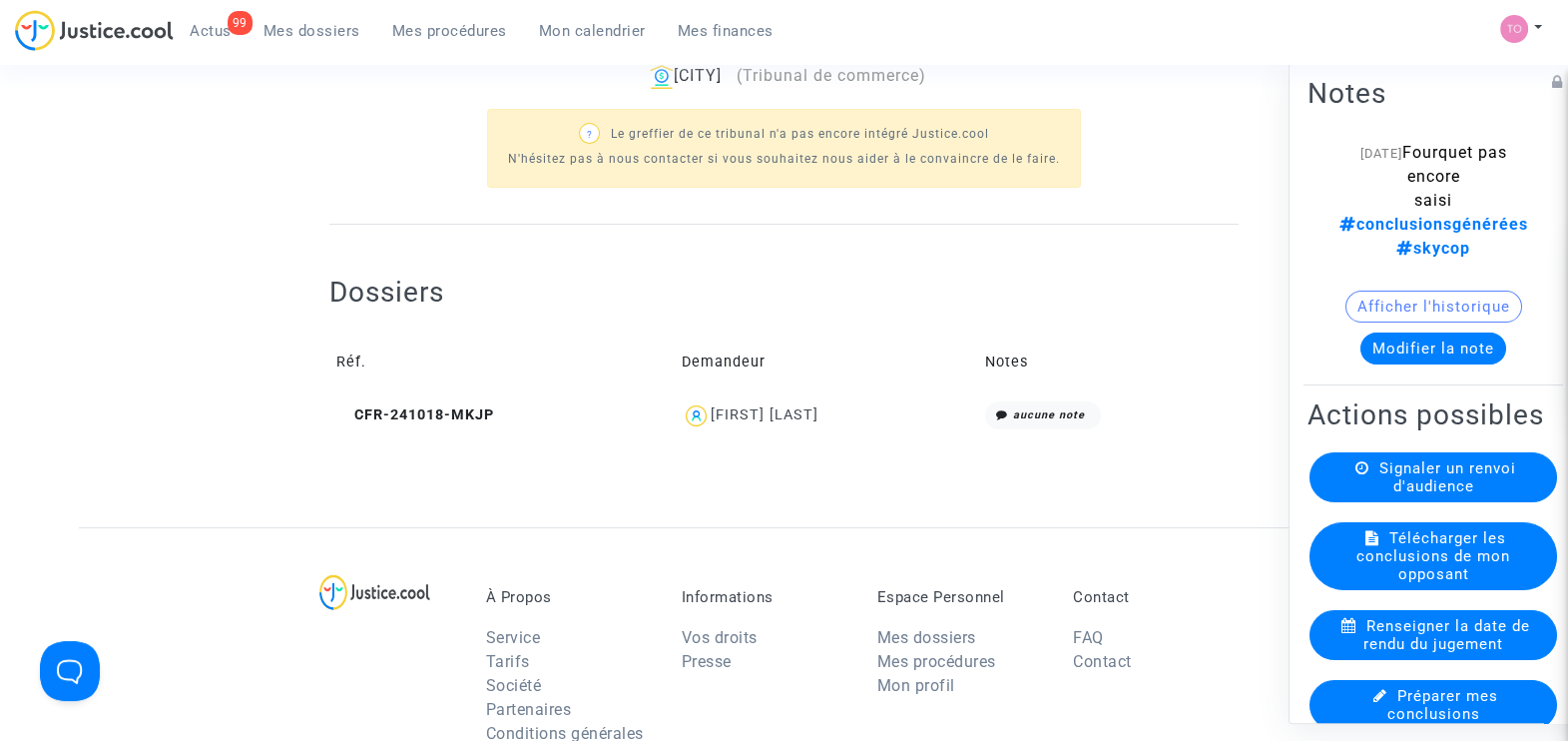 click on "Nicolas ROBINEAU" 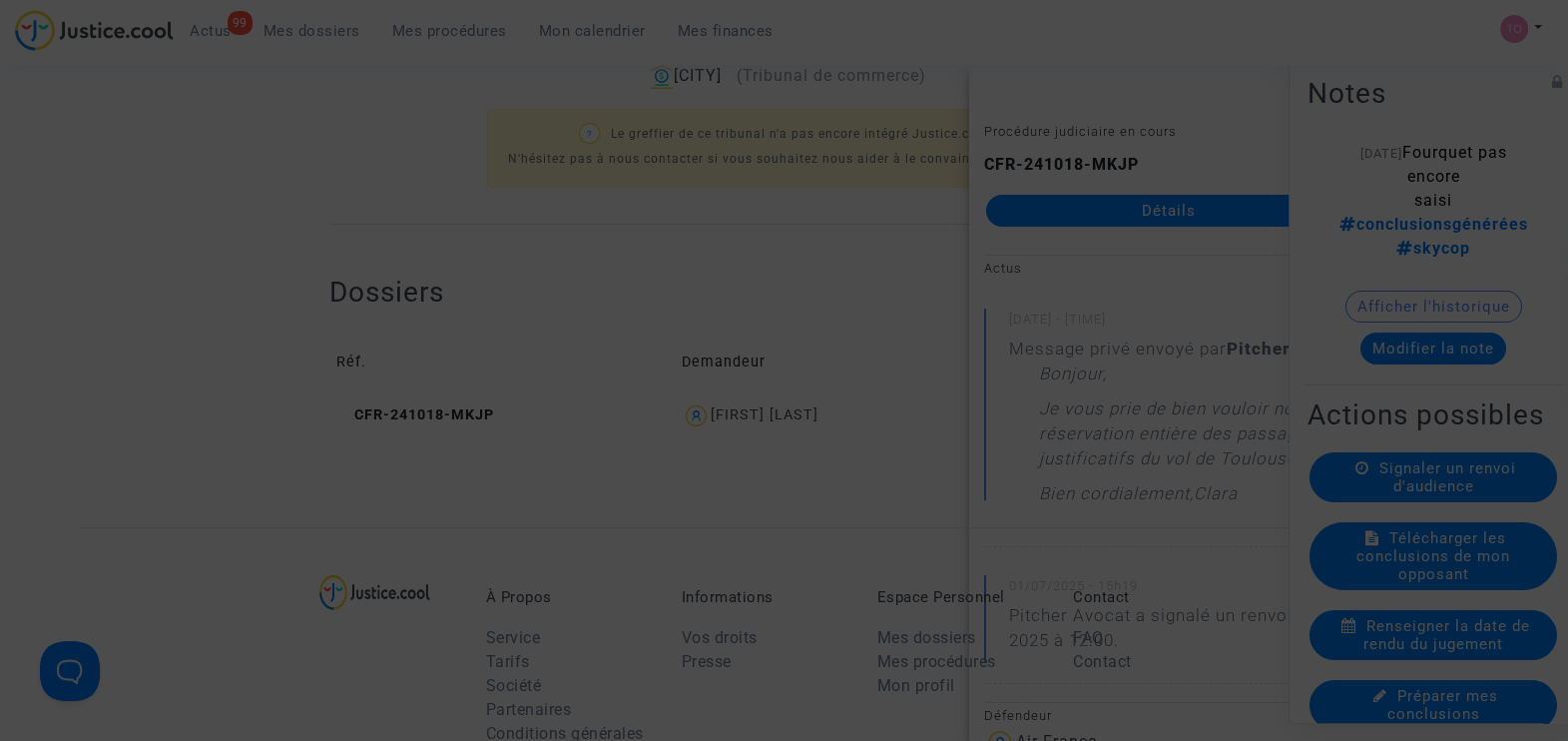 click on "99 Actus Mes dossiers Mes procédures Mon calendrier Mes finances Mon profil Paramètres Déconnexion Ref.  LS-241218-HR99  Etape   En attente de l'audience et des conclusions défendeur   Mon rôle   Avocat du demandeur   Signification   31 décembre 2024   Audience   1 septembre 2025 12:00  (voir  historique )  RG N°   2025003281   Actus   Dossiers   Documents   Messages   Finances   Transaction  Parties prenantes  Avocat(s) du/des demandeur(s)  Pitcher Avocat  Huissier mandaté  Delivract  Opposant·e  Air France  Tribunal compétent     Toulouse      (Tribunal de commerce) ?  Le greffier de ce tribunal n'a pas encore intégré Justice.cool  N'hésitez pas à nous contacter si vous souhaitez nous aider à le convaincre de le faire.  Dossiers  Réf.   Demandeur   Notes  CFR-241018-MKJP Nicolas ROBINEAU  aucune note  Notes [15/04/2025]  Fourquet pas encore saisi   conclusionsgénérées      skycop   Afficher l'historique   Modifier la note  Actions possibles Actions  Détails   :" at bounding box center [784, 310] 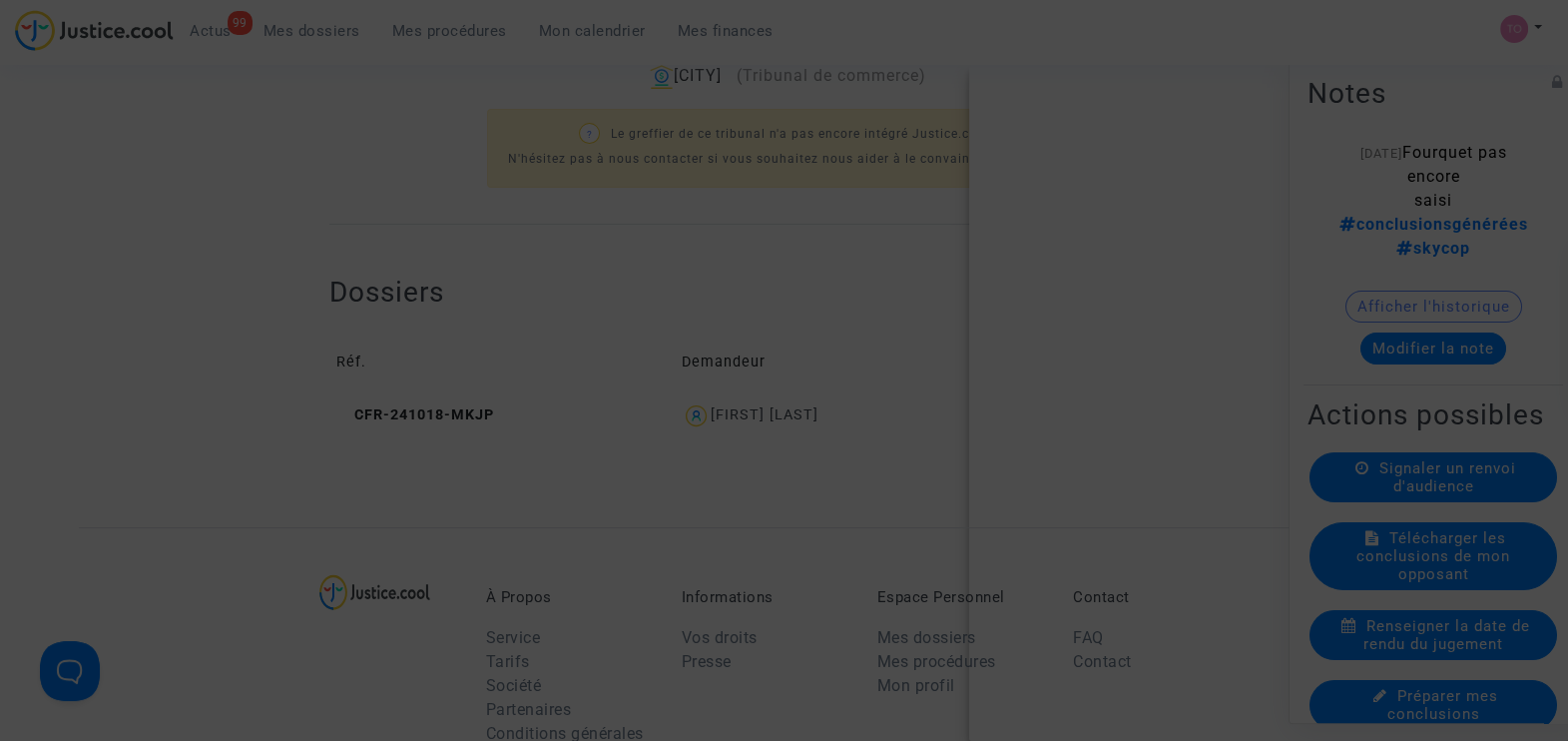 click at bounding box center (784, 370) 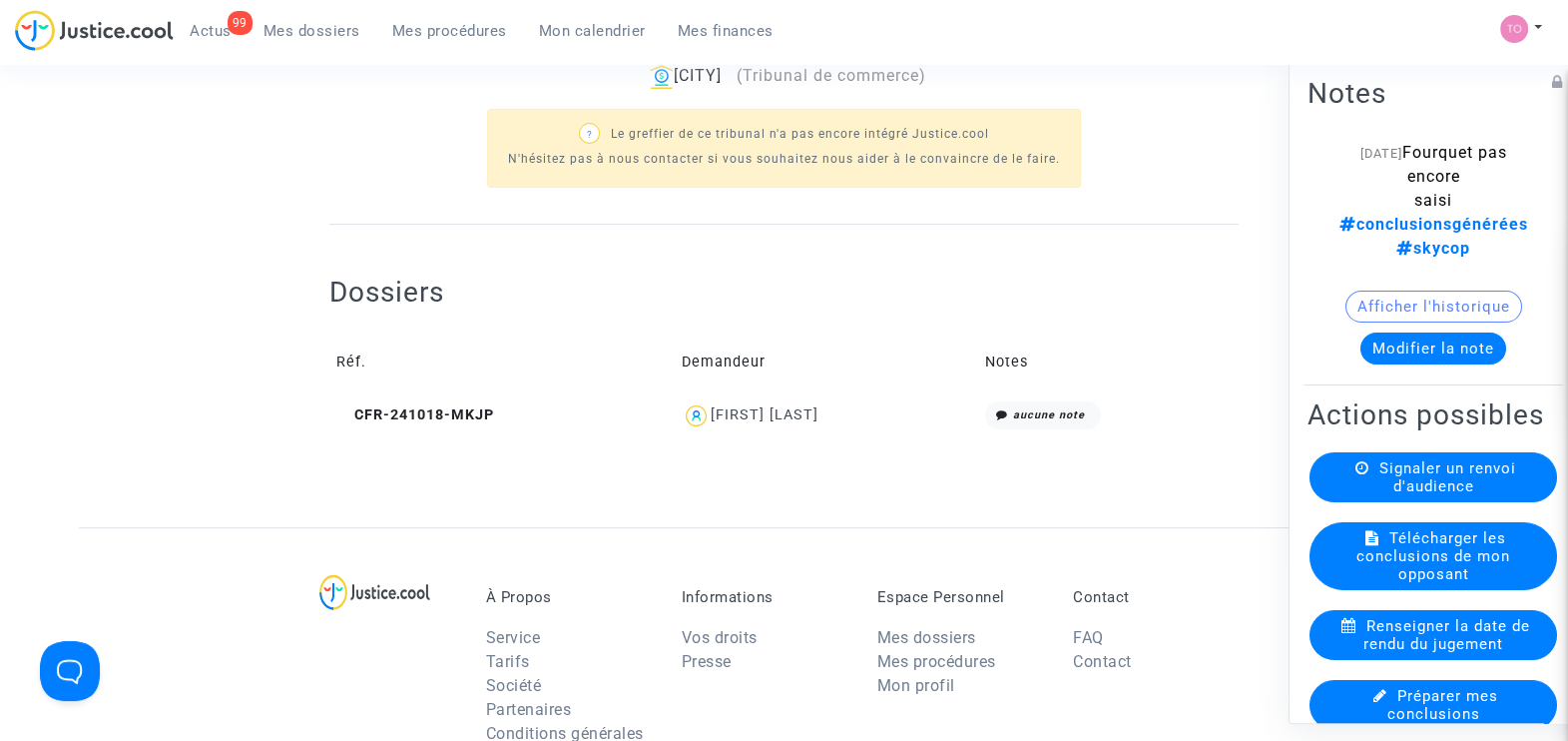 click on "Nicolas ROBINEAU" 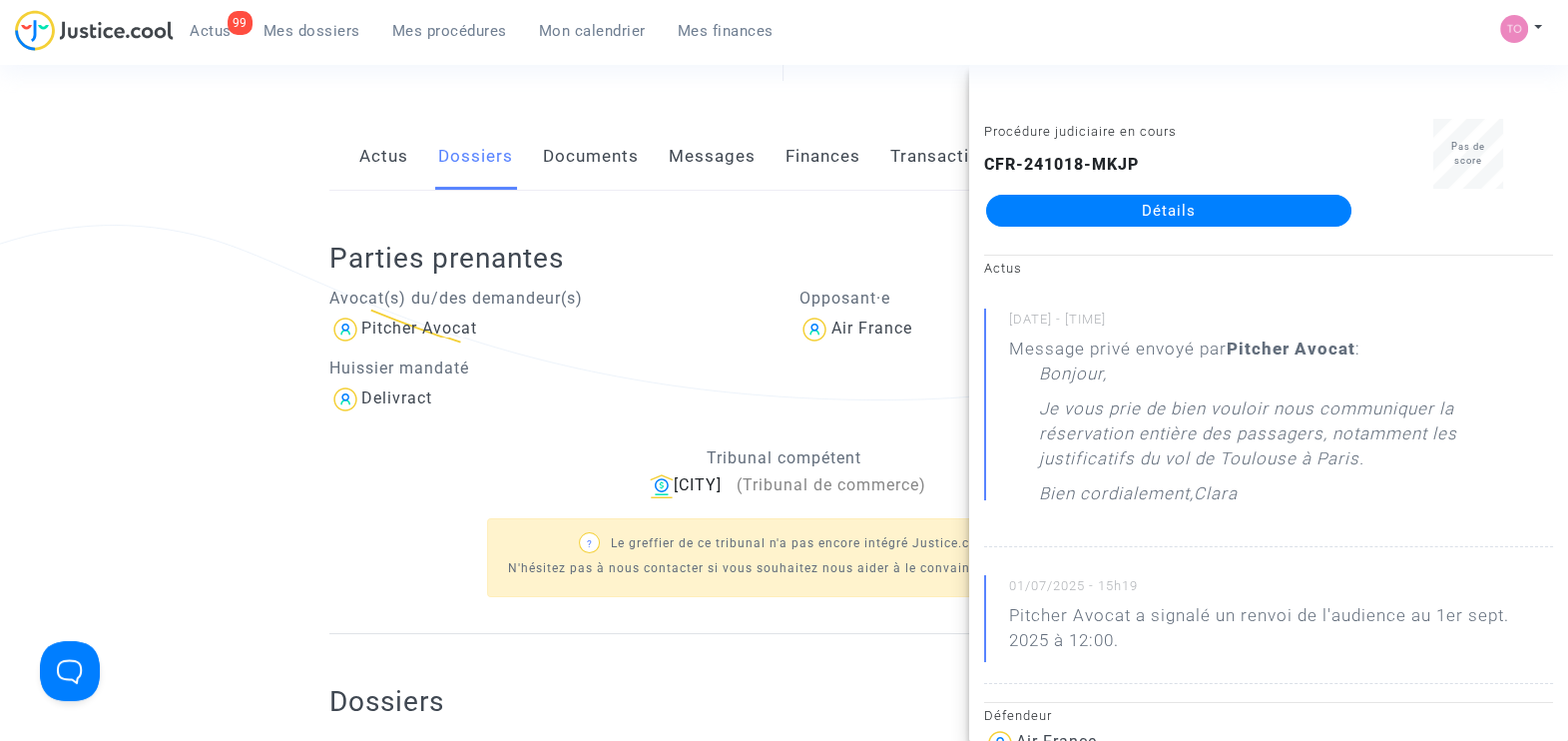 scroll, scrollTop: 239, scrollLeft: 0, axis: vertical 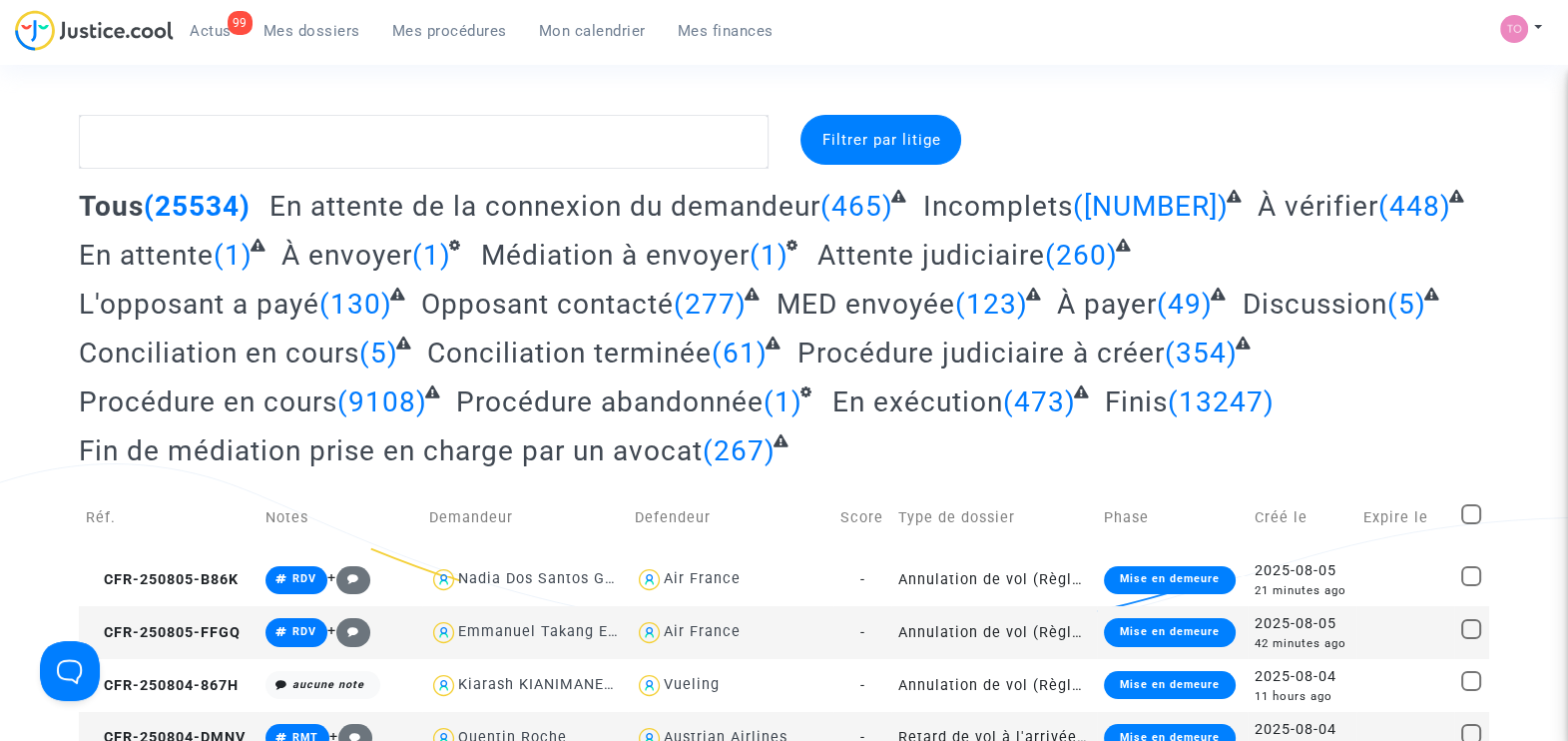 click on "Mon calendrier" at bounding box center (592, 31) 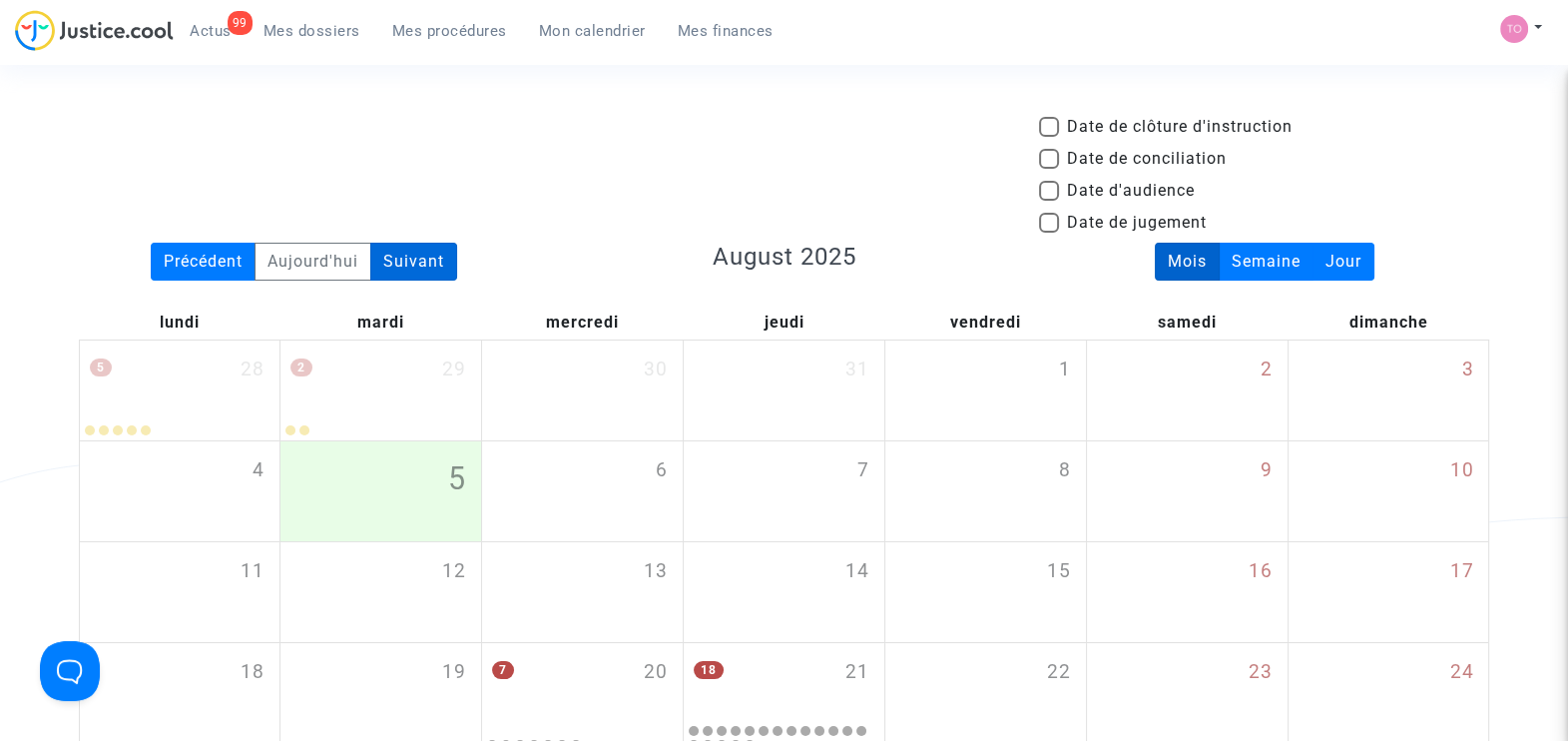 click on "Suivant" 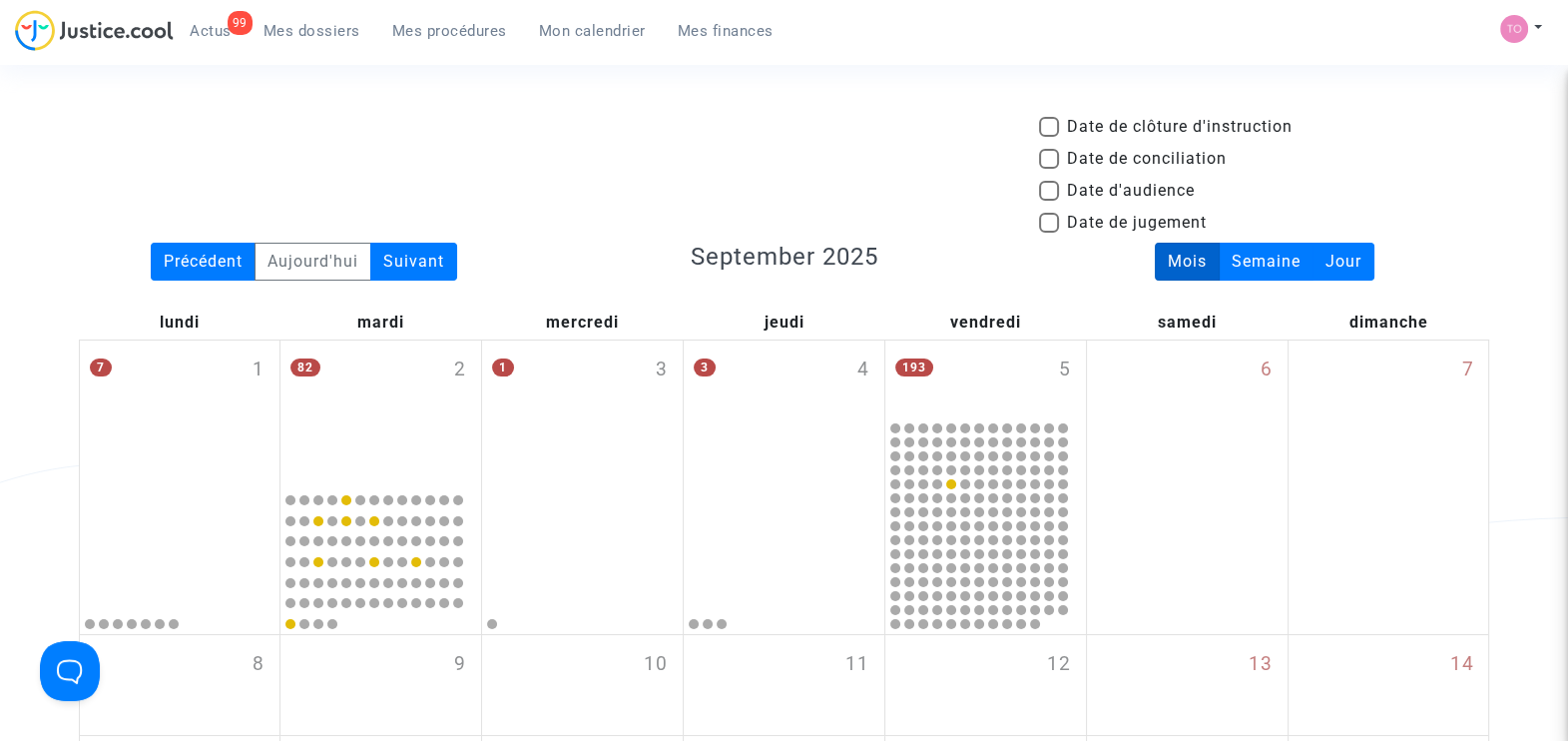 click at bounding box center (1049, 191) 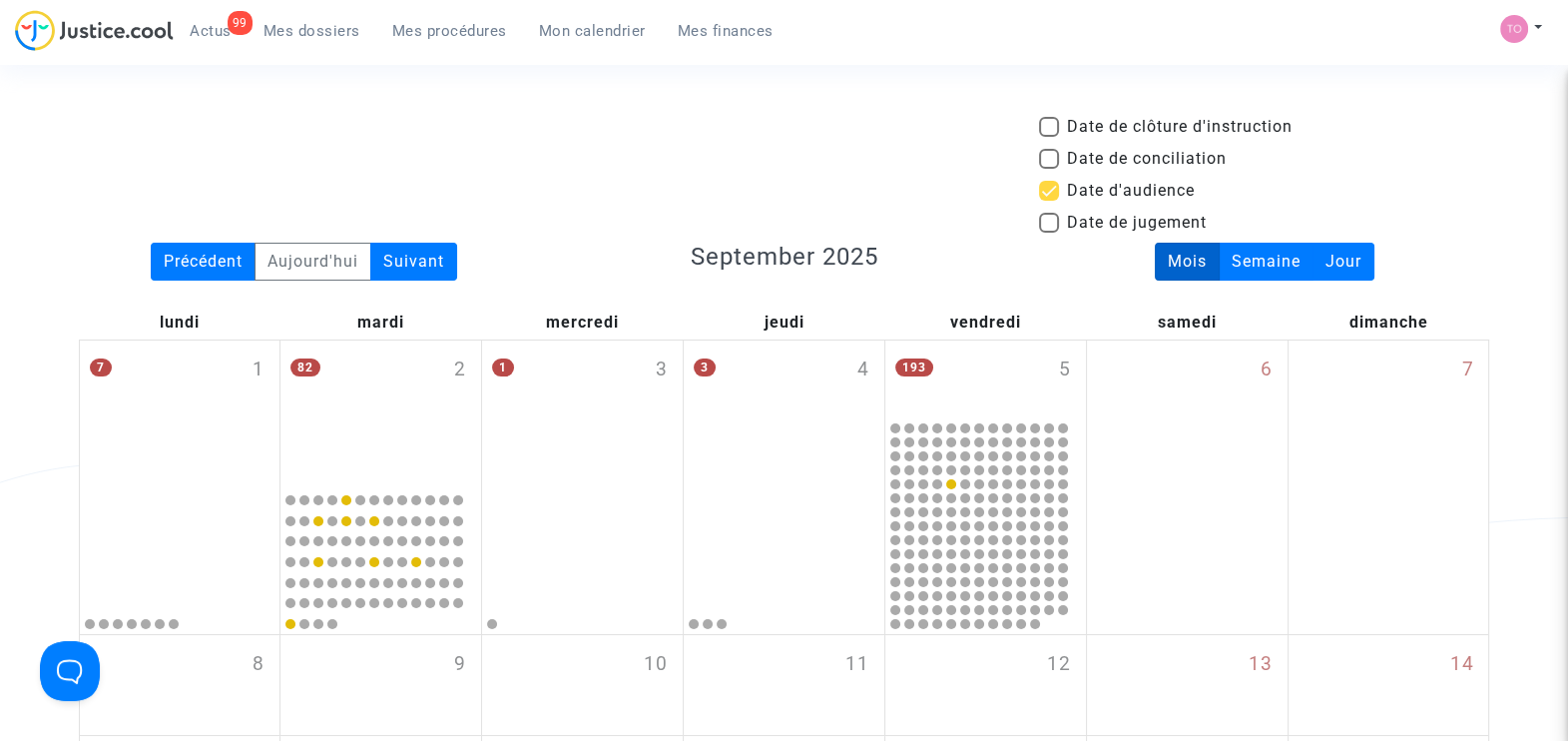 scroll, scrollTop: 26, scrollLeft: 0, axis: vertical 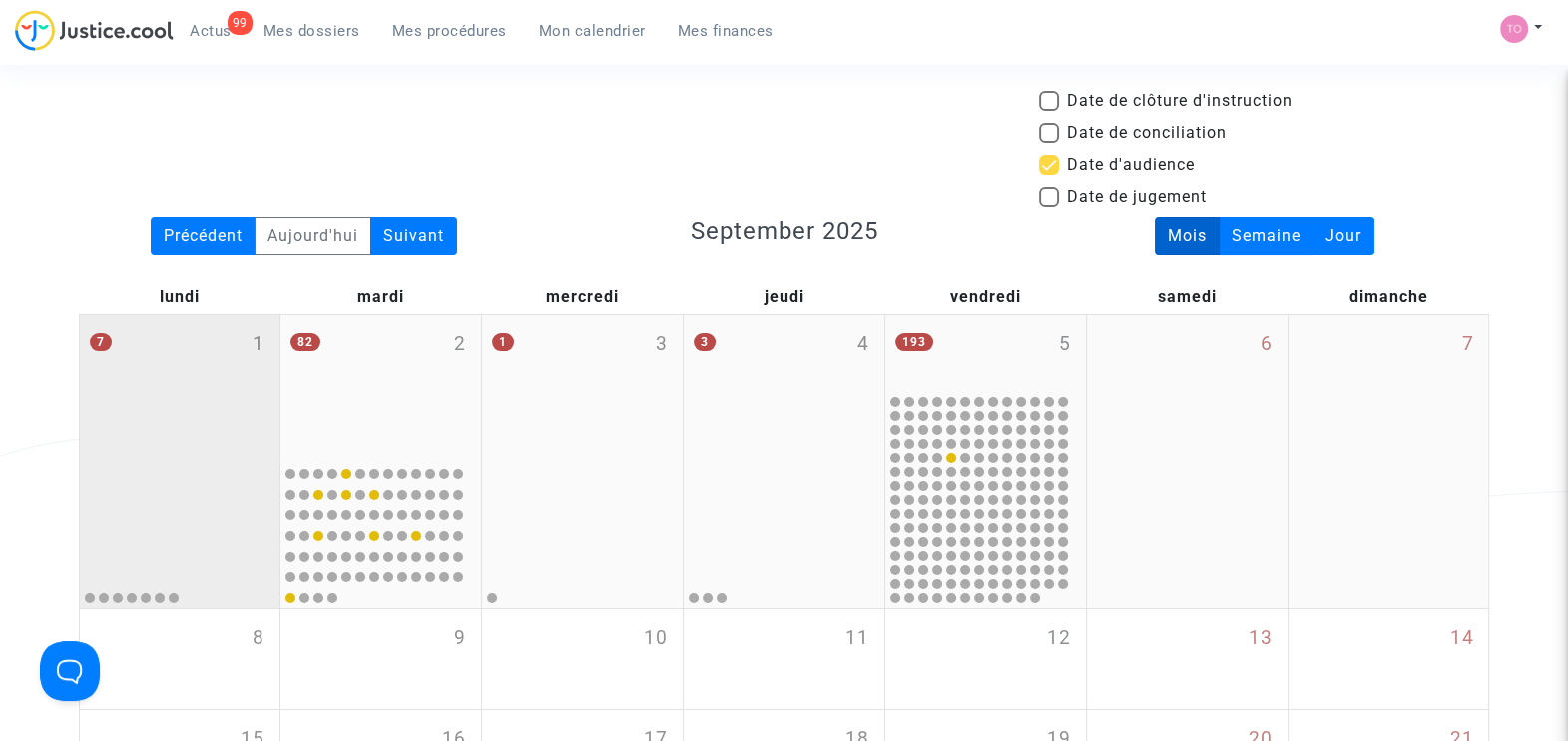 click on "7 1" 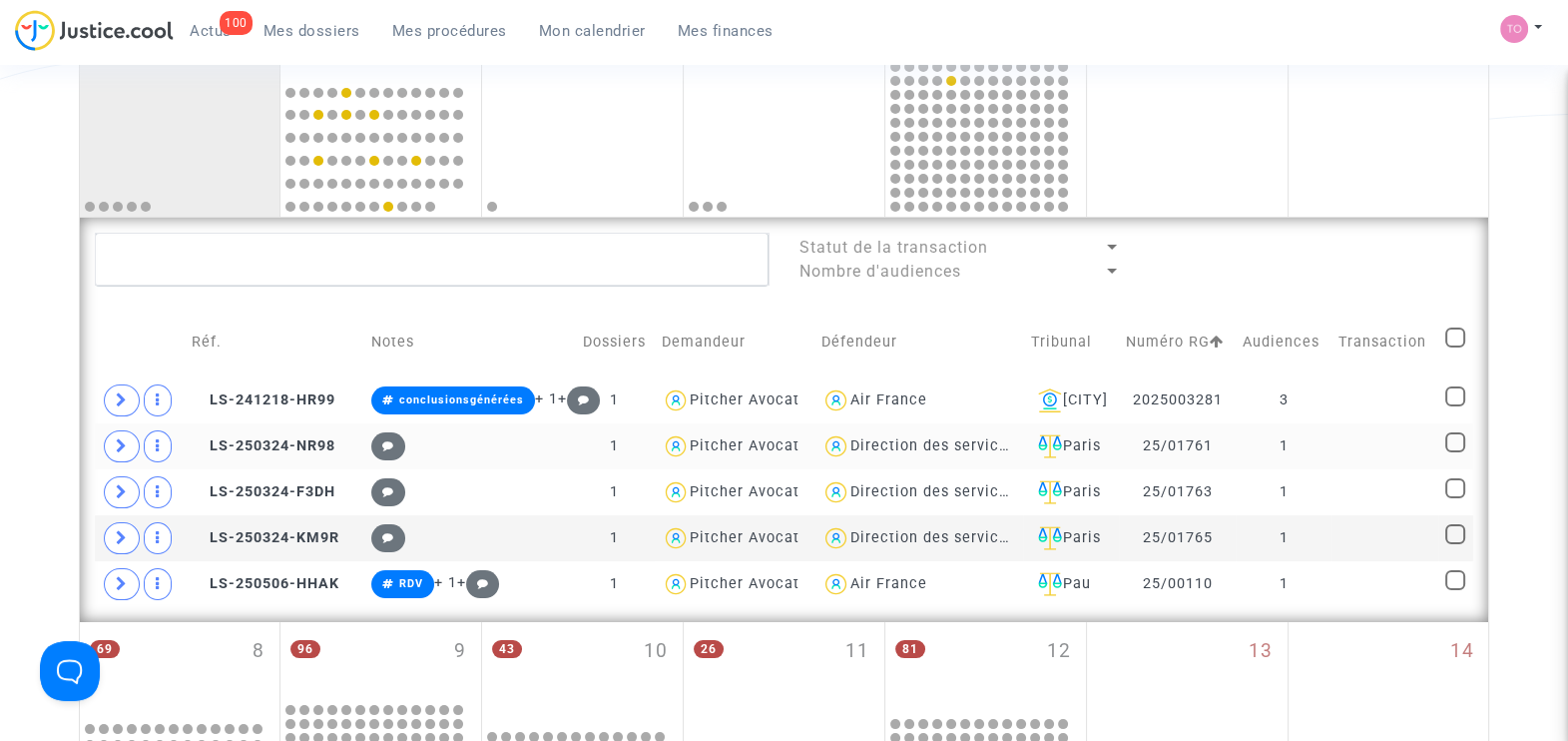 scroll, scrollTop: 401, scrollLeft: 0, axis: vertical 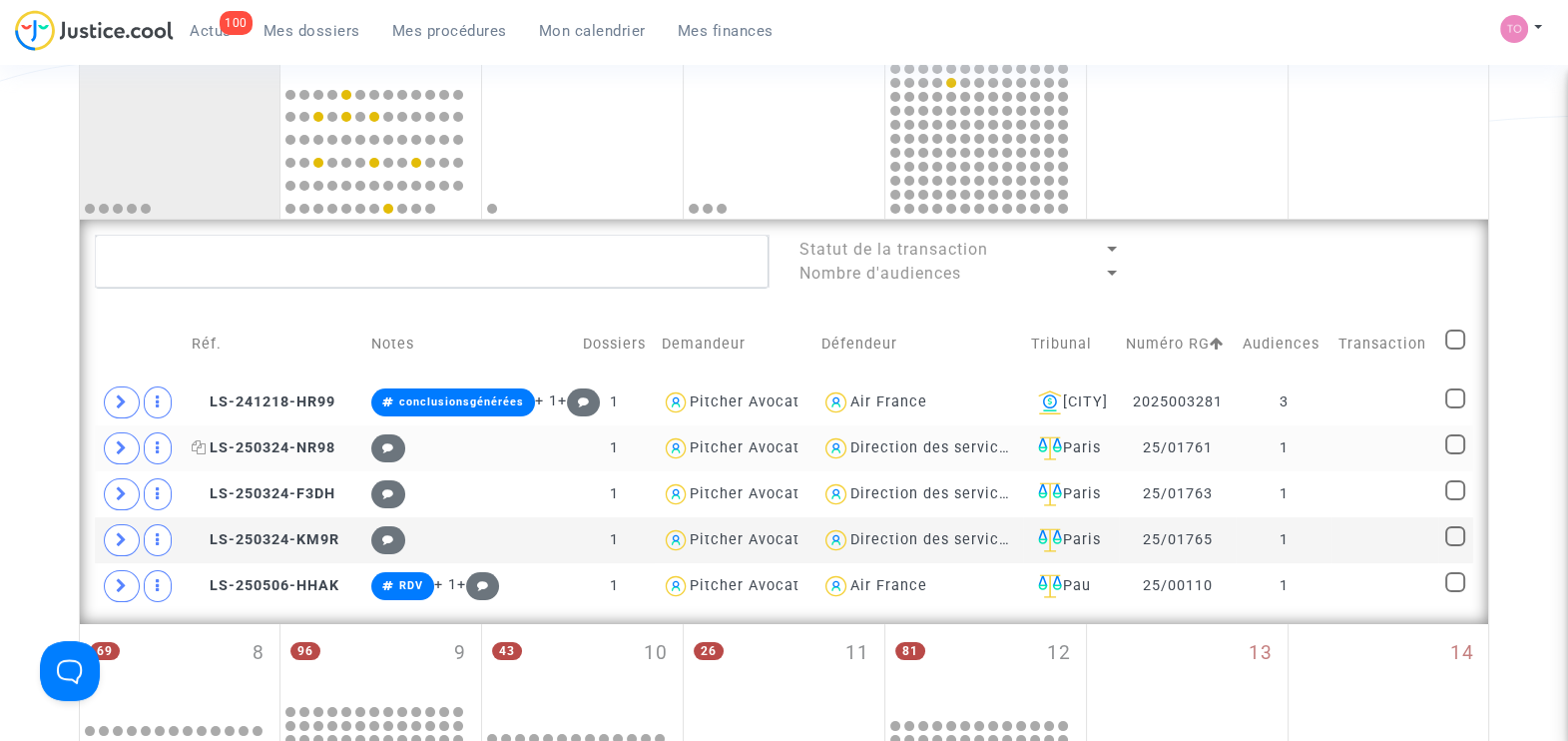 click on "LS-250324-NR98" 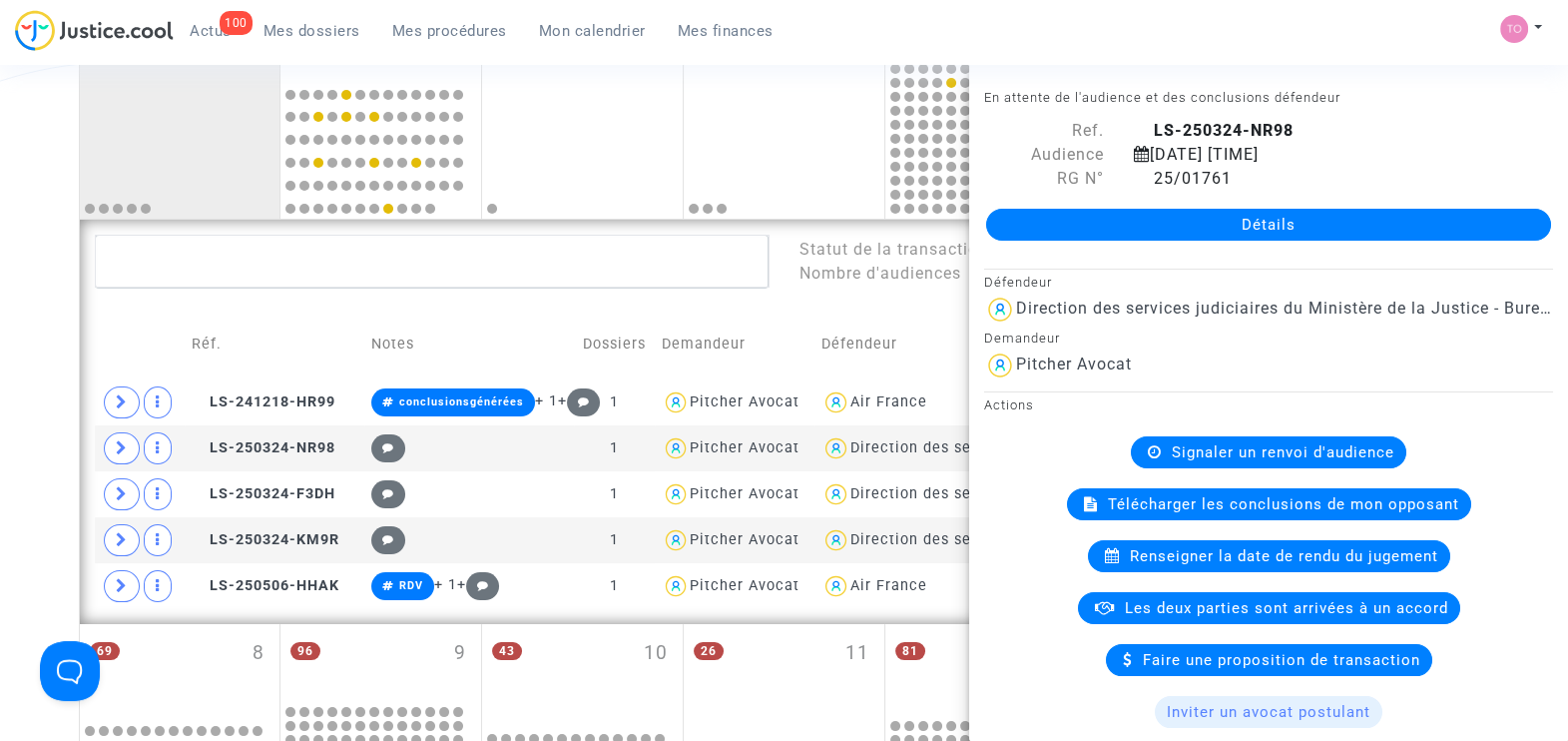 click on "Défendeur" 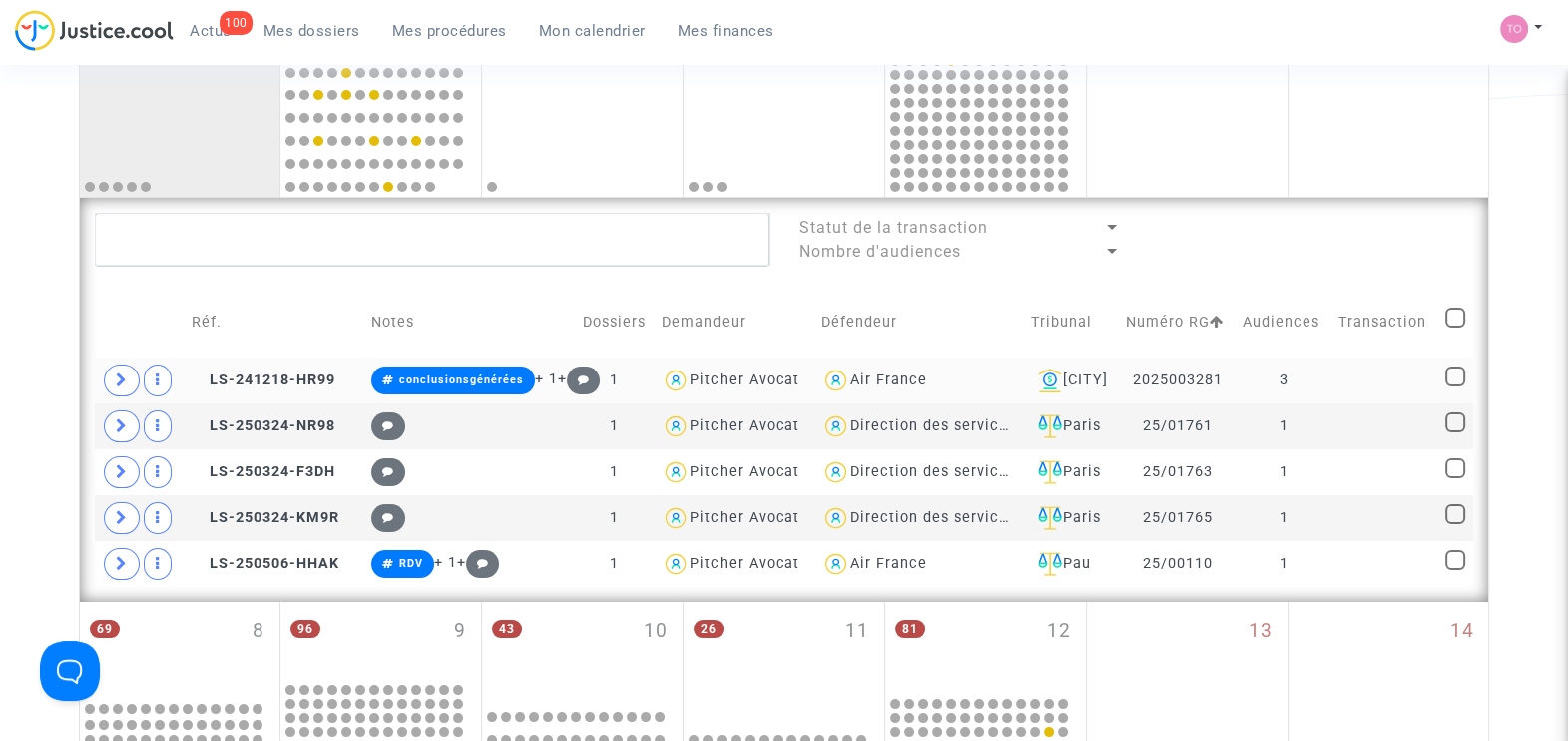 scroll, scrollTop: 425, scrollLeft: 0, axis: vertical 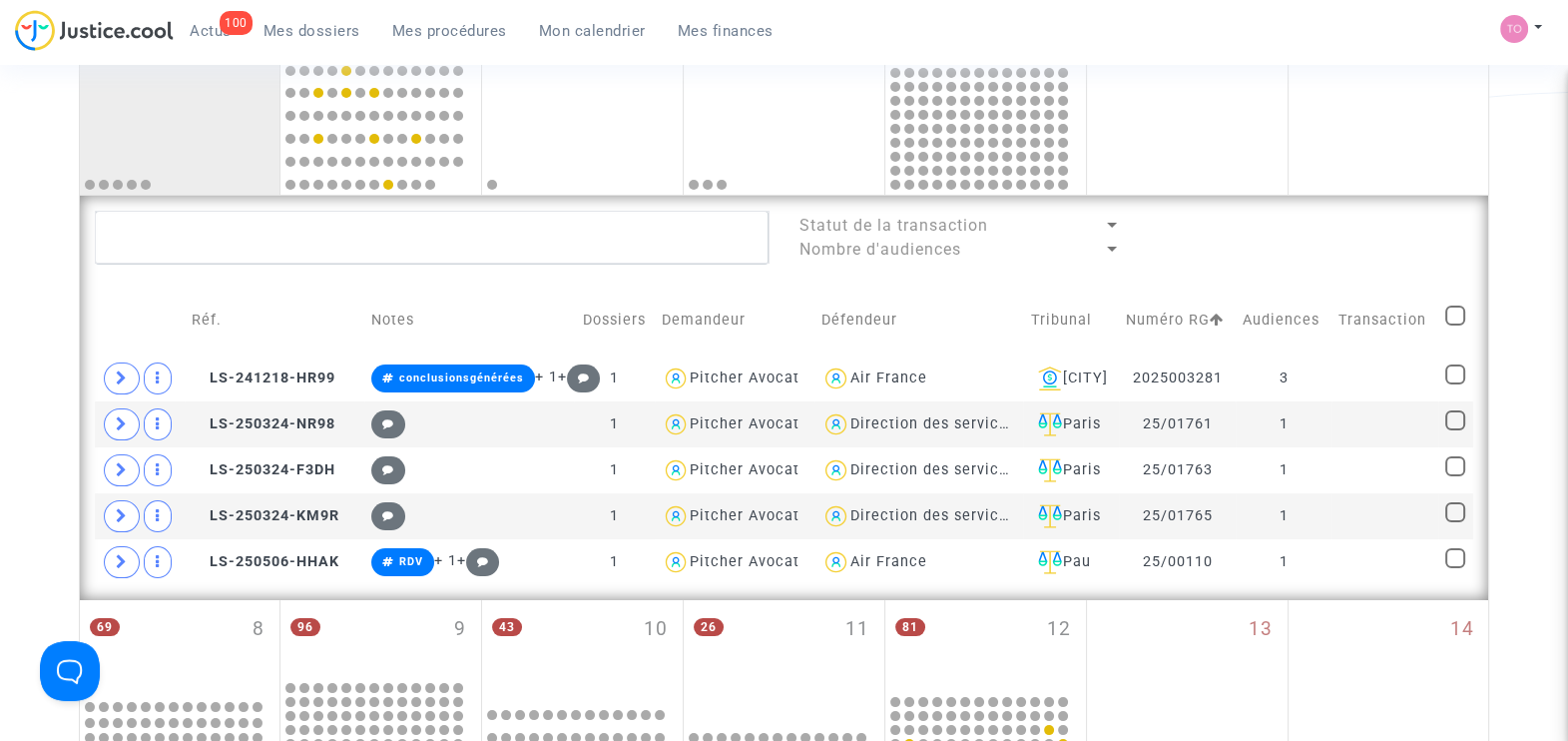 drag, startPoint x: 1007, startPoint y: 382, endPoint x: 53, endPoint y: 297, distance: 957.7792 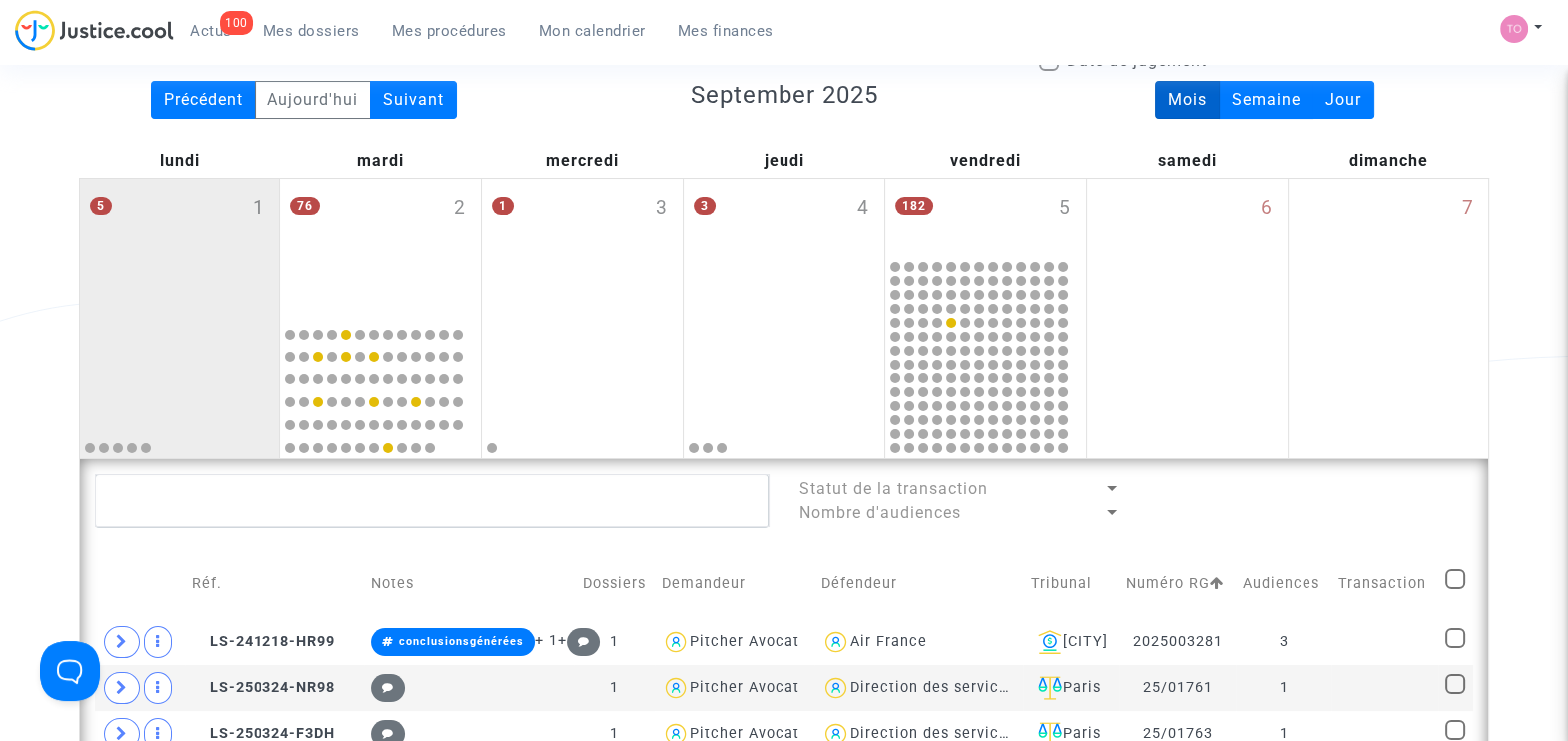 scroll, scrollTop: 152, scrollLeft: 0, axis: vertical 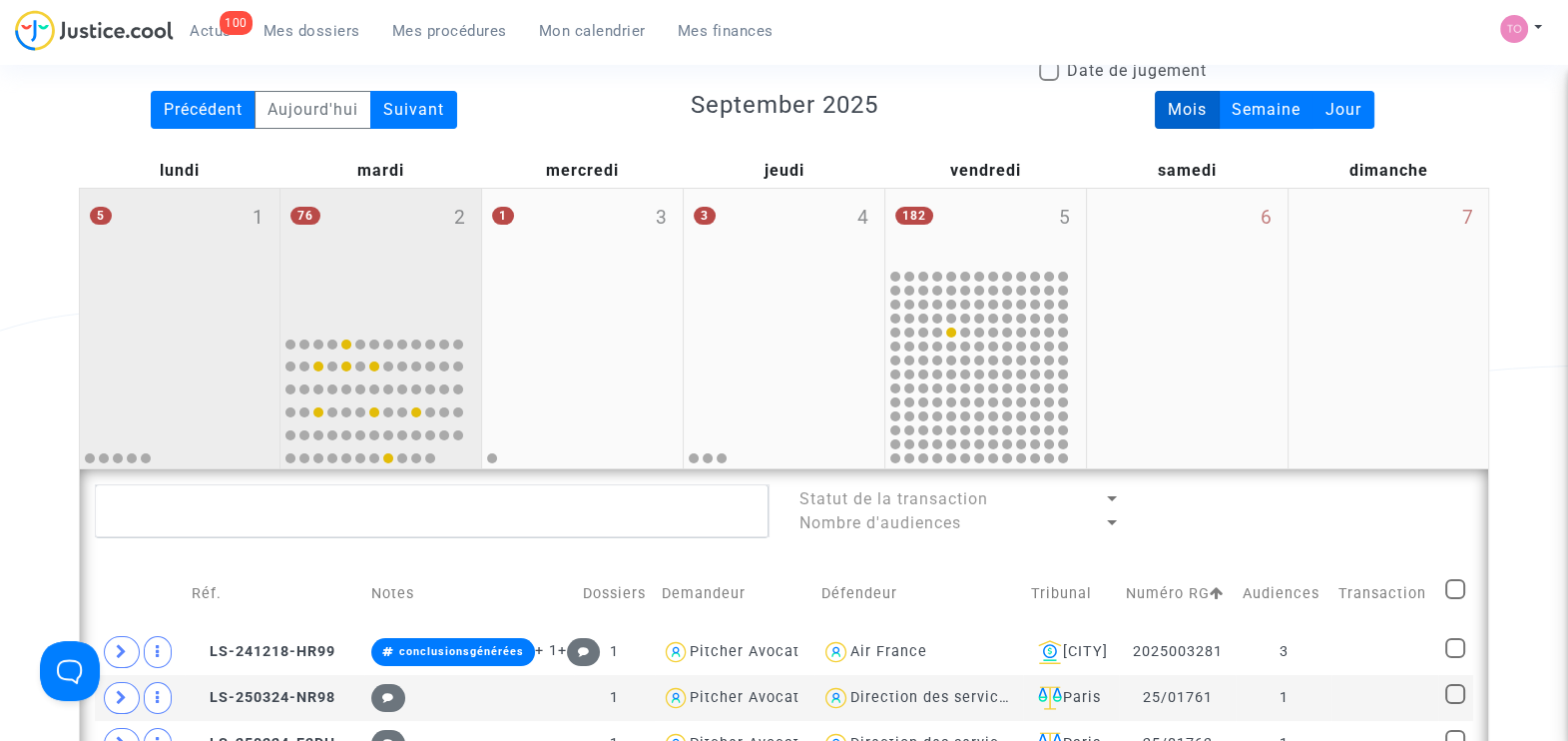 click on "76 2" 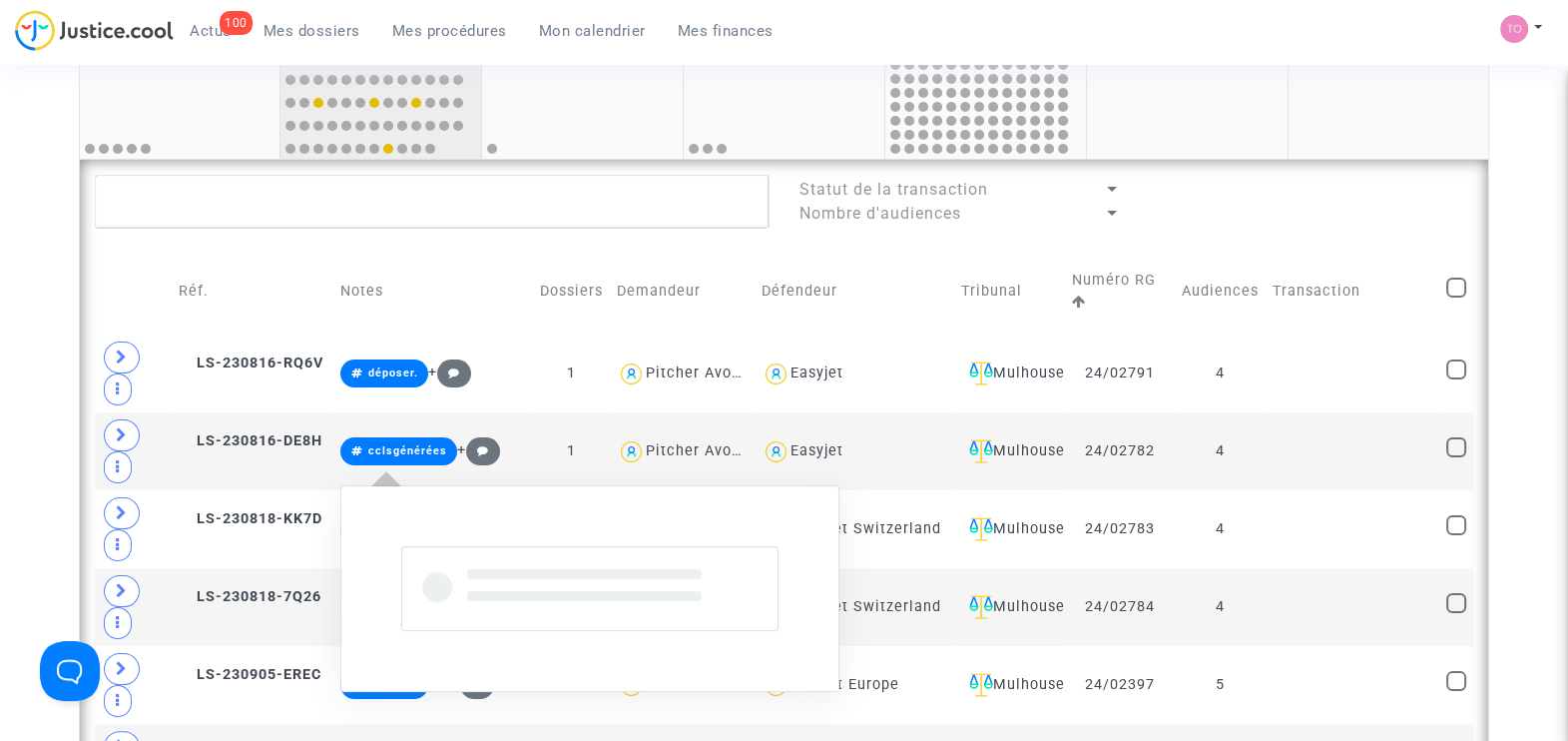 scroll, scrollTop: 520, scrollLeft: 0, axis: vertical 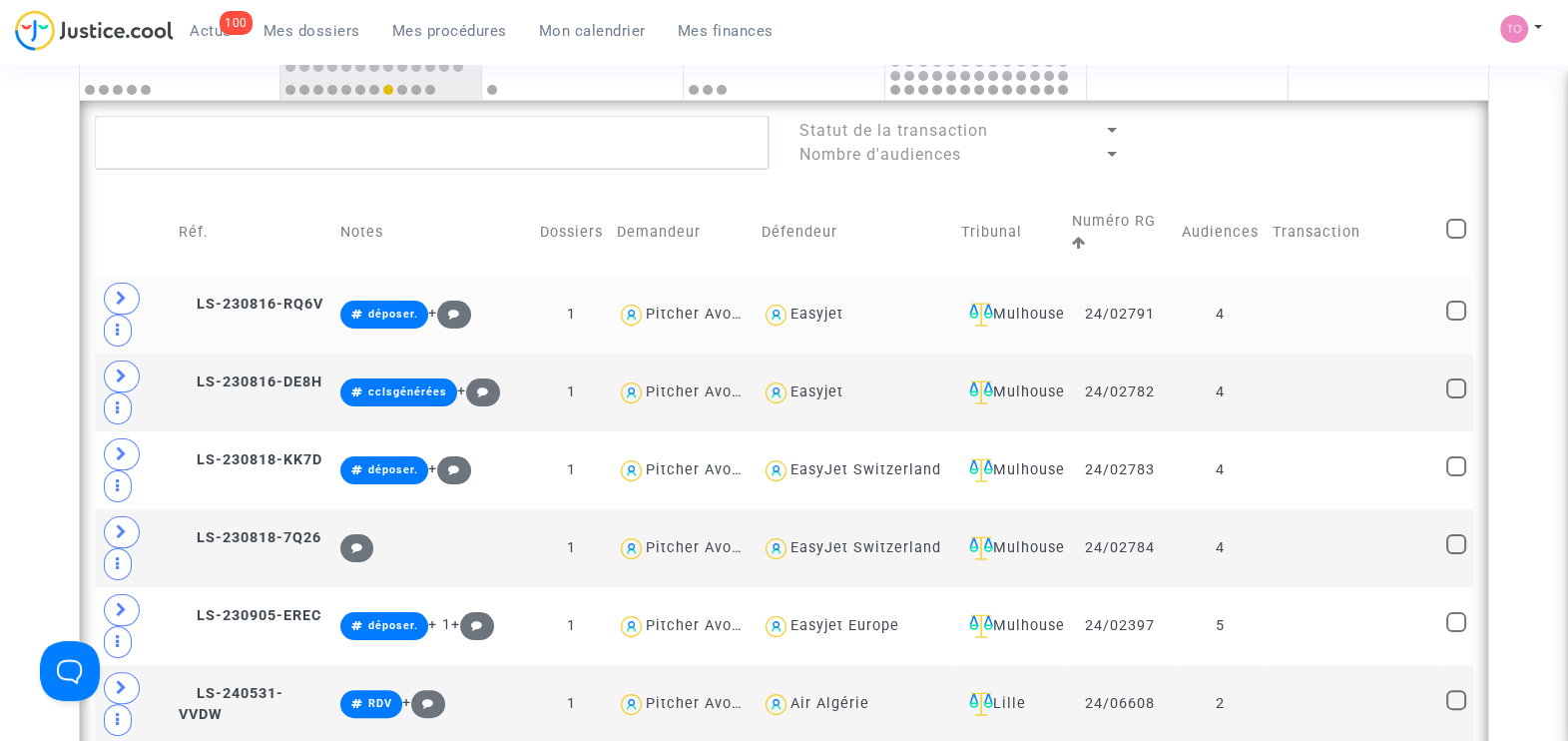 click on "Easyjet" 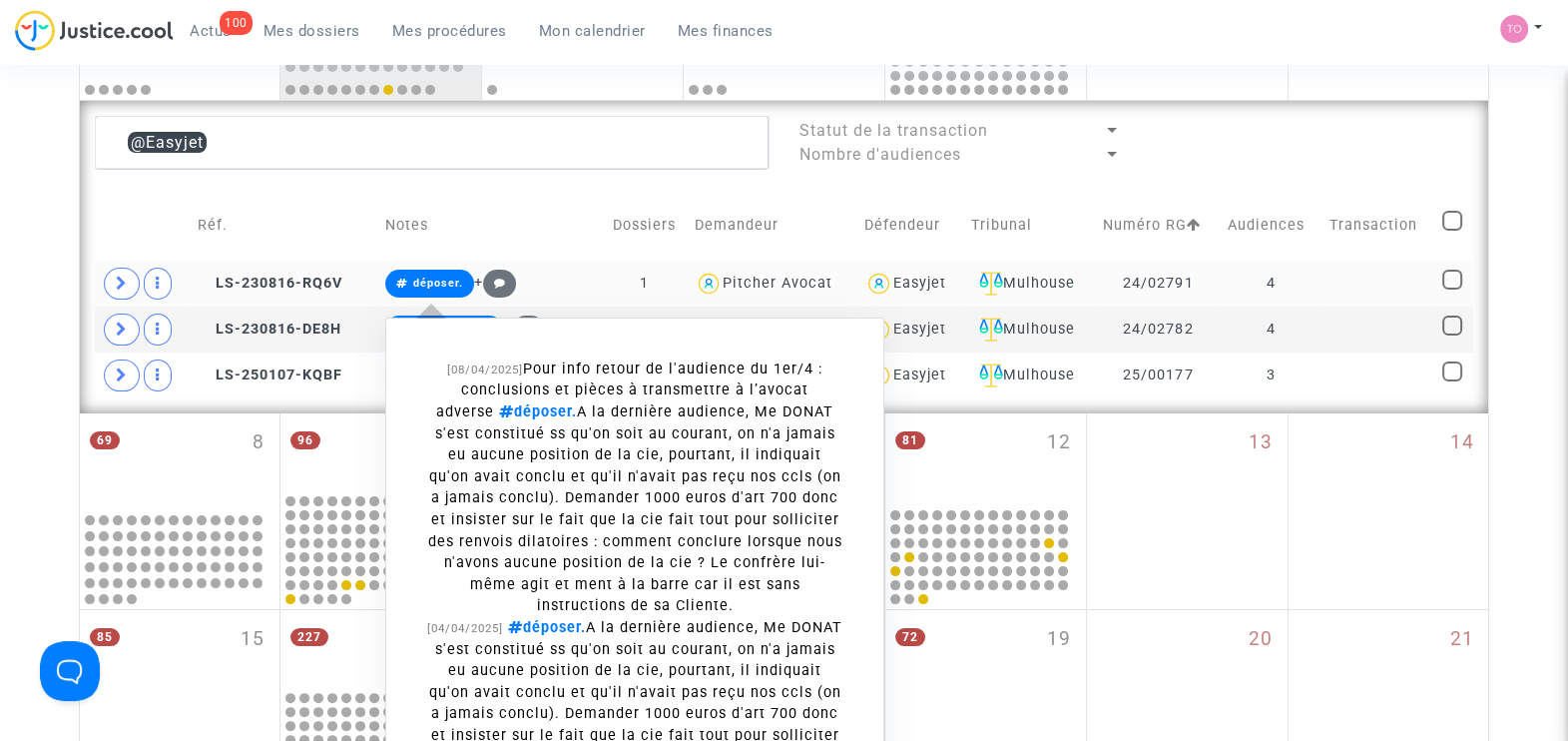 click 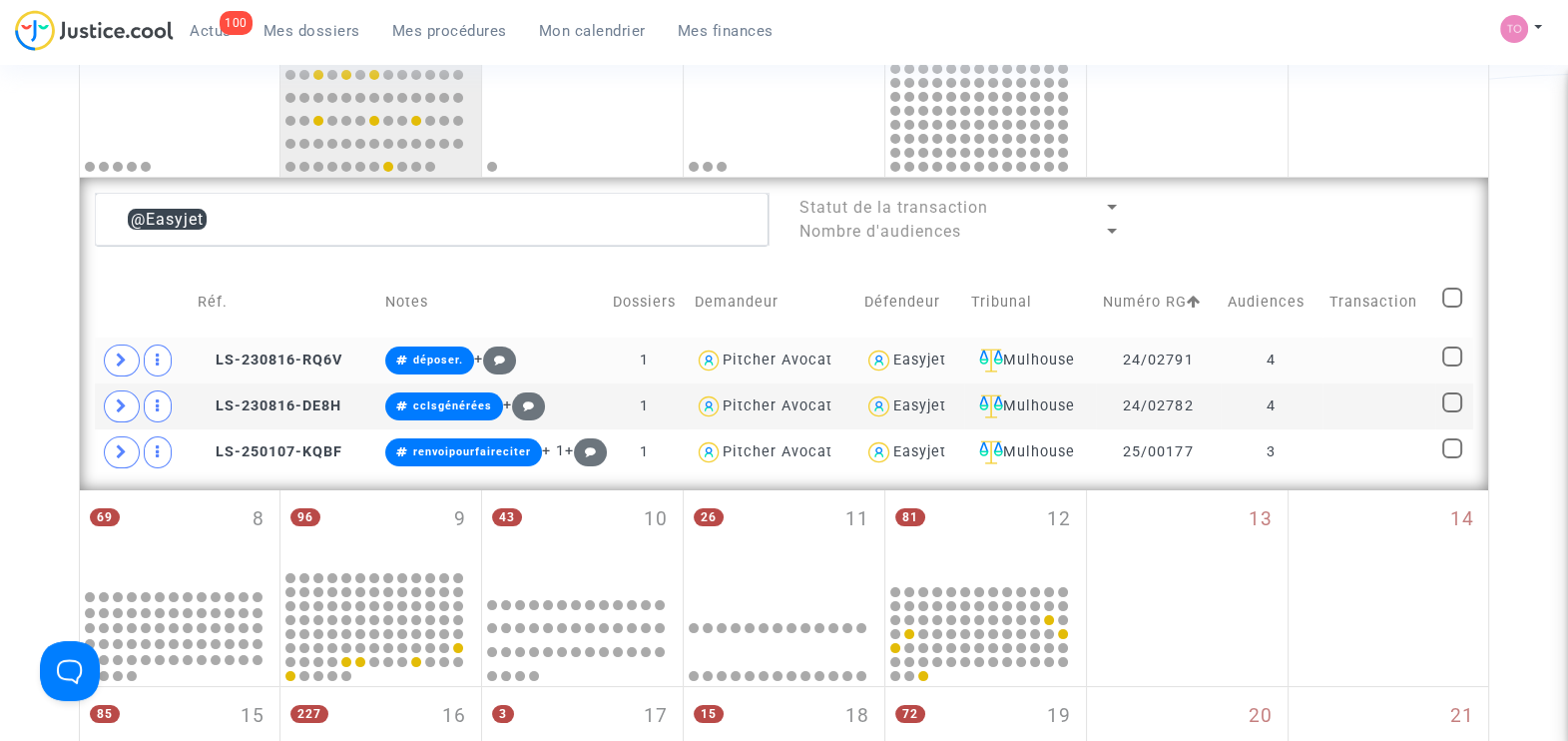 scroll, scrollTop: 443, scrollLeft: 0, axis: vertical 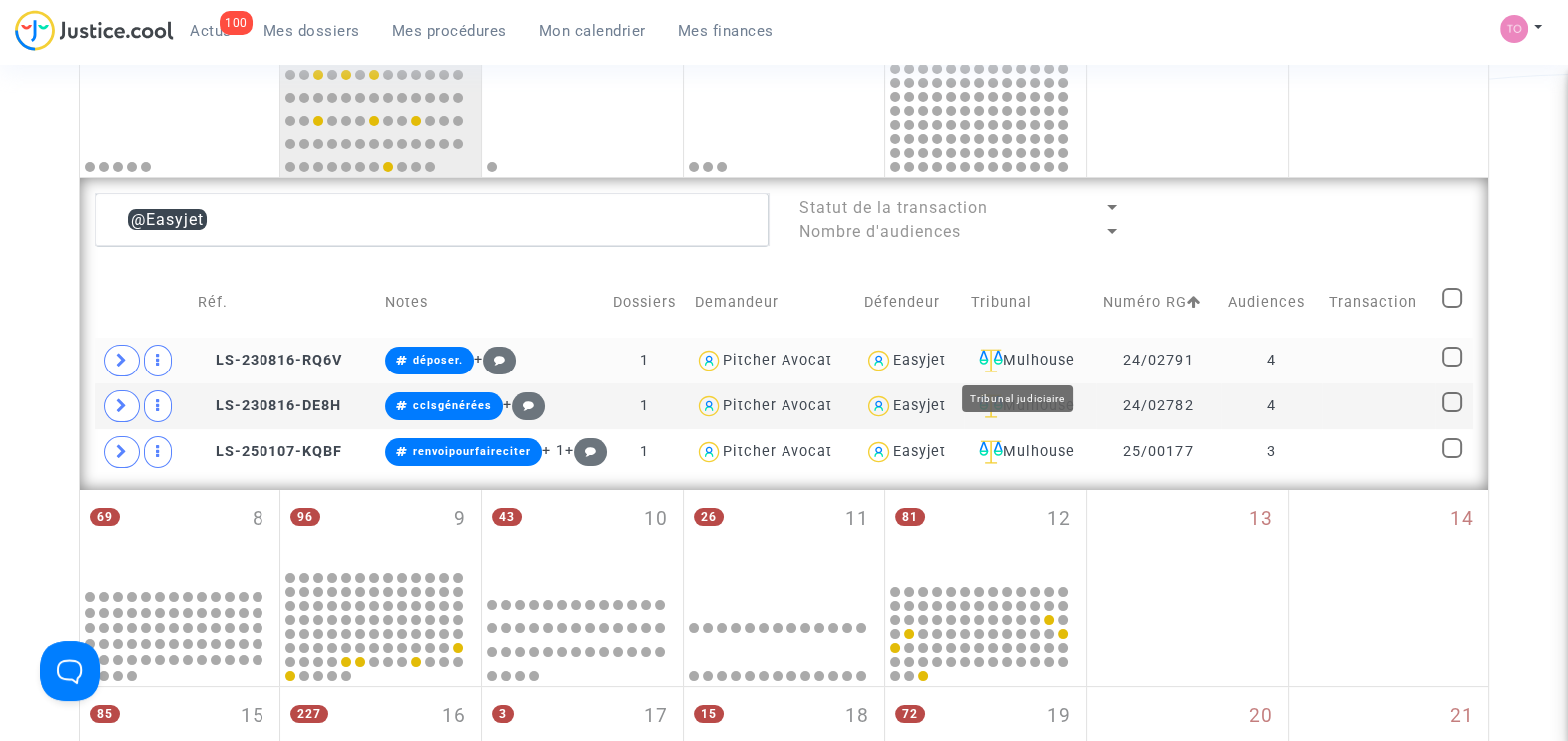 click on "Mulhouse" 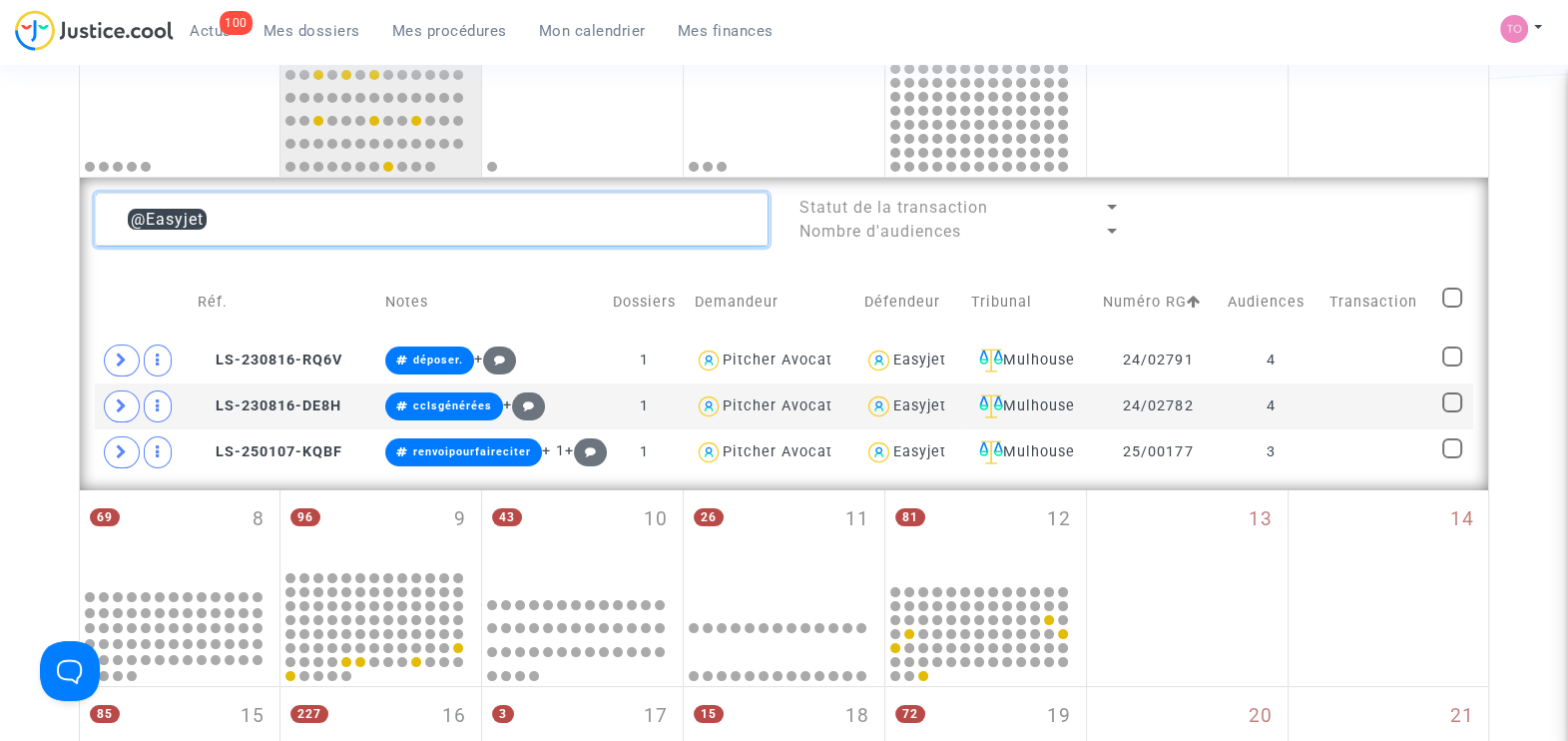 drag, startPoint x: 201, startPoint y: 215, endPoint x: 99, endPoint y: 215, distance: 102 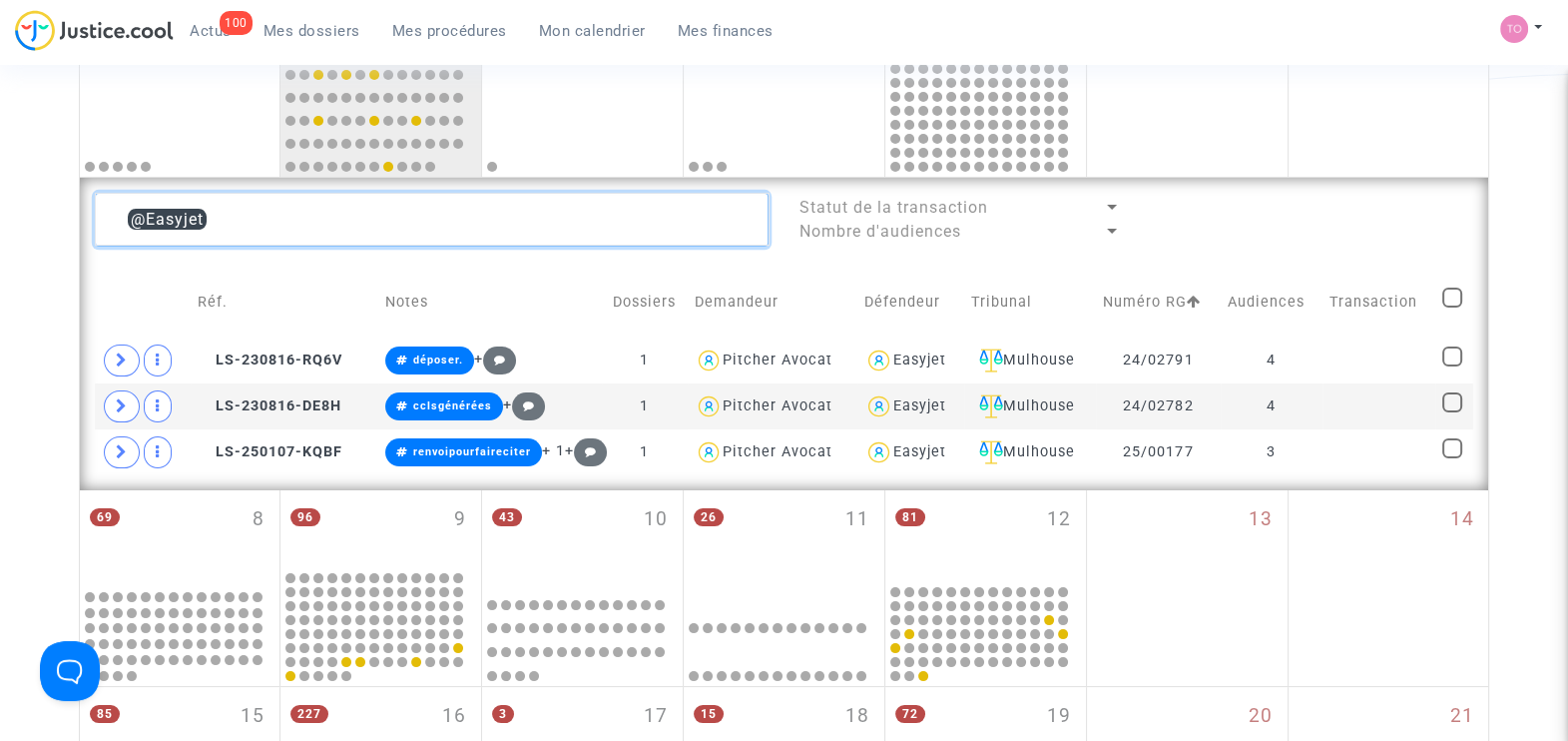 click 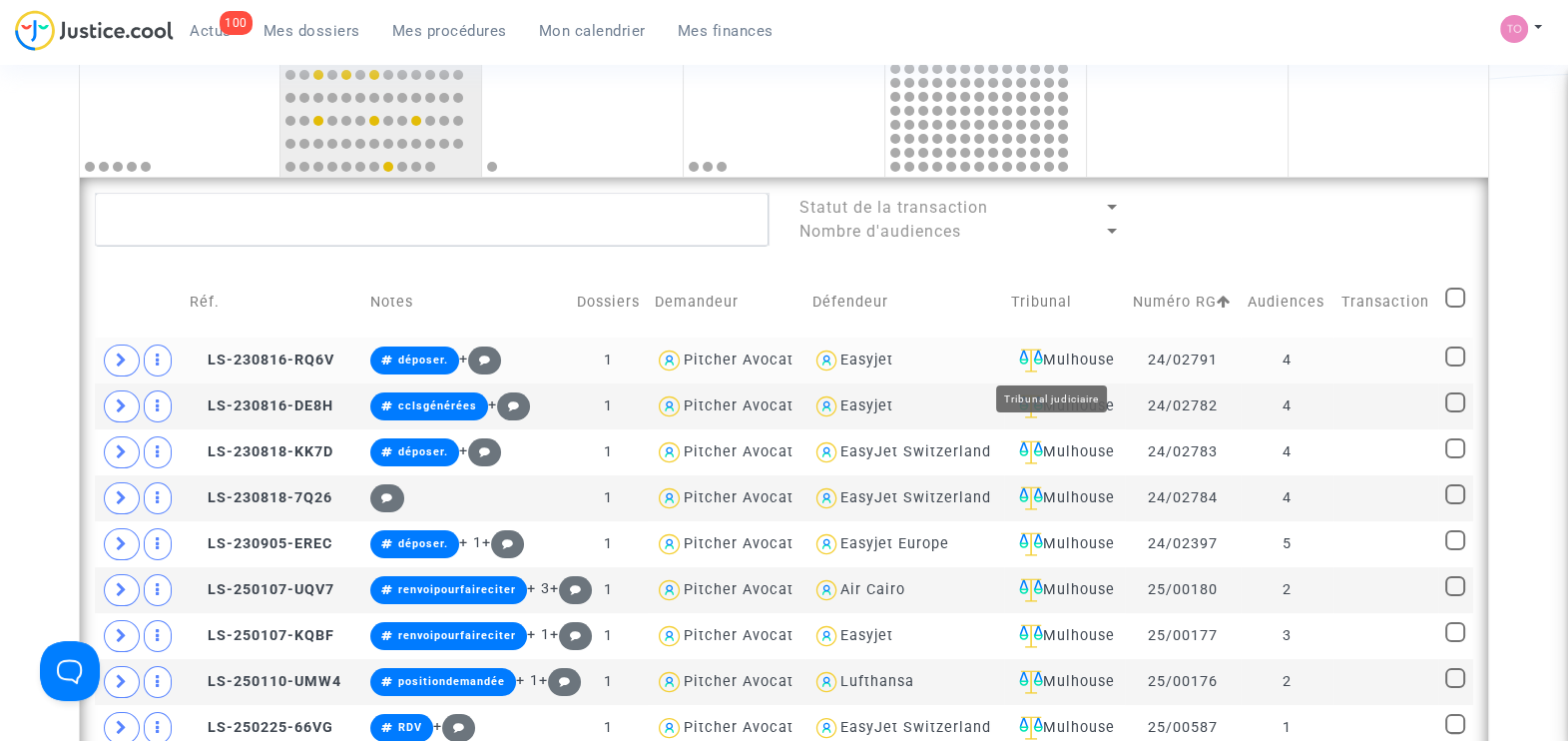 click on "Mulhouse" 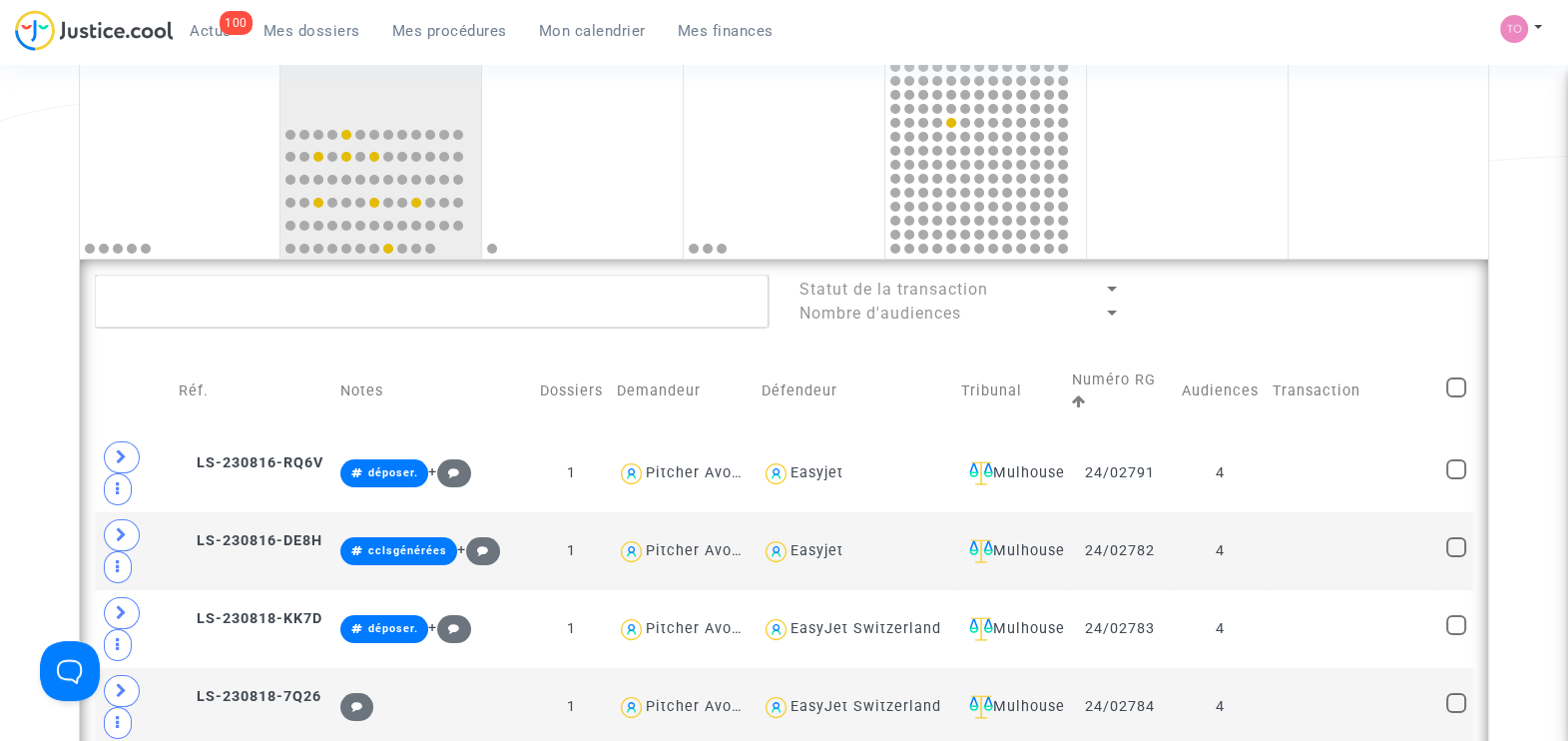 scroll, scrollTop: 344, scrollLeft: 0, axis: vertical 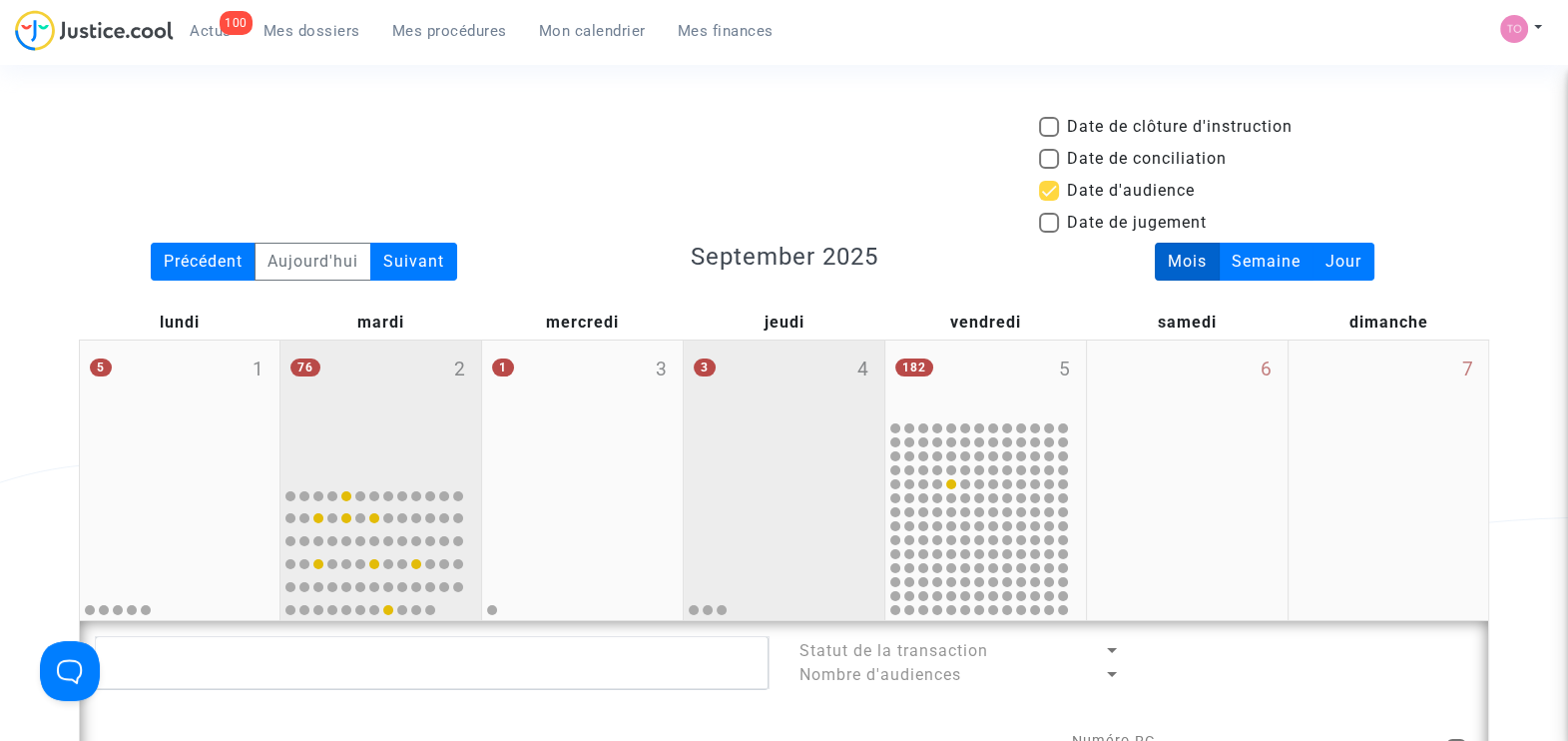 drag, startPoint x: 1053, startPoint y: 362, endPoint x: 809, endPoint y: 394, distance: 246.08941 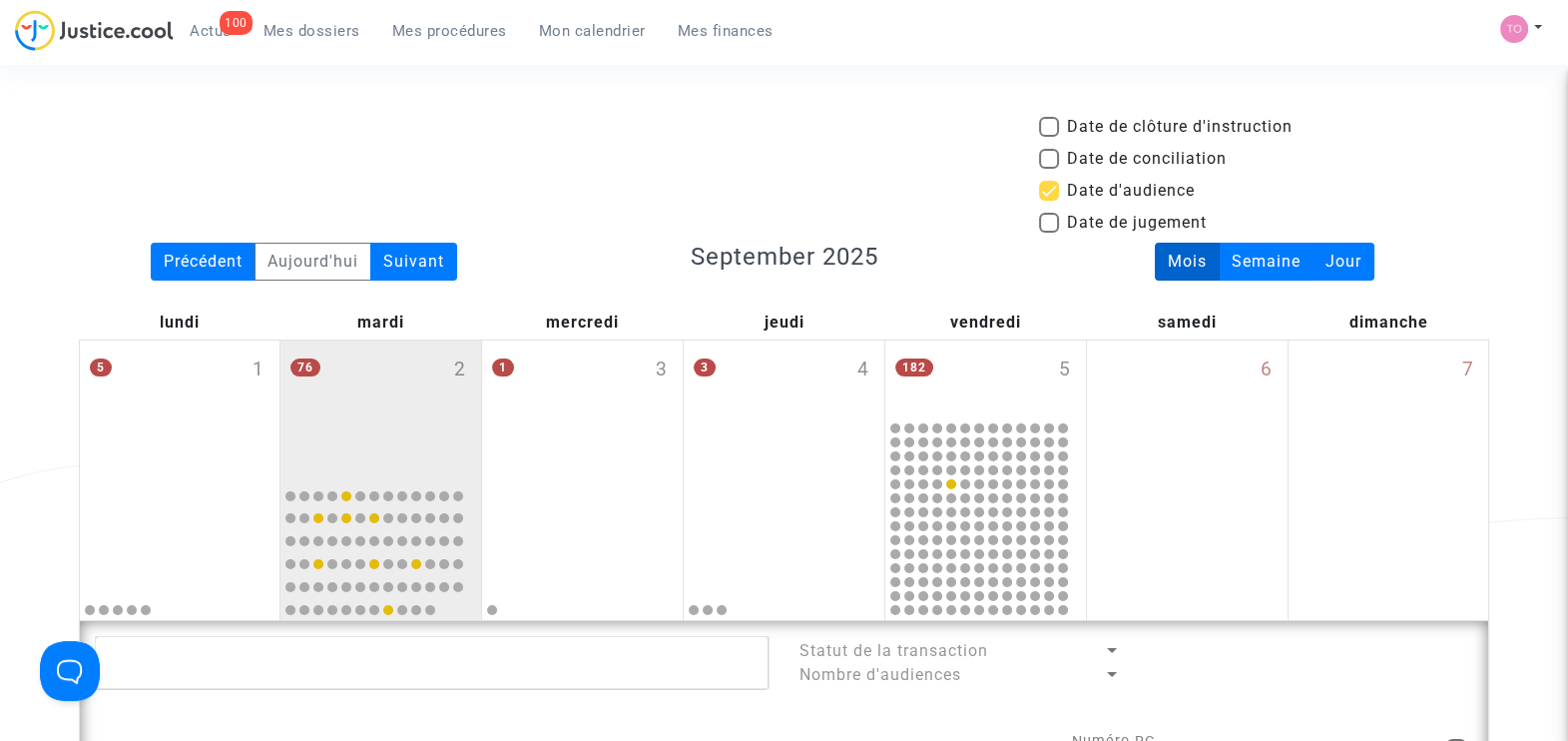 drag, startPoint x: 809, startPoint y: 394, endPoint x: 668, endPoint y: 123, distance: 305.4865 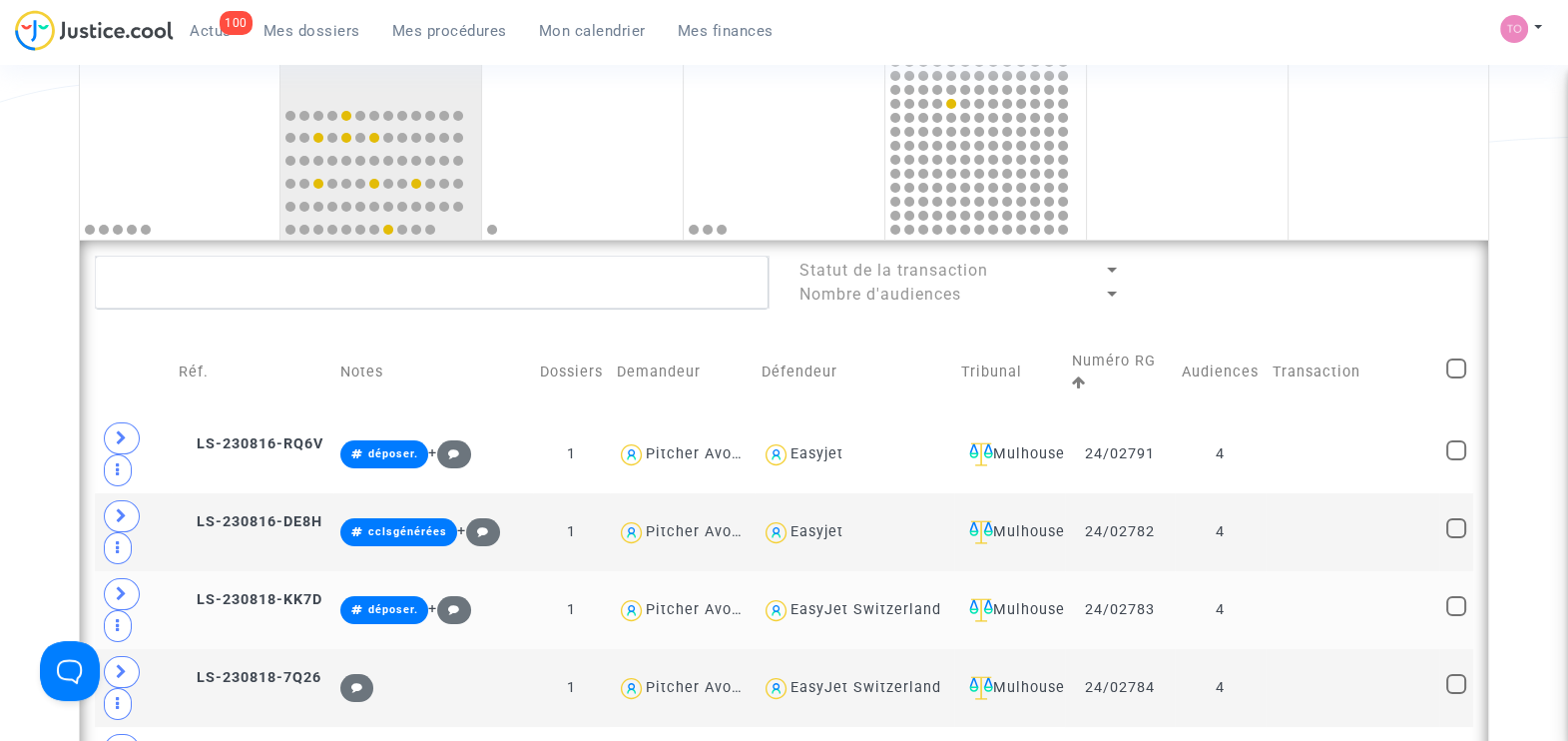 scroll, scrollTop: 379, scrollLeft: 0, axis: vertical 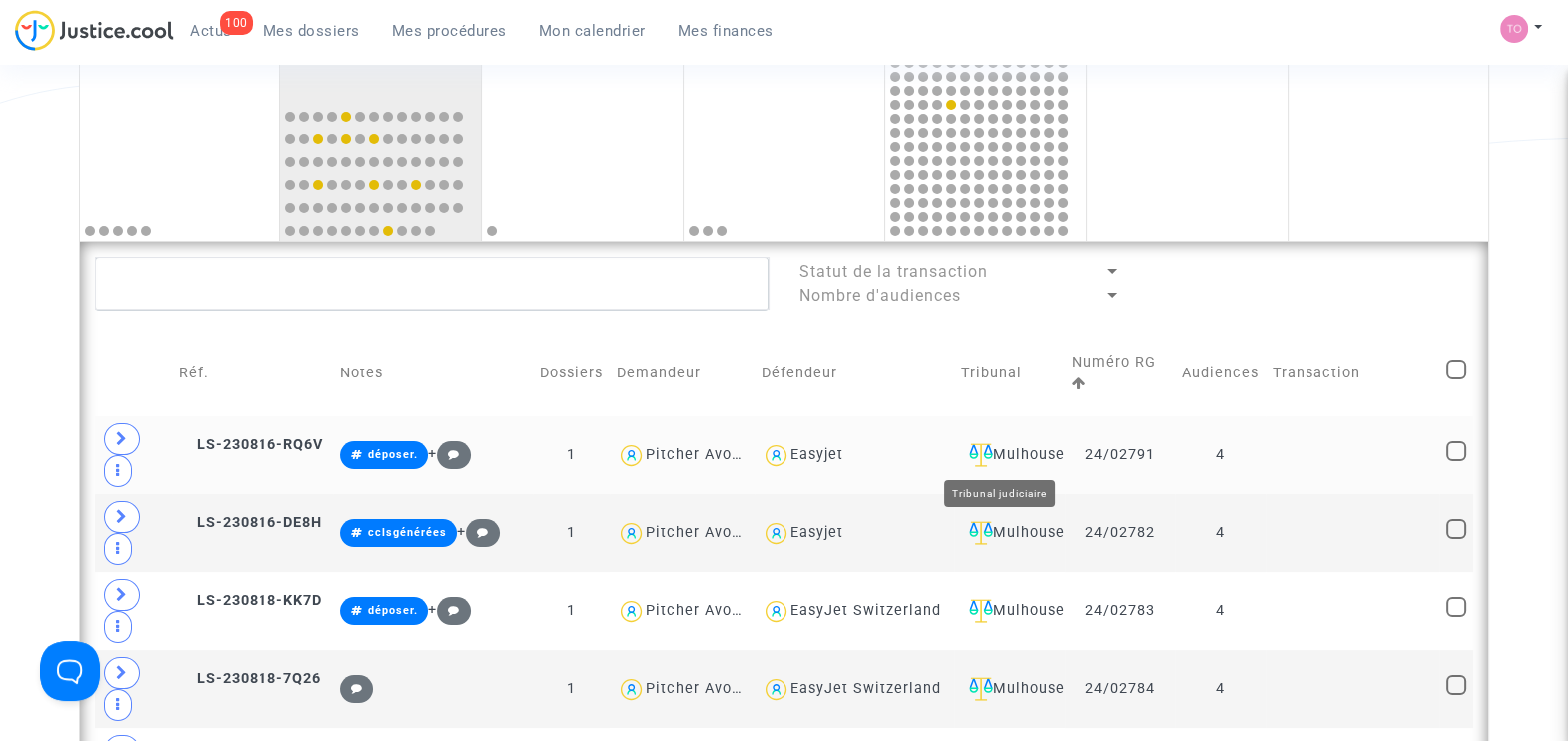 click on "Mulhouse" 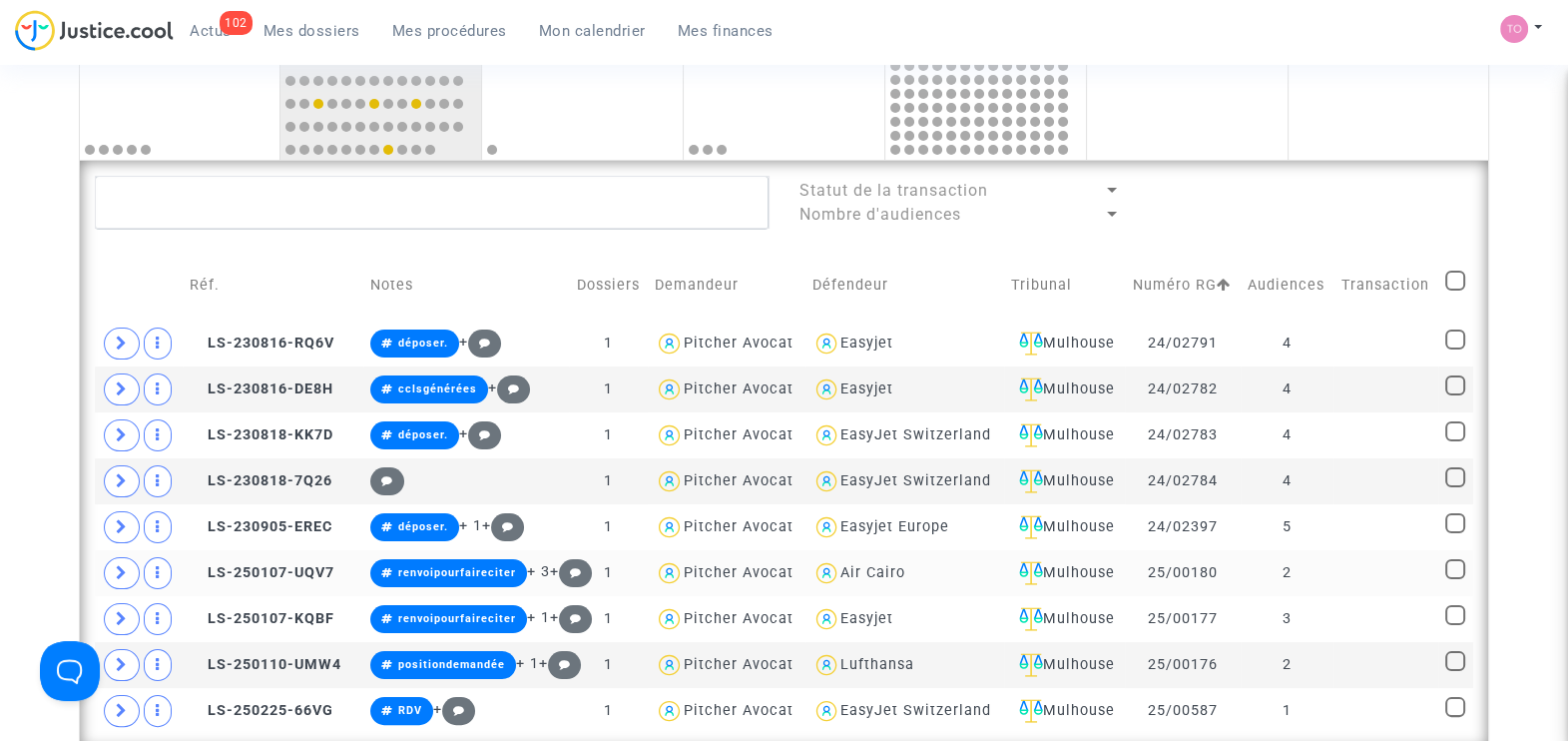 scroll, scrollTop: 473, scrollLeft: 0, axis: vertical 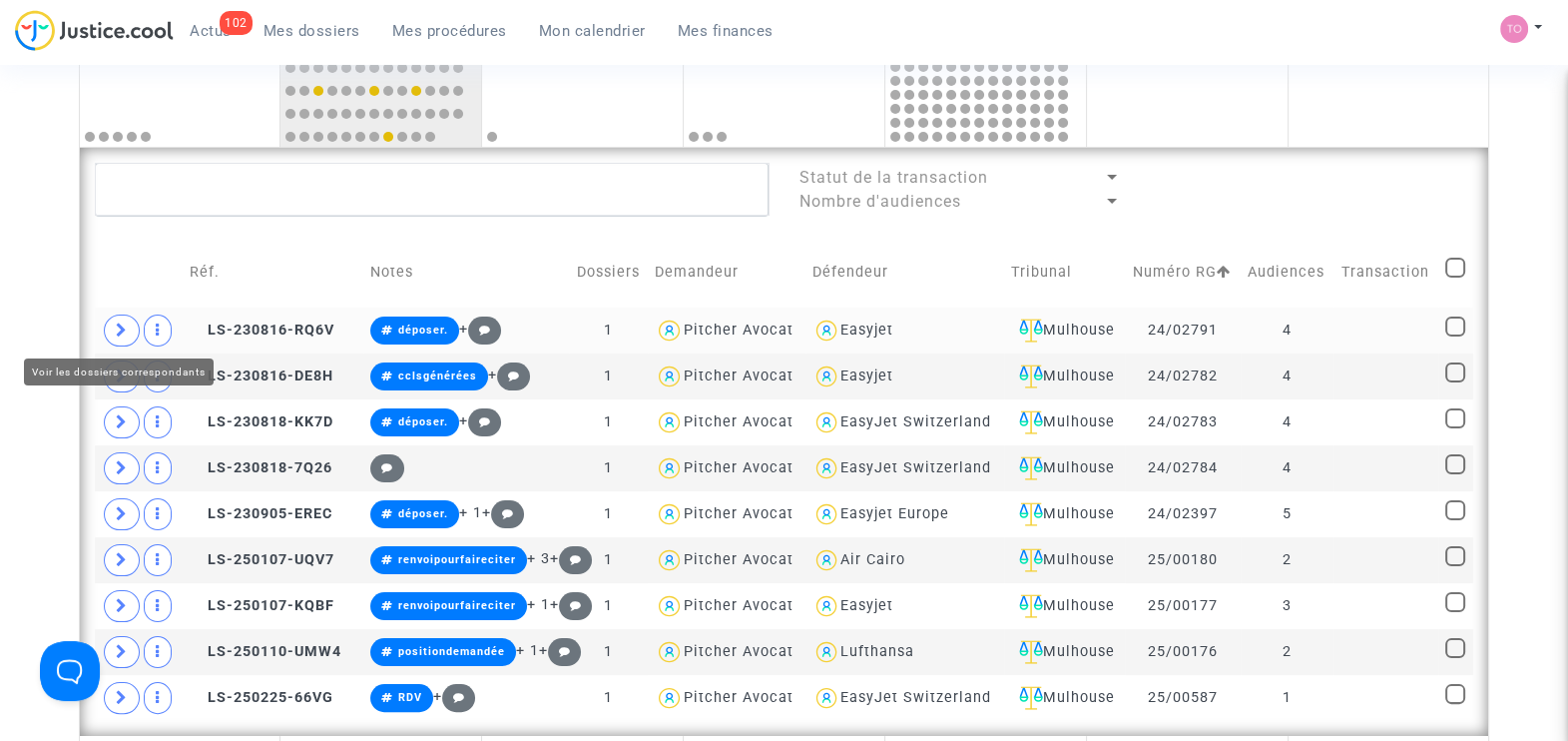click 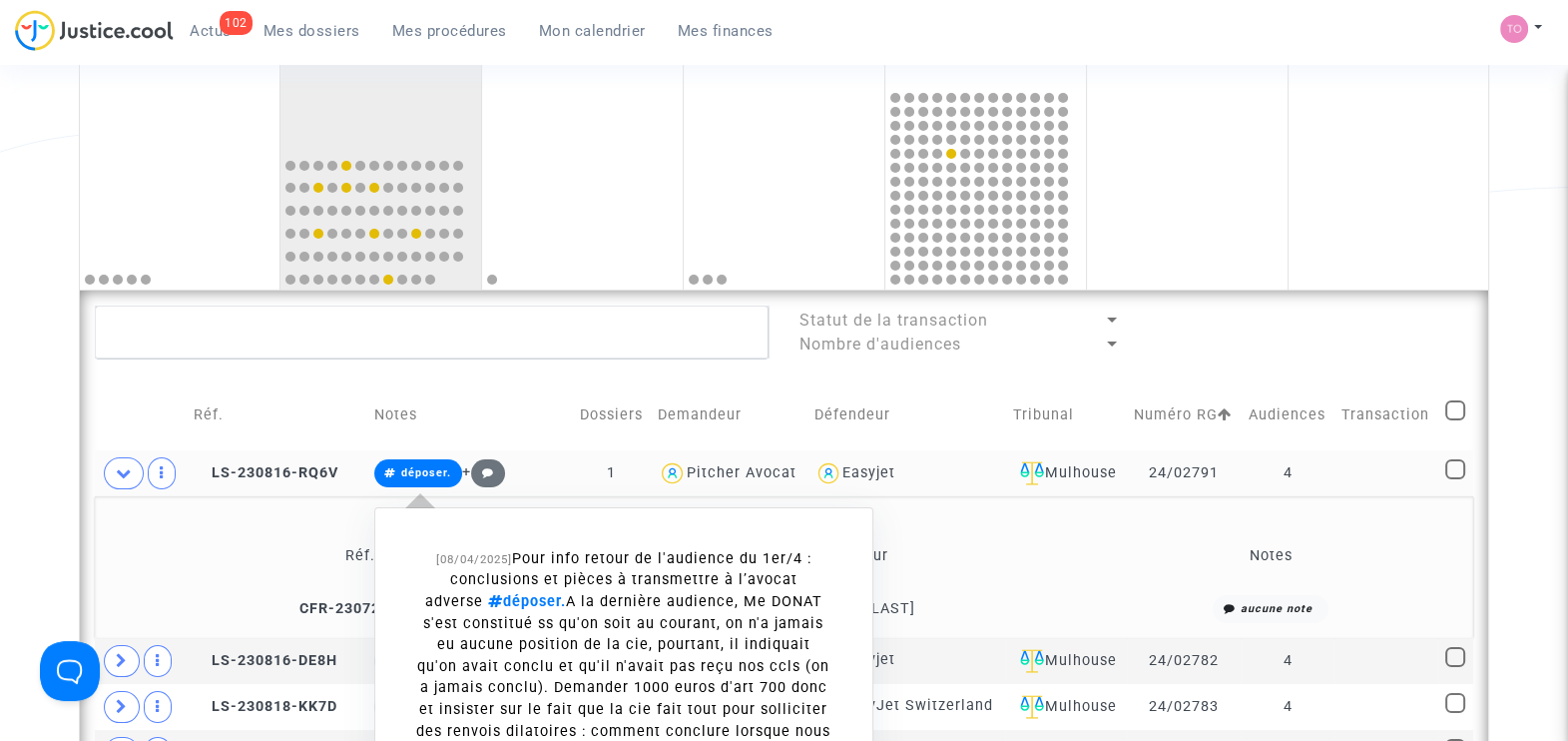 scroll, scrollTop: 330, scrollLeft: 0, axis: vertical 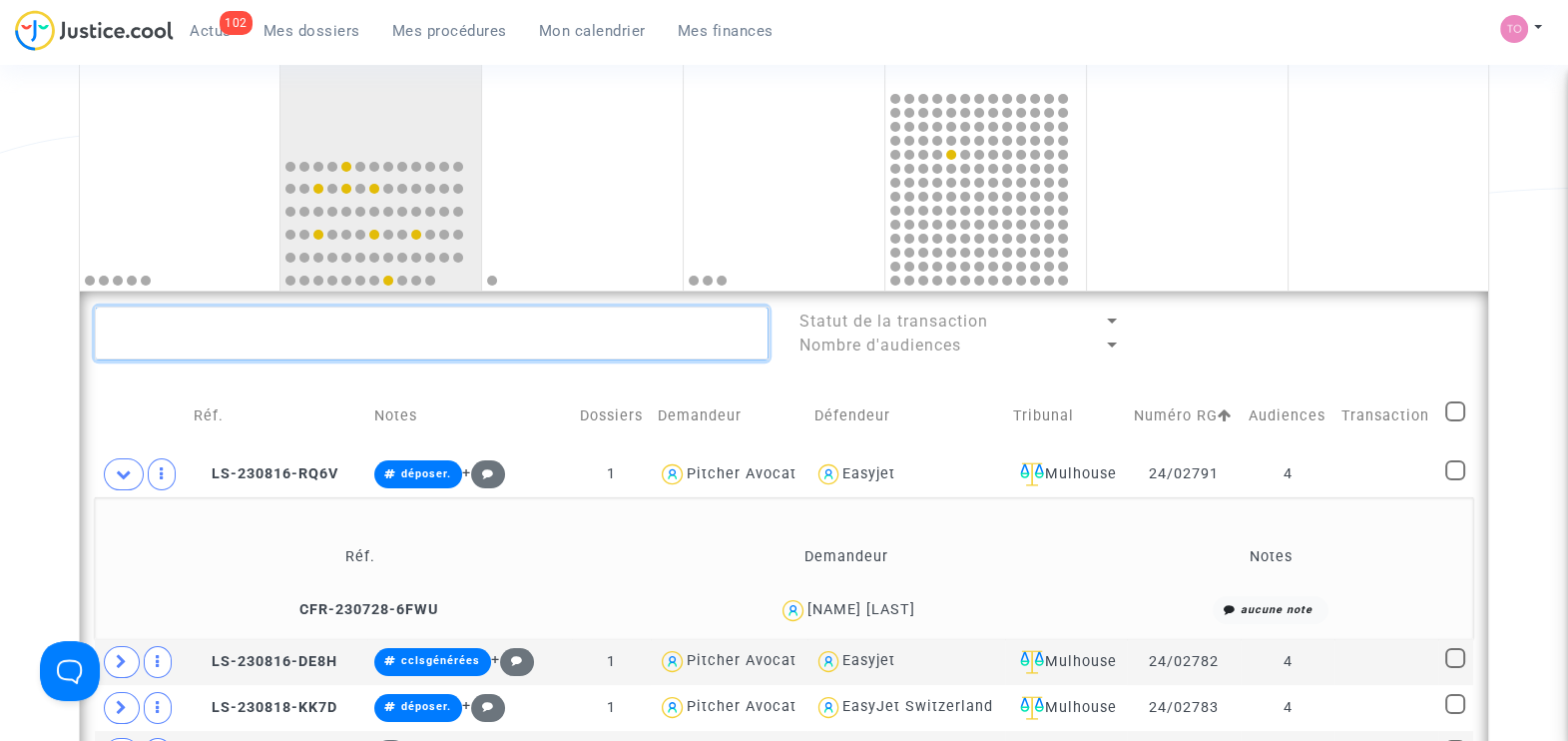 click 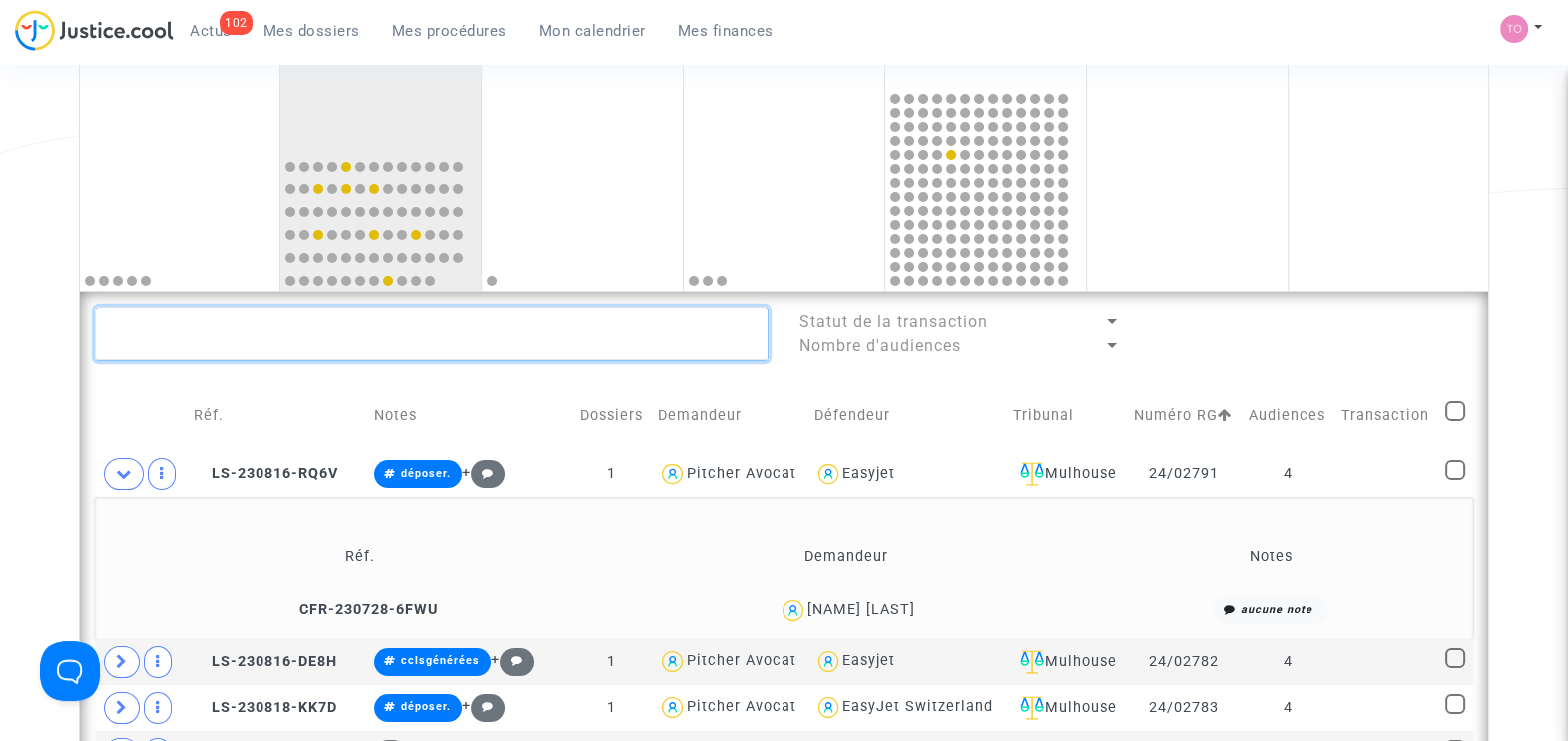 type on "3" 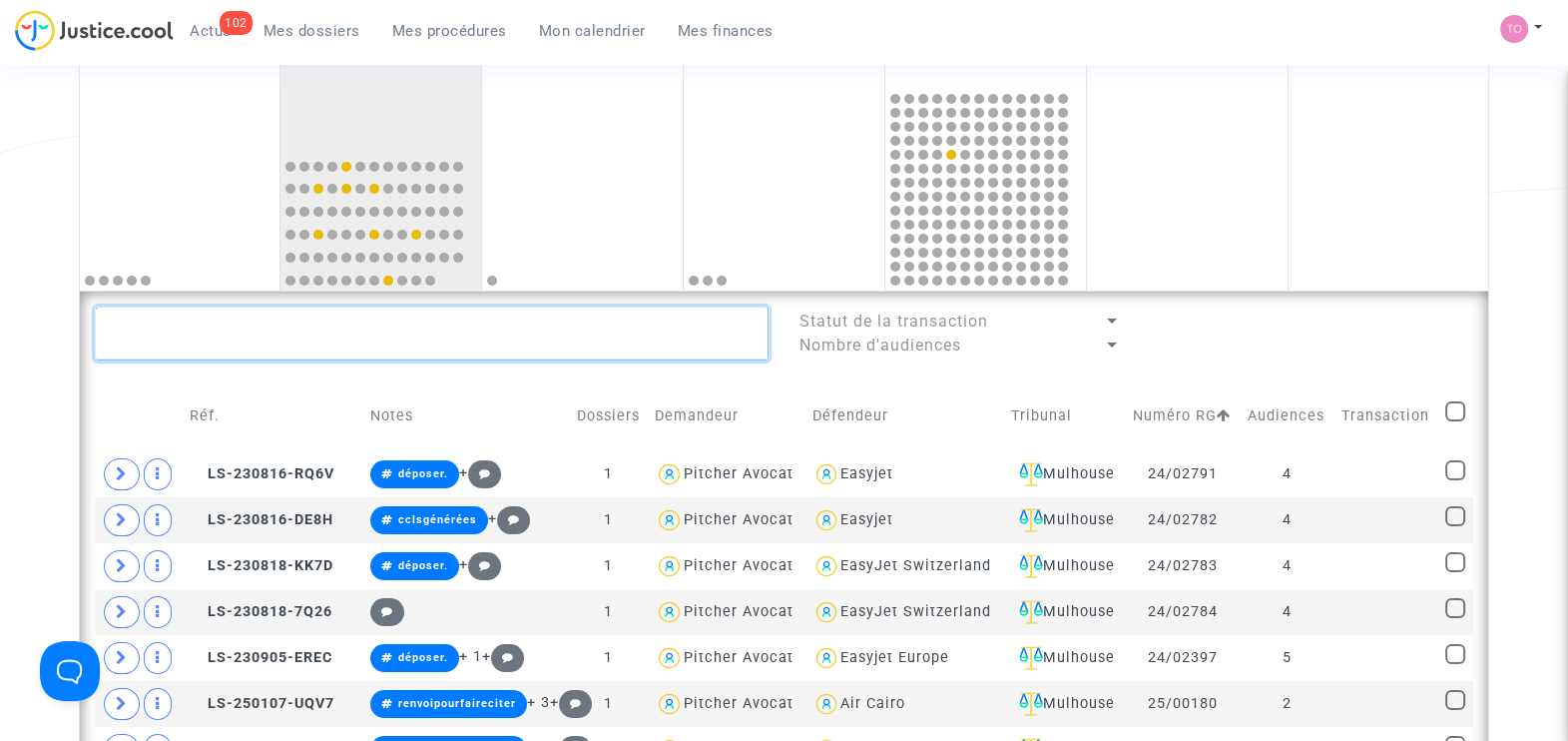 type on """ 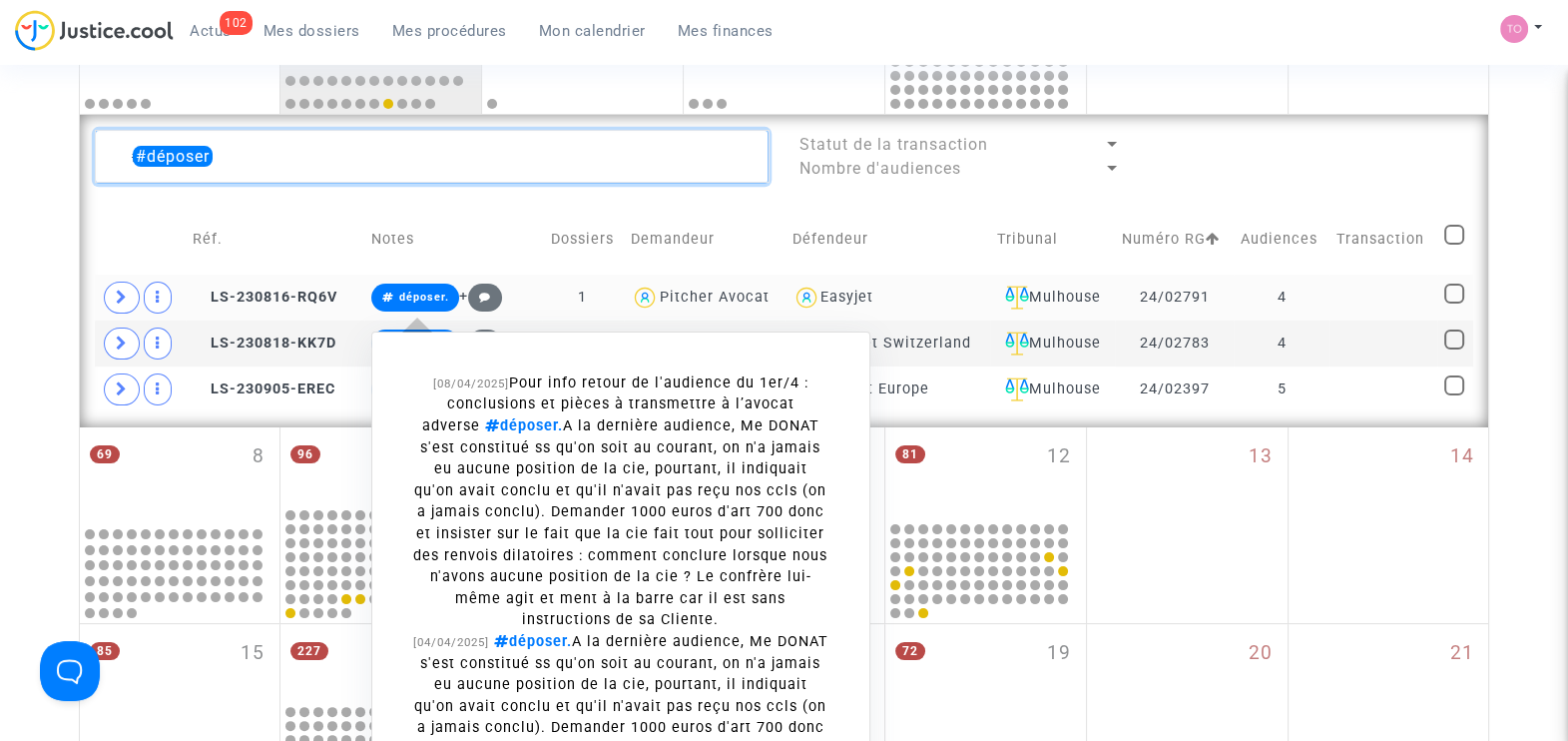 scroll, scrollTop: 513, scrollLeft: 0, axis: vertical 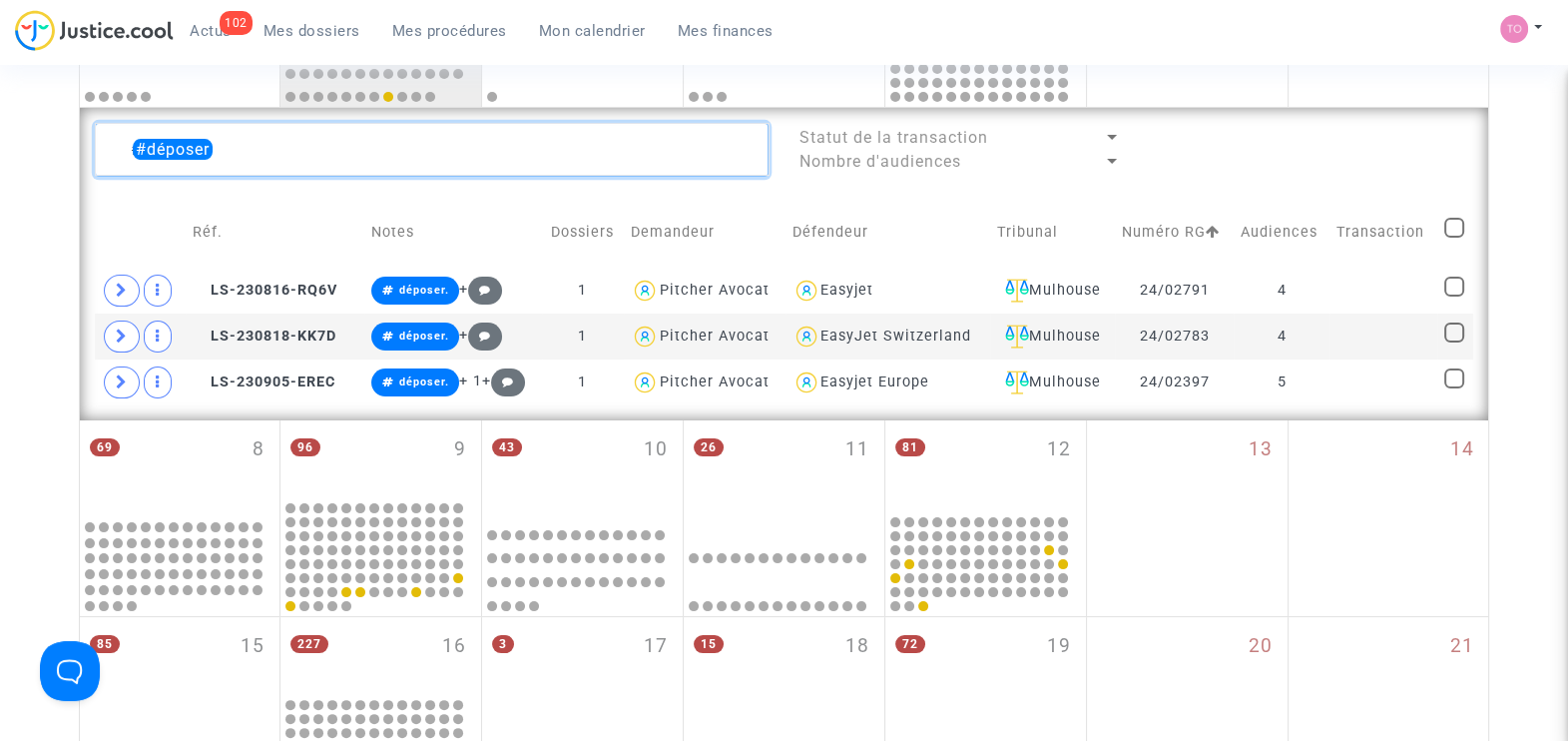 click 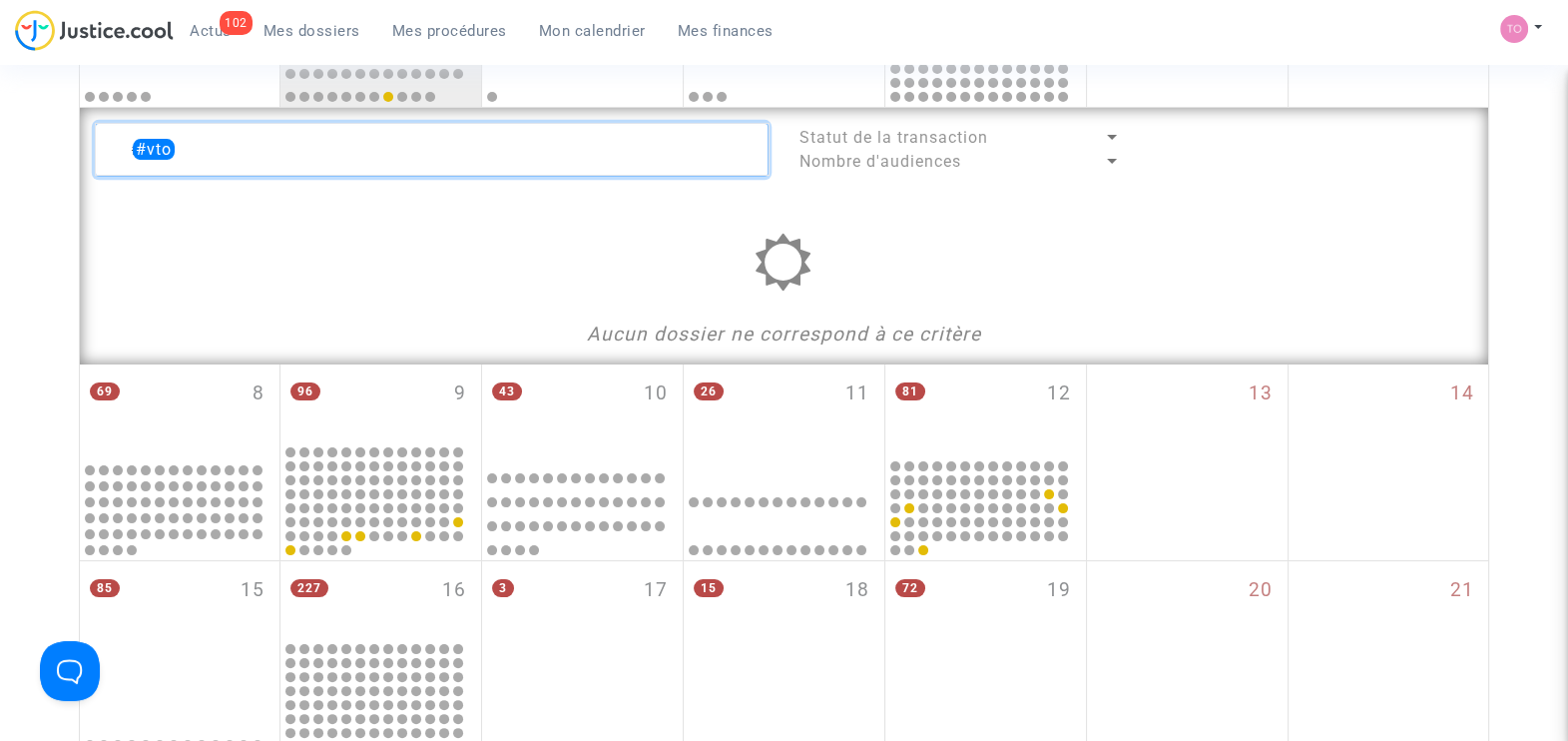 type on "#" 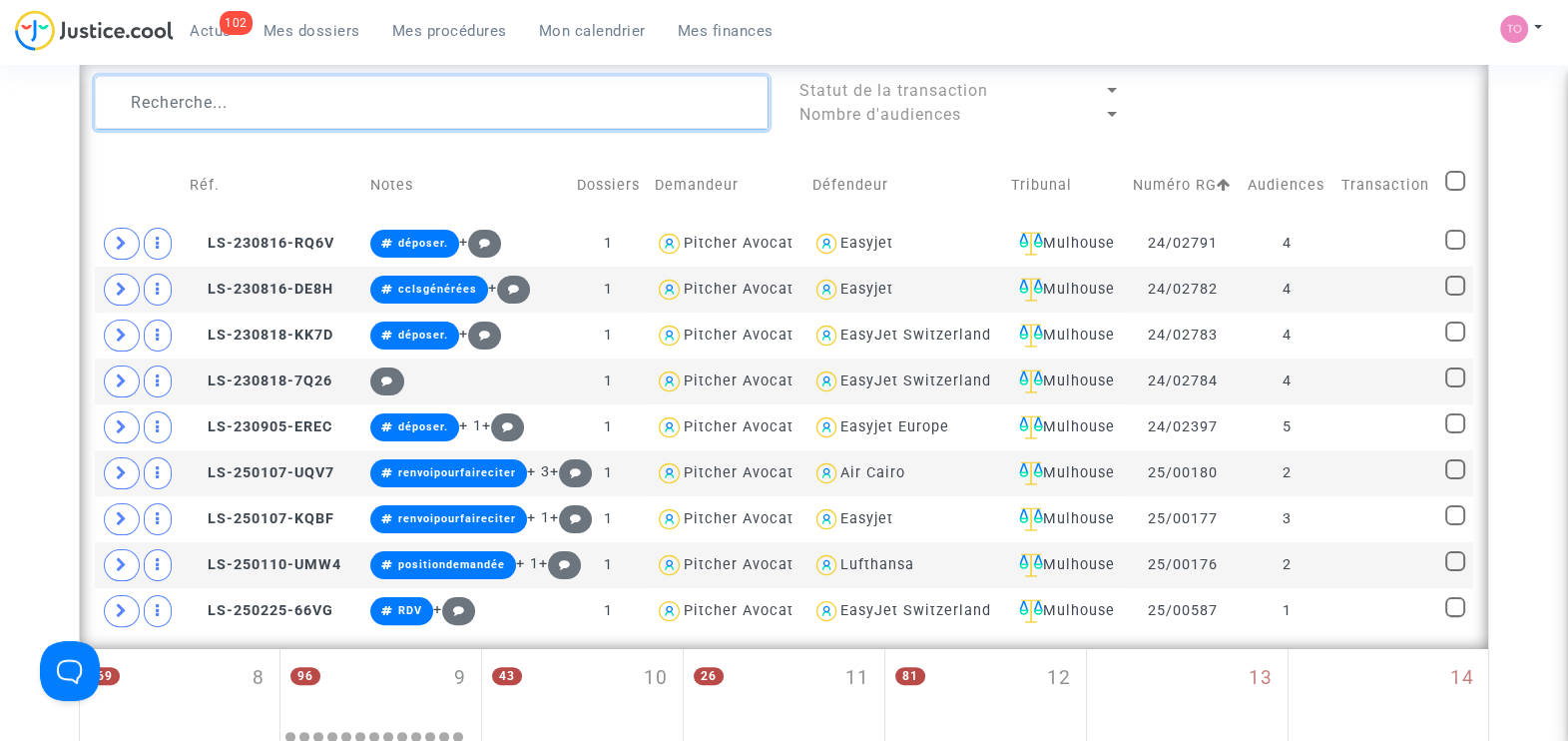 scroll, scrollTop: 413, scrollLeft: 0, axis: vertical 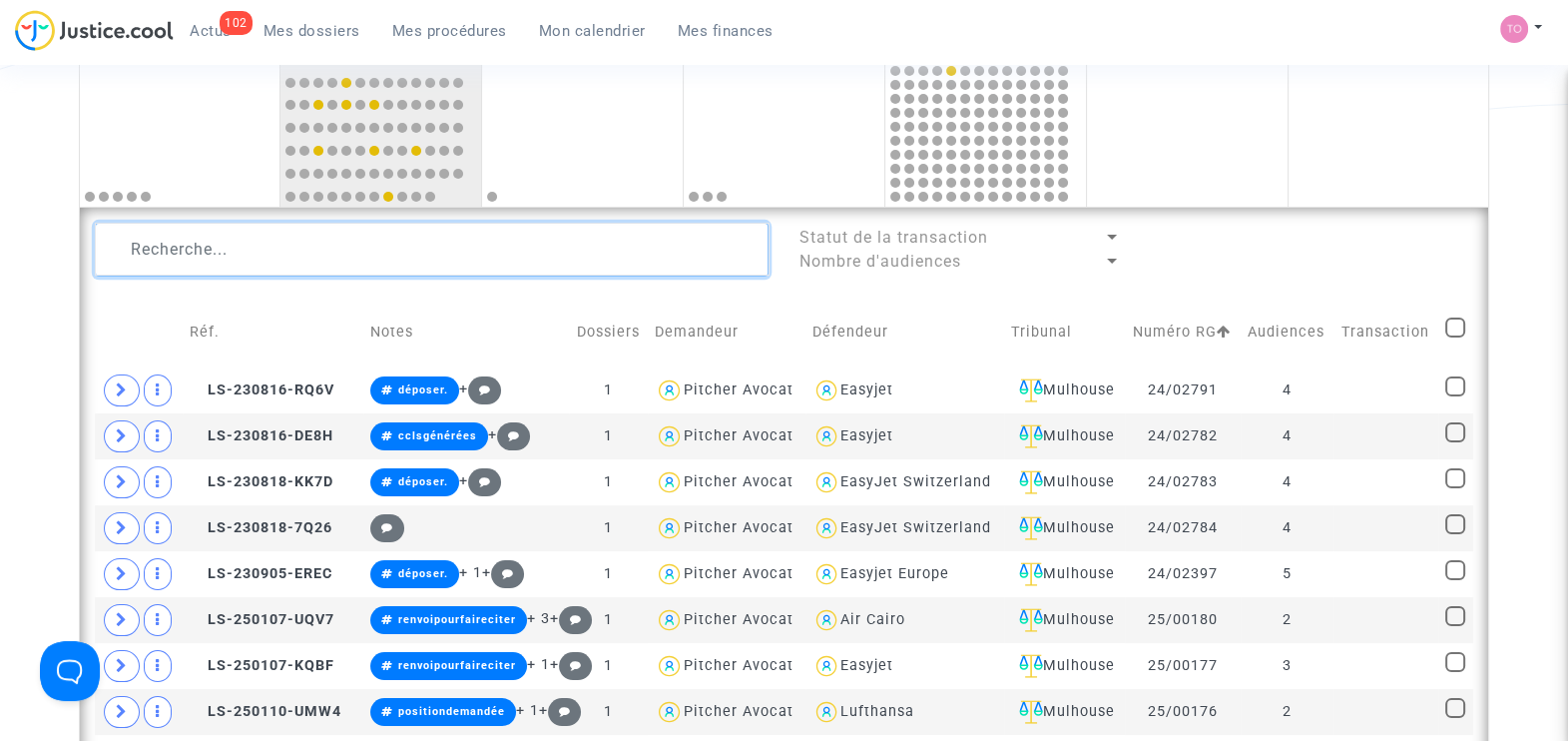 click 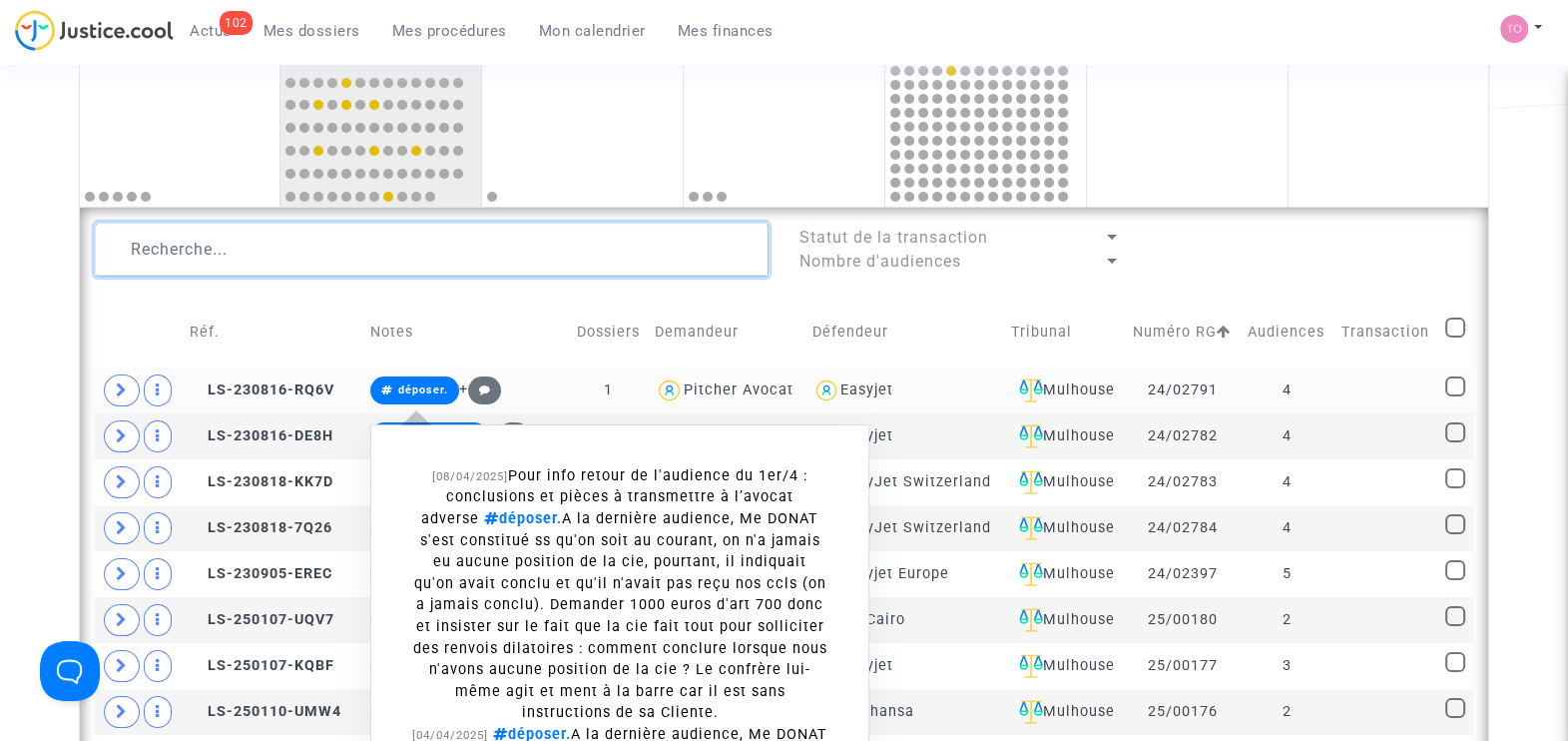 type 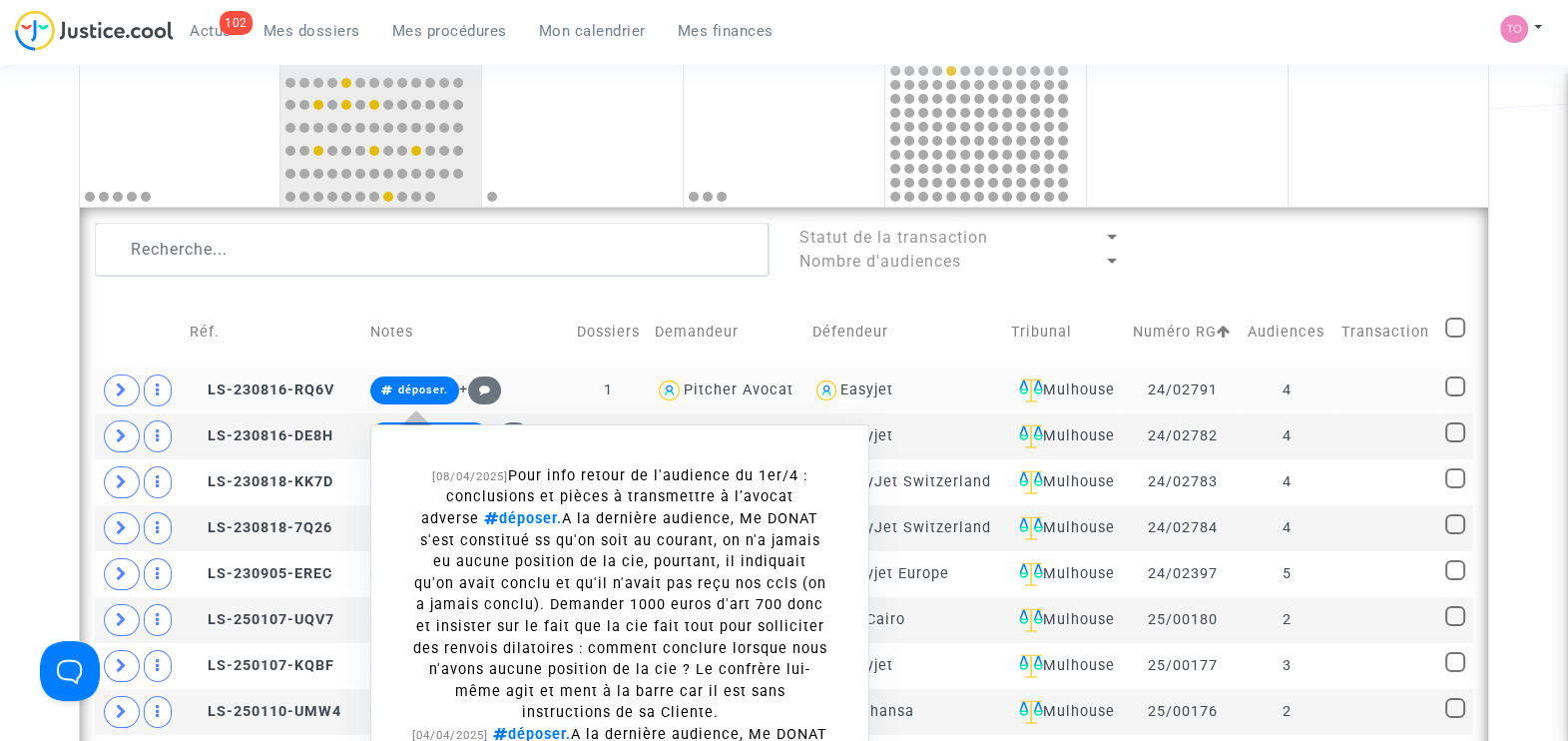 click on "déposer." 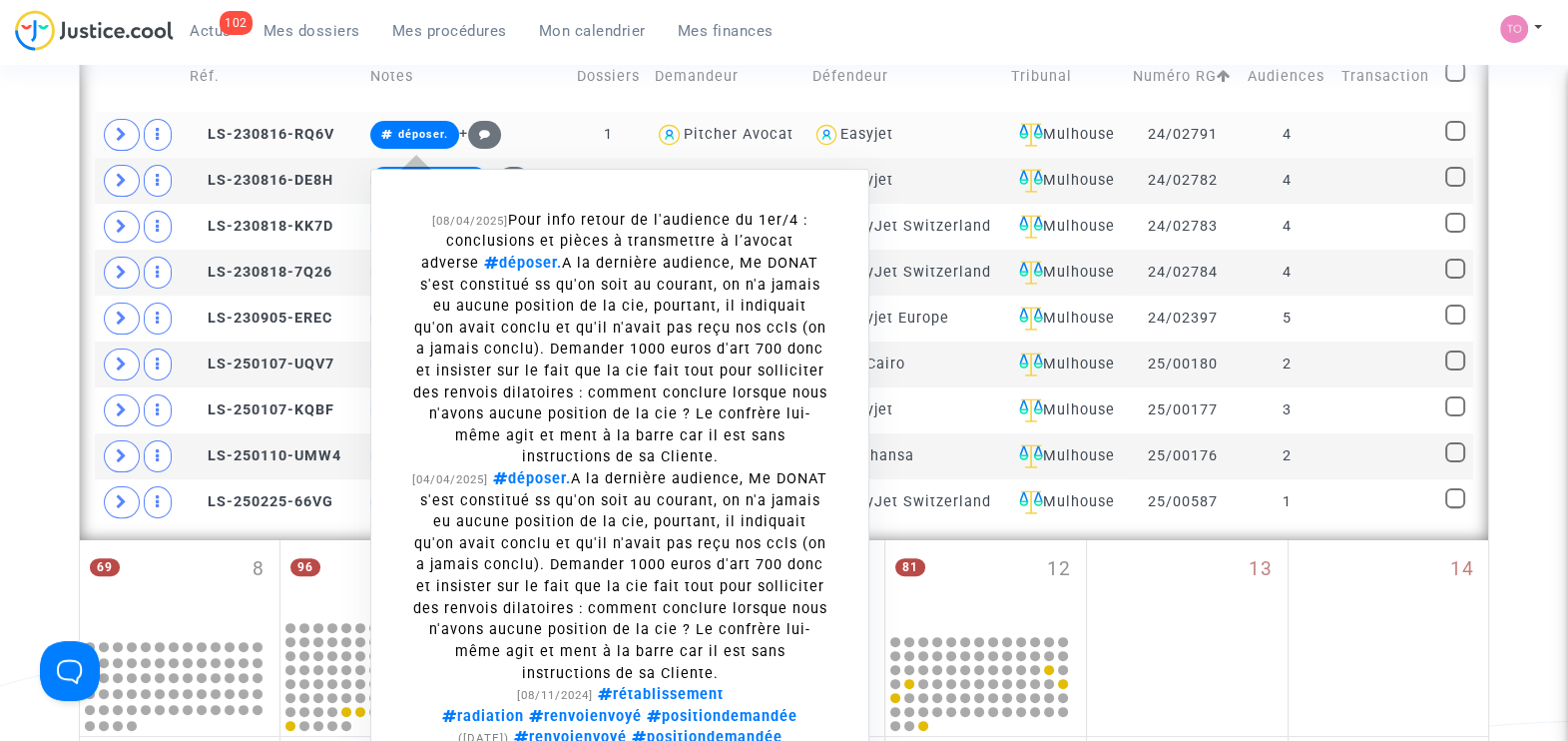 click on "[08/04/2025]  Pour info retour de l'audience du 1er/4 : conclusions et pièces à transmettre à l’avocat adverse   déposer.   A la dernière audience, Me DONAT s'est constitué ss qu'on soit au courant, on n'a jamais eu aucune position de la cie, pourtant, il indiquait qu'on avait conclu et qu'il n'avait pas reçu nos ccls (on a jamais conclu). Demander 1000 euros d'art 700 donc et insister sur le fait que la cie fait tout pour solliciter des renvois dilatoires : comment conclure lorsque nous n'avons aucune position de la cie ? Le confrère lui-même agit et ment à la barre car il est sans instructions de sa Cliente. [04/04/2025]    déposer.  [08/11/2024]    rétablissement      radiation    renvoienvoyé    positiondemandée  [03/06/2024]    renvoienvoyé    positiondemandée  [19/02/2024]    positiondemandée   Cacher l'historique   Modifier la note" 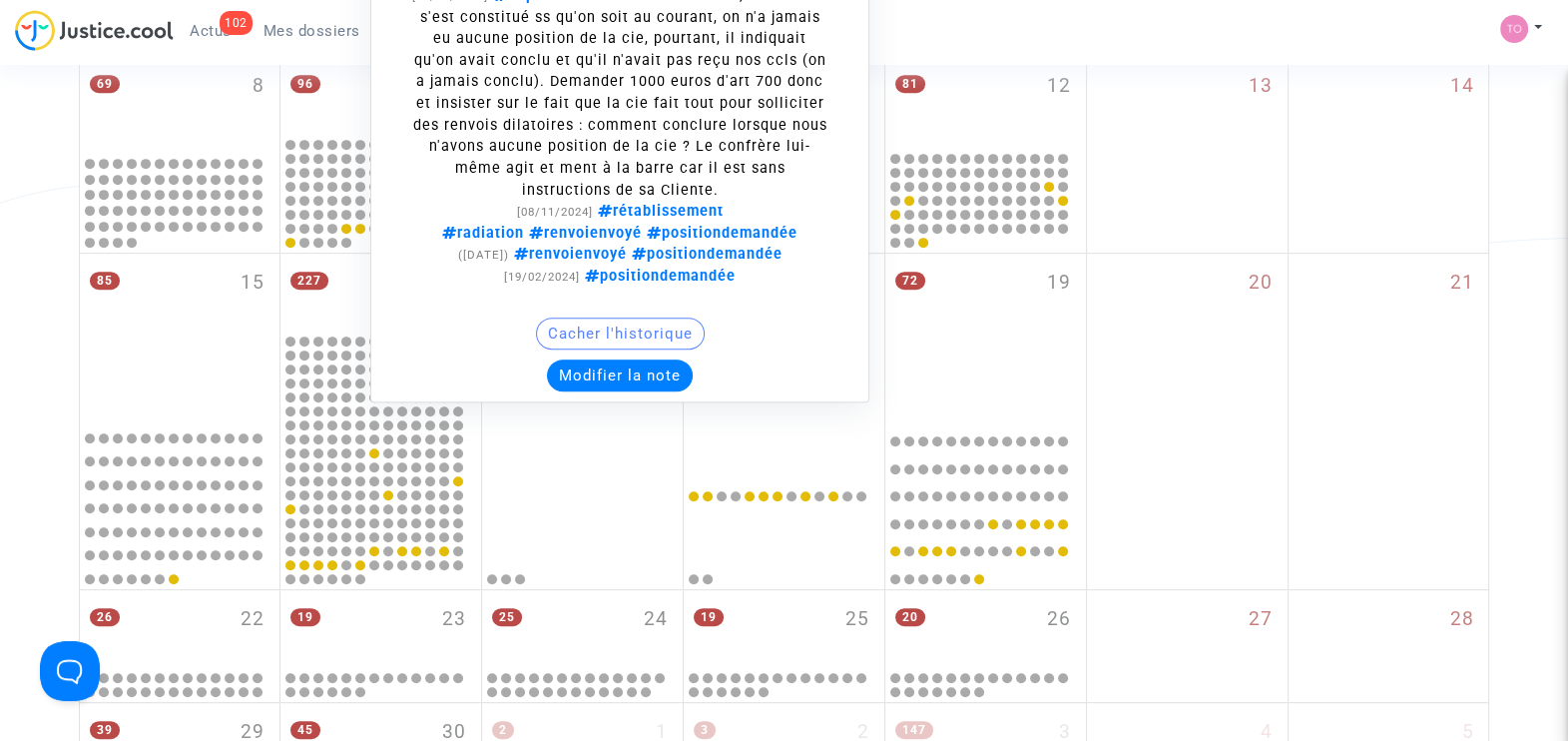 scroll, scrollTop: 1150, scrollLeft: 0, axis: vertical 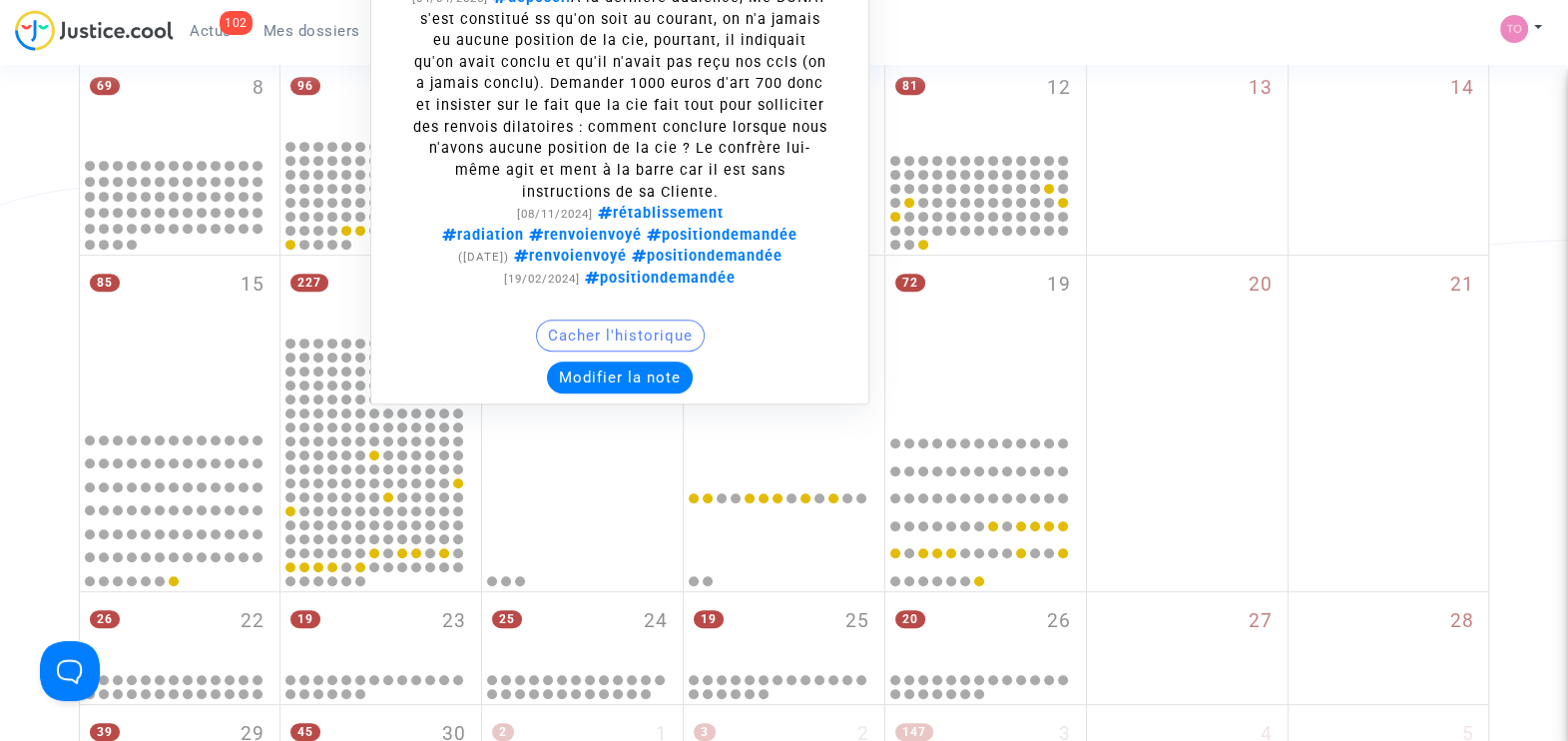 click on "Modifier la note" 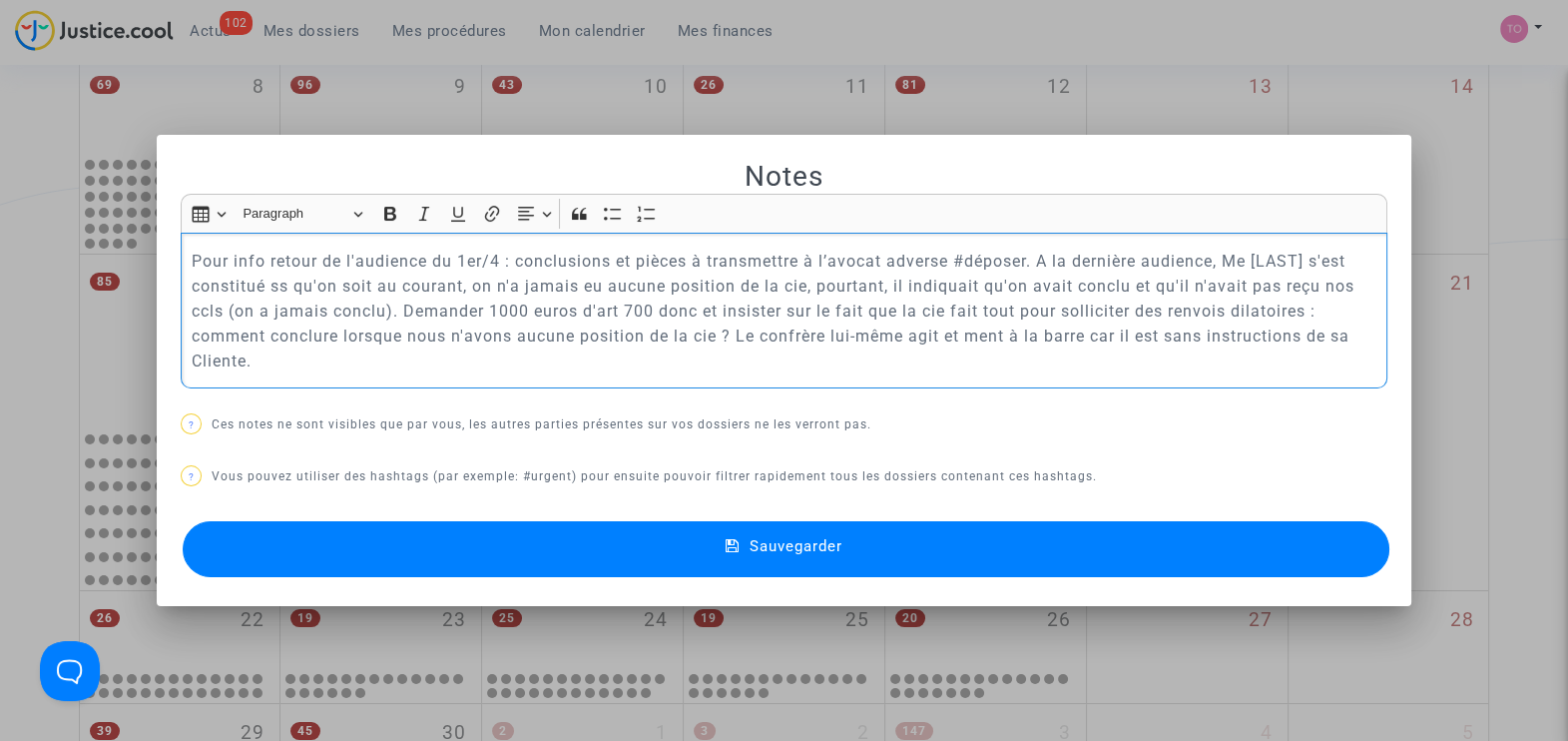 drag, startPoint x: 292, startPoint y: 275, endPoint x: 344, endPoint y: 276, distance: 52.009614 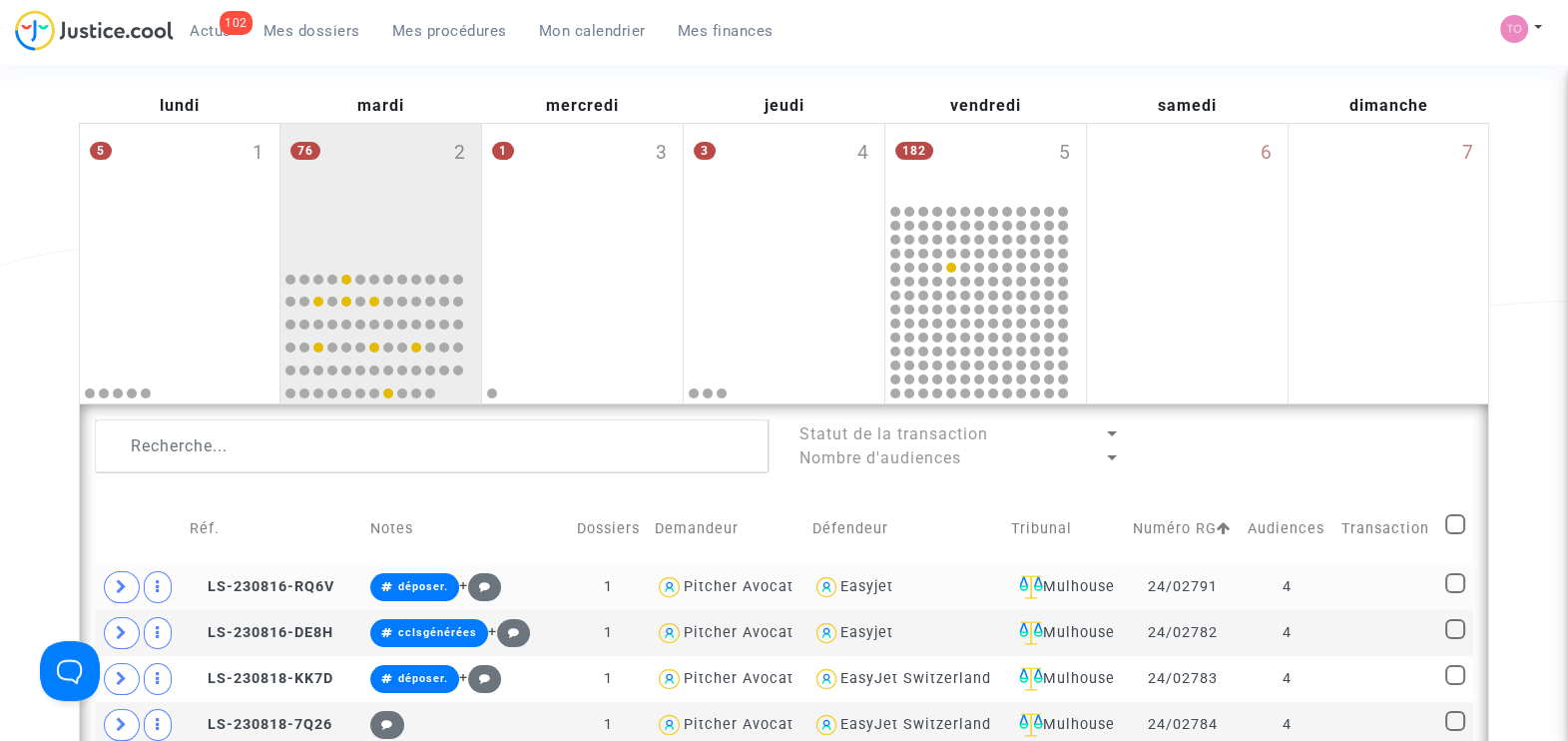 scroll, scrollTop: 216, scrollLeft: 0, axis: vertical 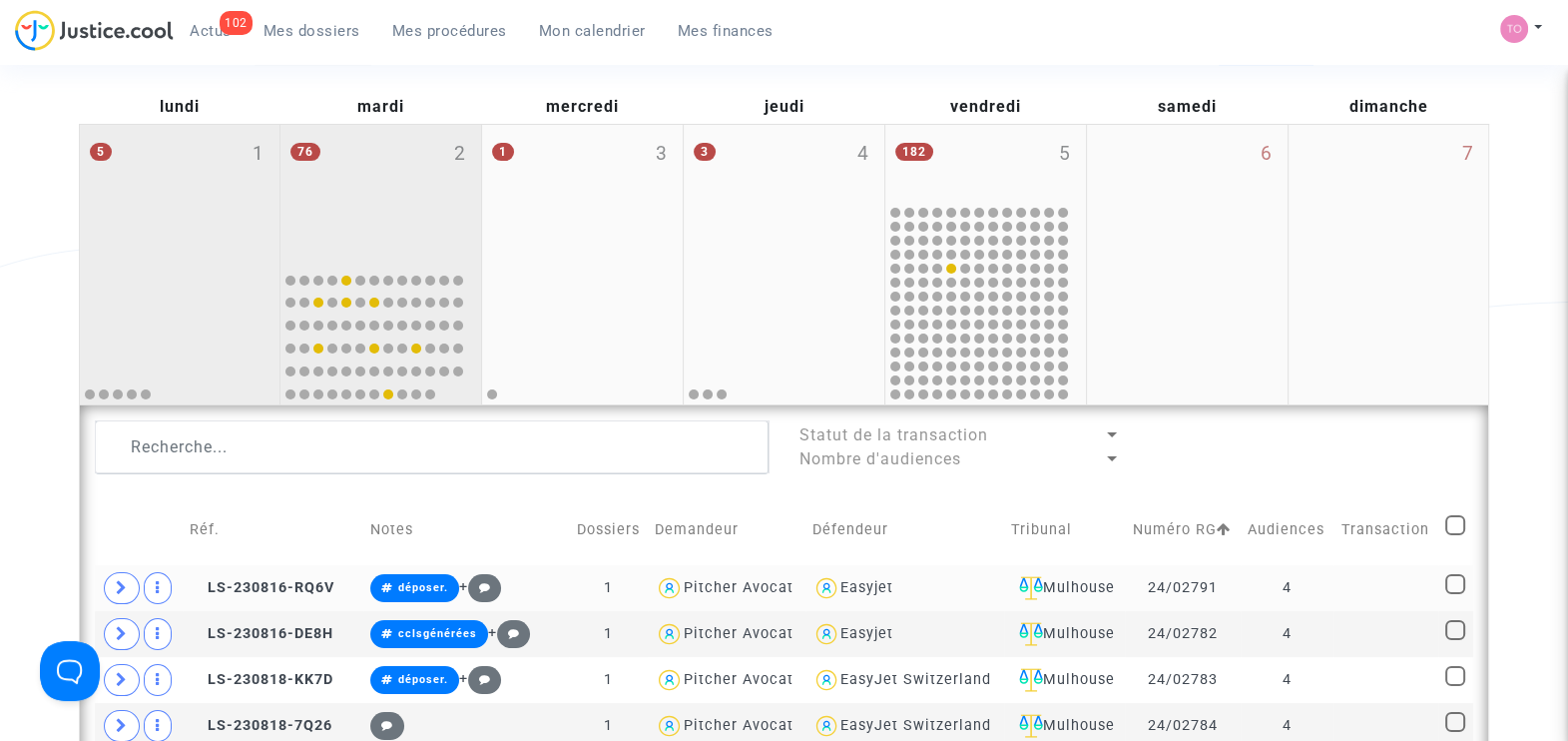click 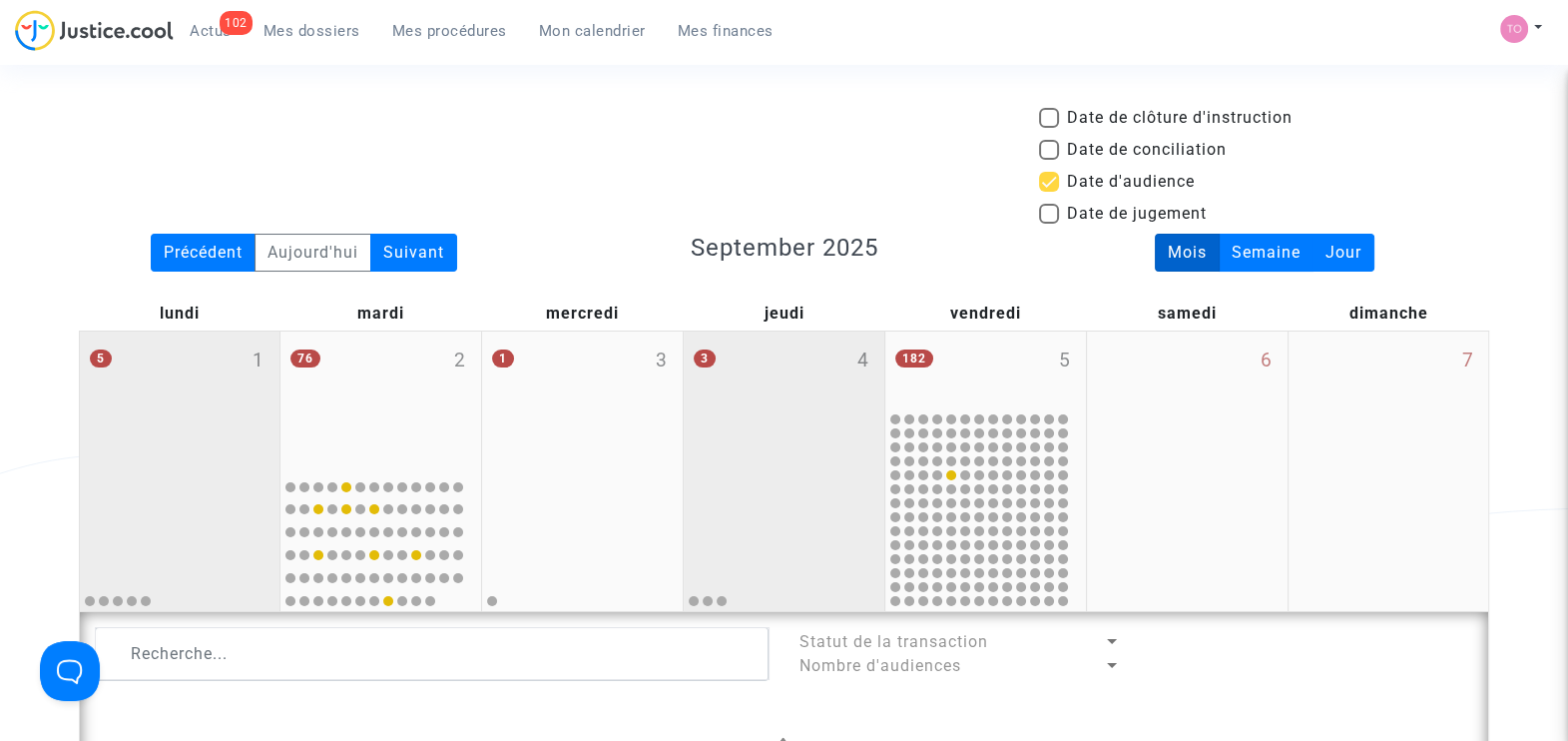 scroll, scrollTop: 0, scrollLeft: 0, axis: both 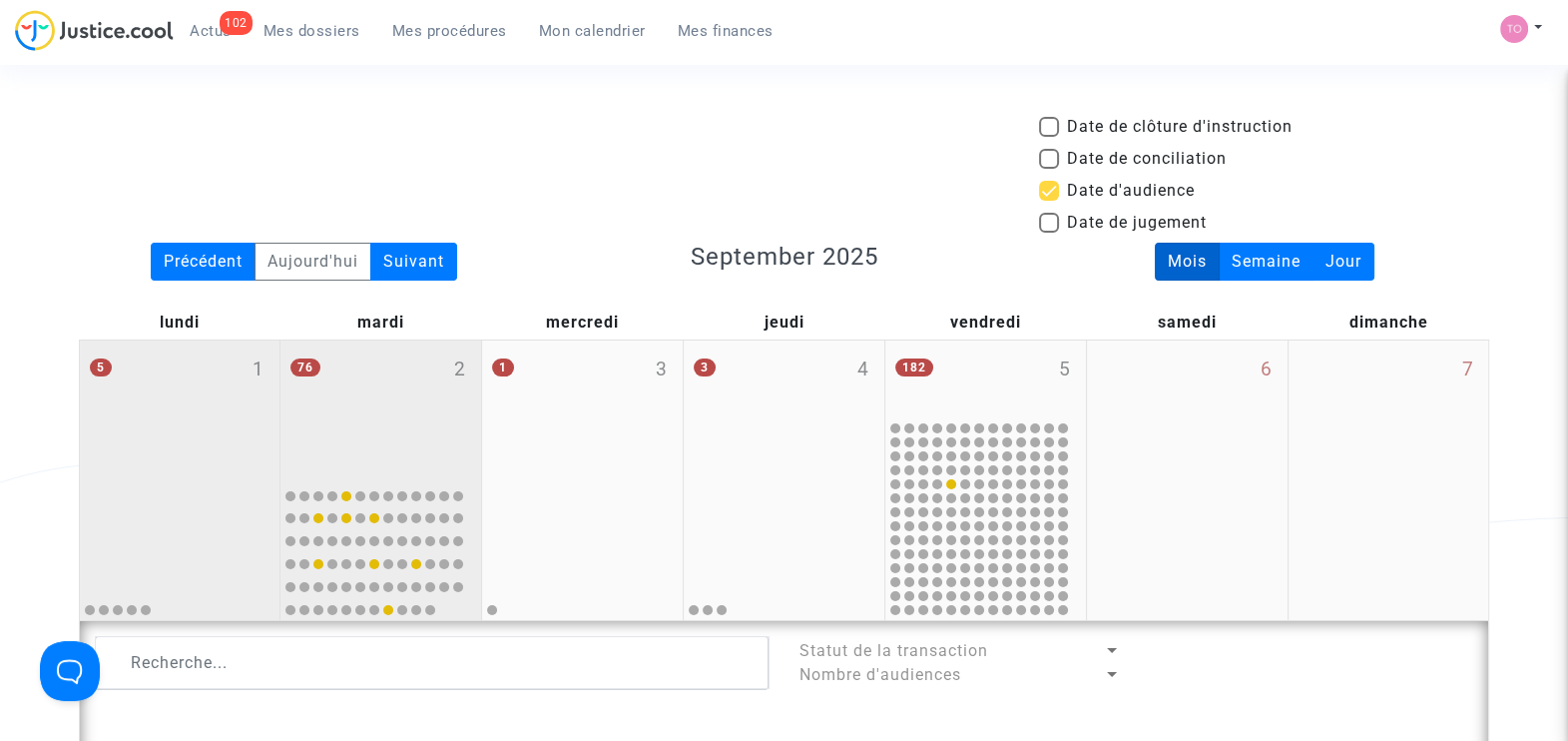 click on "76 2" 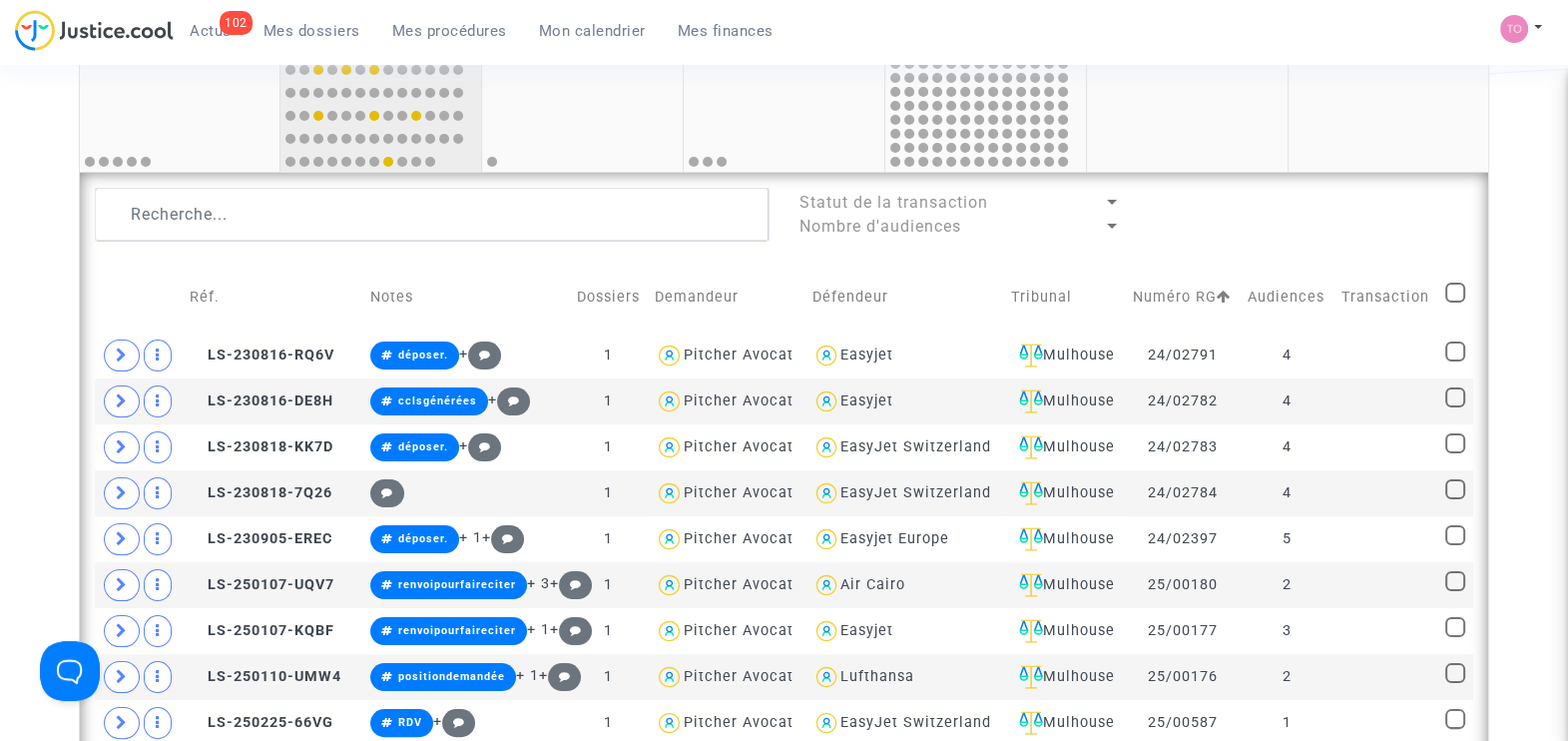 scroll, scrollTop: 450, scrollLeft: 0, axis: vertical 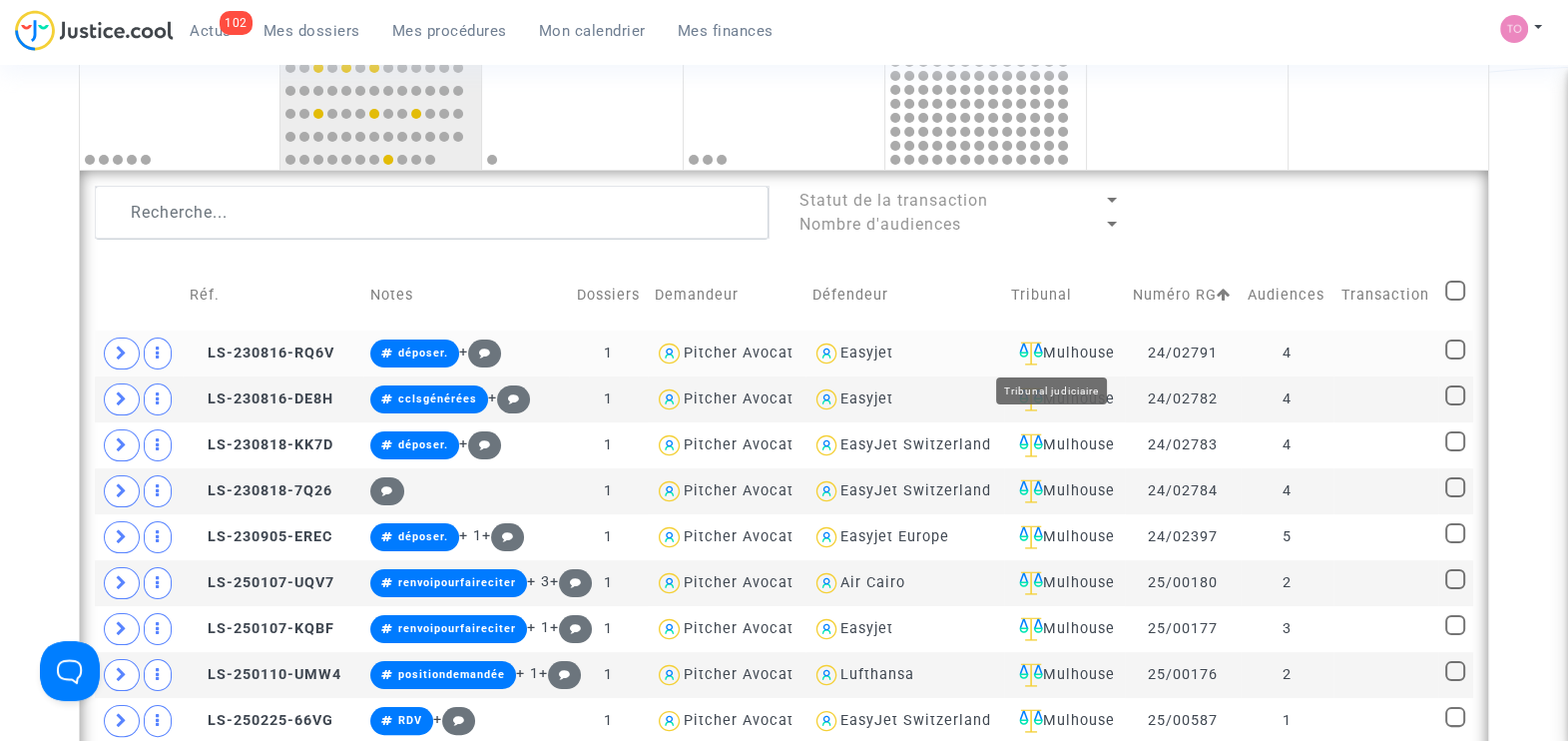 click on "Mulhouse" 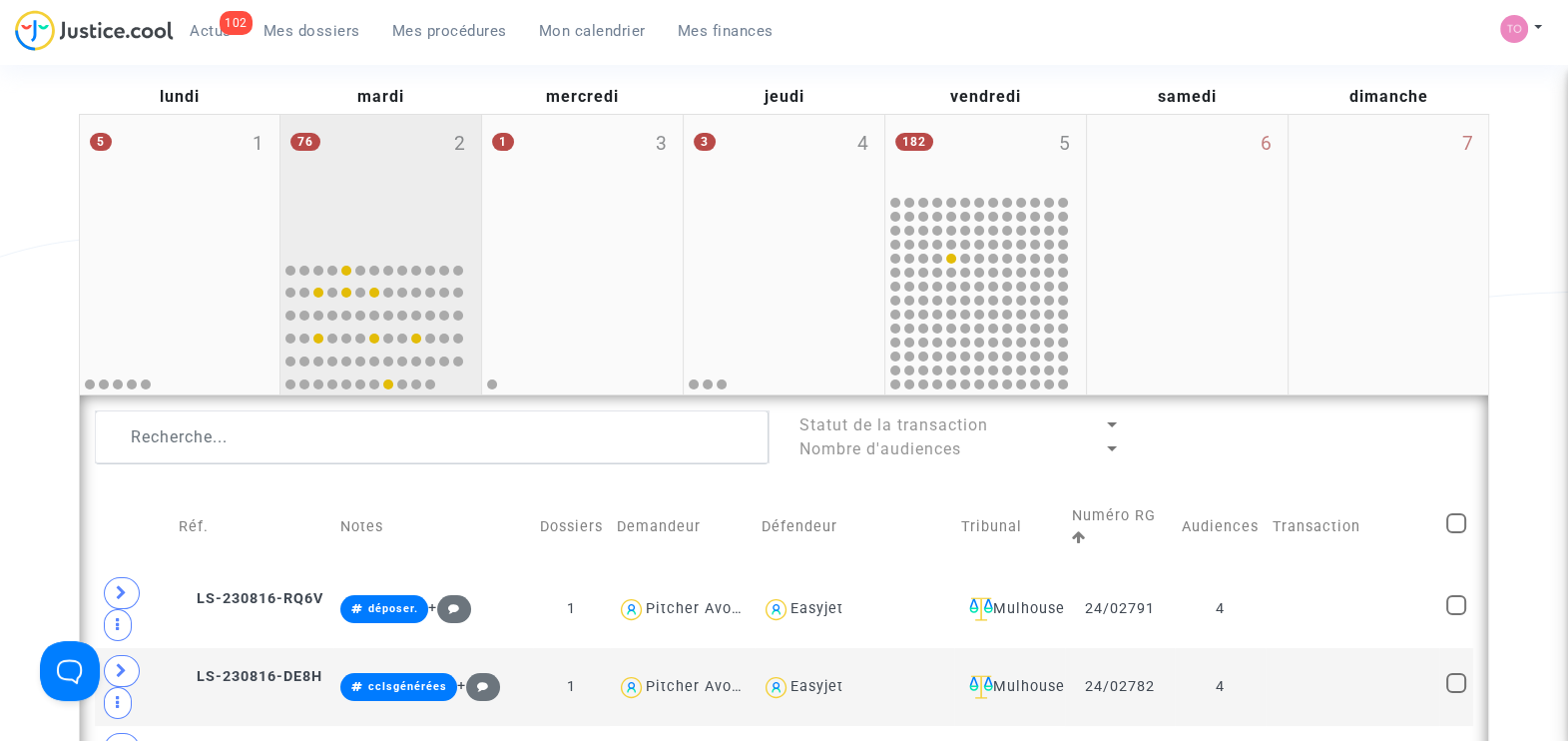 scroll, scrollTop: 5, scrollLeft: 0, axis: vertical 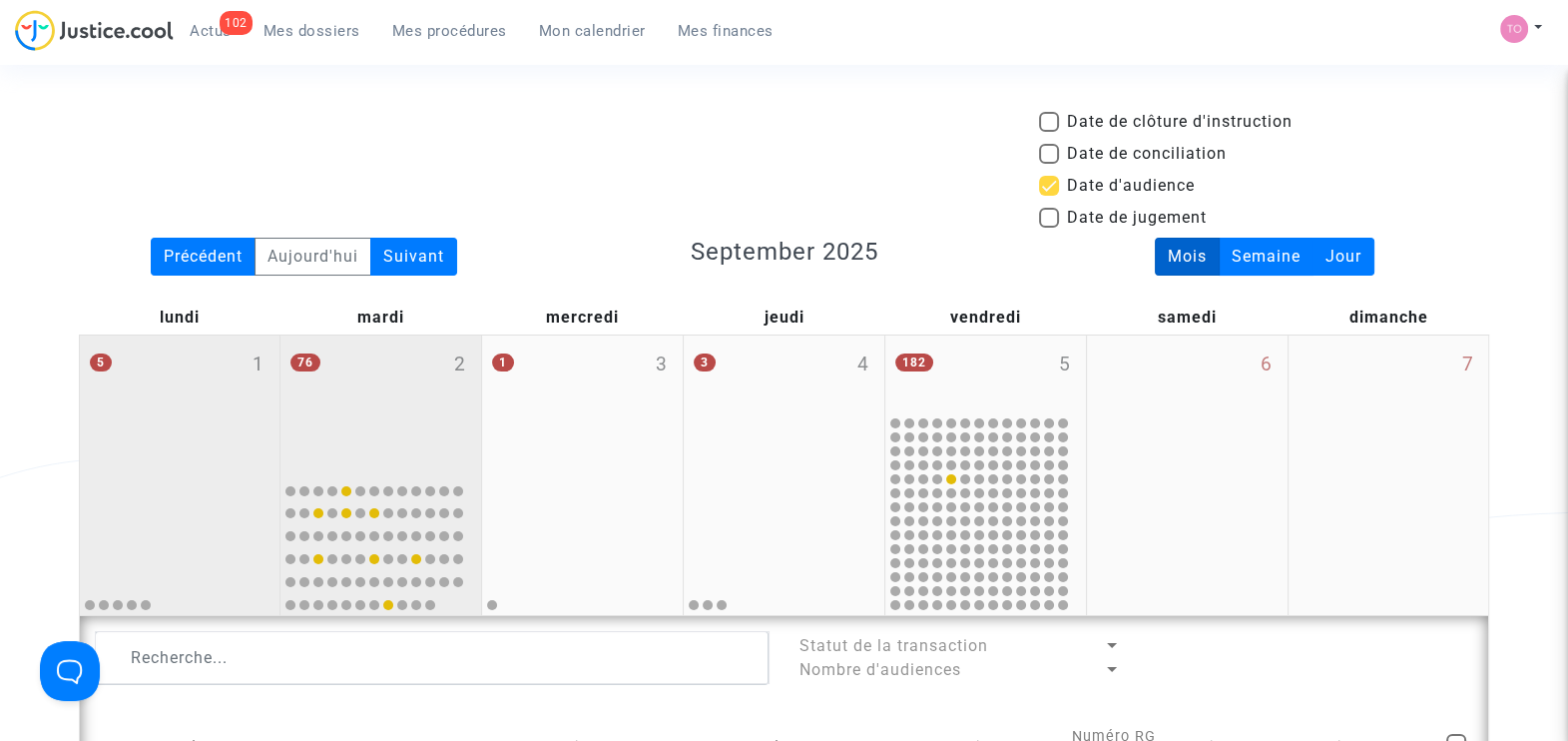 click on "5 1" 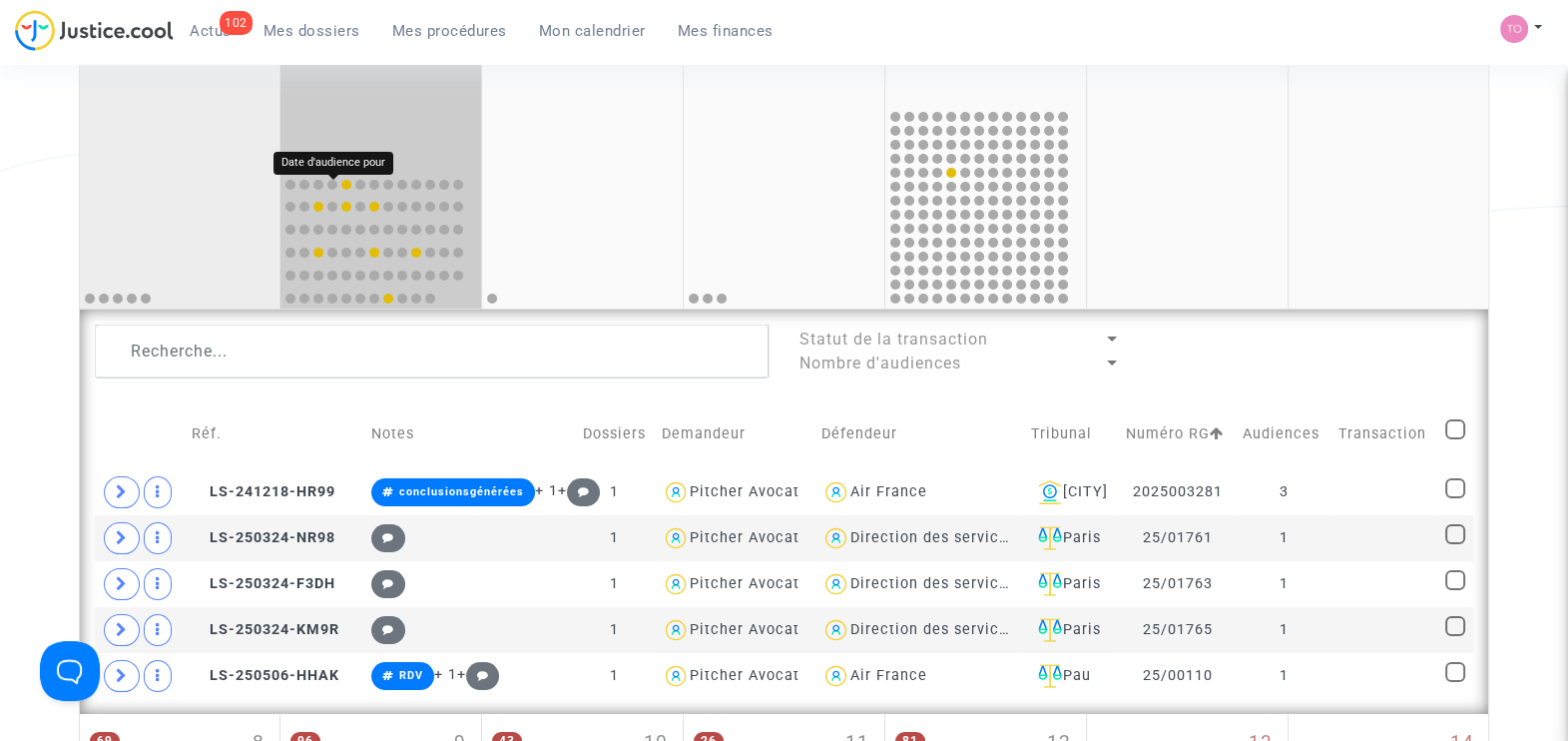 scroll, scrollTop: 505, scrollLeft: 0, axis: vertical 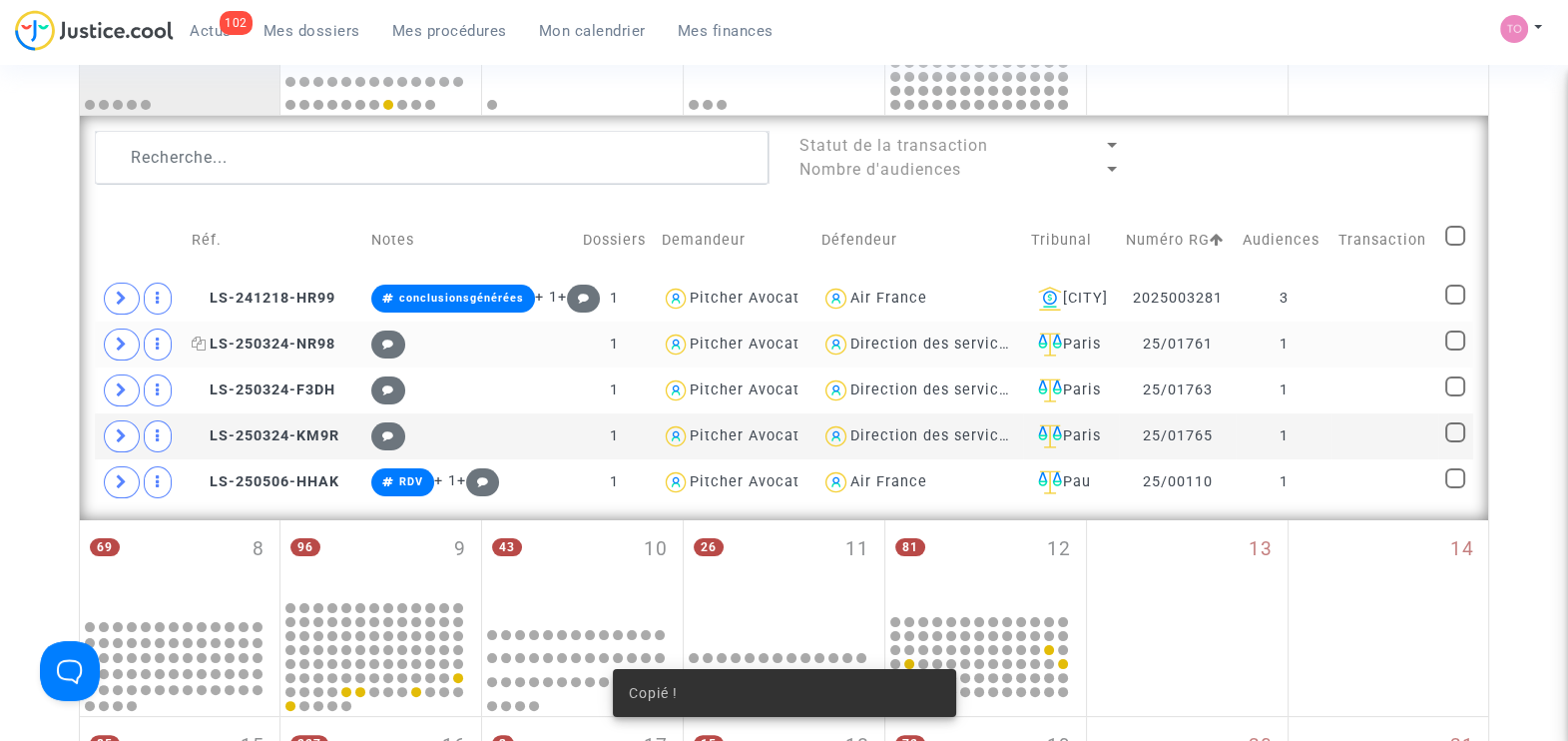 click on "LS-250324-NR98" 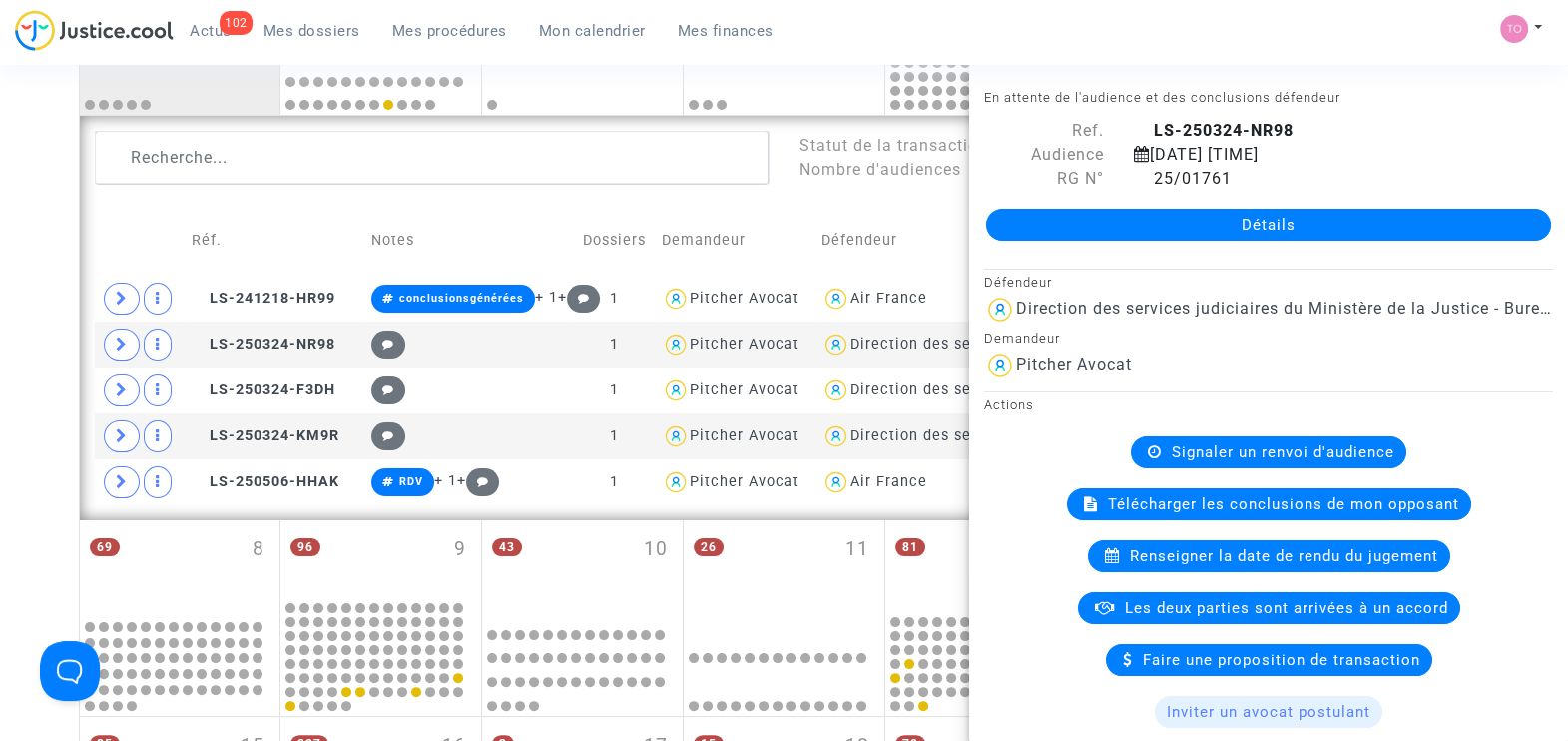 click on "Détails" 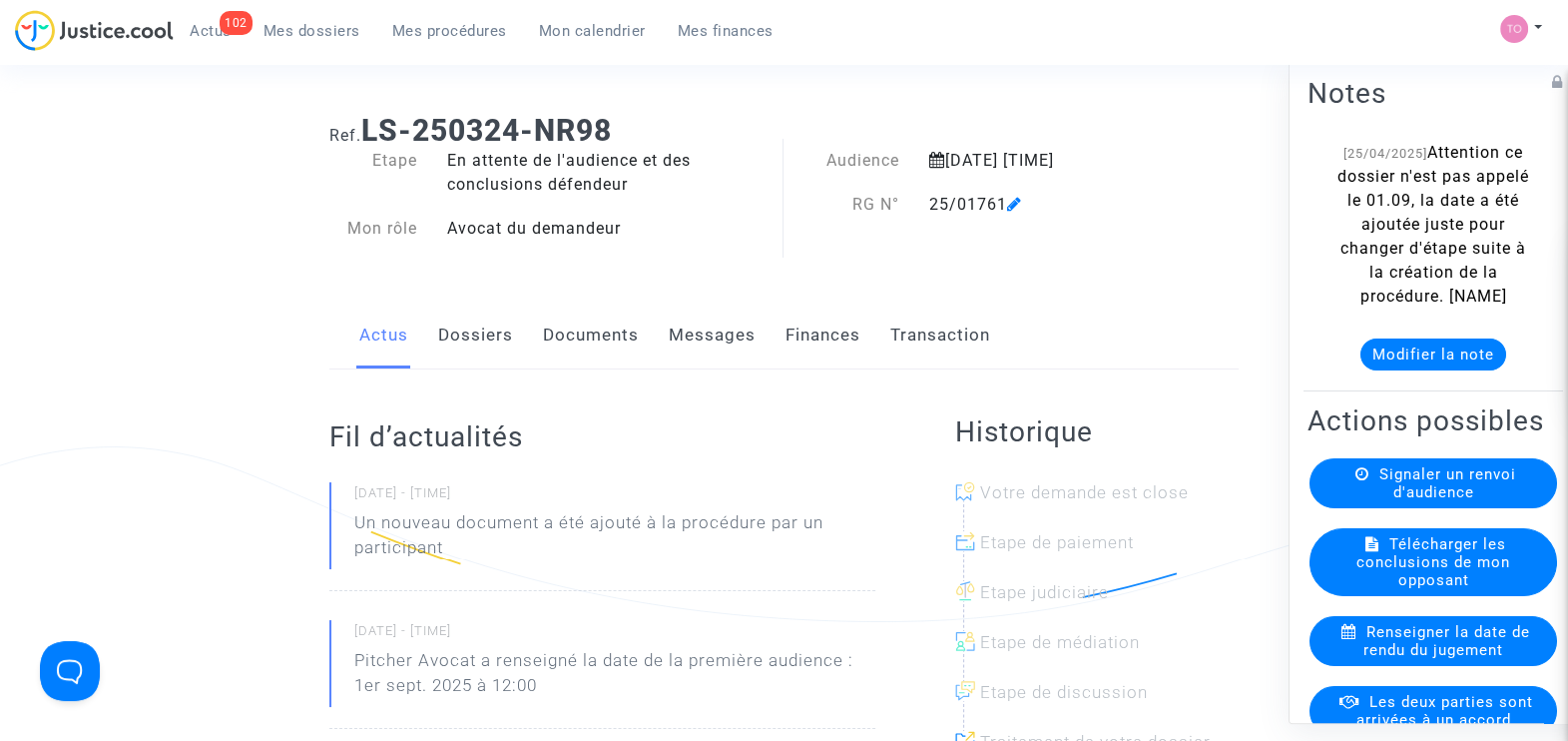 scroll, scrollTop: 19, scrollLeft: 0, axis: vertical 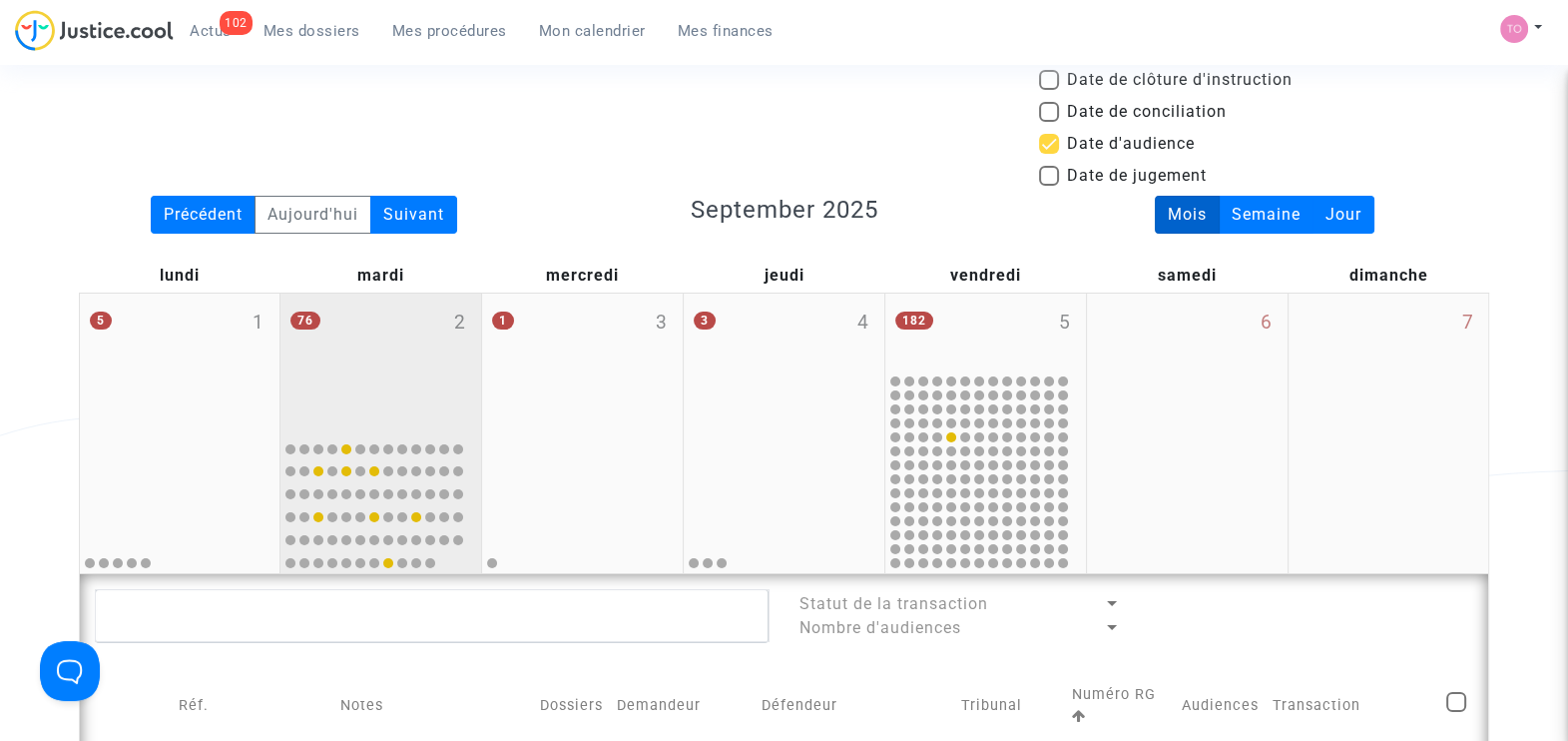 click on "5 1" 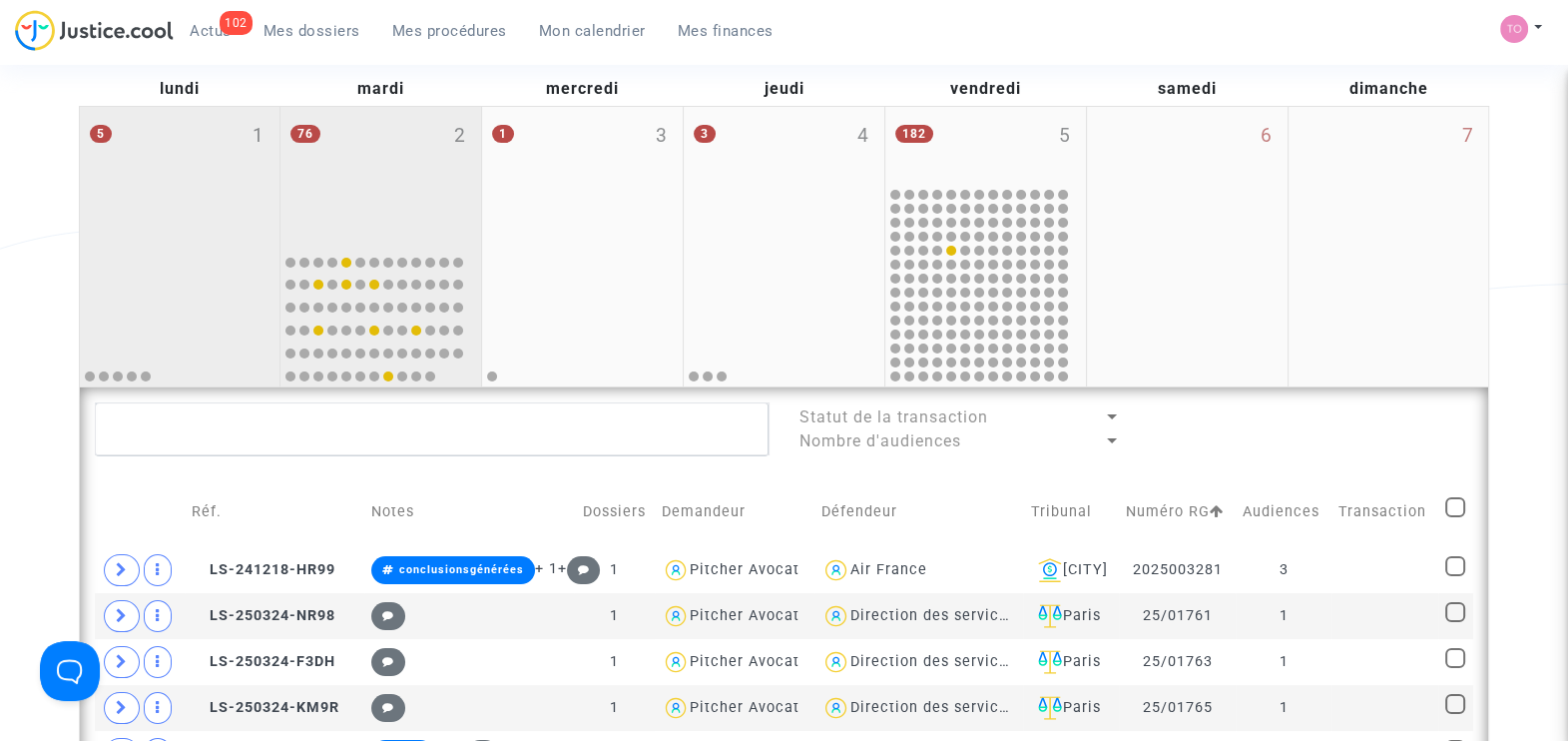 scroll, scrollTop: 232, scrollLeft: 0, axis: vertical 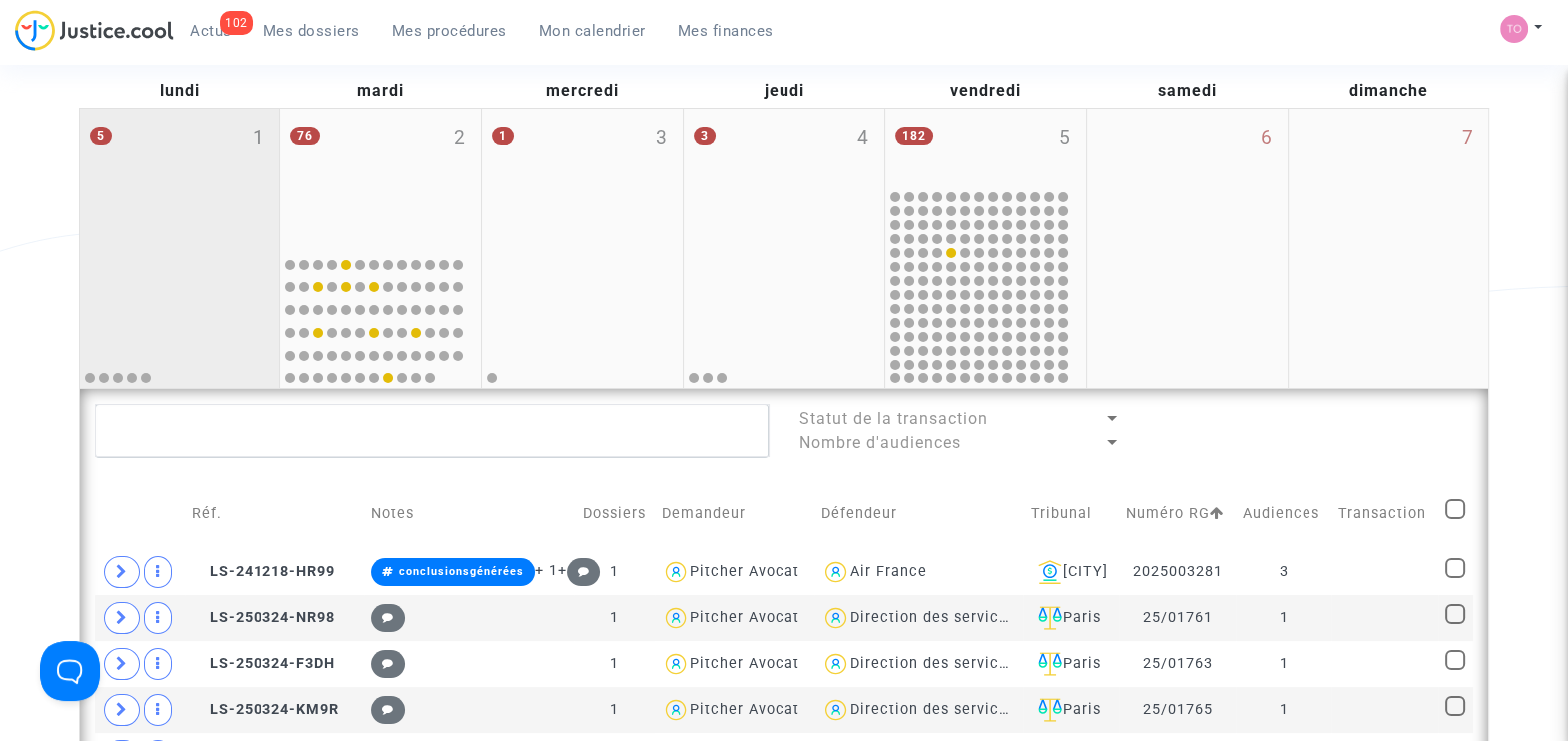 click on "5 1" 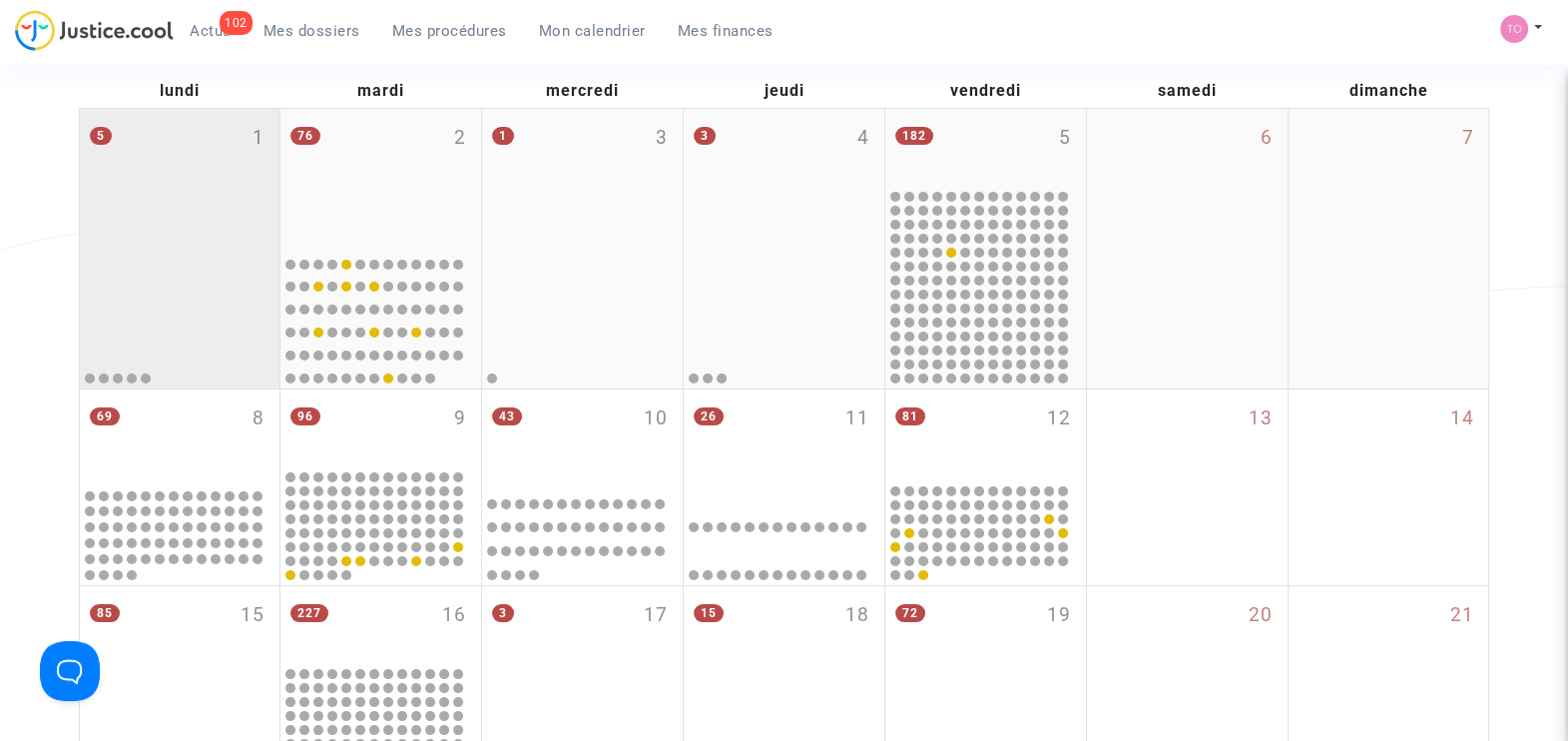 scroll, scrollTop: 69, scrollLeft: 0, axis: vertical 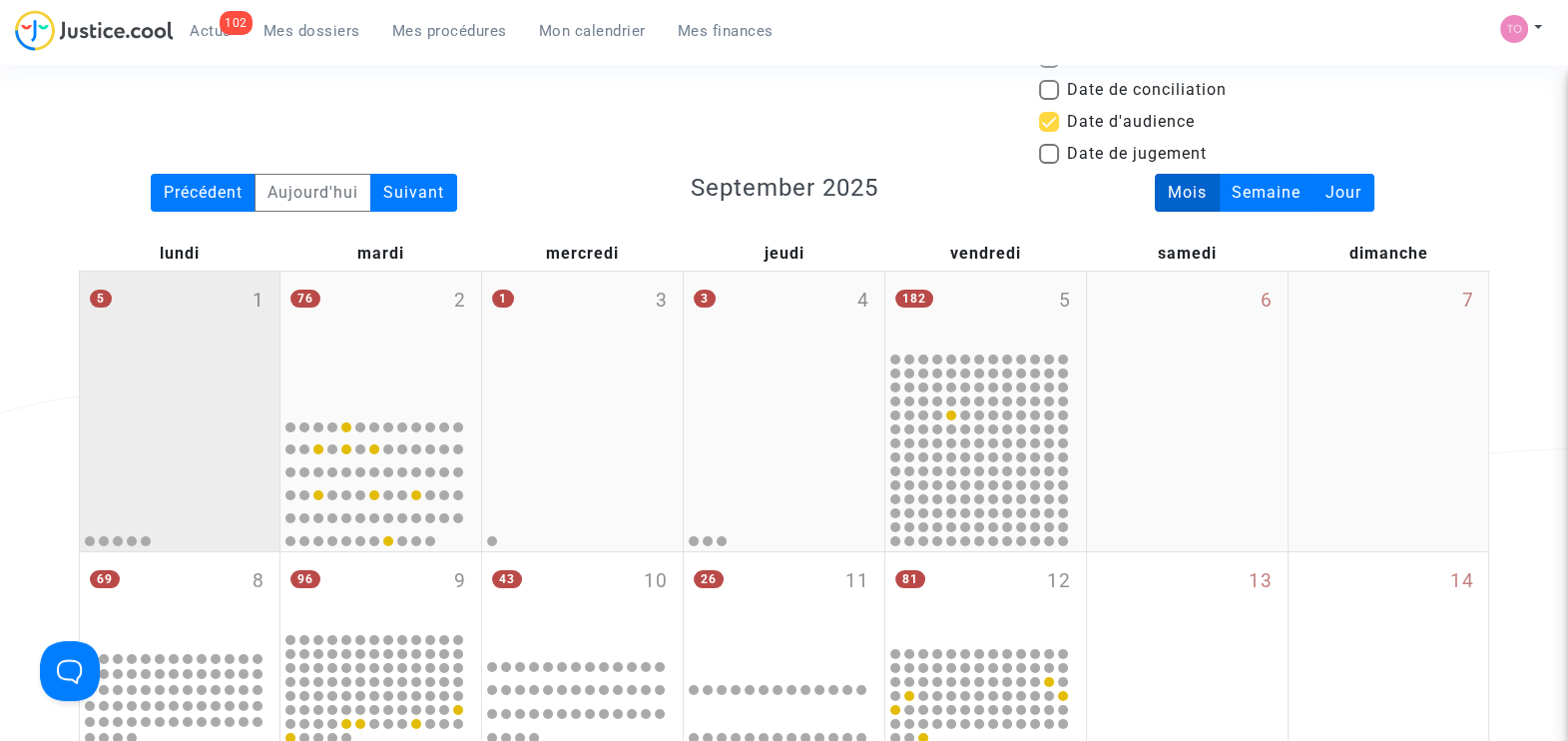 click 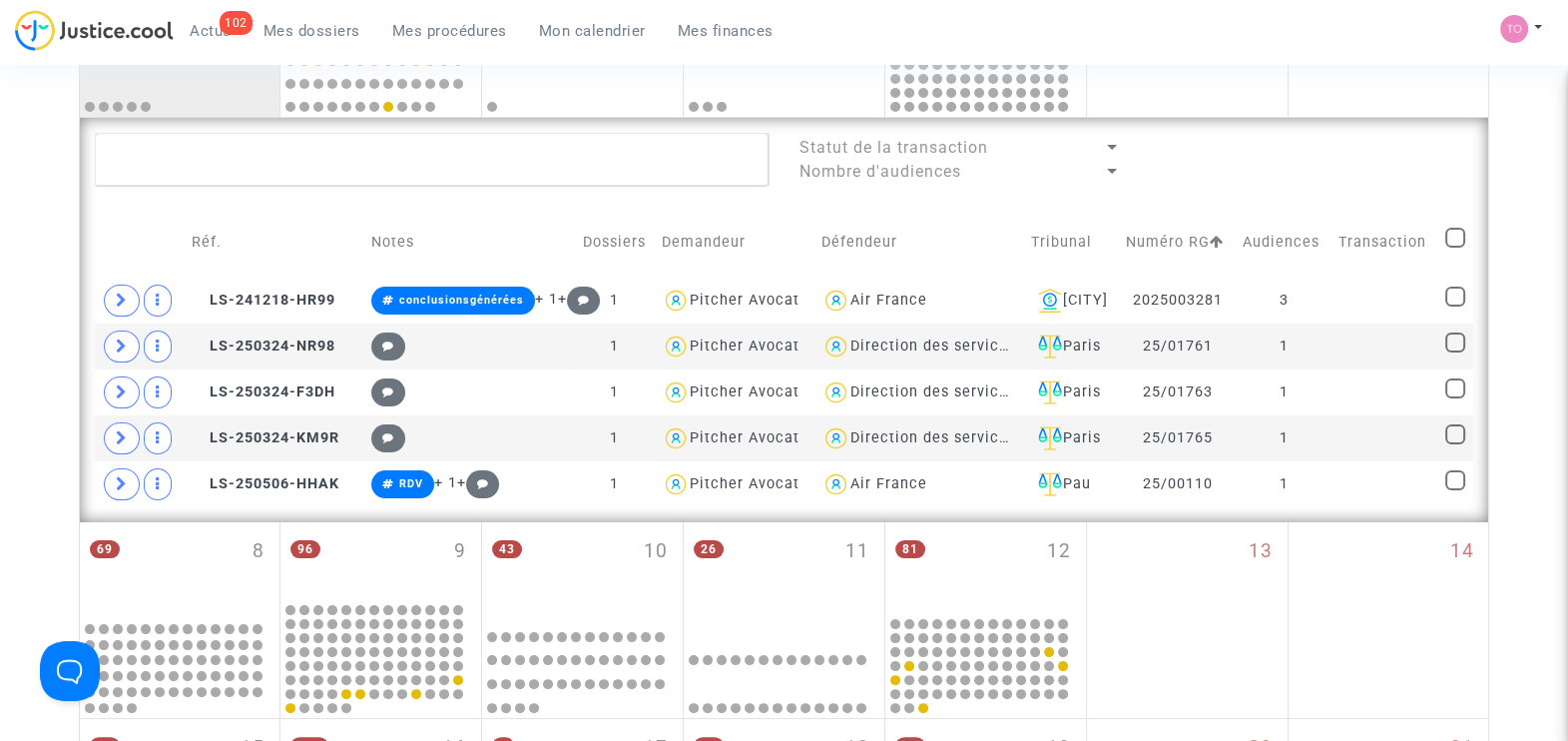 scroll, scrollTop: 503, scrollLeft: 0, axis: vertical 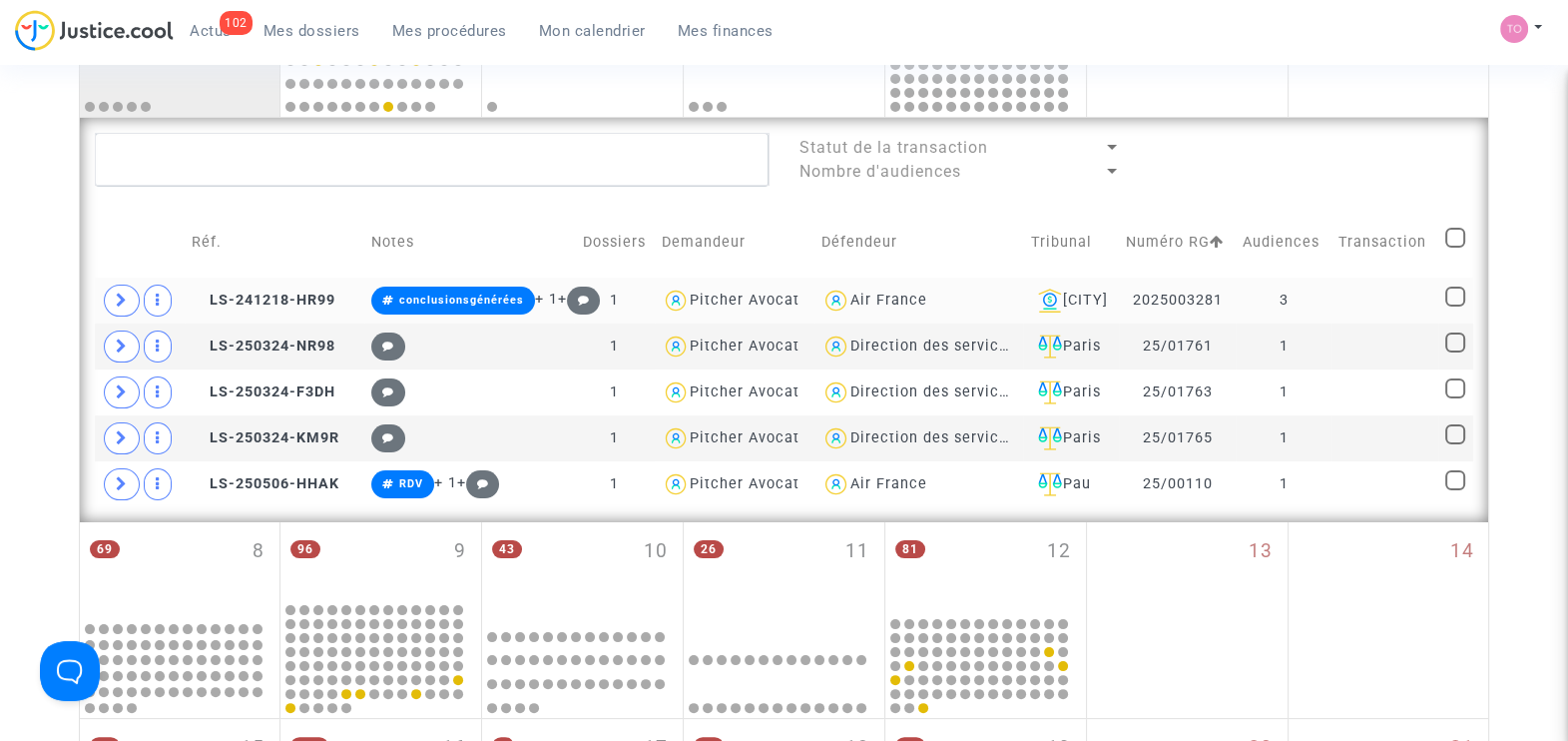 click on "1" 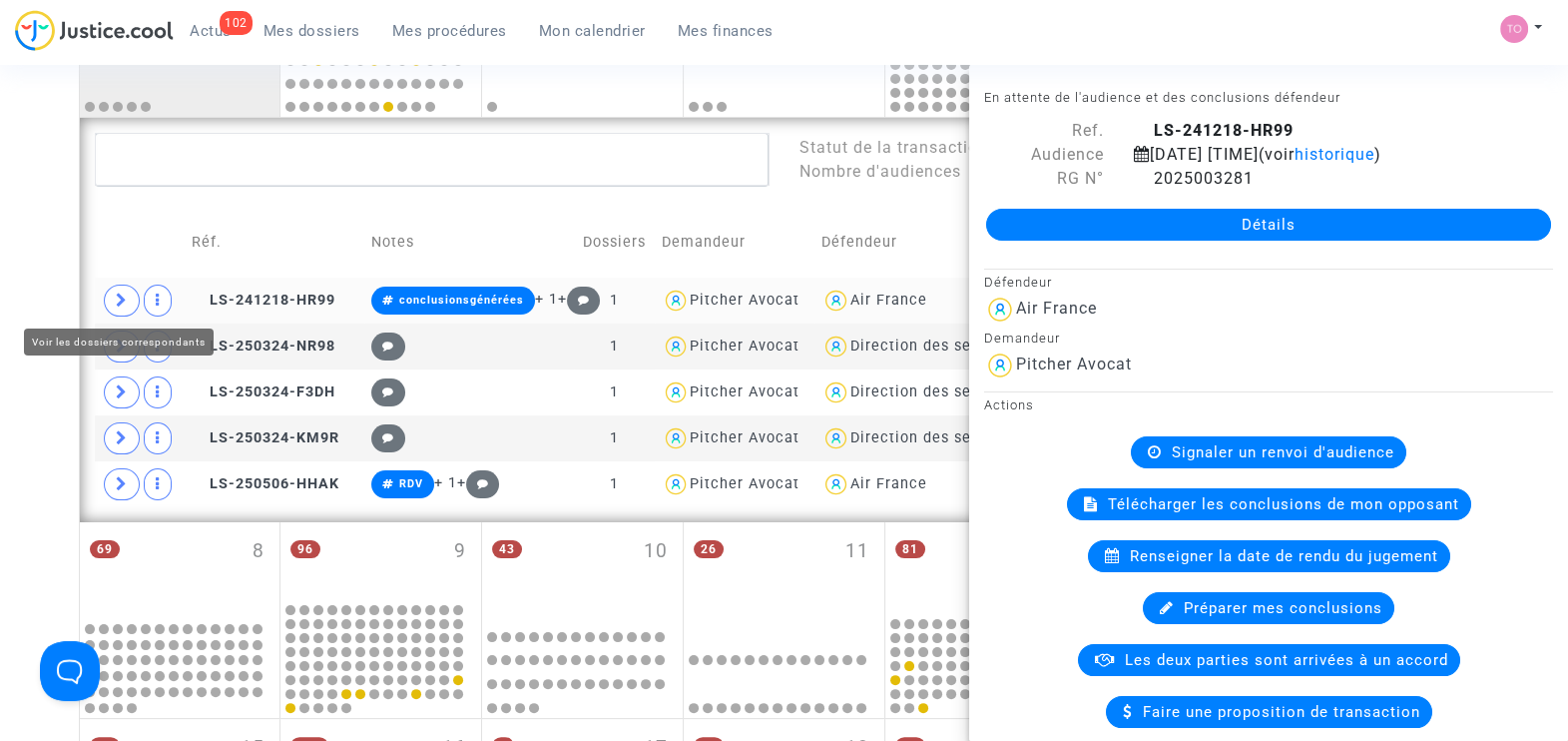 click 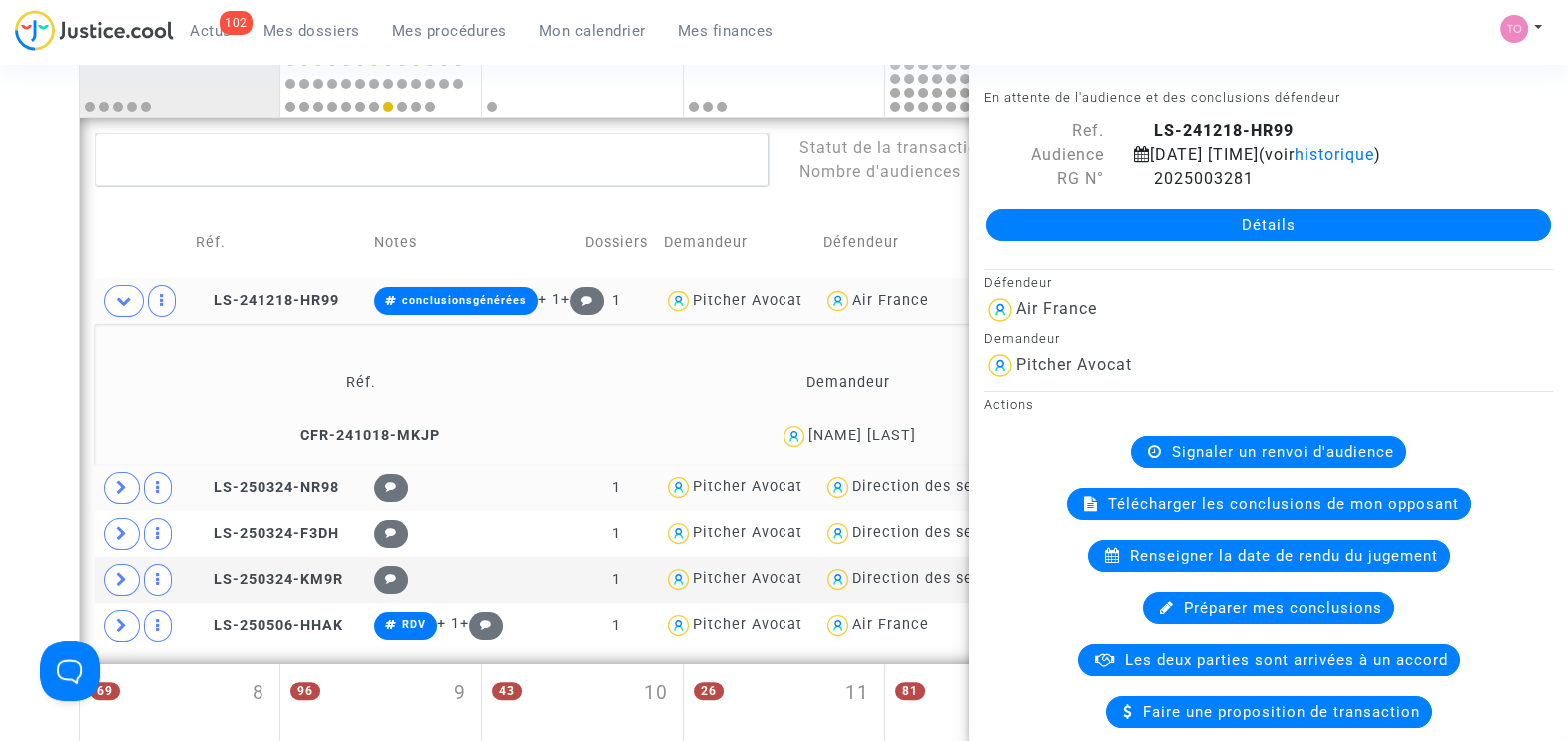 scroll, scrollTop: 534, scrollLeft: 0, axis: vertical 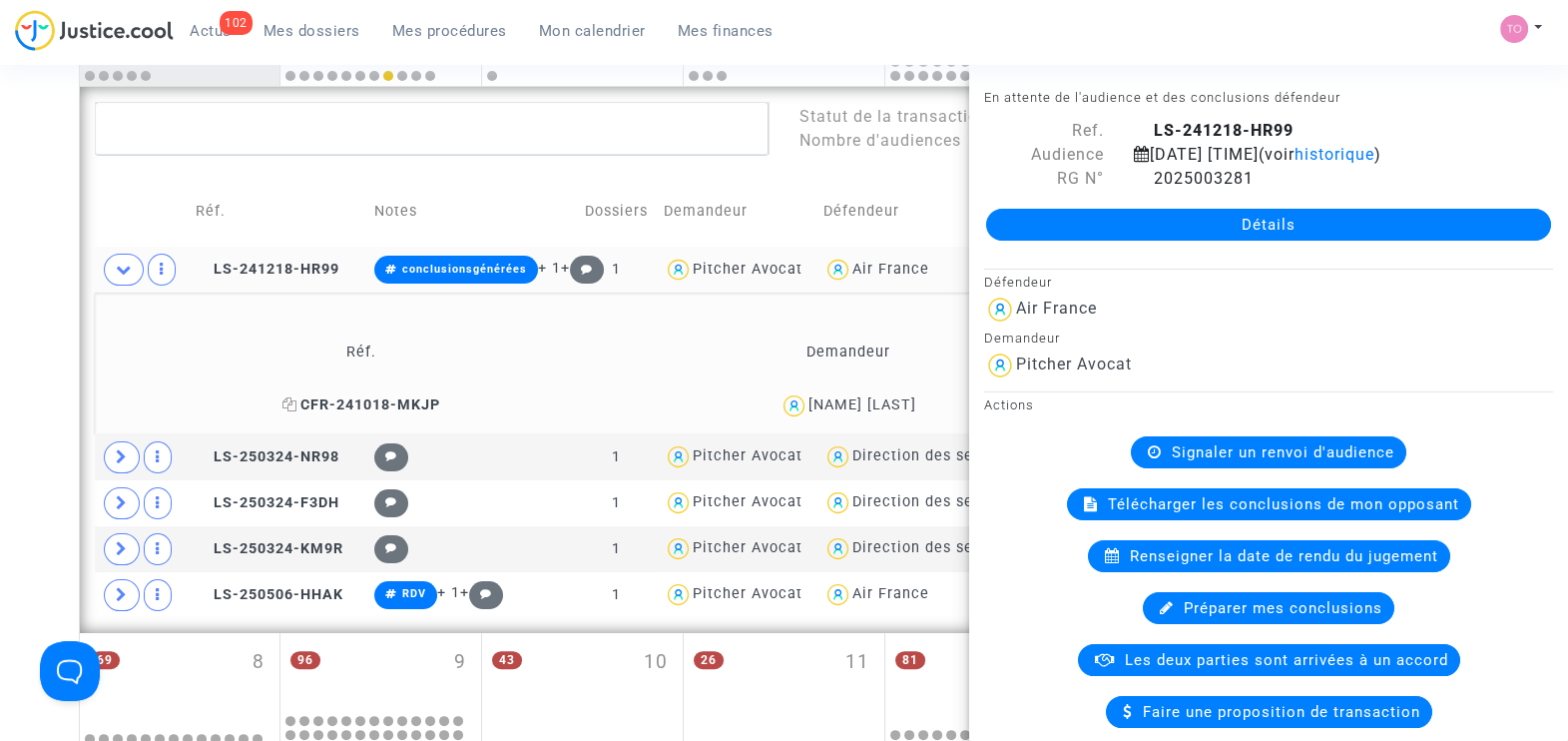 click on "CFR-241018-MKJP" 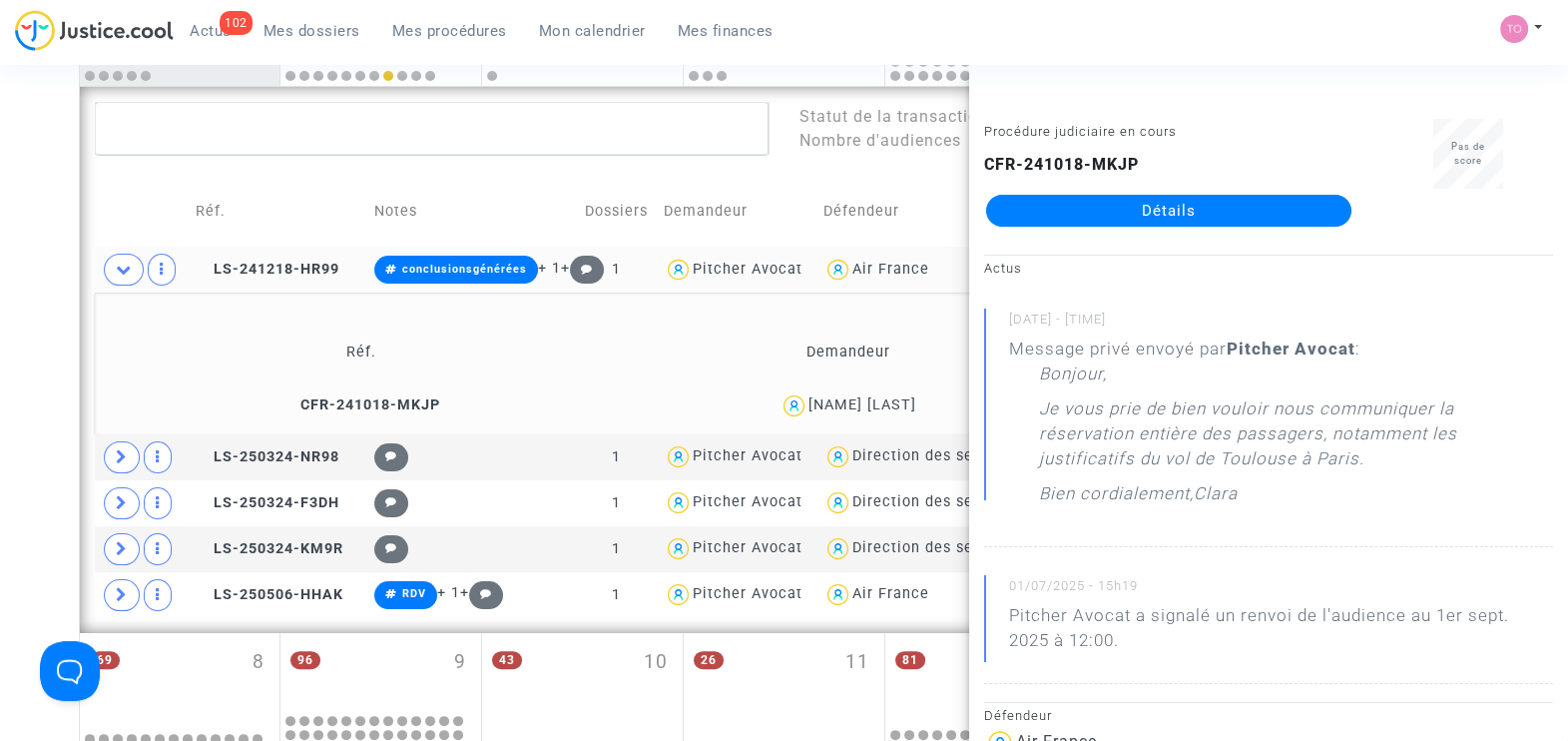 click on "Détails" 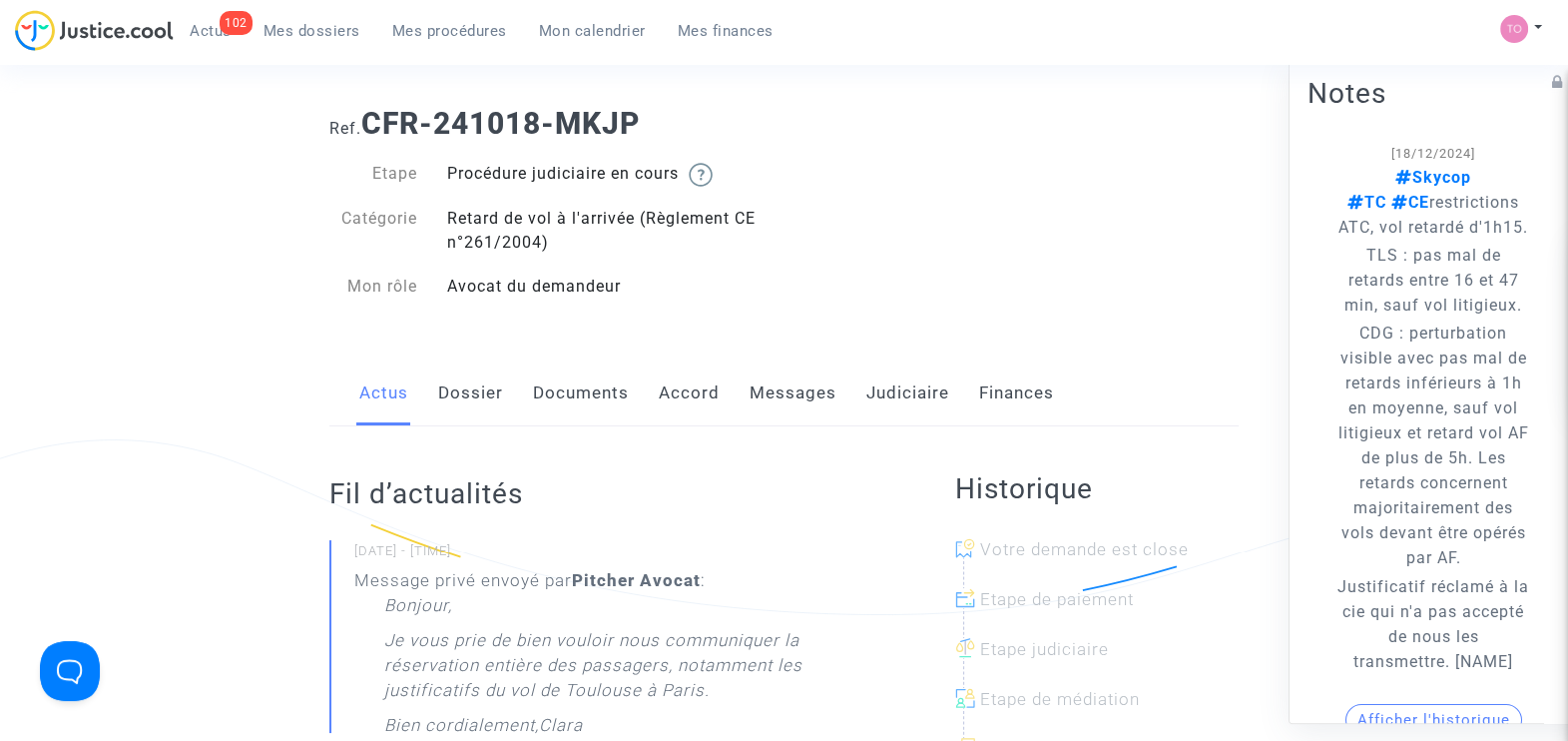 scroll, scrollTop: 0, scrollLeft: 0, axis: both 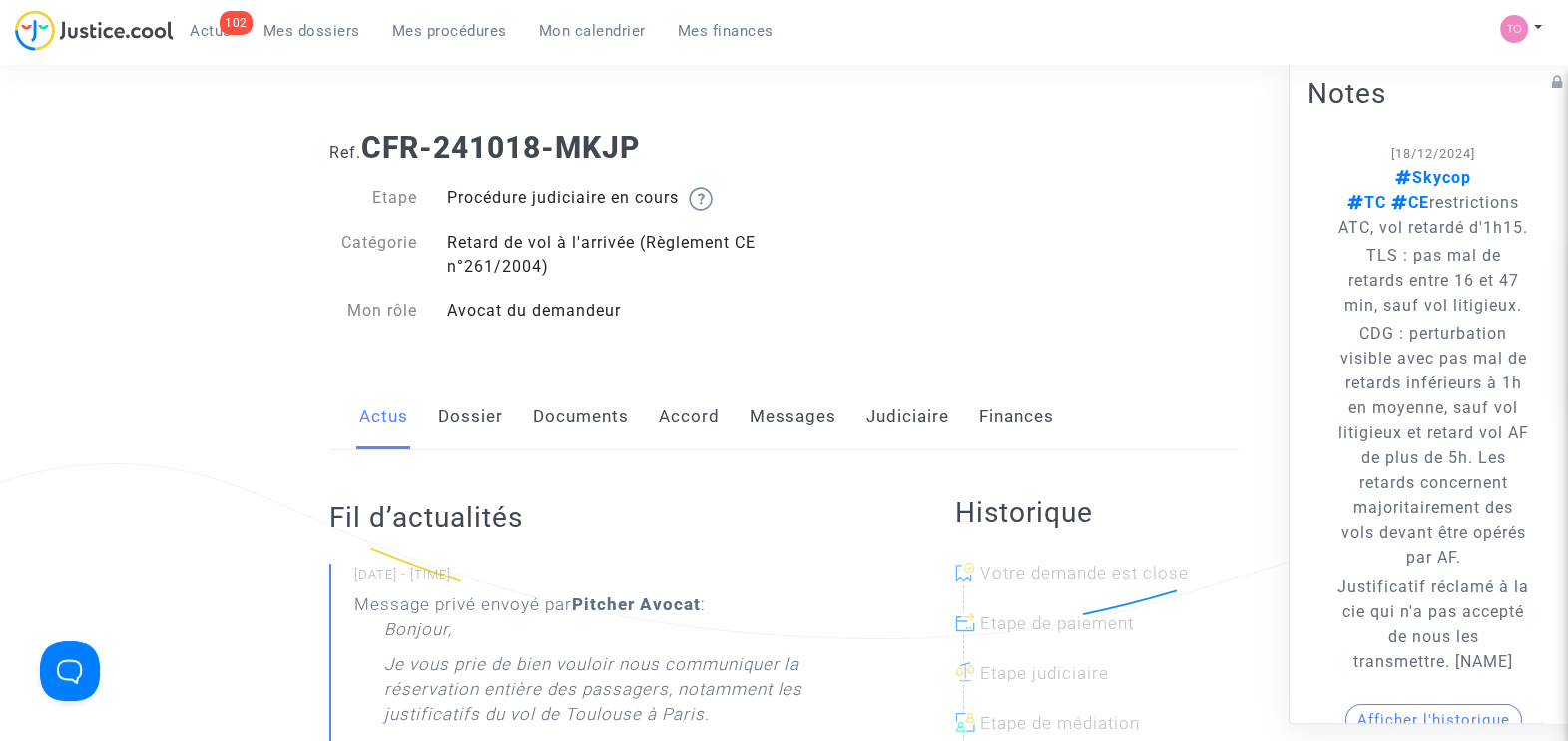click on "Ref.  CFR-241018-MKJP  Etape   Procédure judiciaire en cours       Catégorie   Retard de vol à l'arrivée (Règlement CE n°261/2004)   Mon rôle   Avocat du demandeur" 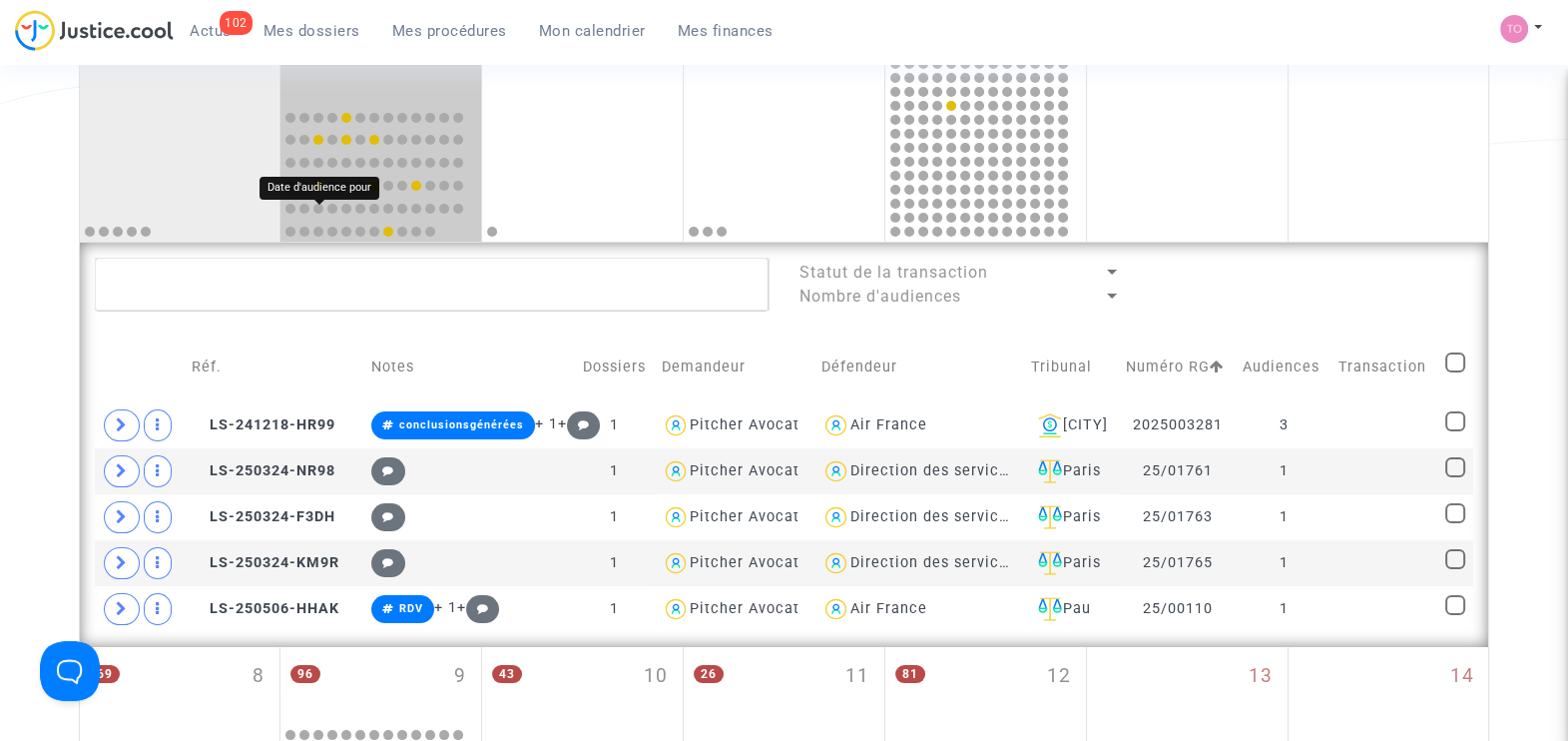 scroll, scrollTop: 379, scrollLeft: 0, axis: vertical 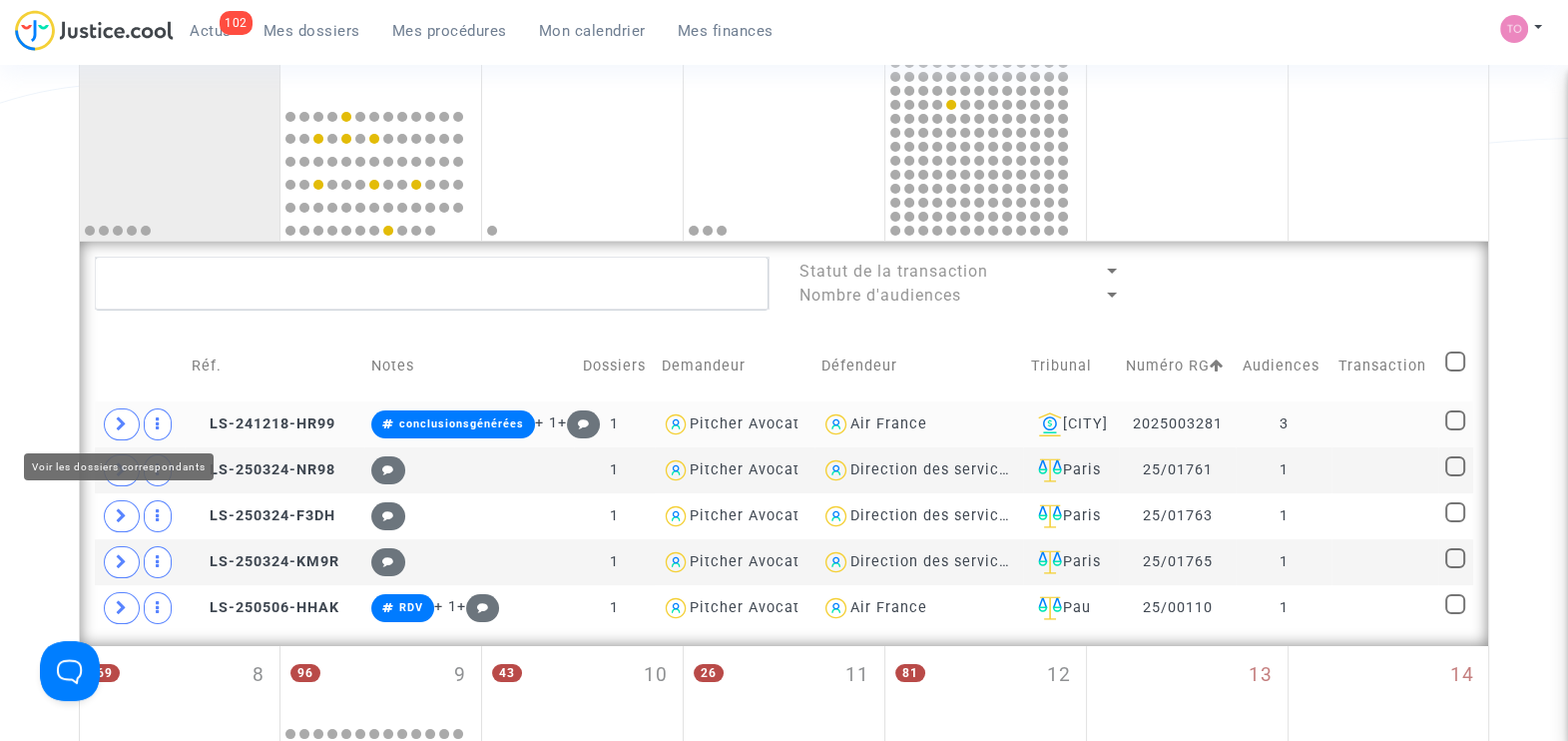 click 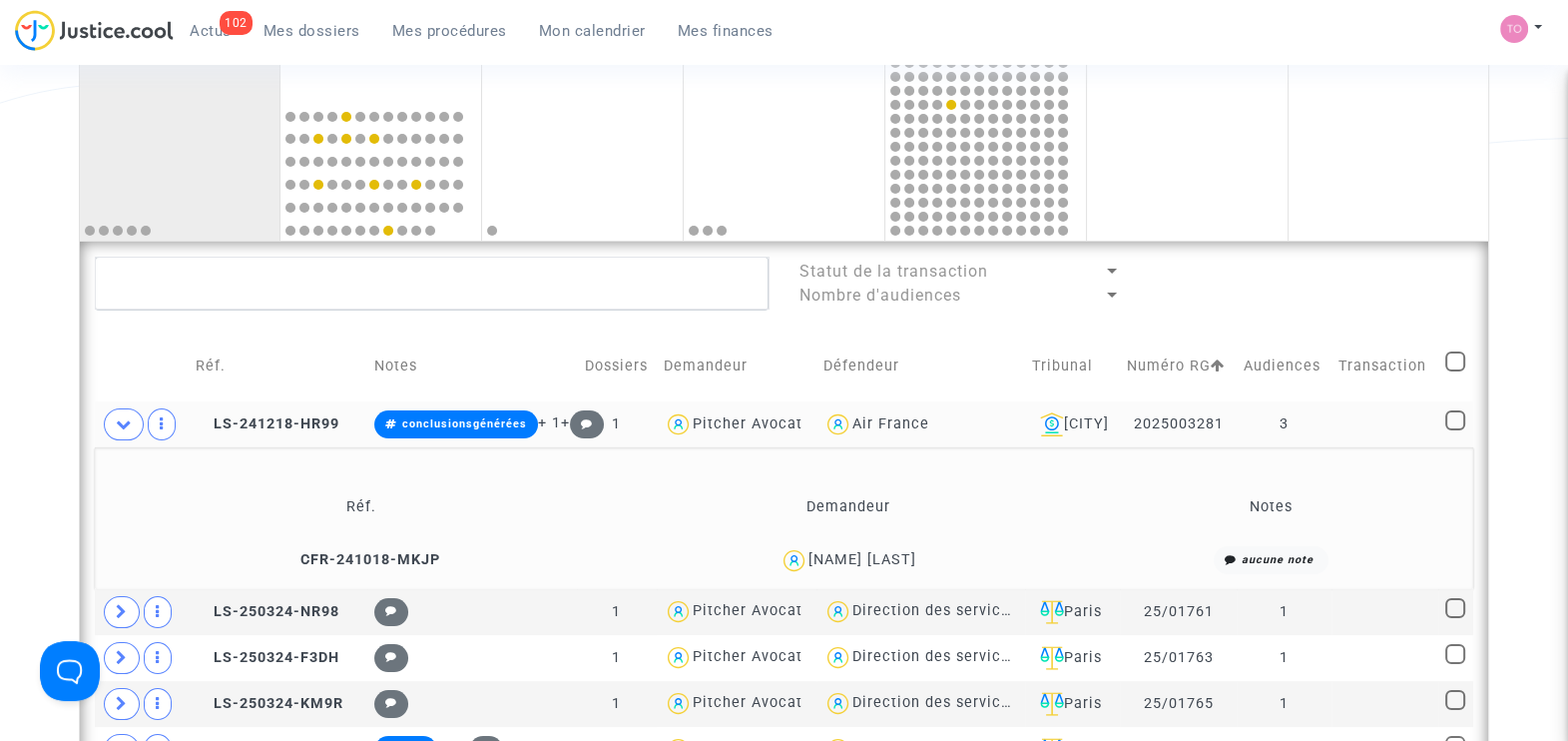 drag, startPoint x: 795, startPoint y: 555, endPoint x: 703, endPoint y: 521, distance: 98.0816 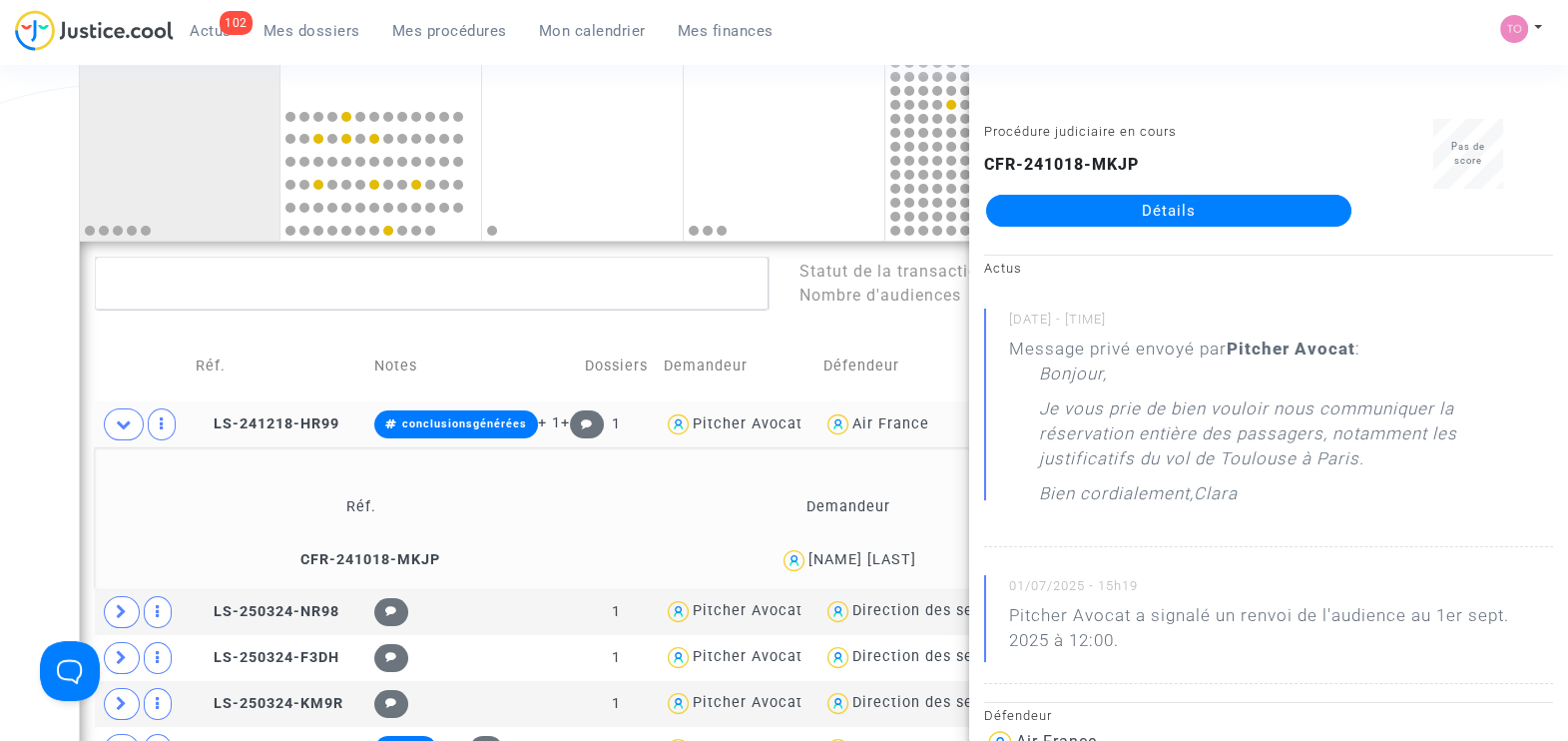 click on "102 Actus Mes dossiers Mes procédures Mon calendrier Mes finances Mon profil Paramètres Déconnexion" at bounding box center (784, 37) 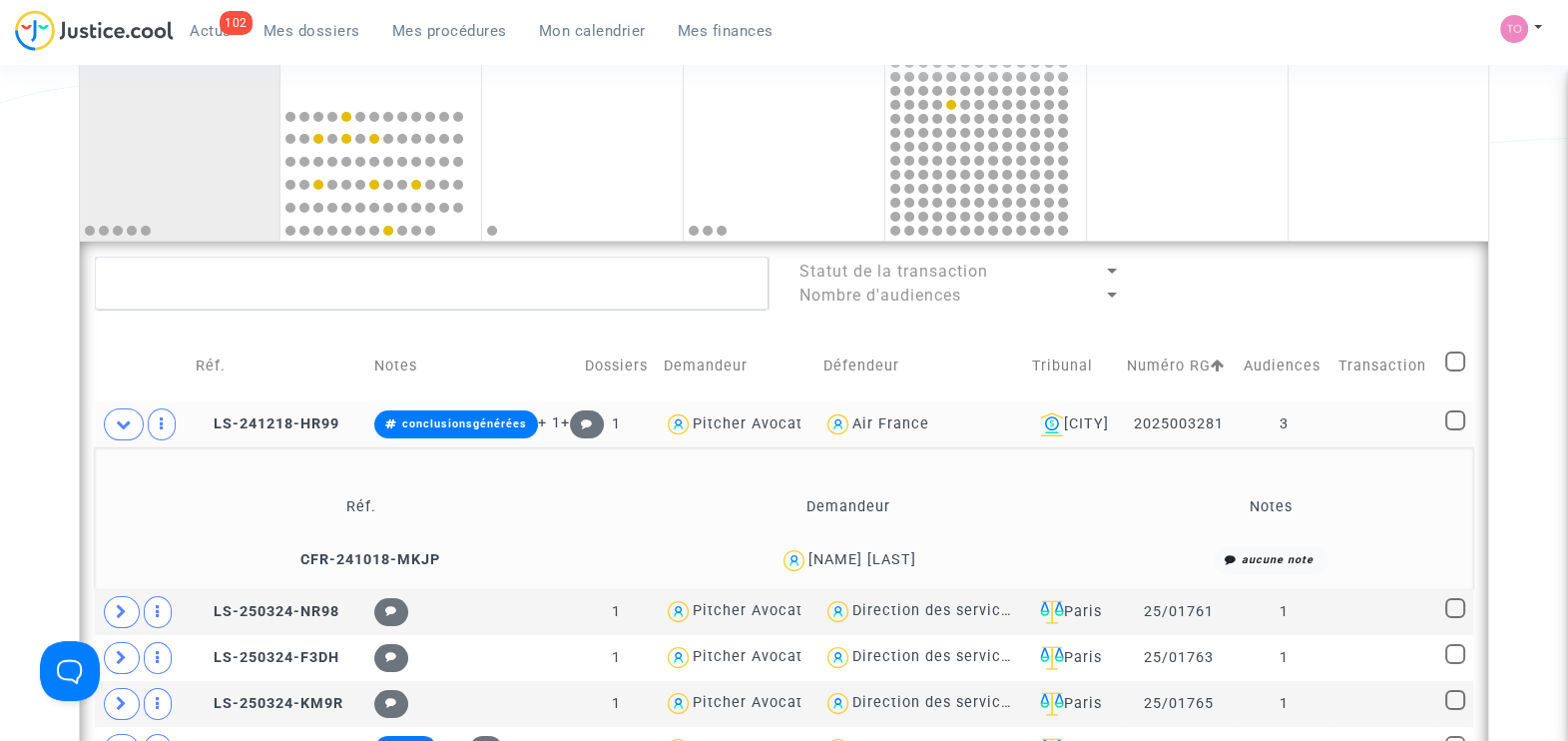 click on "102 Actus Mes dossiers Mes procédures Mon calendrier Mes finances Mon profil Paramètres Déconnexion" at bounding box center (784, 37) 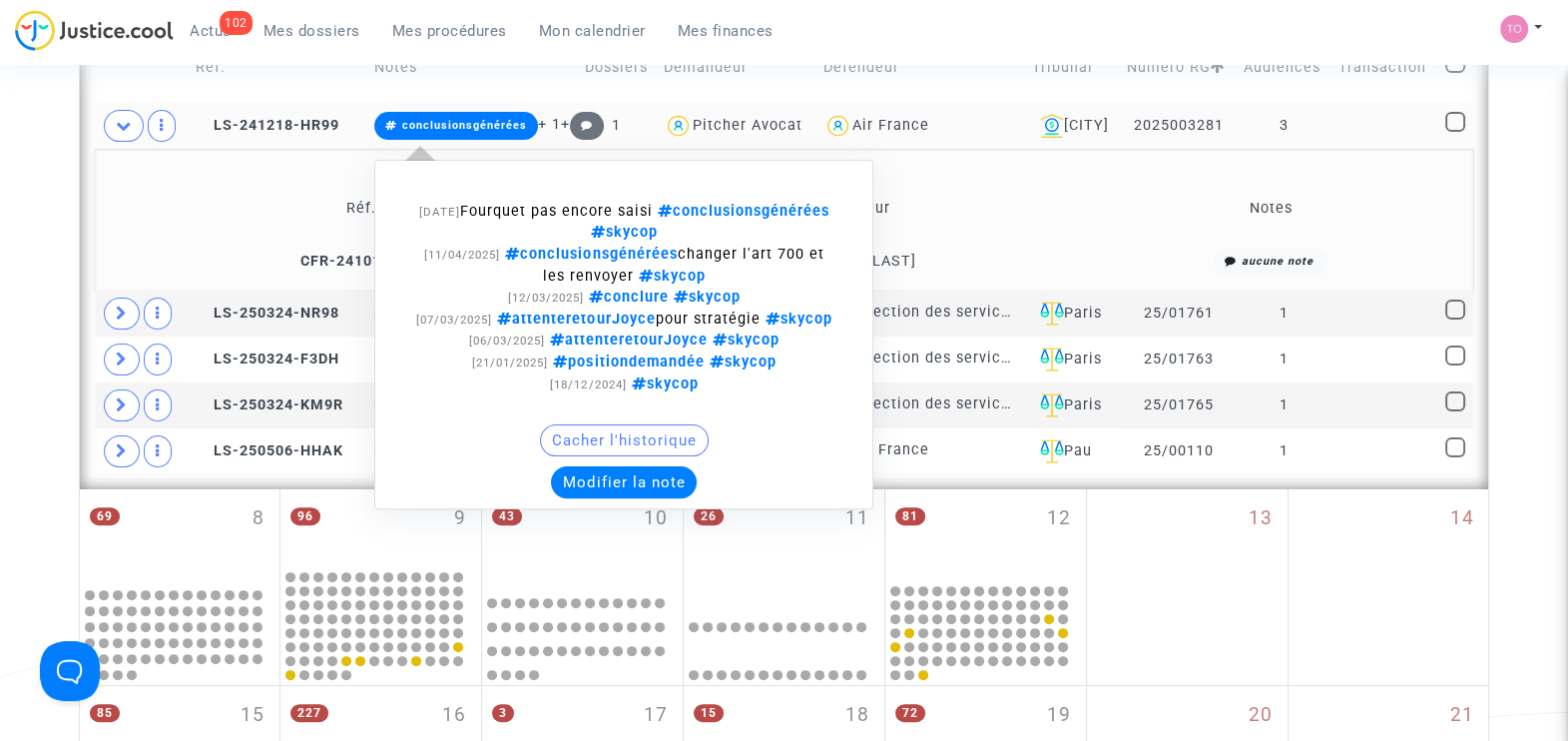 scroll, scrollTop: 679, scrollLeft: 0, axis: vertical 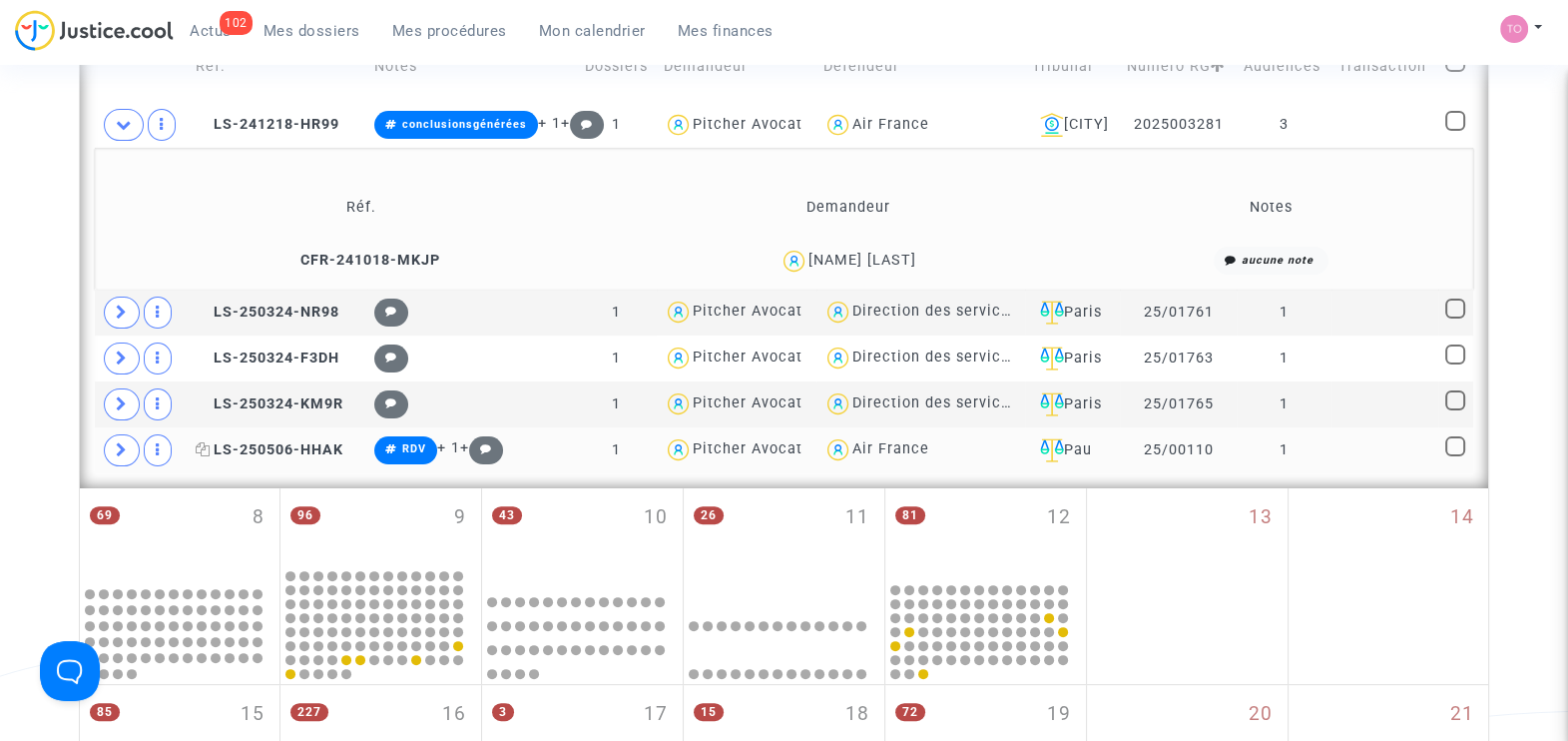 click on "LS-250506-HHAK" 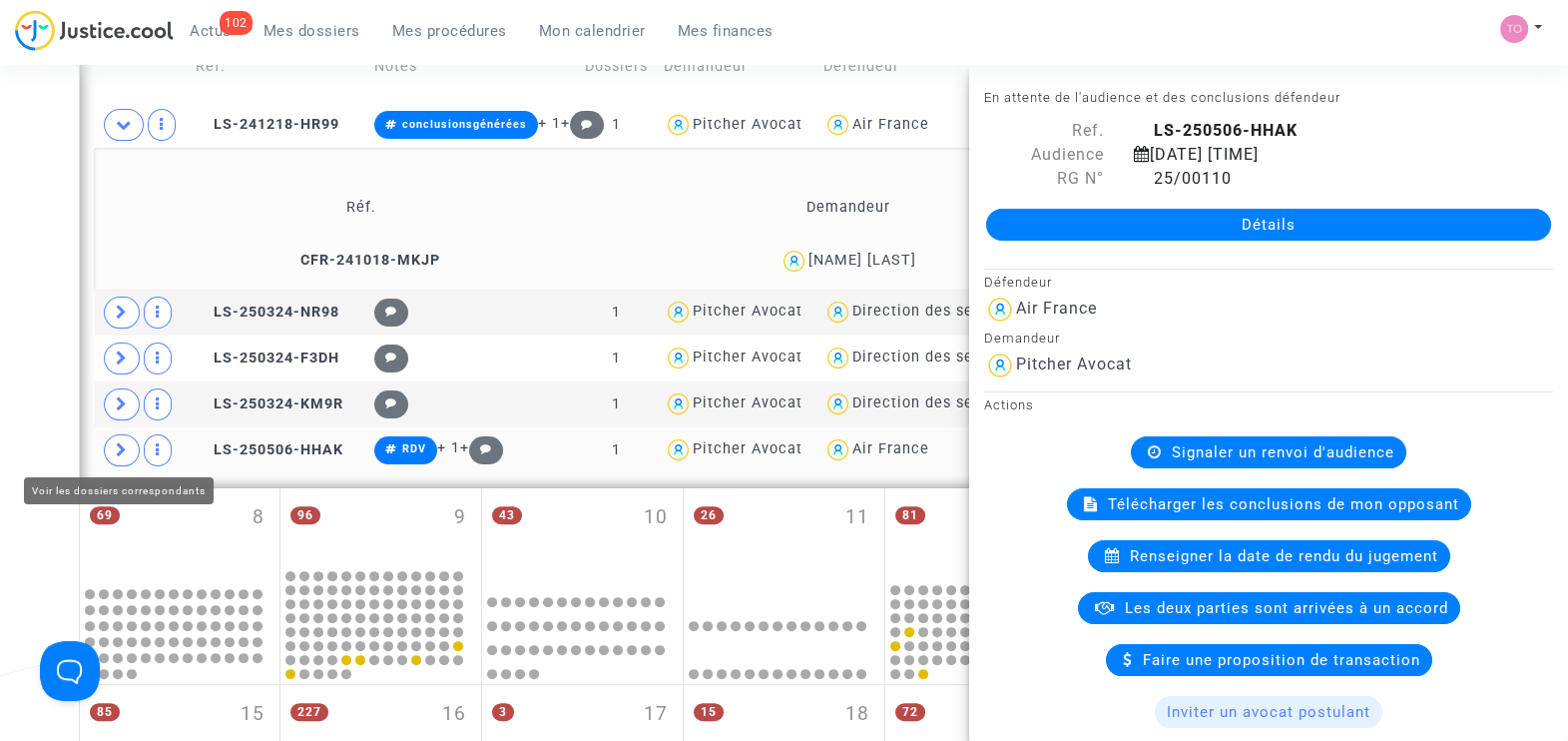 click 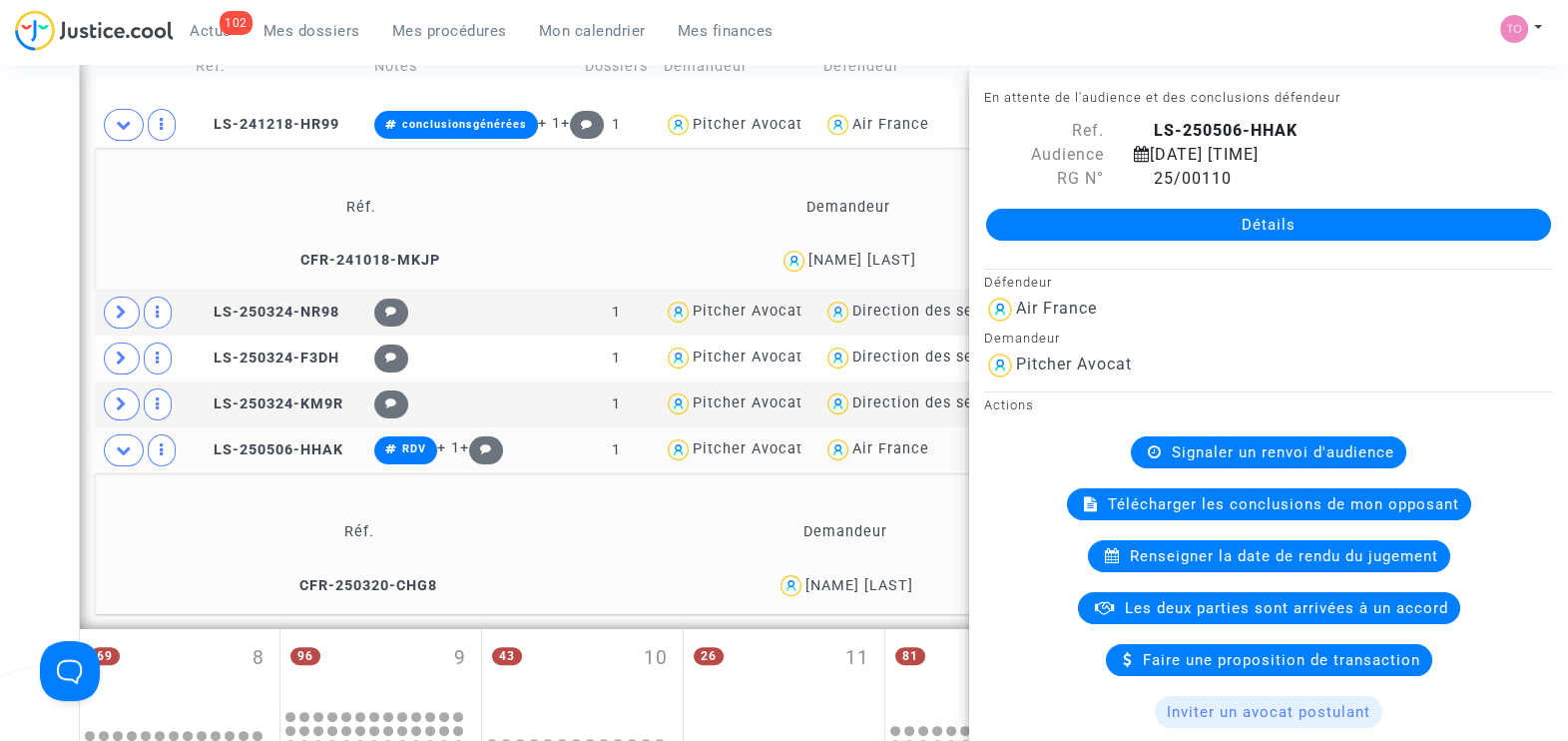 click on "[FIRST] [LAST]" 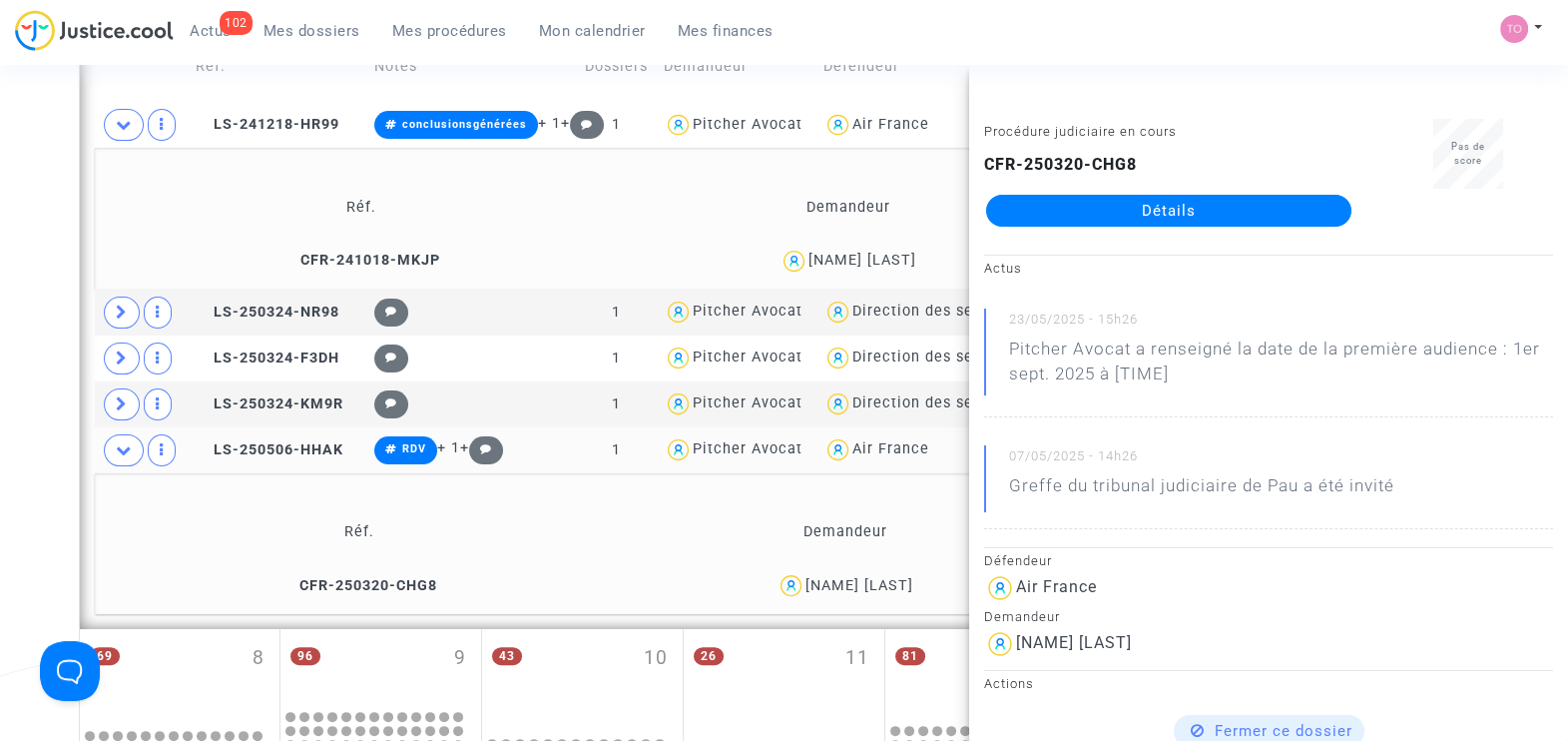 click on "[FIRST] [LAST]" 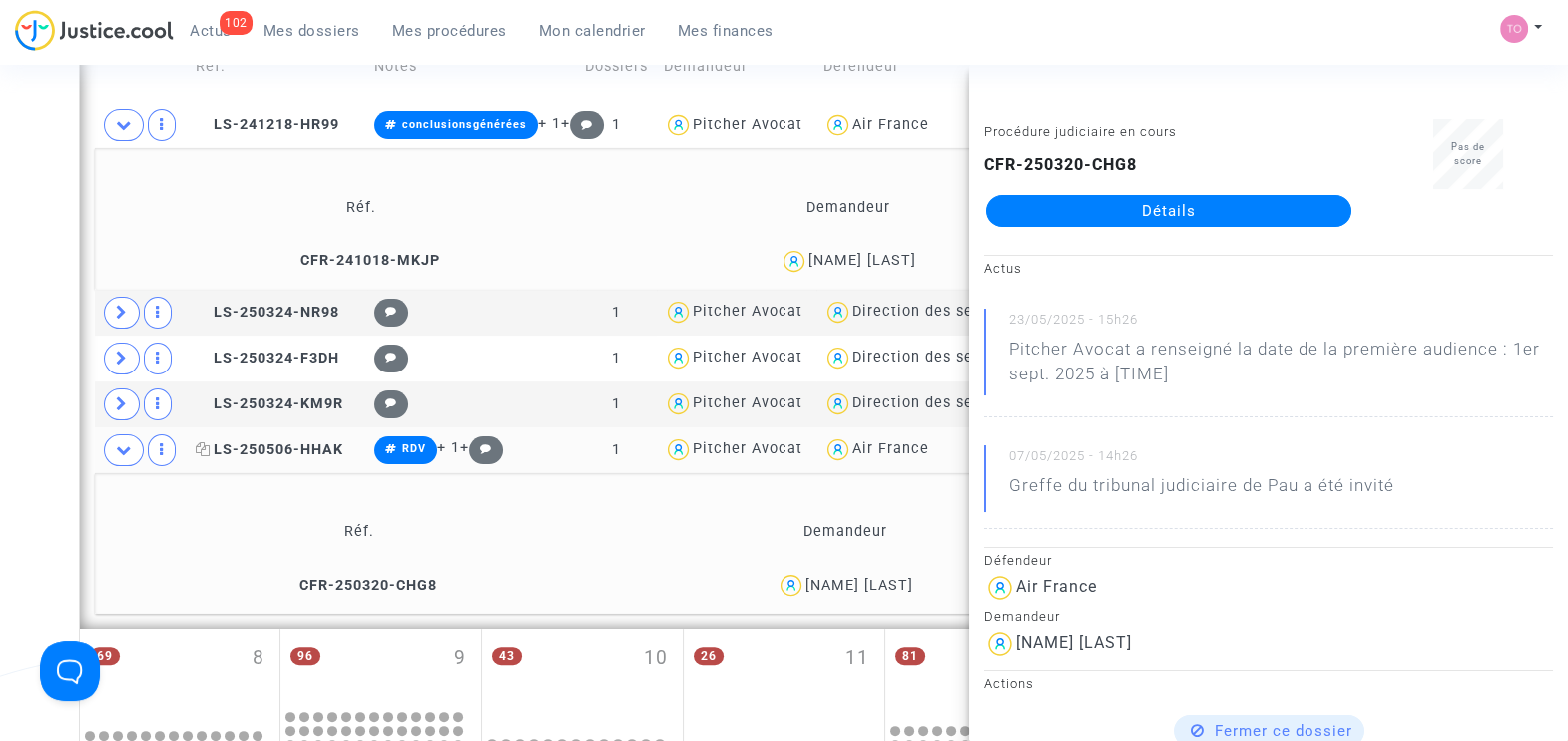 click on "LS-250506-HHAK" 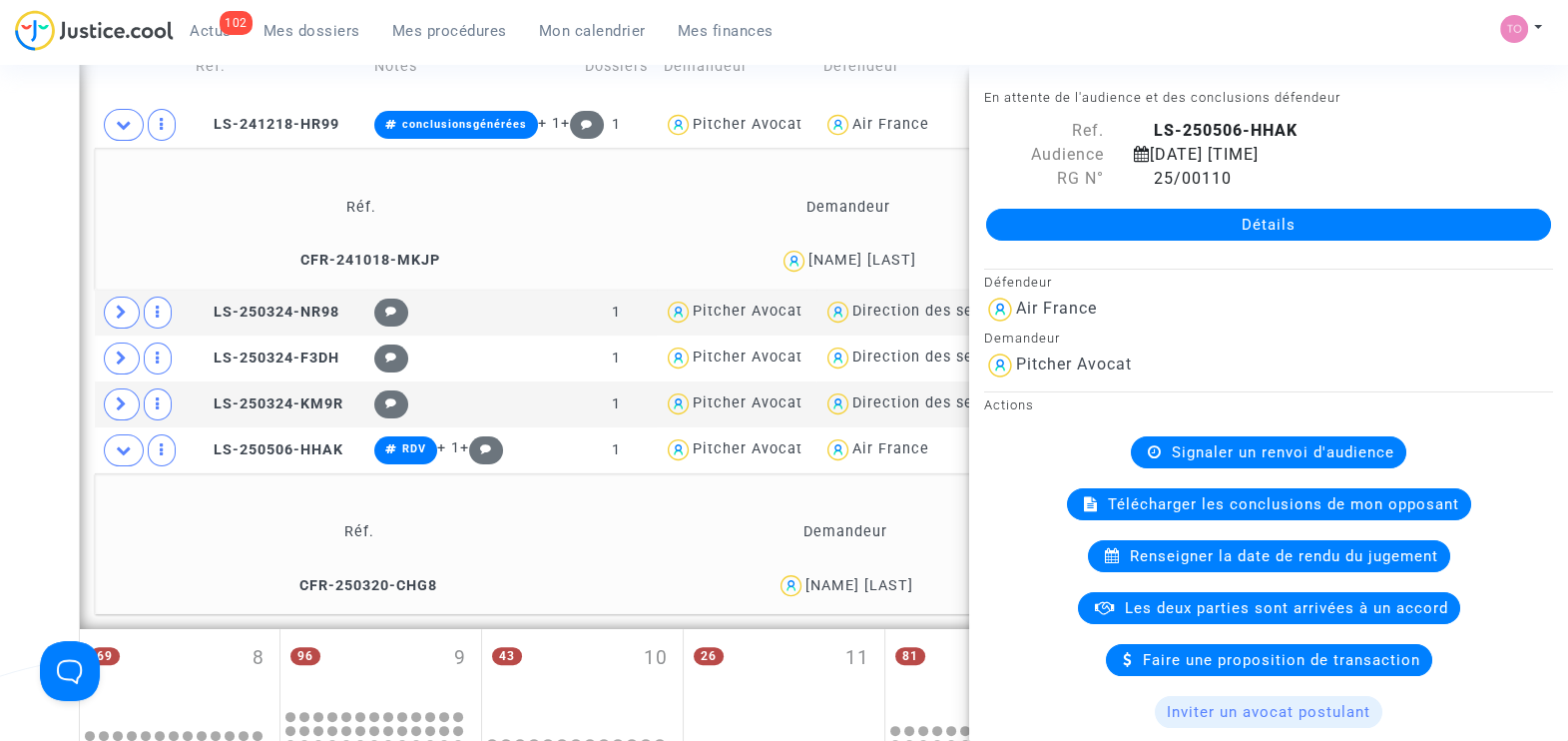 click on "Détails" 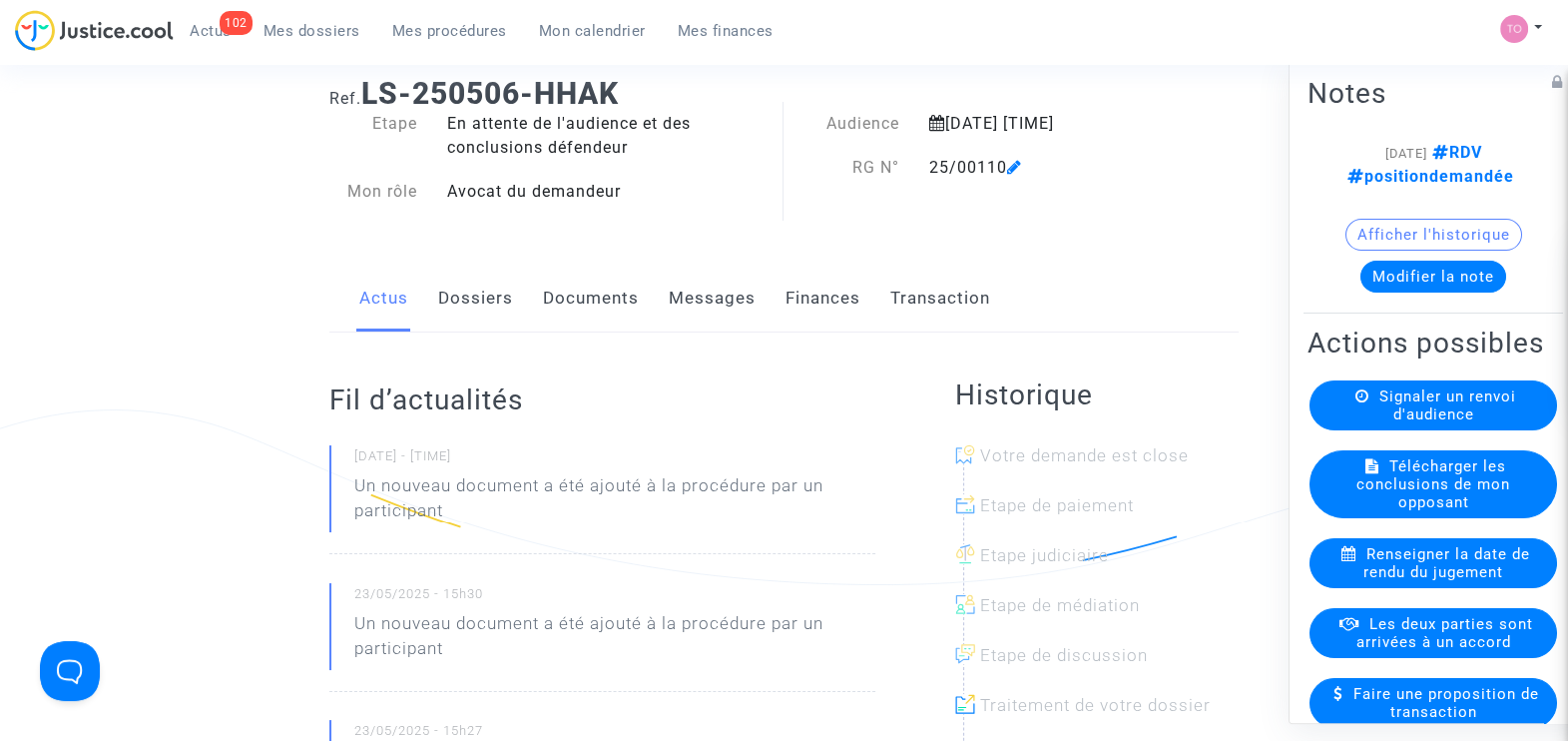 scroll, scrollTop: 0, scrollLeft: 0, axis: both 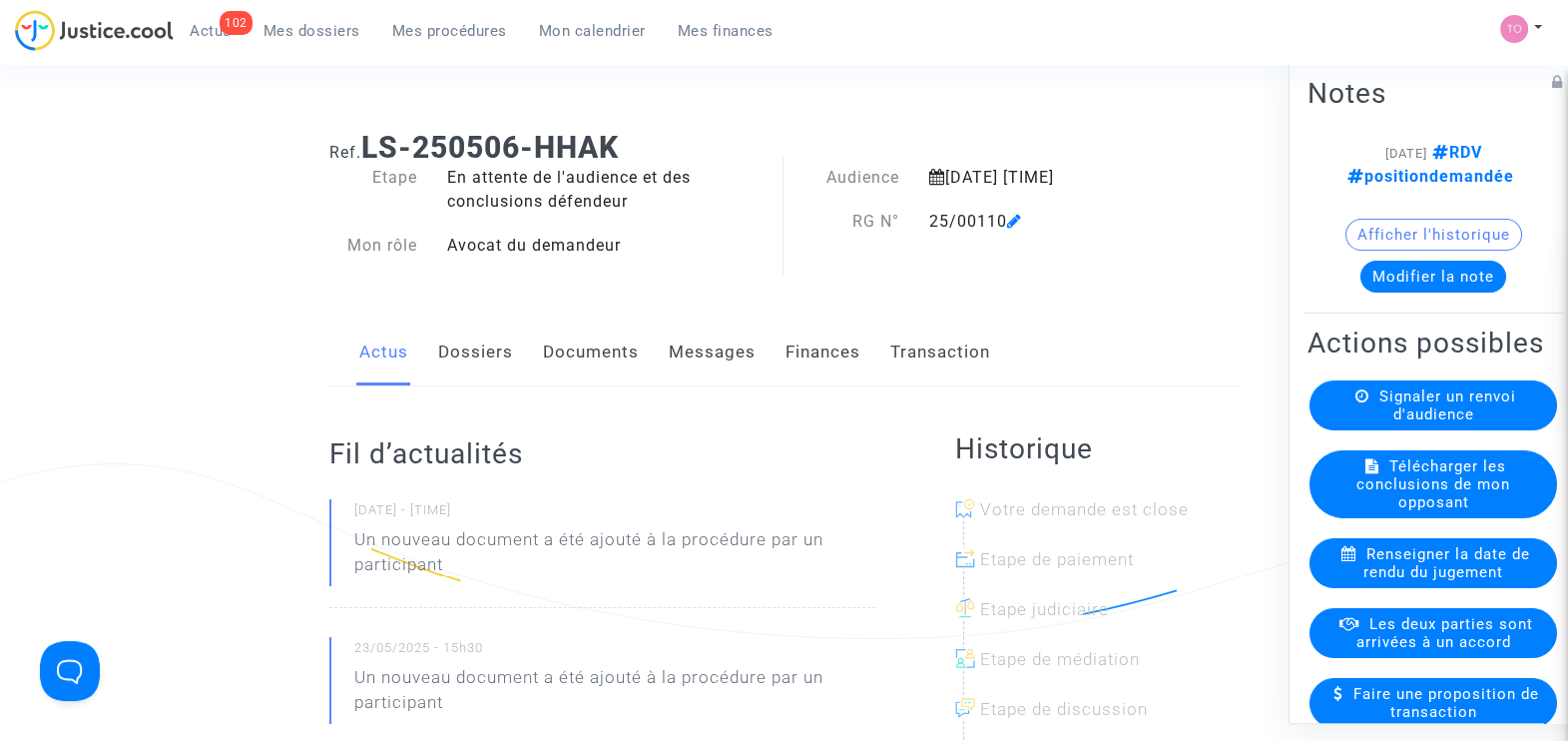 click on "Dossiers" 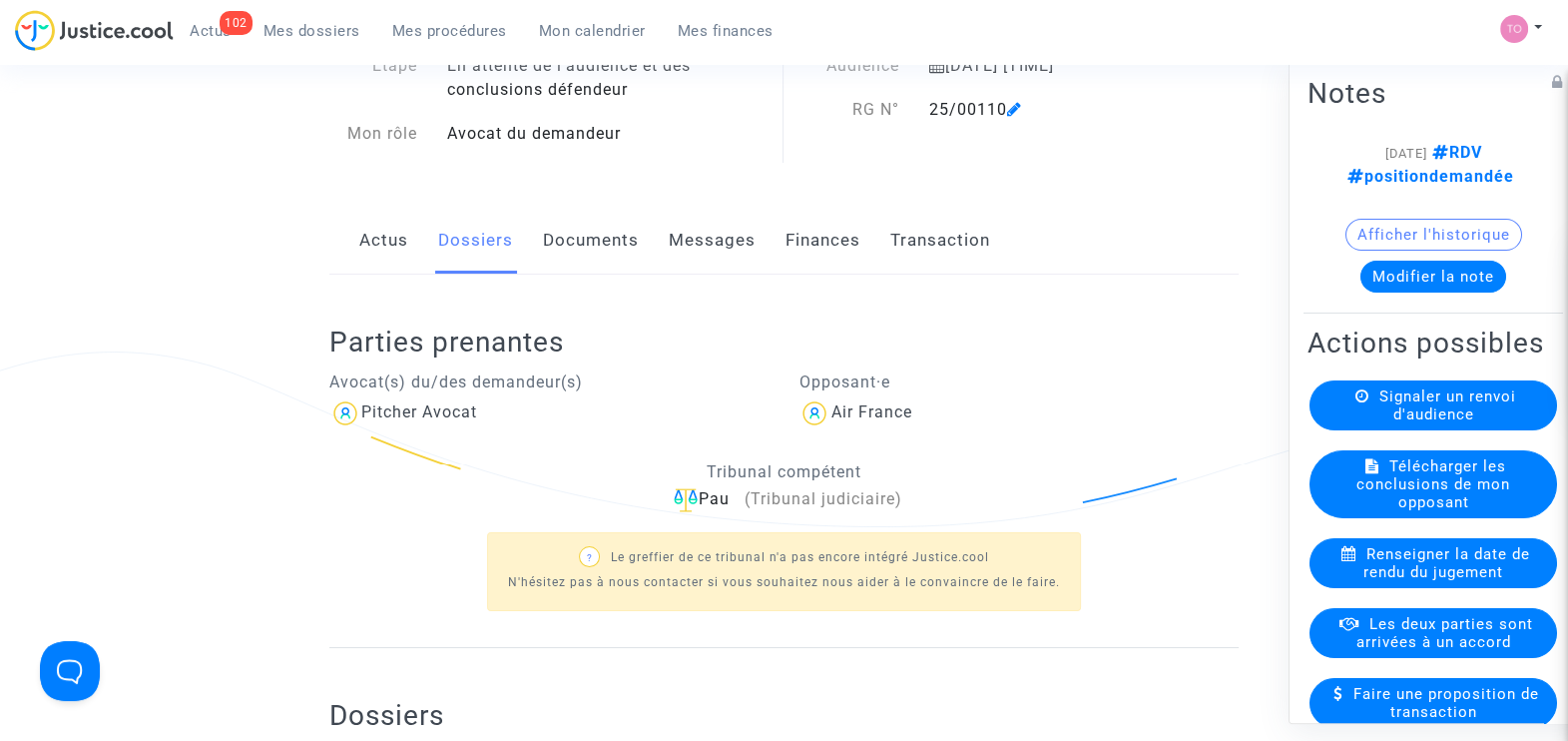 scroll, scrollTop: 0, scrollLeft: 0, axis: both 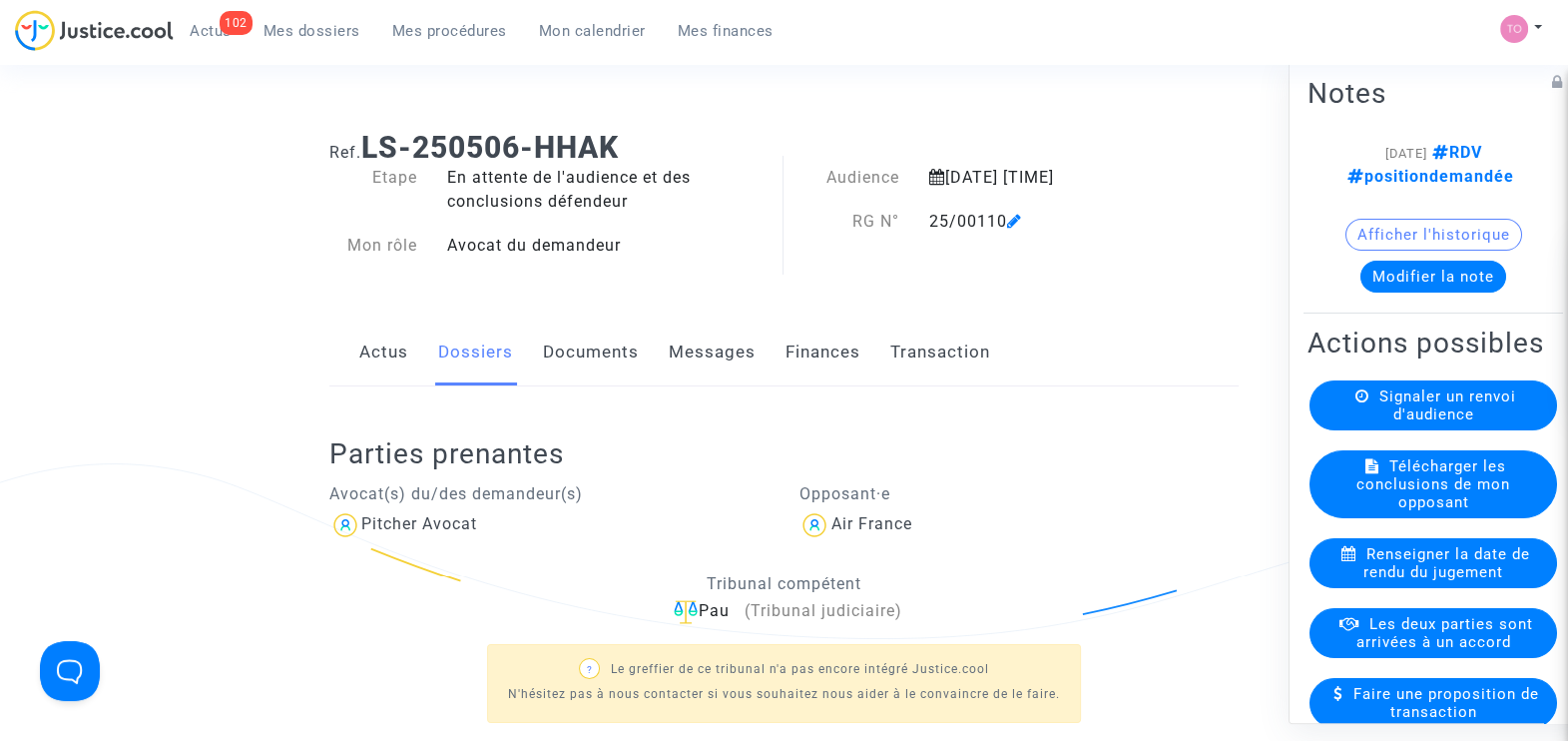 click on "Documents" 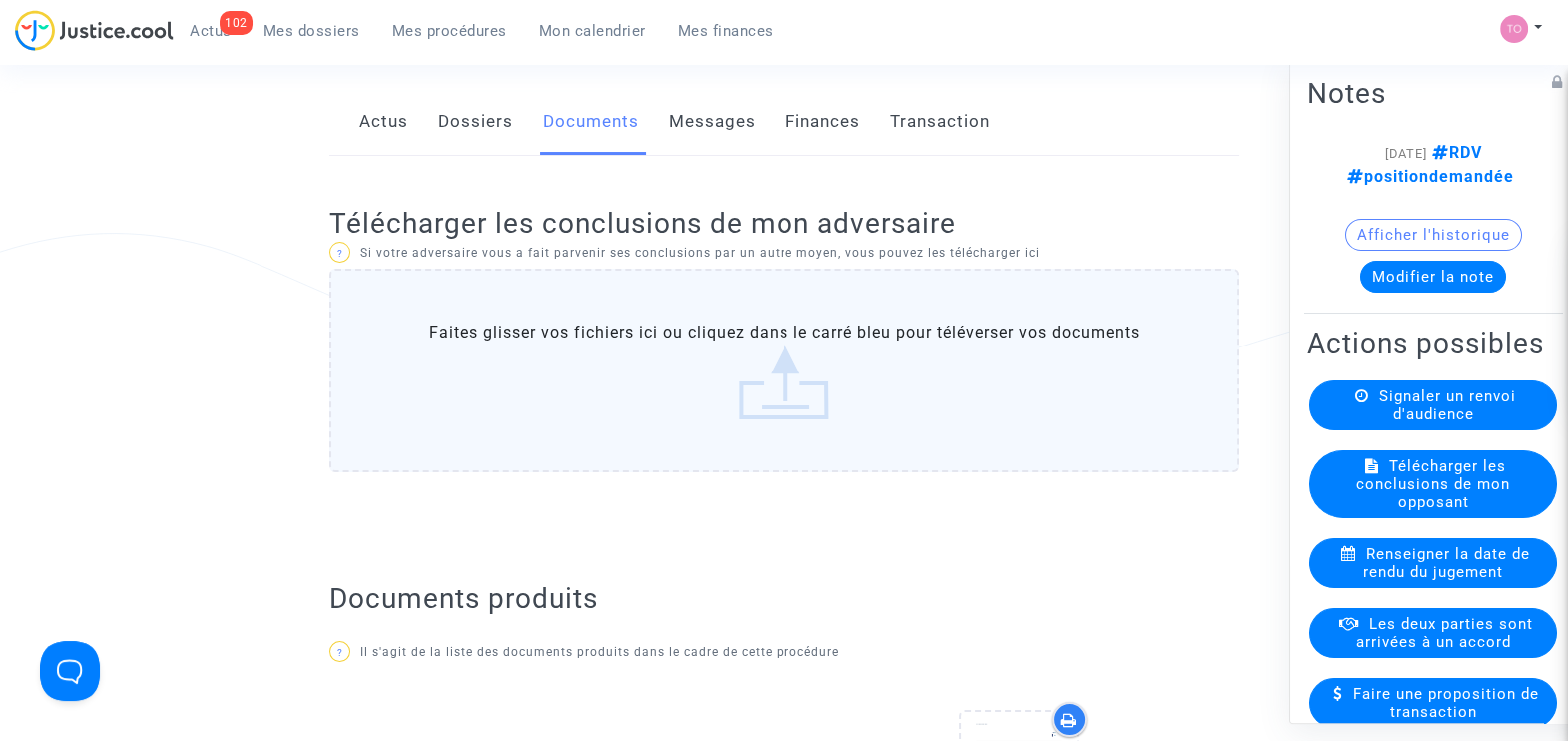 scroll, scrollTop: 0, scrollLeft: 0, axis: both 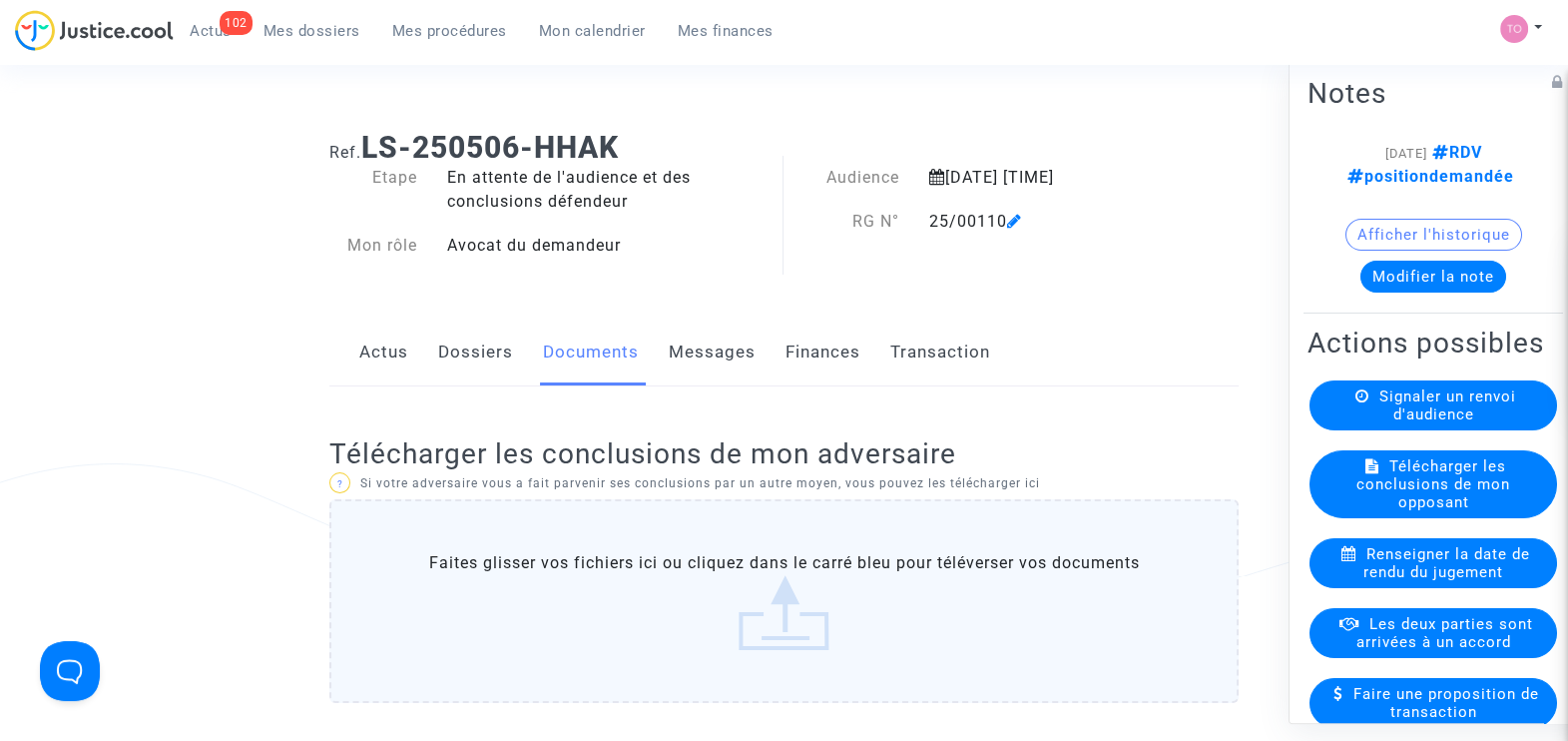 click on "Dossiers" 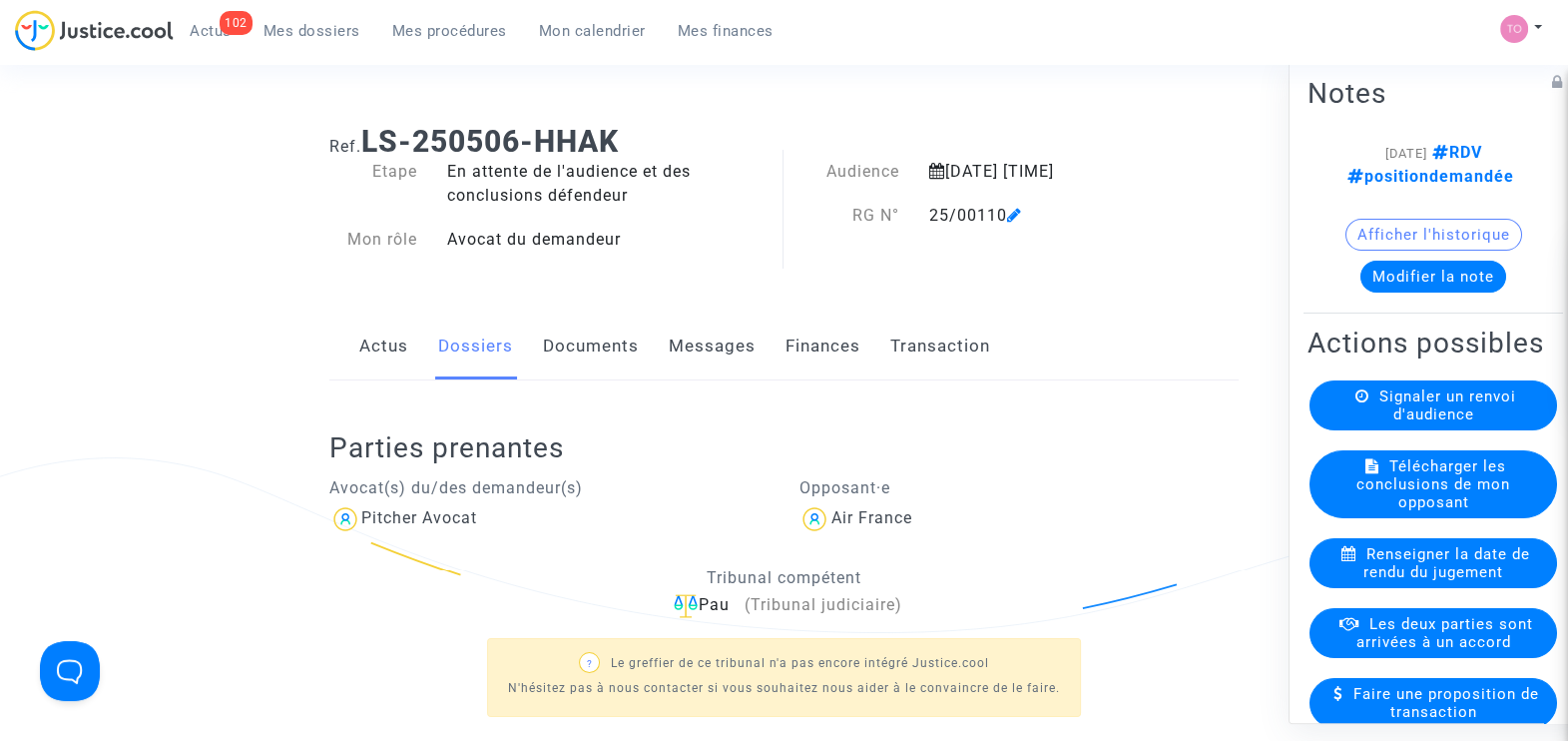 scroll, scrollTop: 7, scrollLeft: 0, axis: vertical 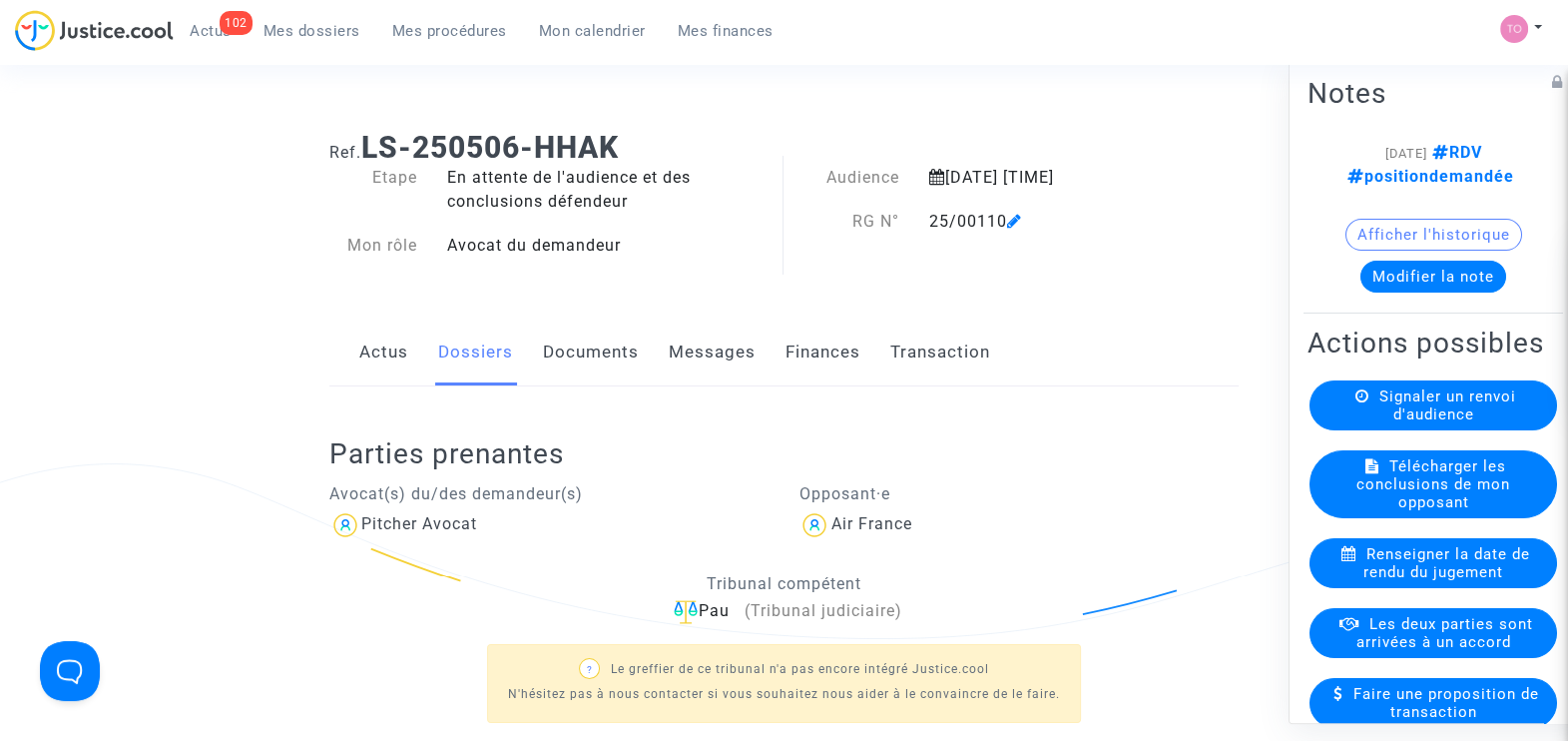 click on "Mon calendrier" at bounding box center [592, 31] 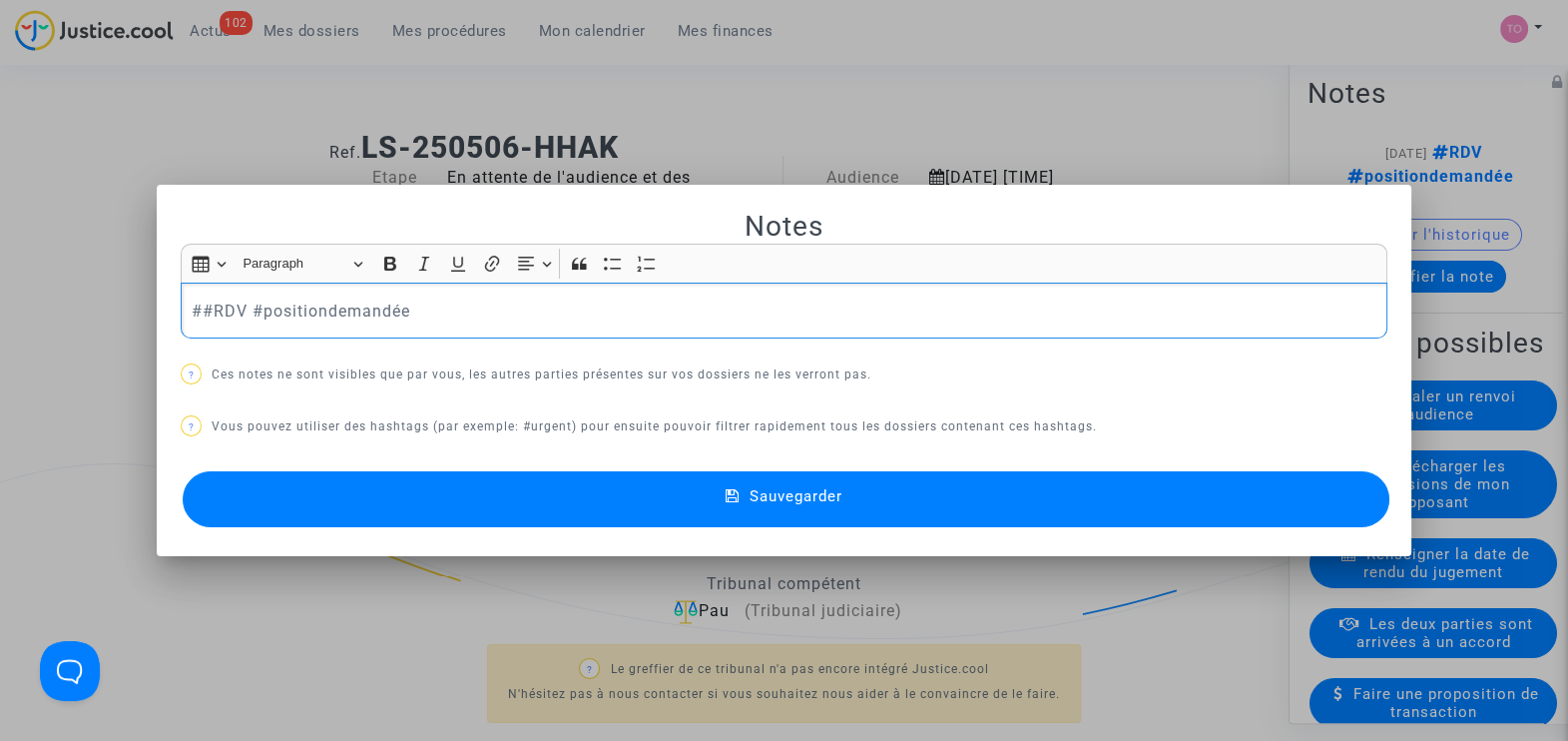 type 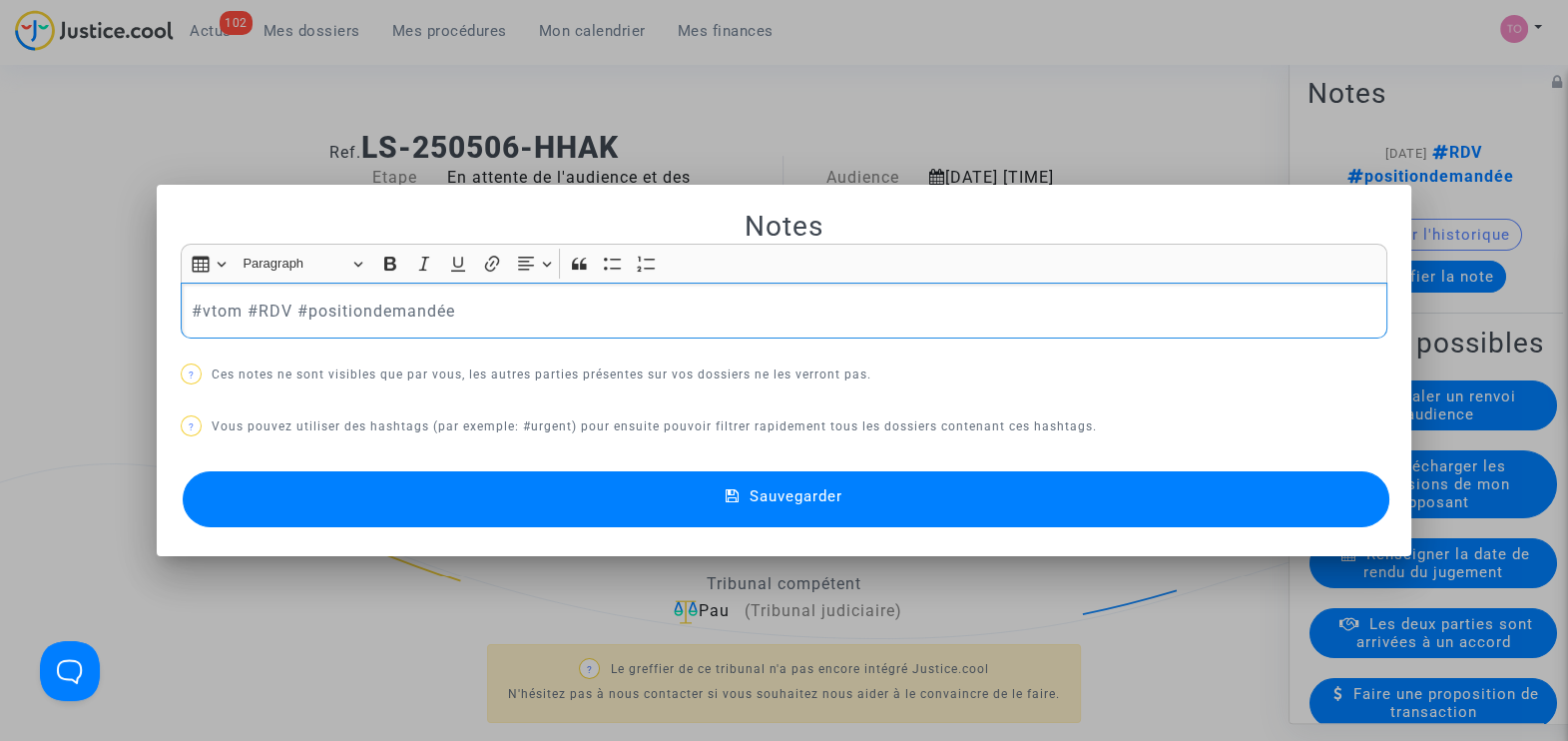 click on "Sauvegarder" at bounding box center [785, 499] 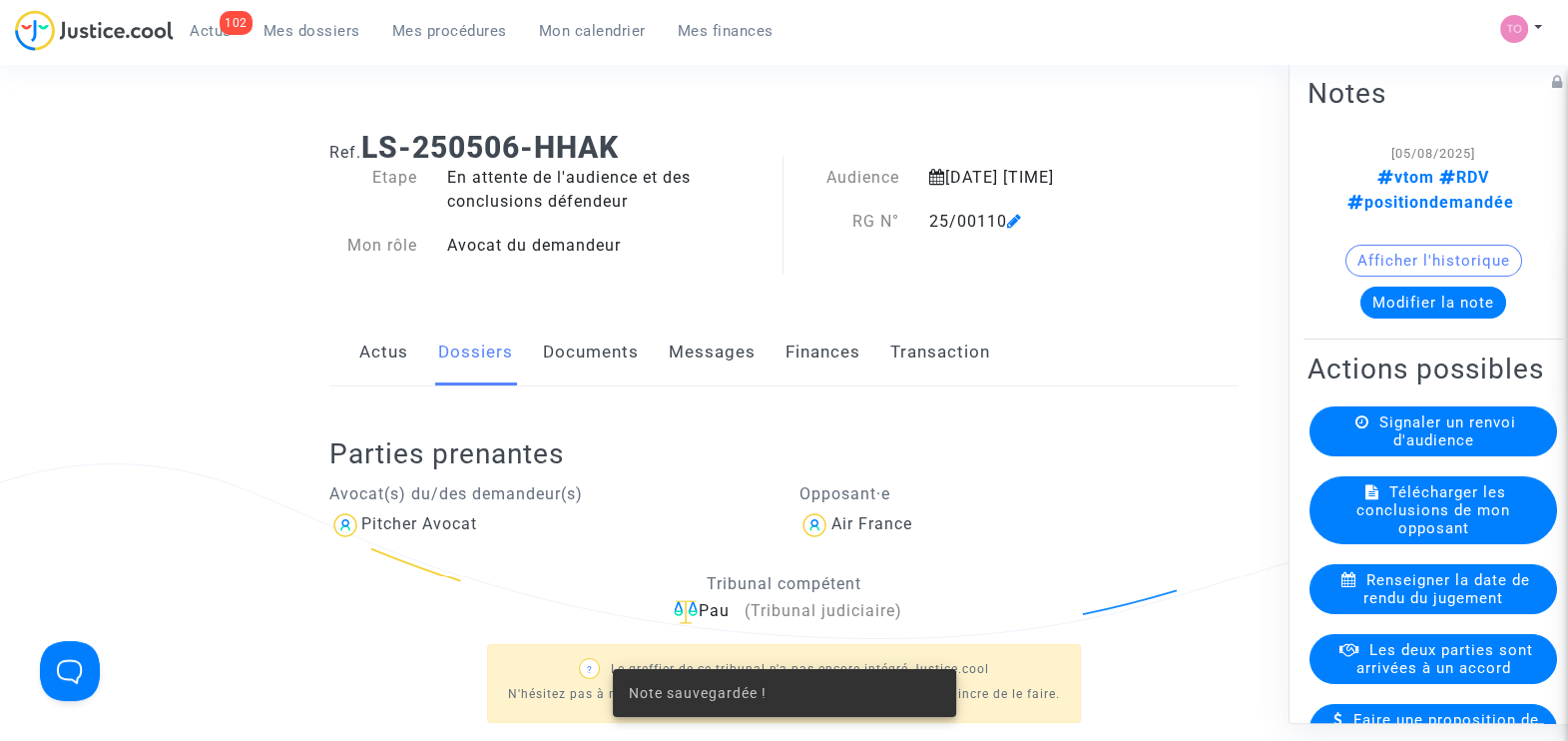 scroll, scrollTop: 5, scrollLeft: 0, axis: vertical 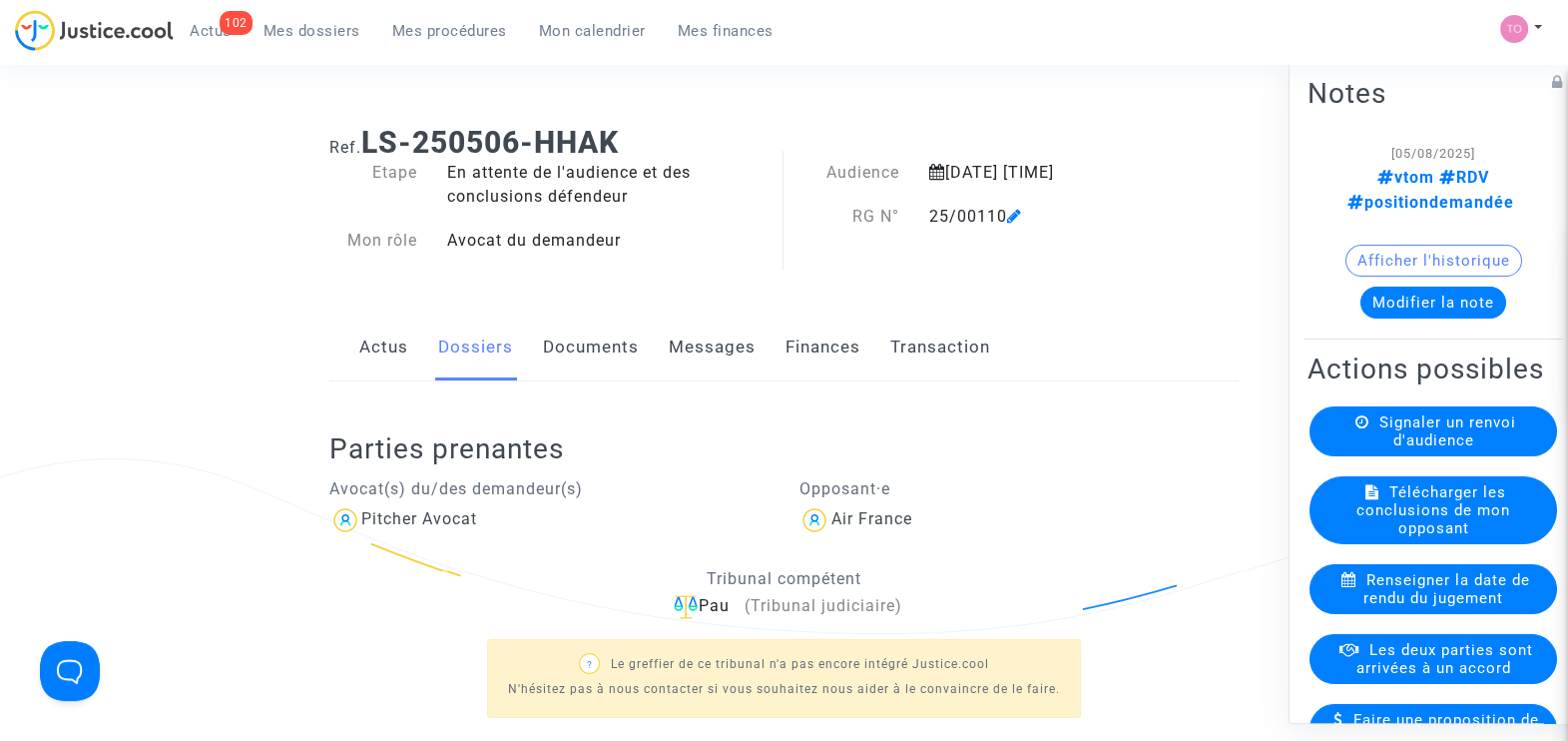 drag, startPoint x: 377, startPoint y: 166, endPoint x: 874, endPoint y: 284, distance: 510.81601 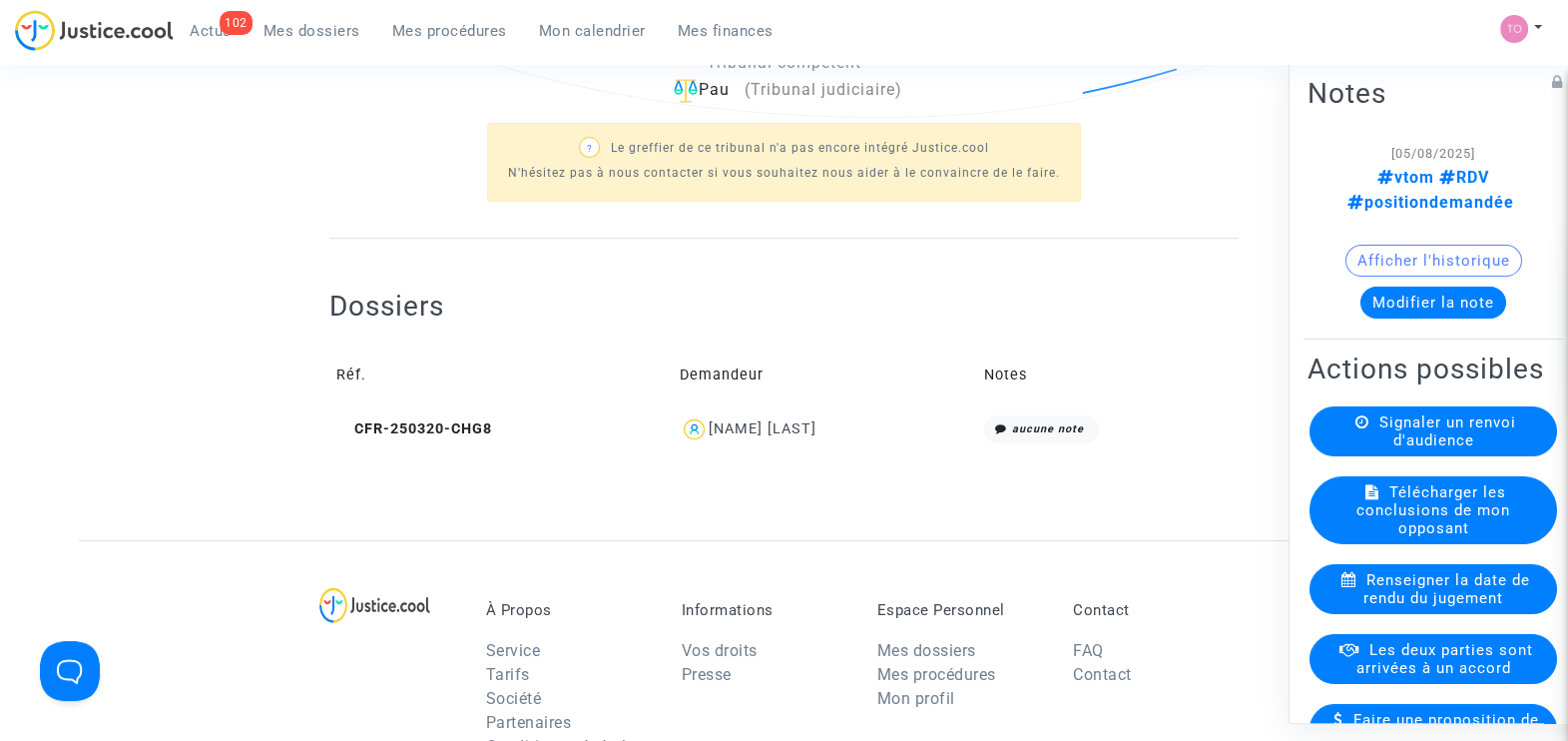 scroll, scrollTop: 0, scrollLeft: 0, axis: both 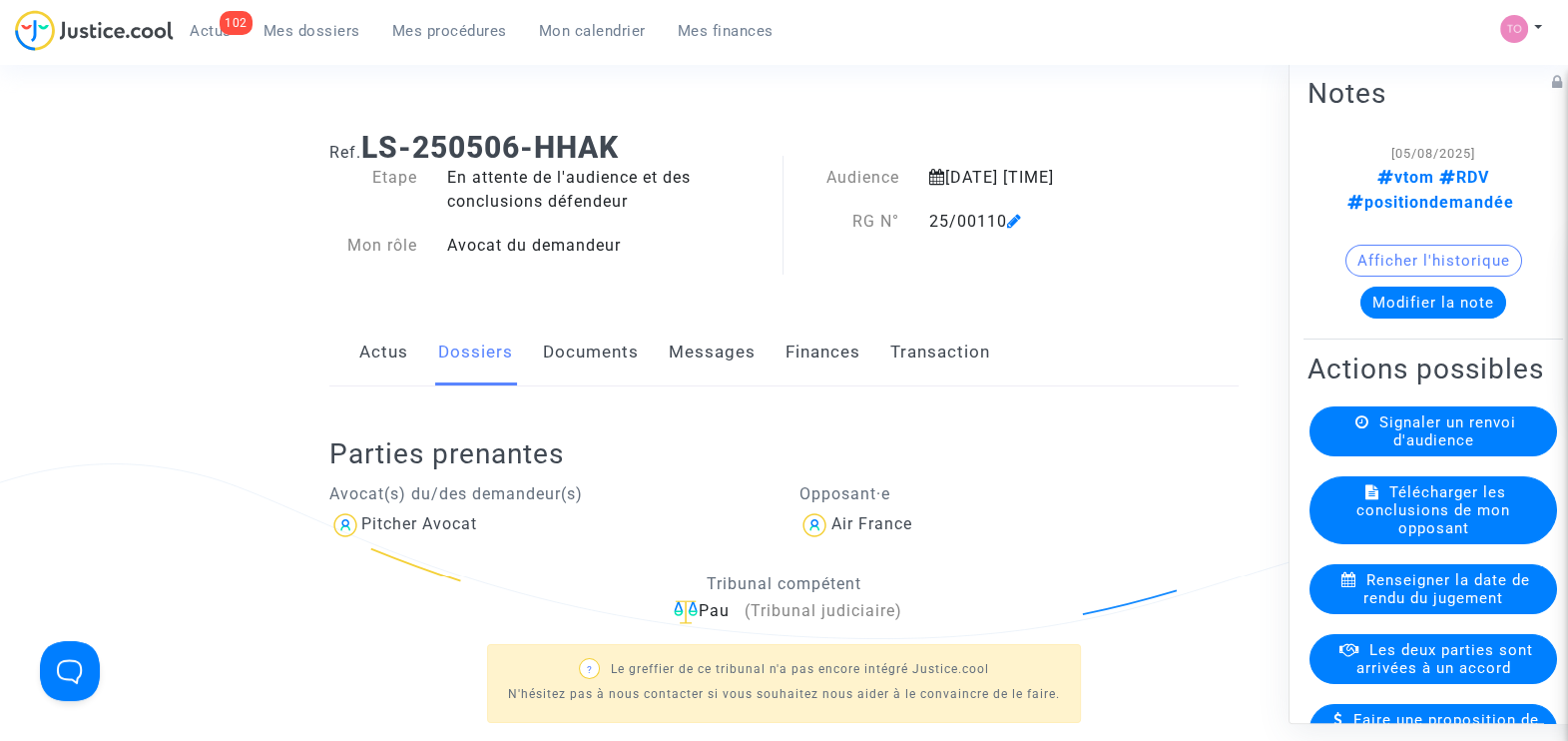 click on "Mon calendrier" at bounding box center (592, 31) 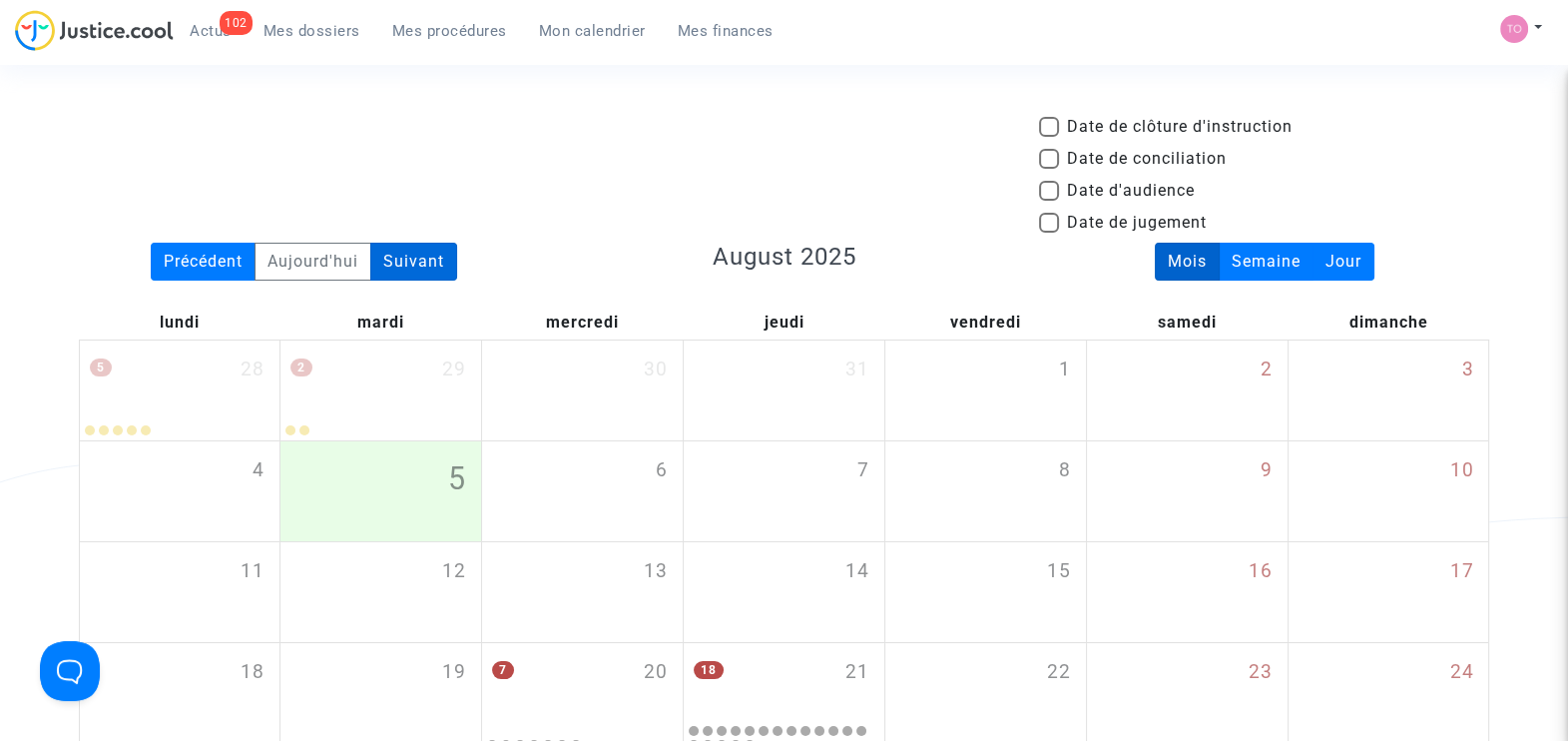 click on "Suivant" 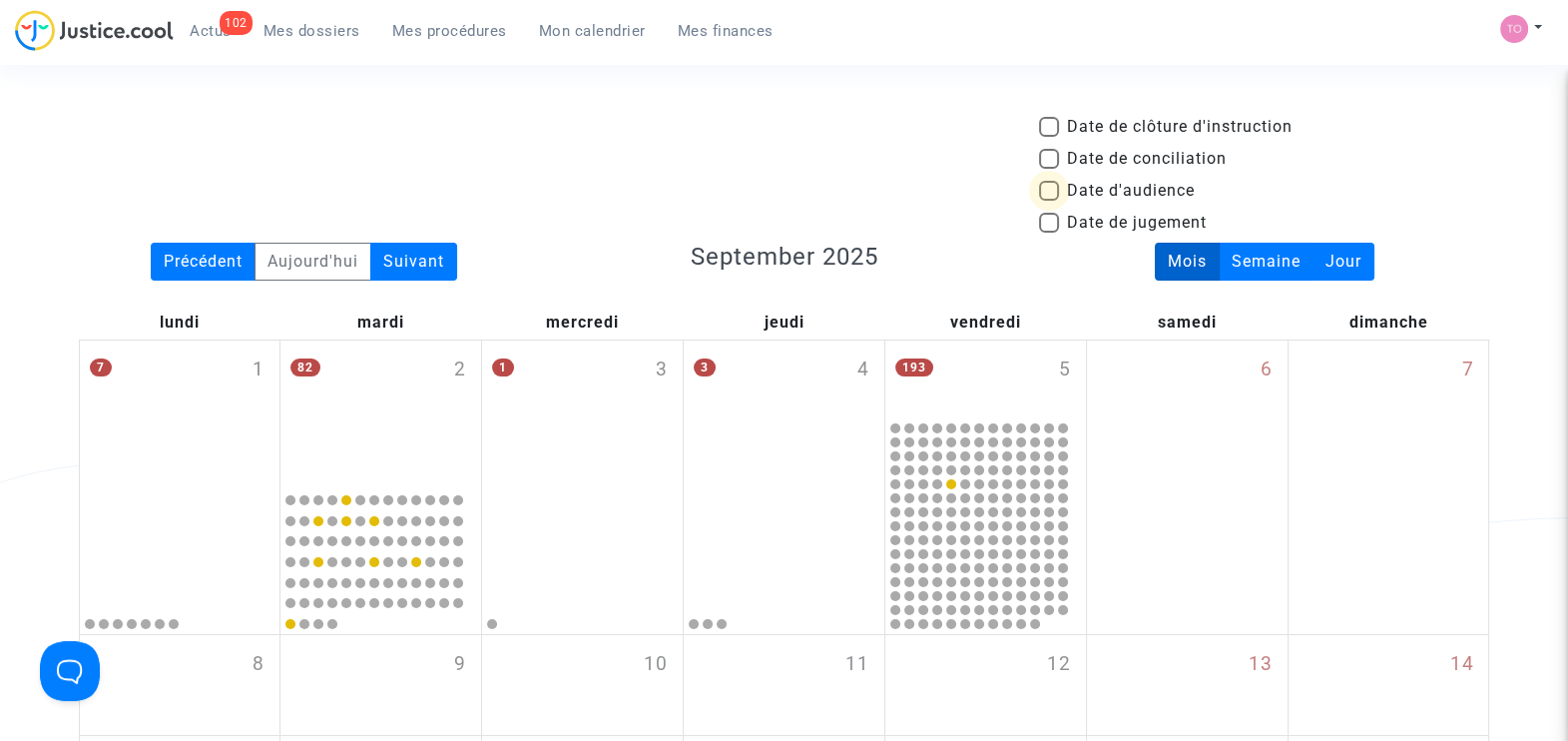 click at bounding box center (1049, 191) 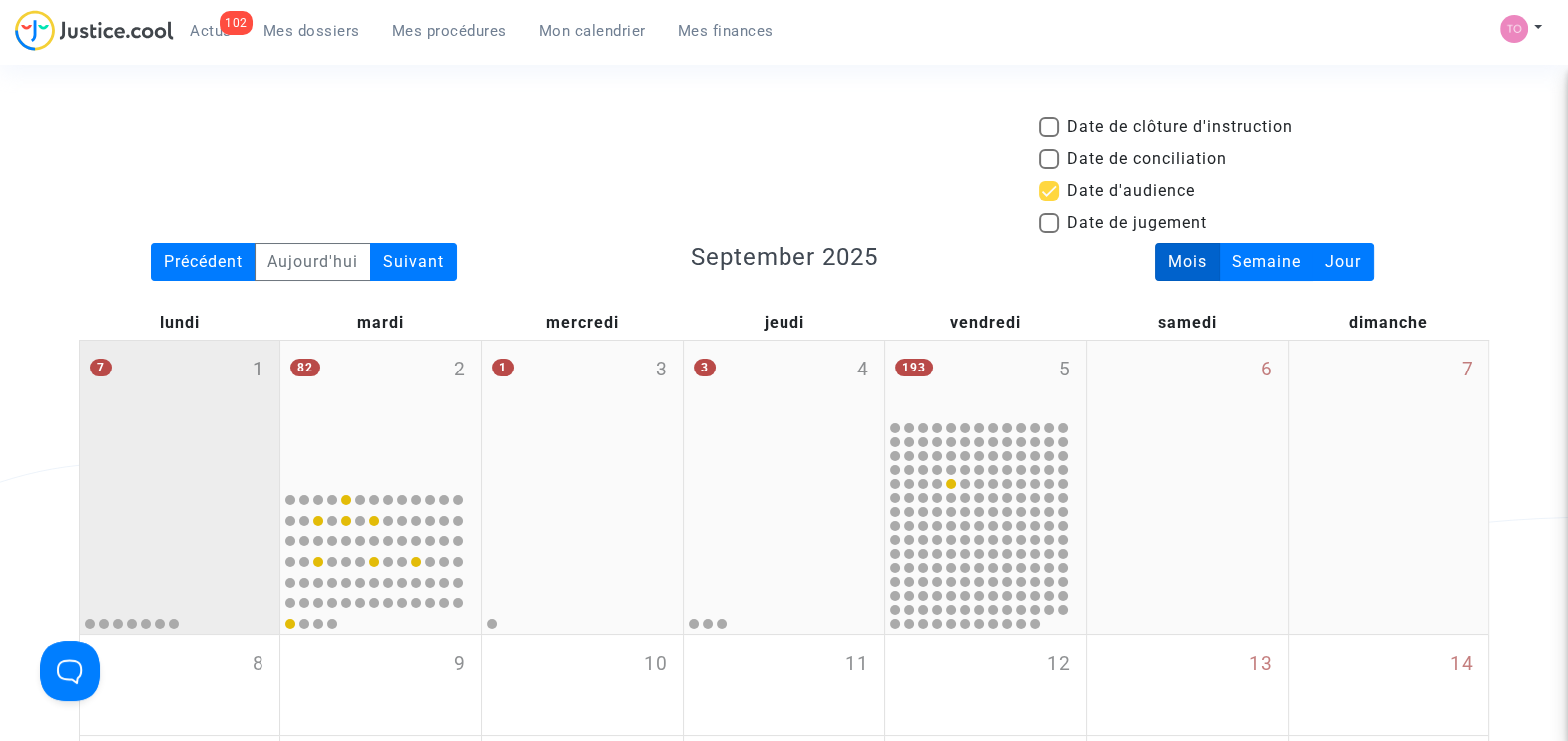 click on "7 1" 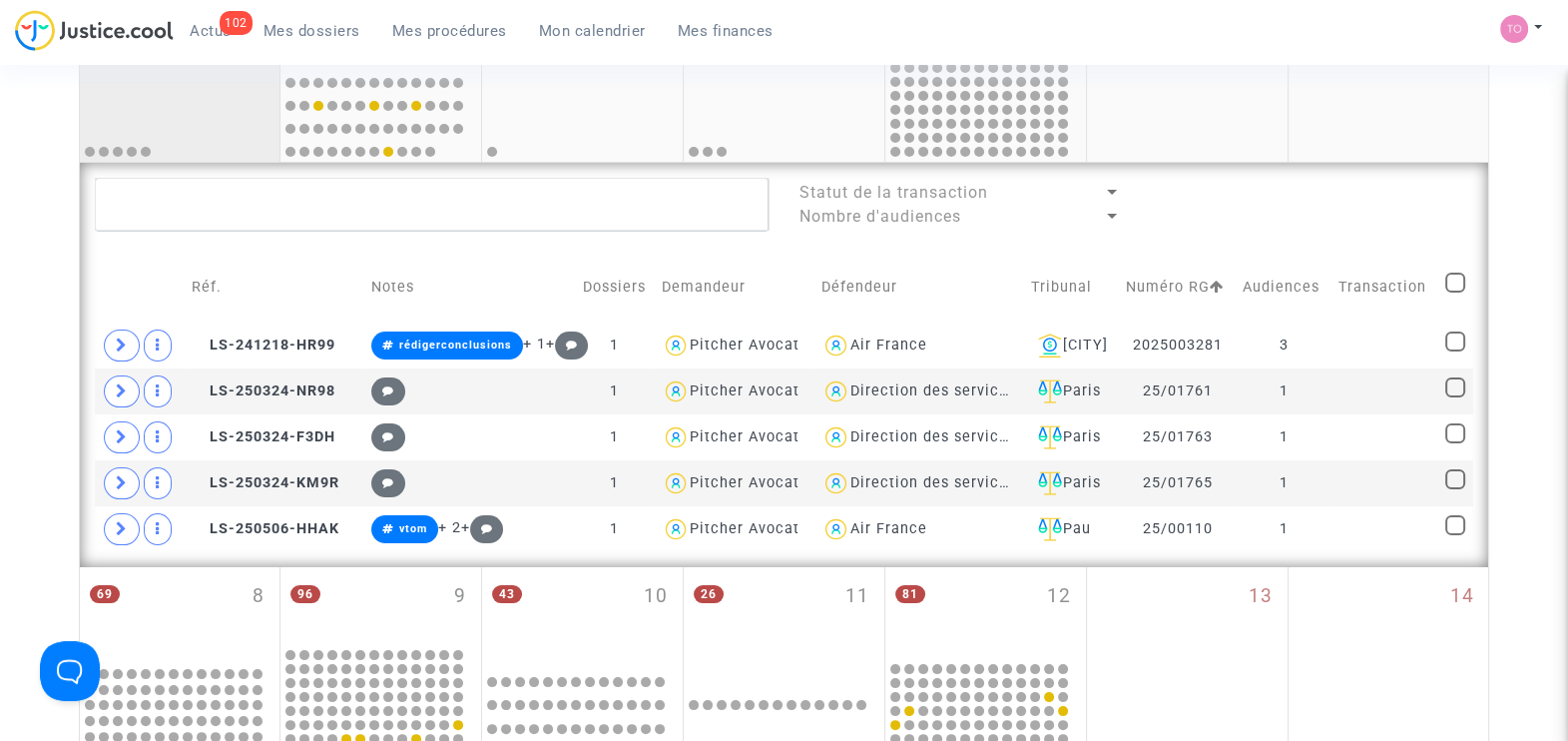 scroll, scrollTop: 456, scrollLeft: 0, axis: vertical 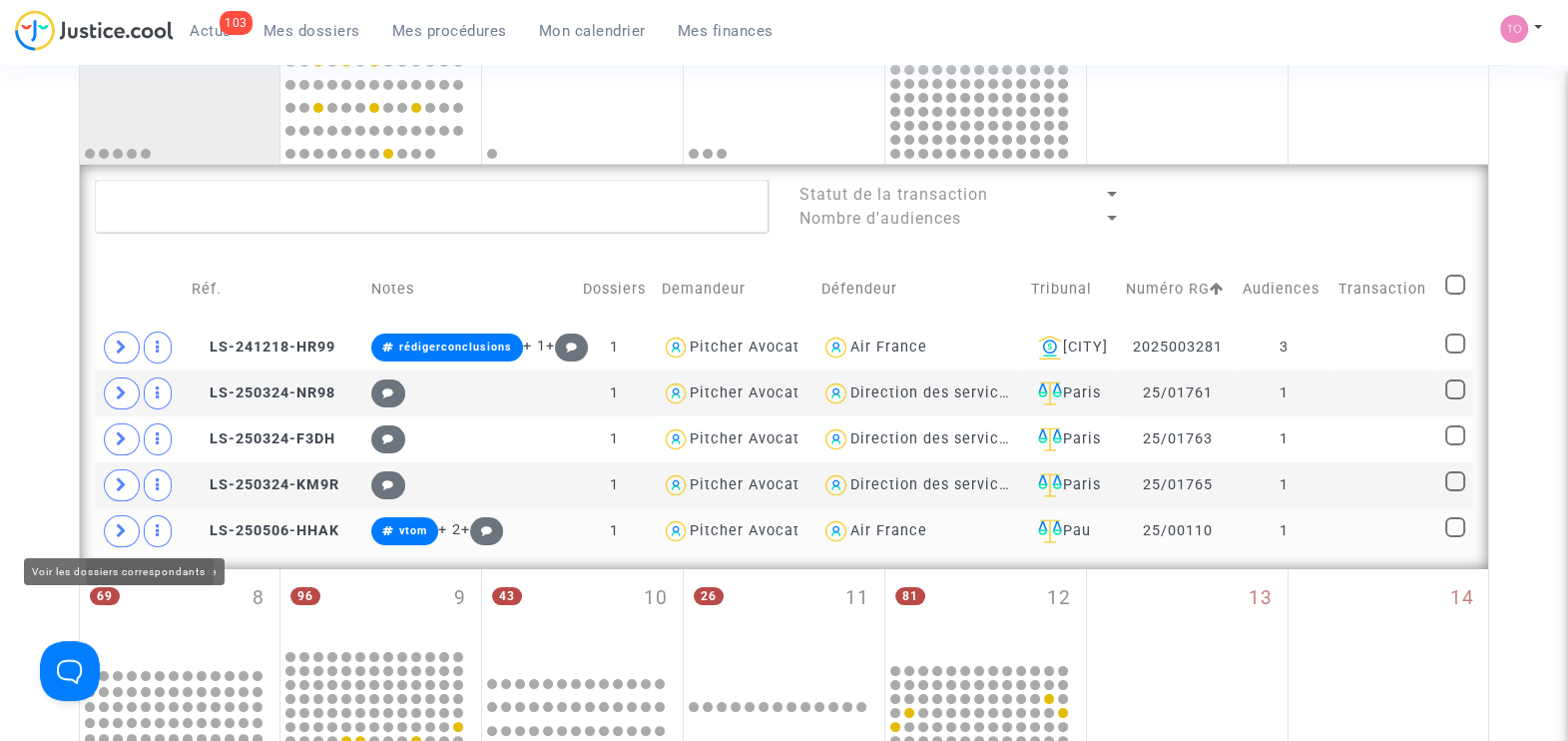 click 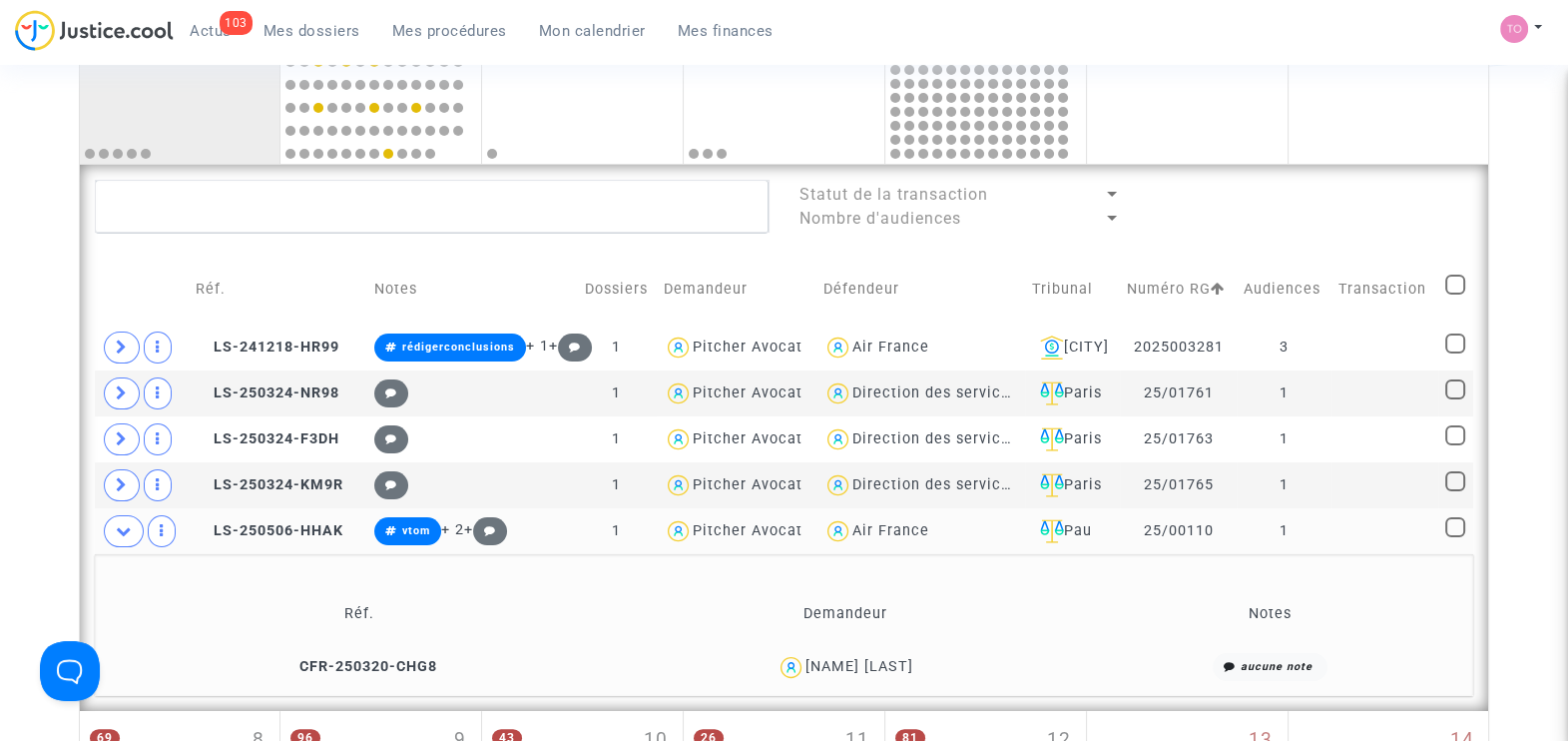 scroll, scrollTop: 521, scrollLeft: 0, axis: vertical 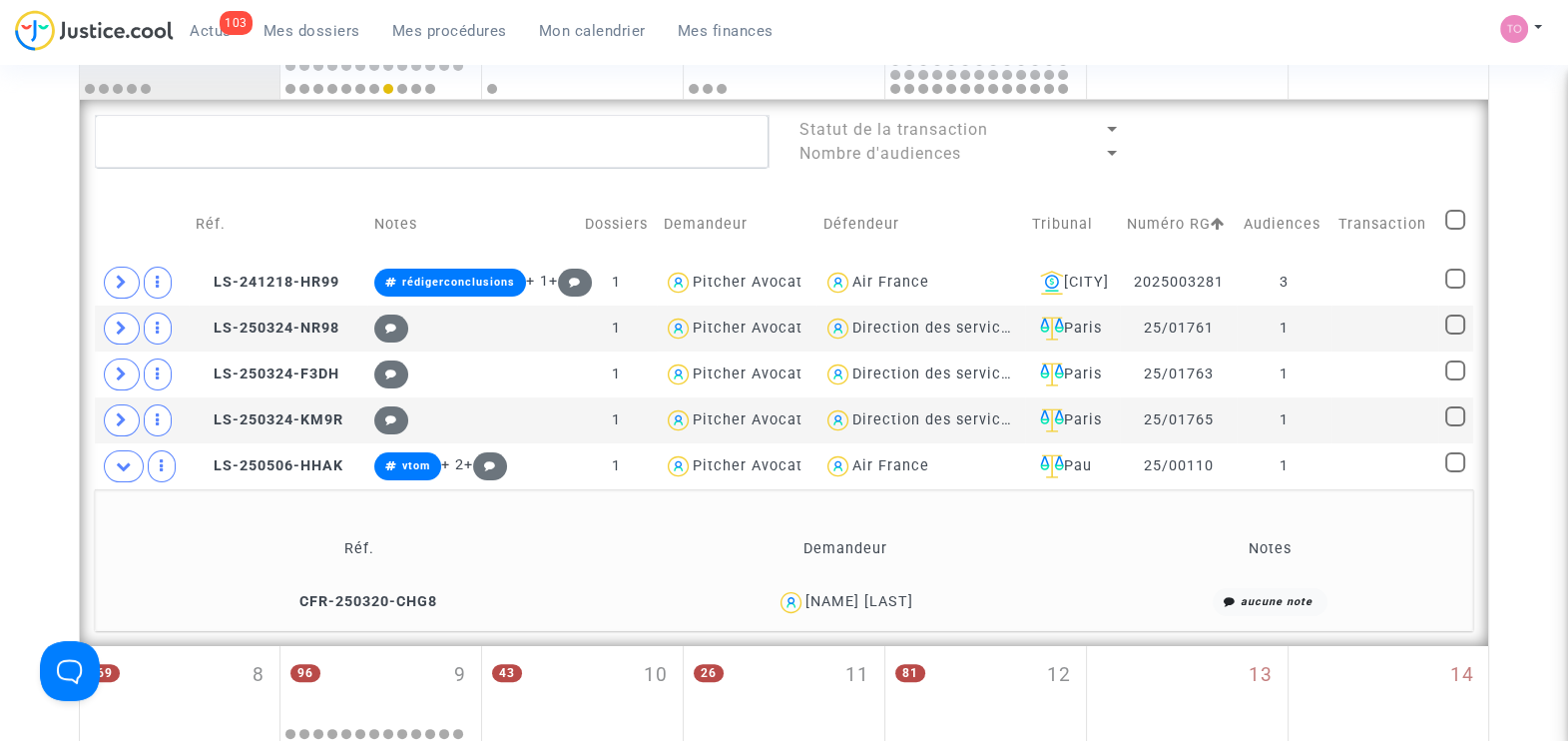 drag, startPoint x: 945, startPoint y: 595, endPoint x: 867, endPoint y: 608, distance: 79.07591 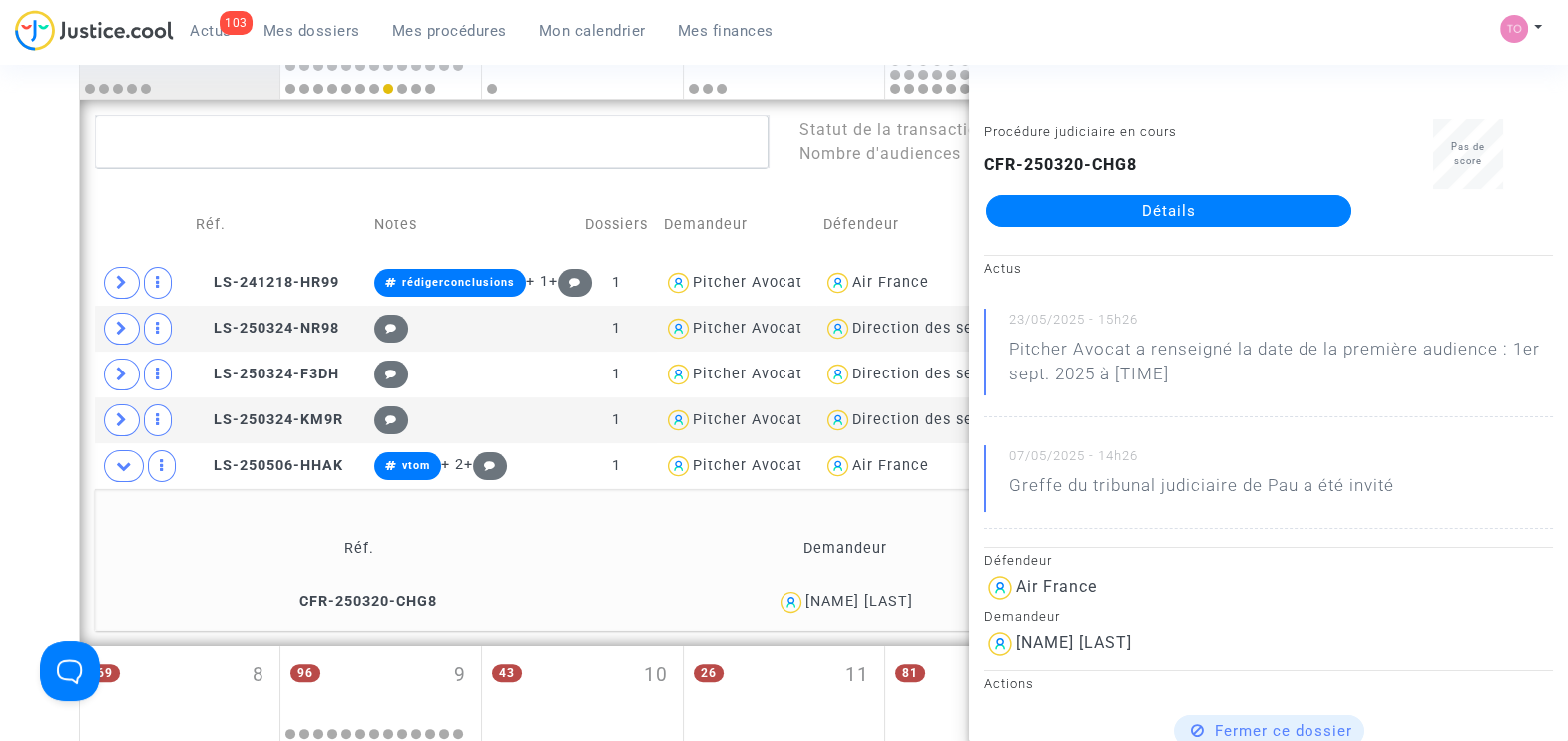 click on "[FIRST] [LAST]" 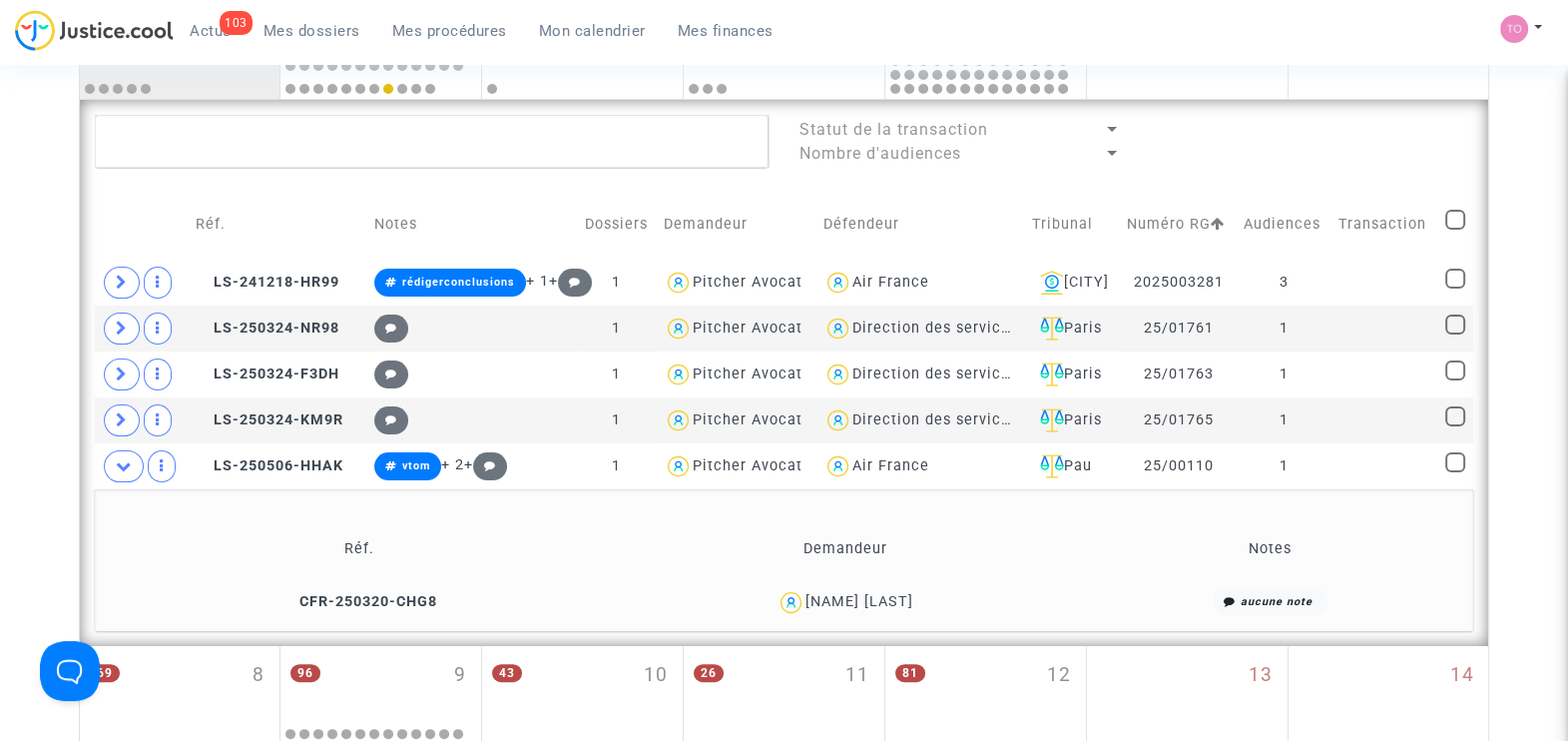 drag, startPoint x: 934, startPoint y: 602, endPoint x: 887, endPoint y: 609, distance: 47.518417 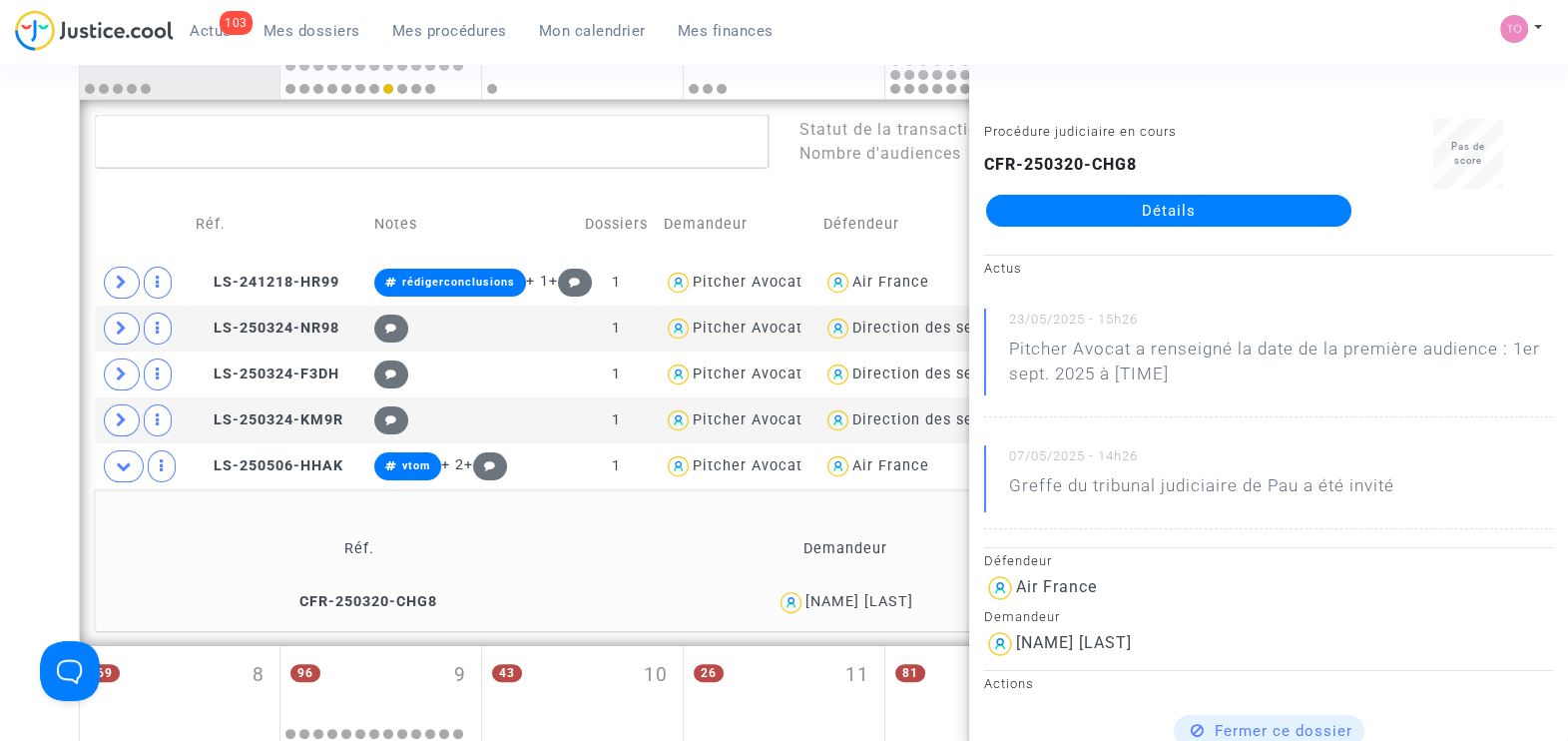 drag, startPoint x: 887, startPoint y: 609, endPoint x: 863, endPoint y: 605, distance: 24.33105 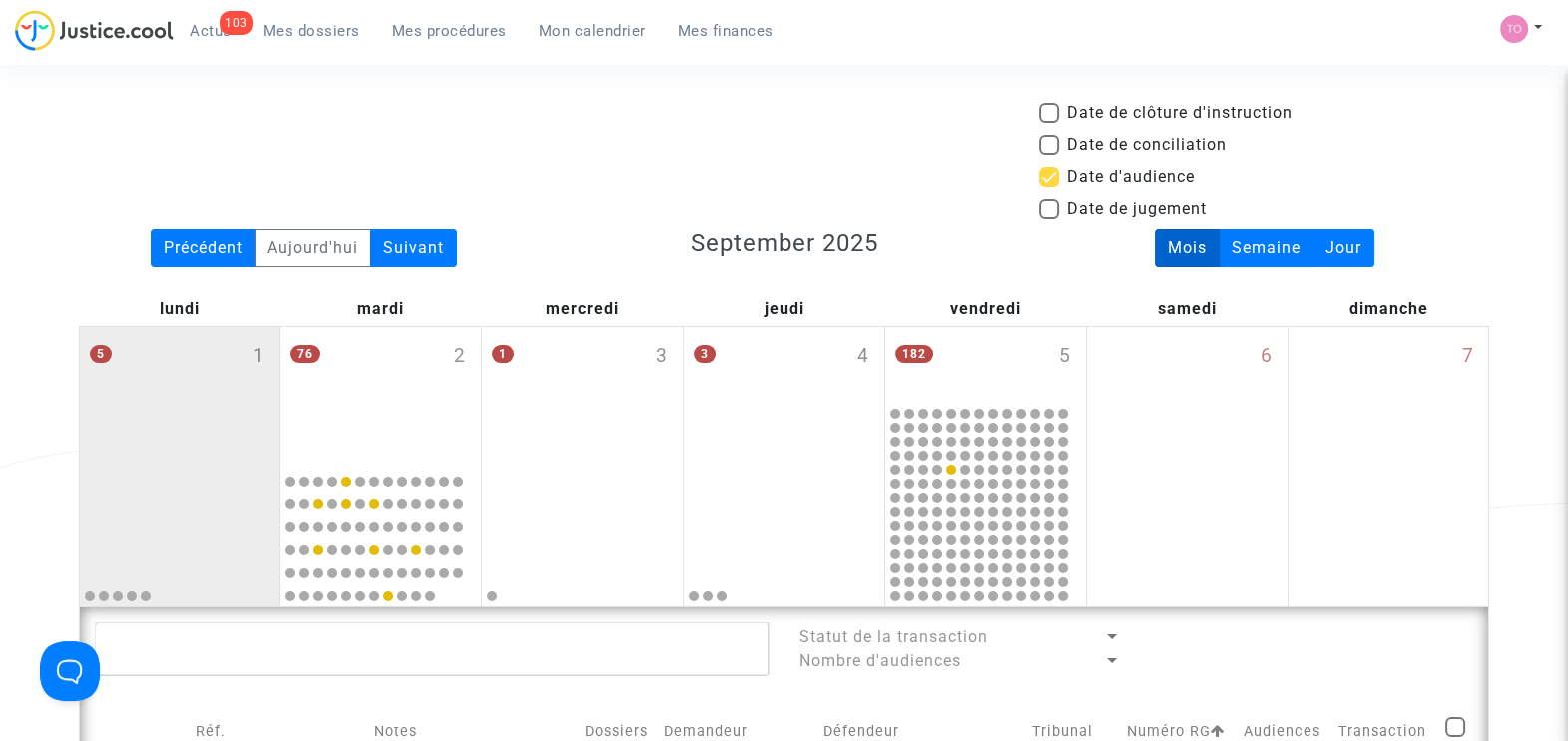 scroll, scrollTop: 5, scrollLeft: 0, axis: vertical 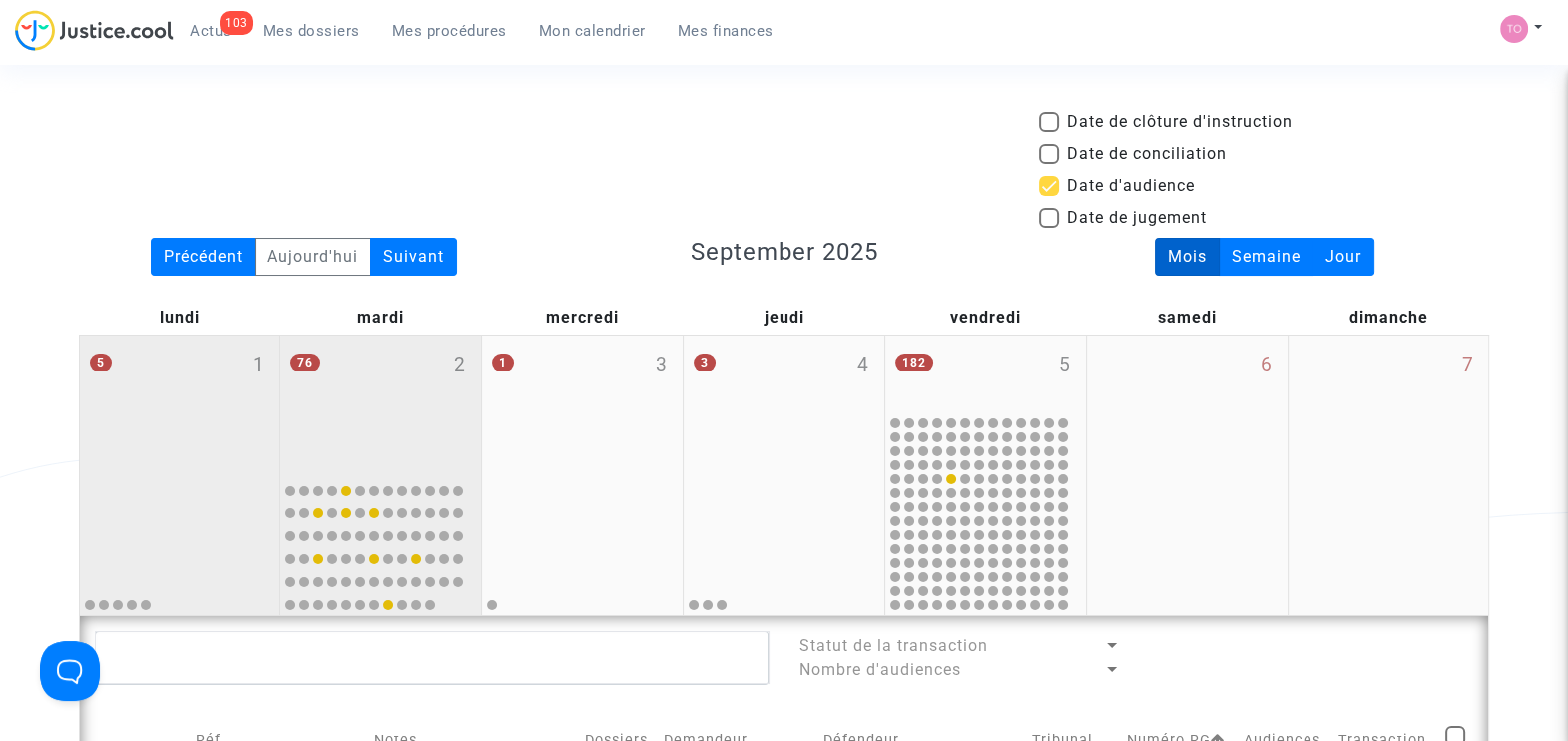click on "76 2" 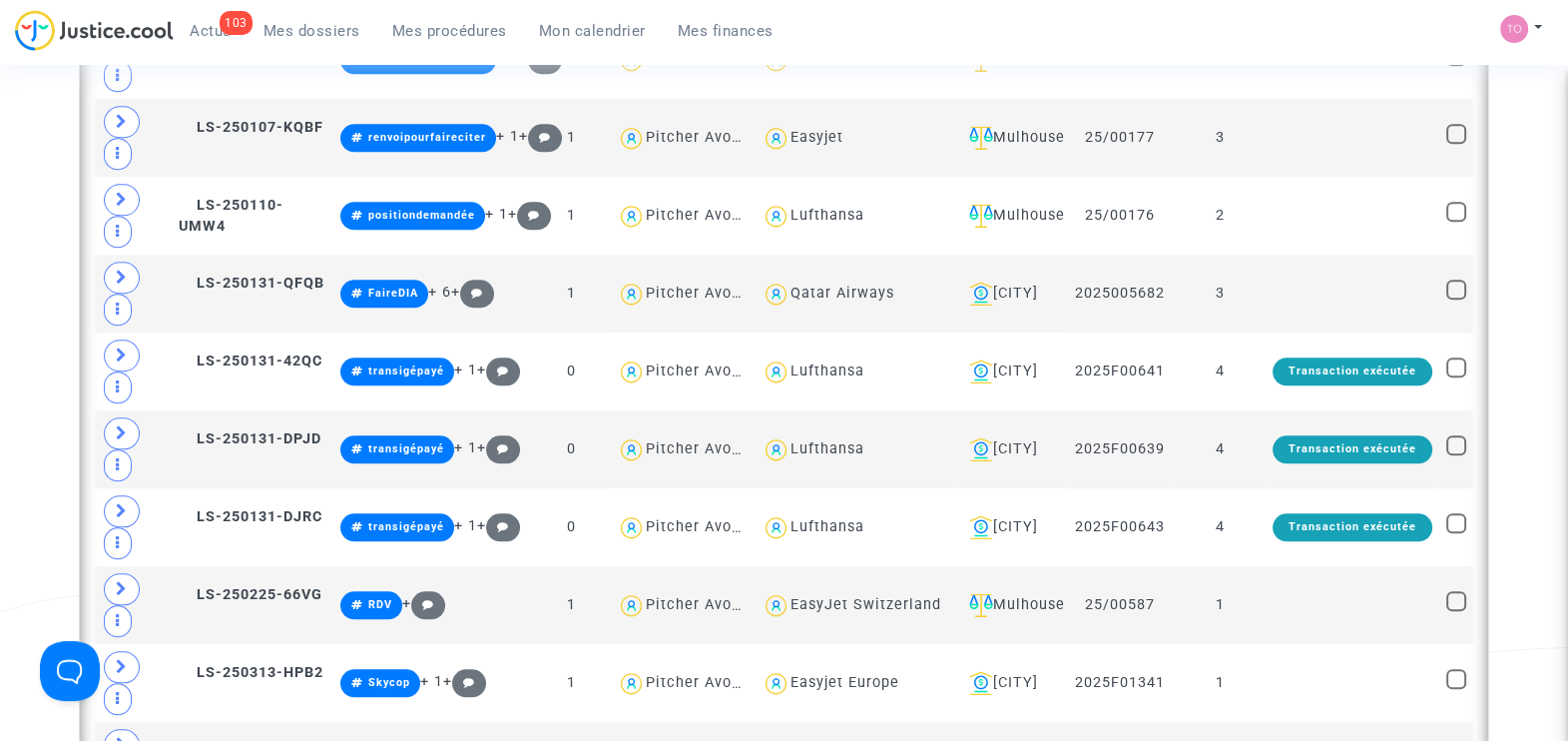 scroll, scrollTop: 2496, scrollLeft: 0, axis: vertical 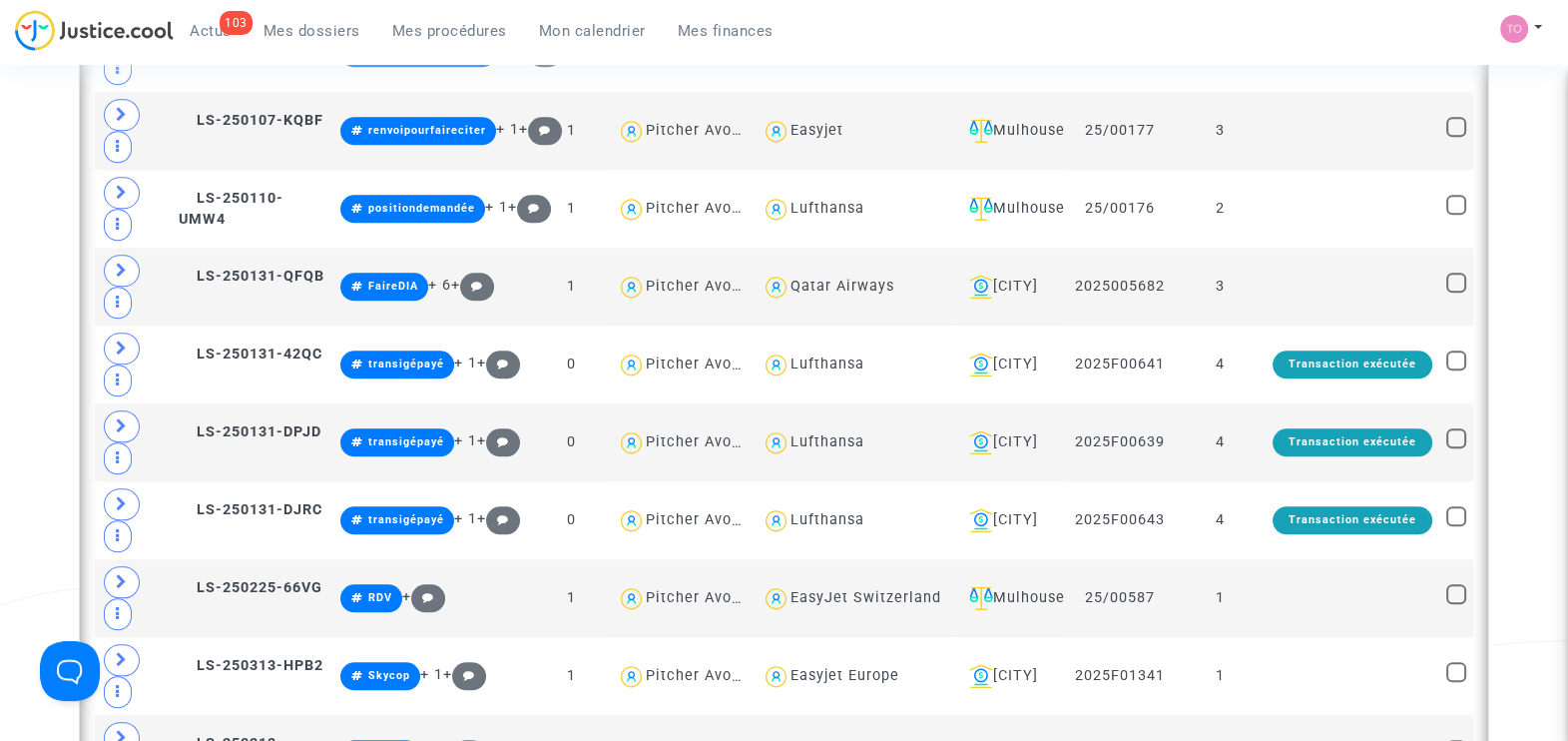 drag, startPoint x: 1225, startPoint y: 514, endPoint x: 1525, endPoint y: 431, distance: 311.27 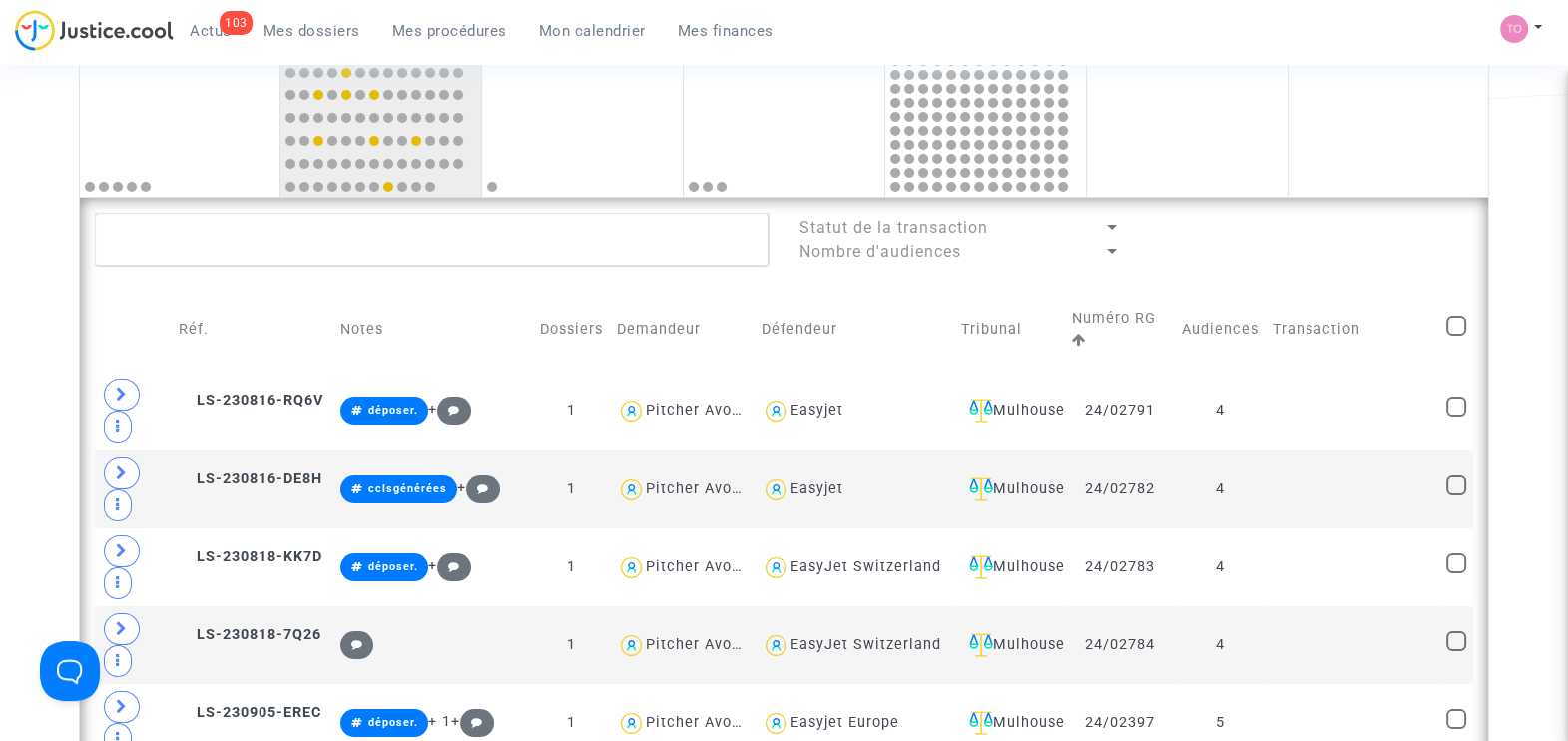 scroll, scrollTop: 458, scrollLeft: 0, axis: vertical 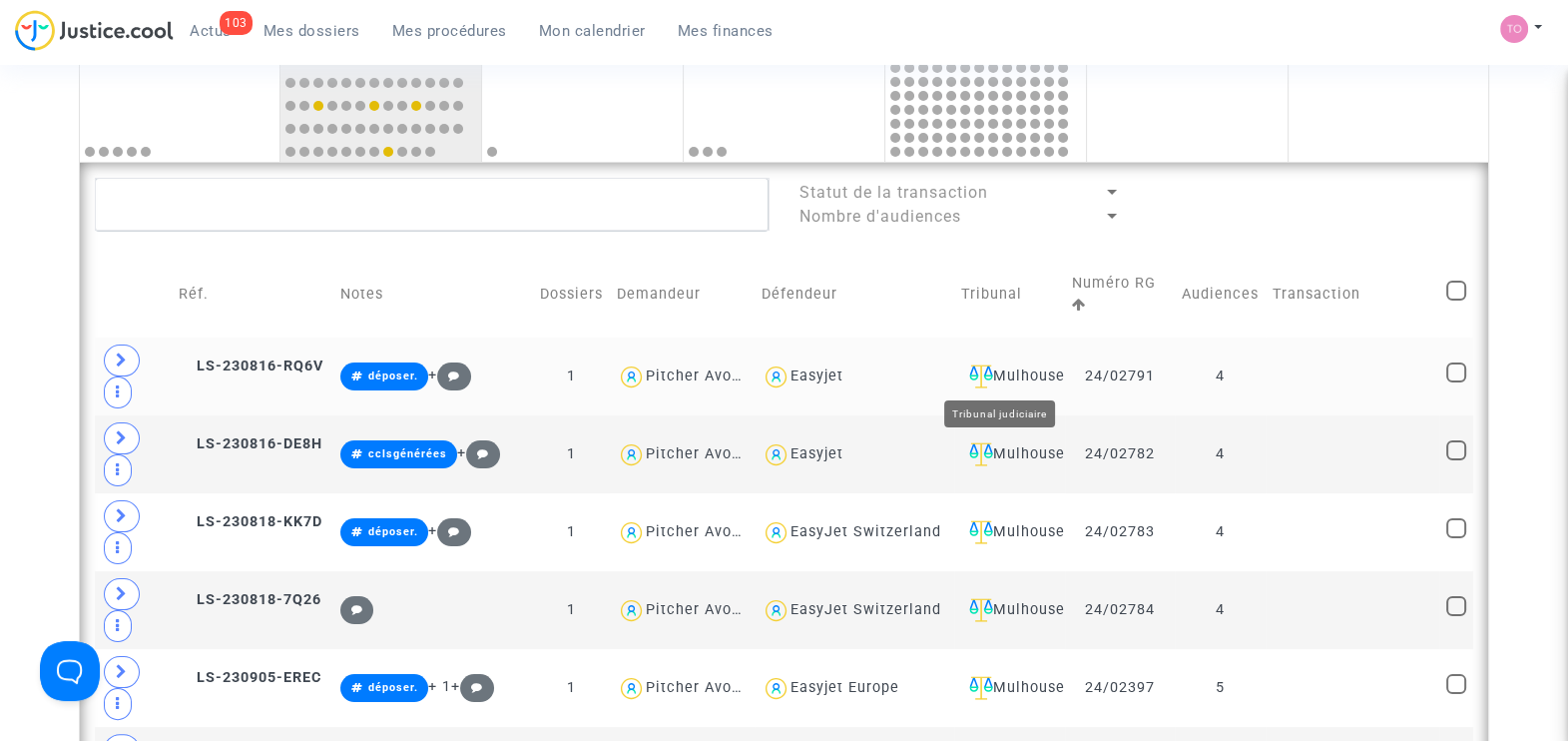 click on "Mulhouse" 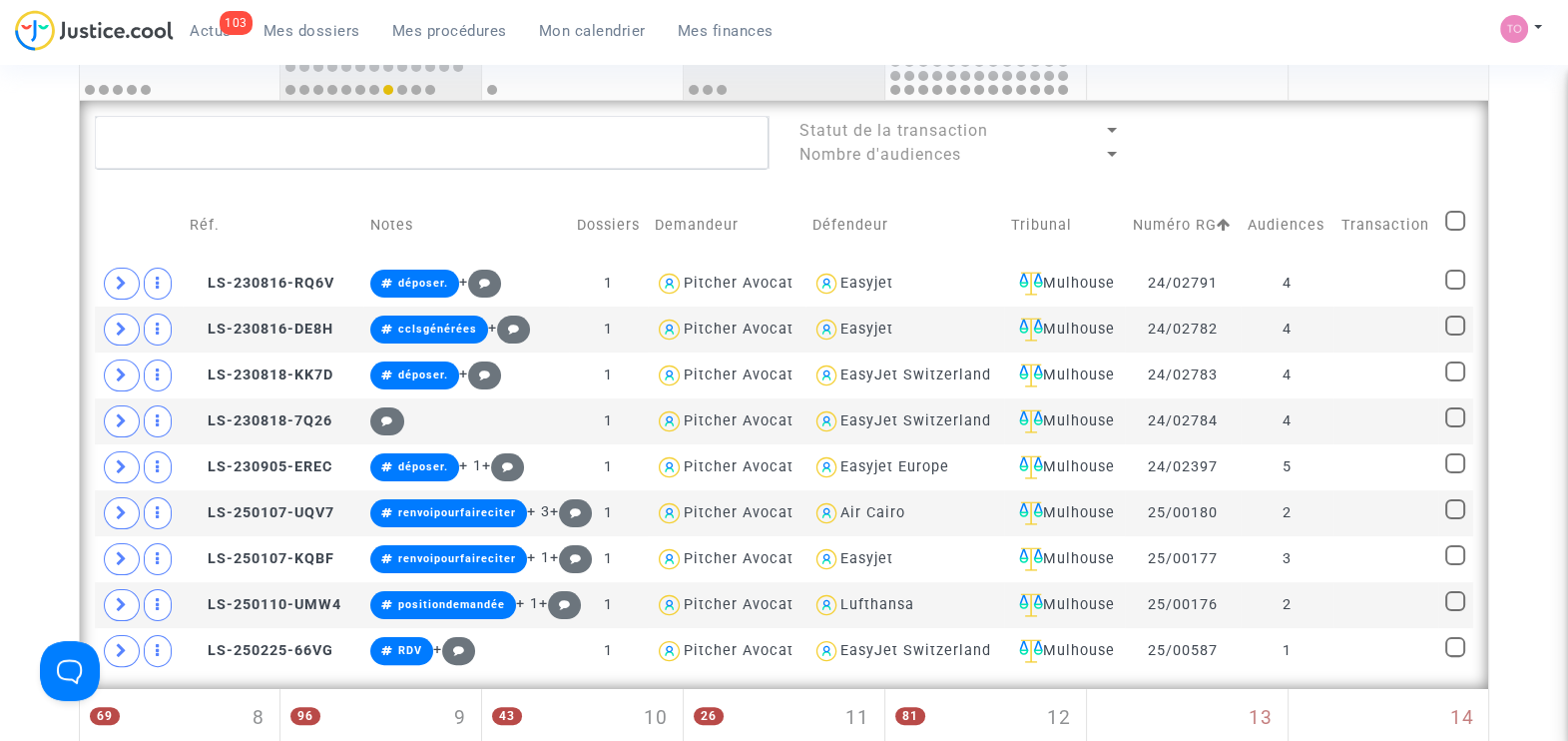 scroll, scrollTop: 520, scrollLeft: 0, axis: vertical 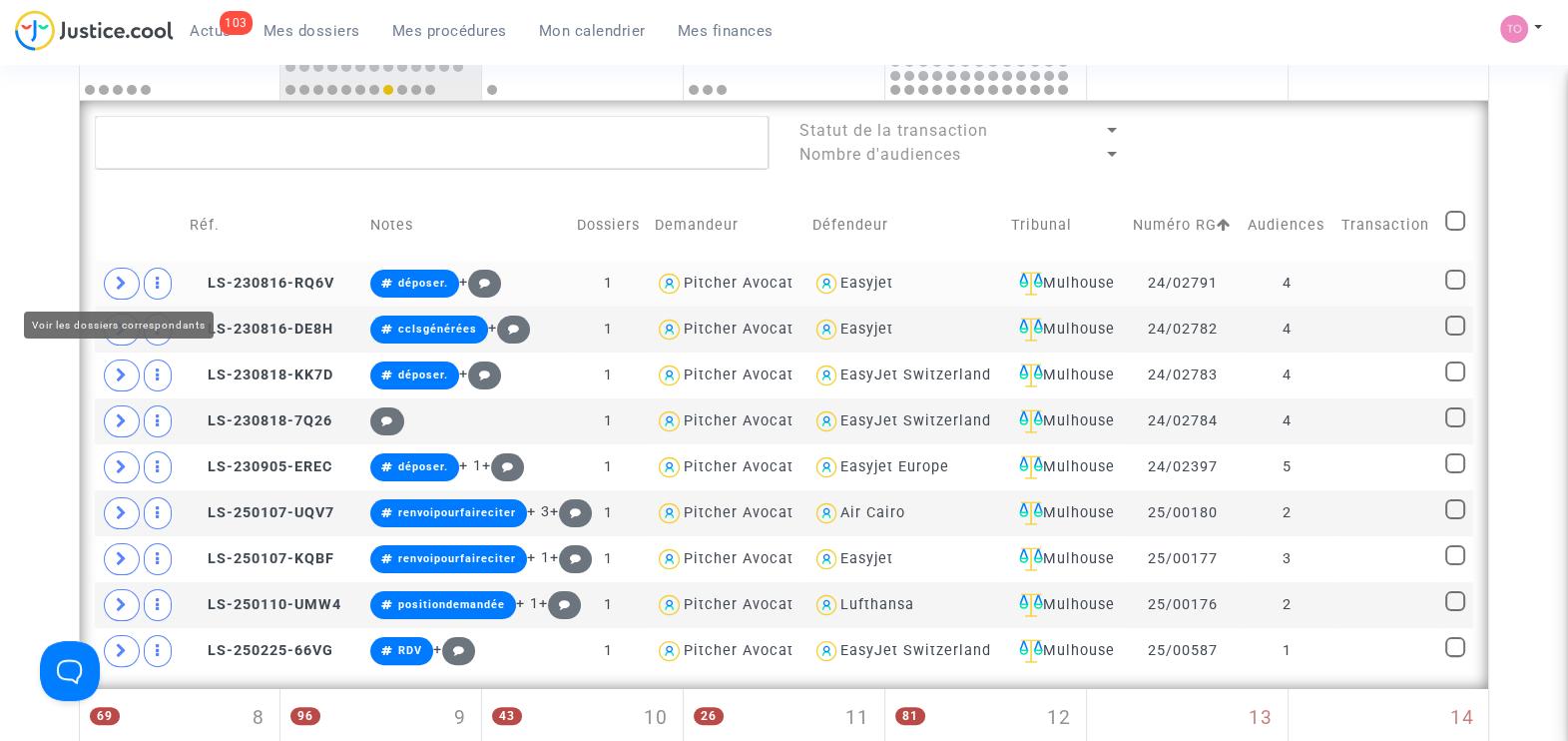 click 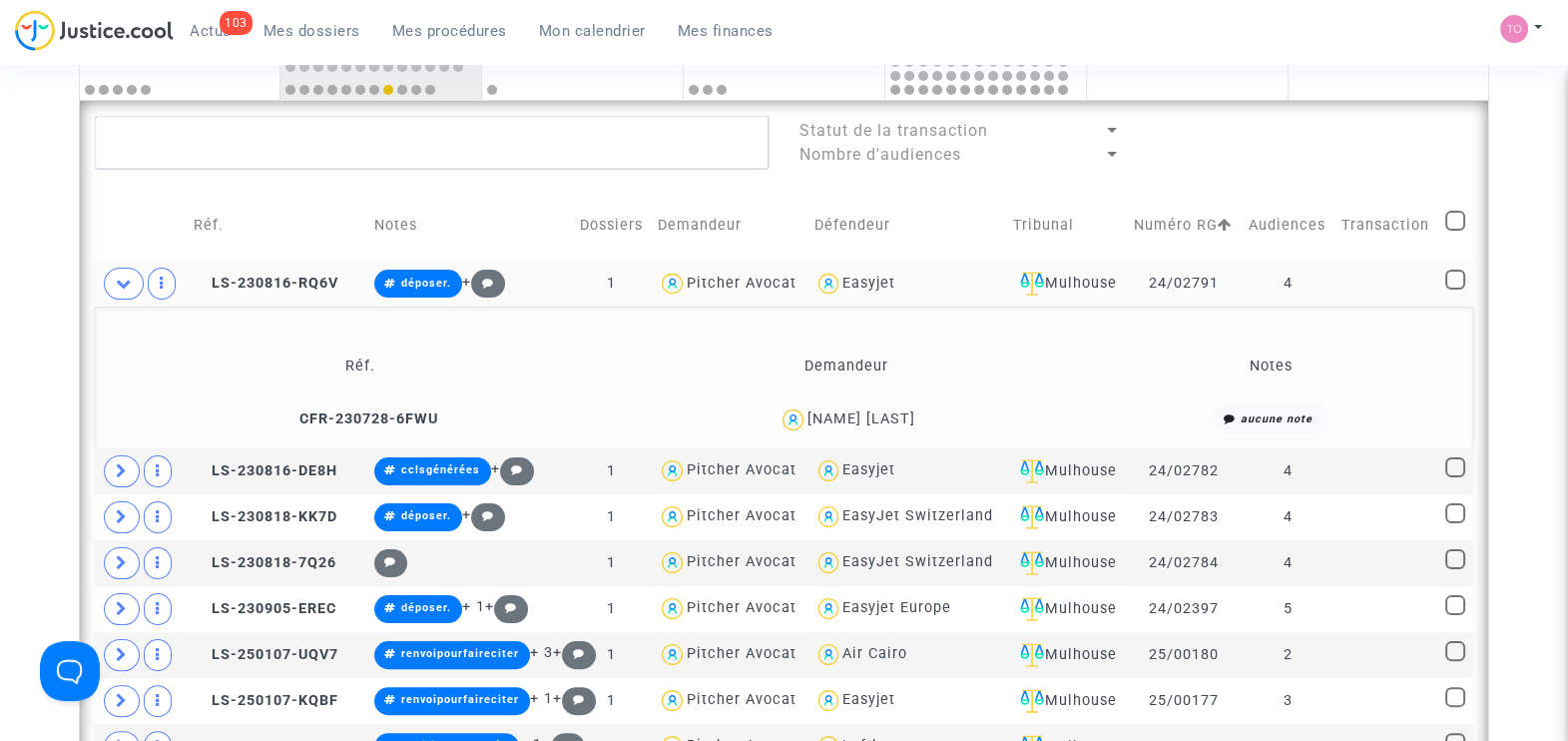 drag, startPoint x: 857, startPoint y: 412, endPoint x: 982, endPoint y: 404, distance: 125.25574 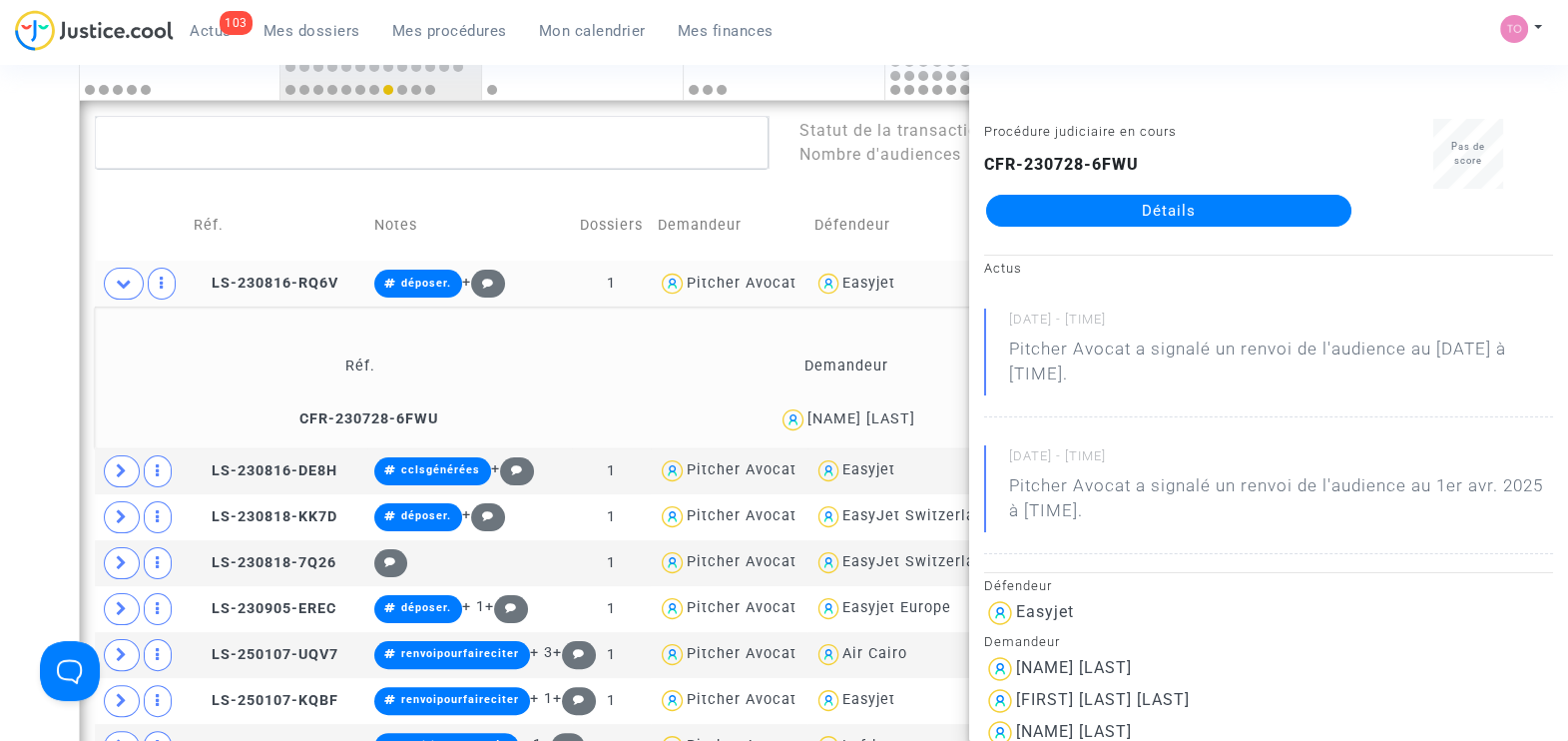 drag, startPoint x: 982, startPoint y: 404, endPoint x: 919, endPoint y: 386, distance: 65.52099 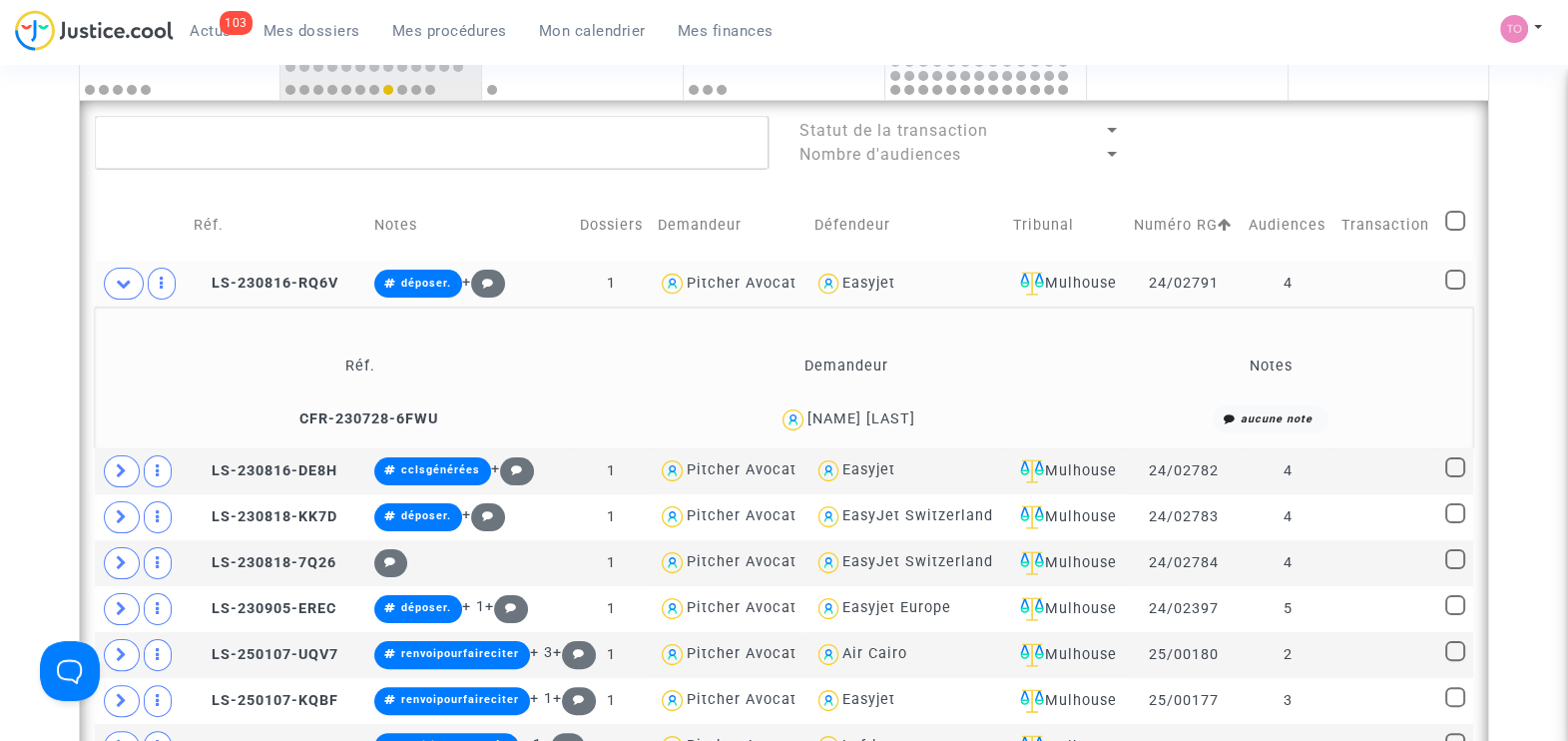 drag, startPoint x: 953, startPoint y: 419, endPoint x: 857, endPoint y: 419, distance: 96 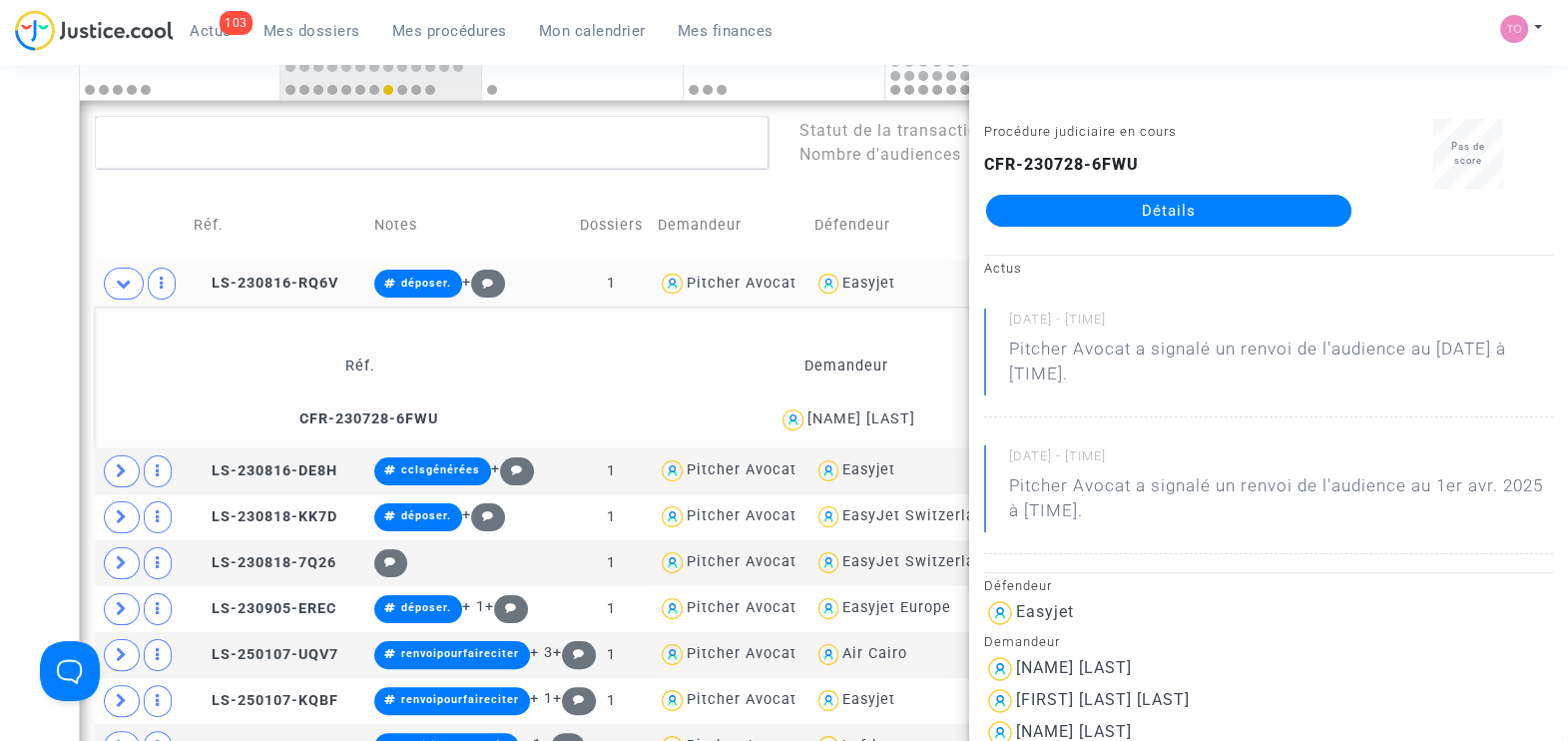 click on "Réf.   Demandeur   Notes  CFR-230728-6FWU António Paulo Pereira Faria  aucune note" 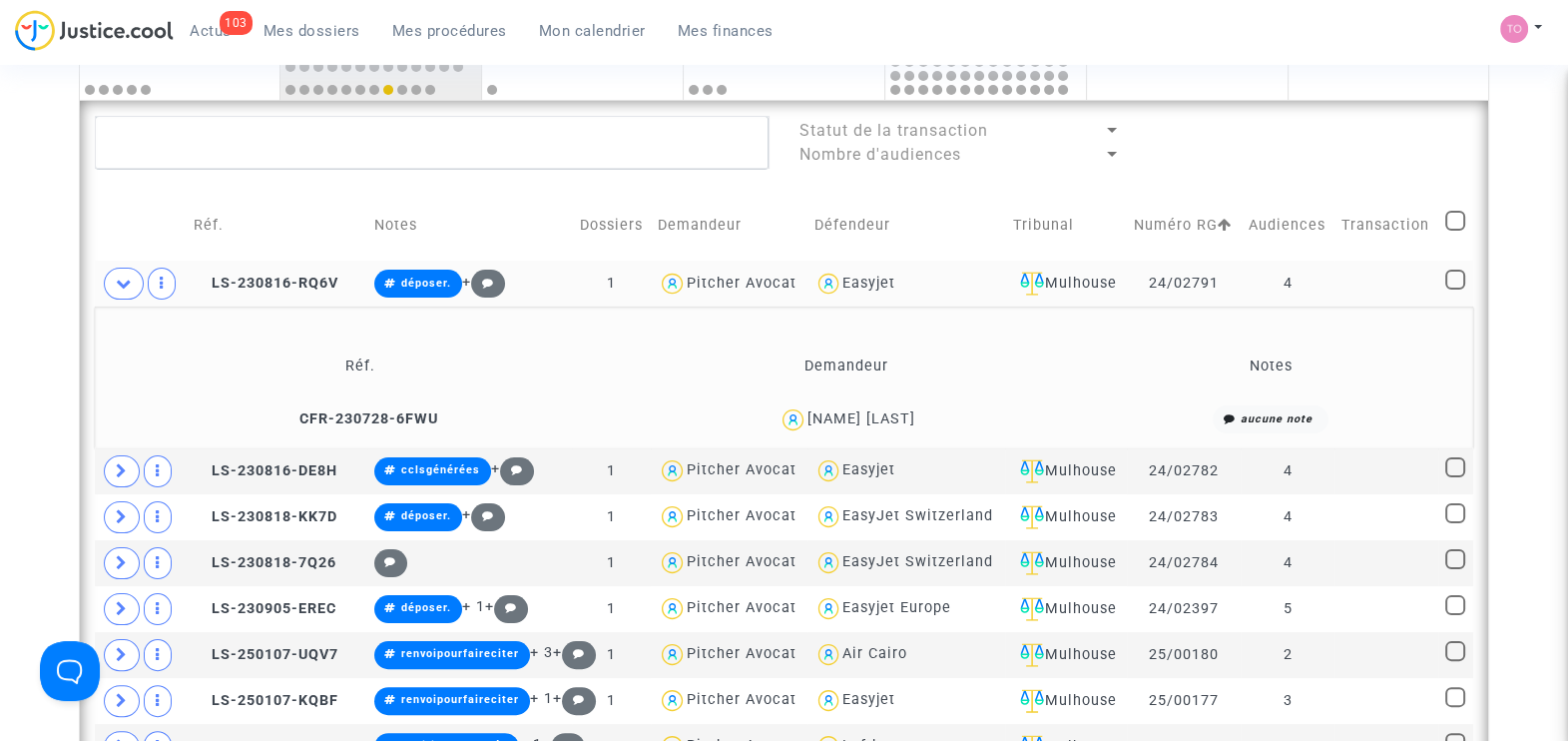 drag, startPoint x: 858, startPoint y: 416, endPoint x: 963, endPoint y: 423, distance: 105.23307 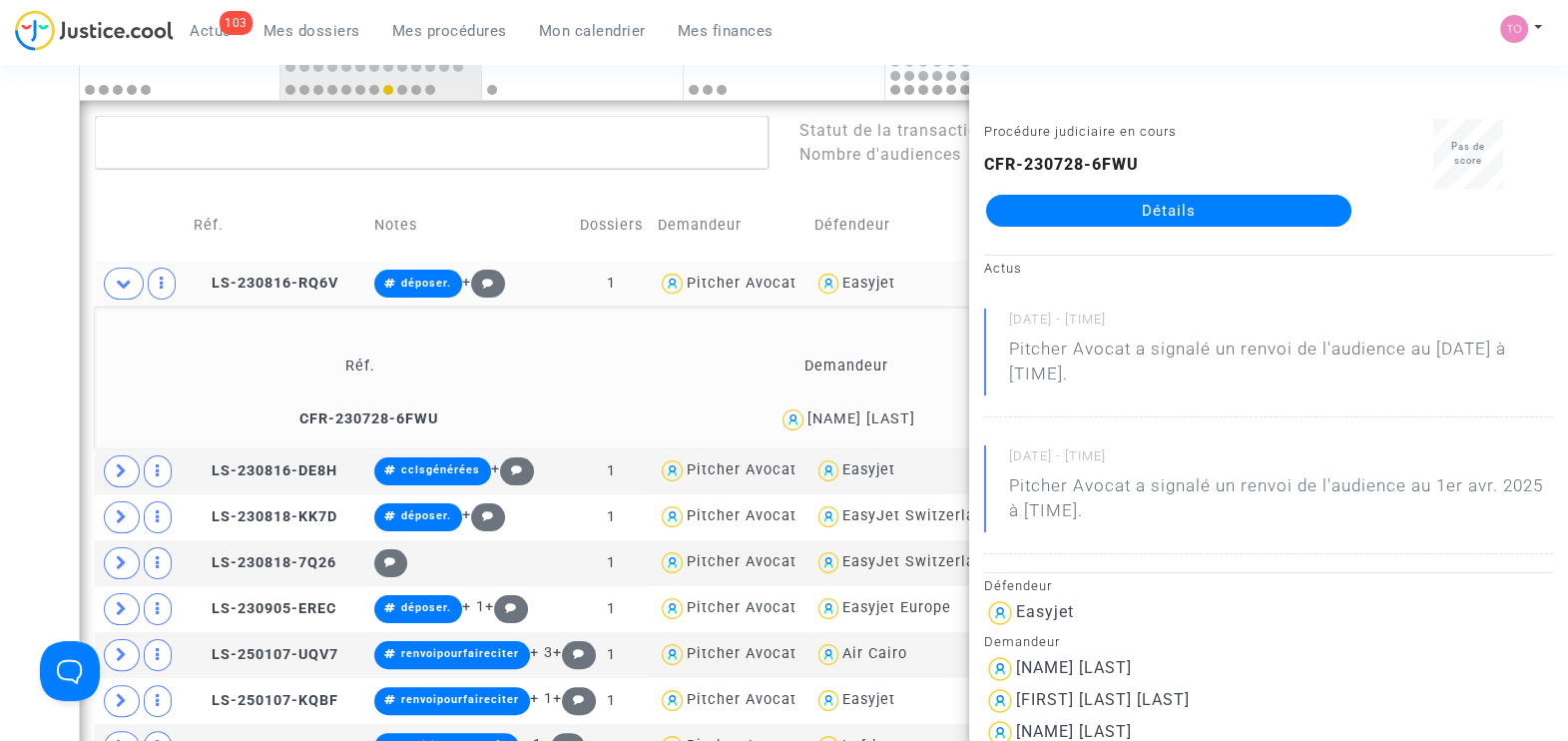 click on "António Paulo Pereira Faria" 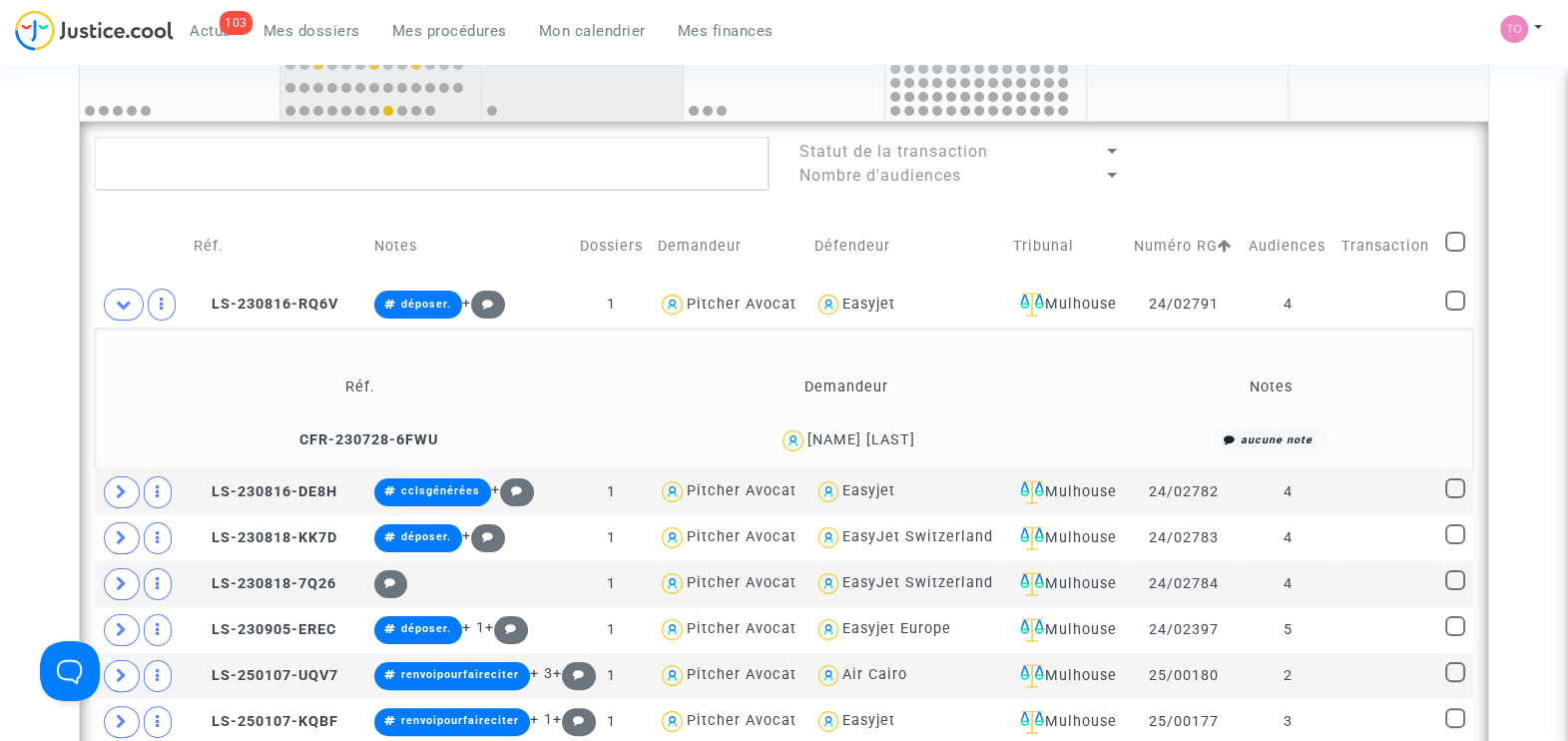 scroll, scrollTop: 501, scrollLeft: 0, axis: vertical 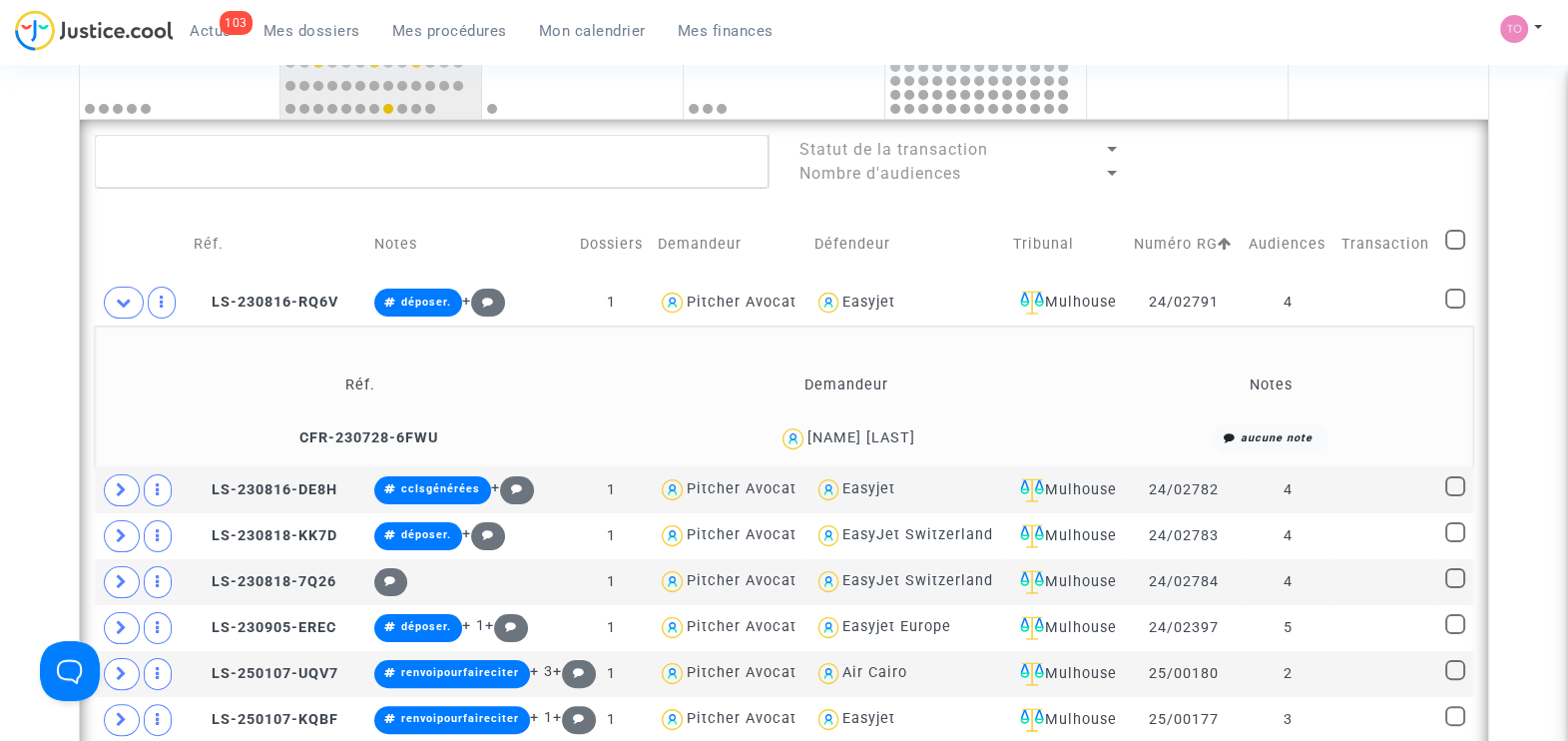 click on "António Paulo Pereira Faria" 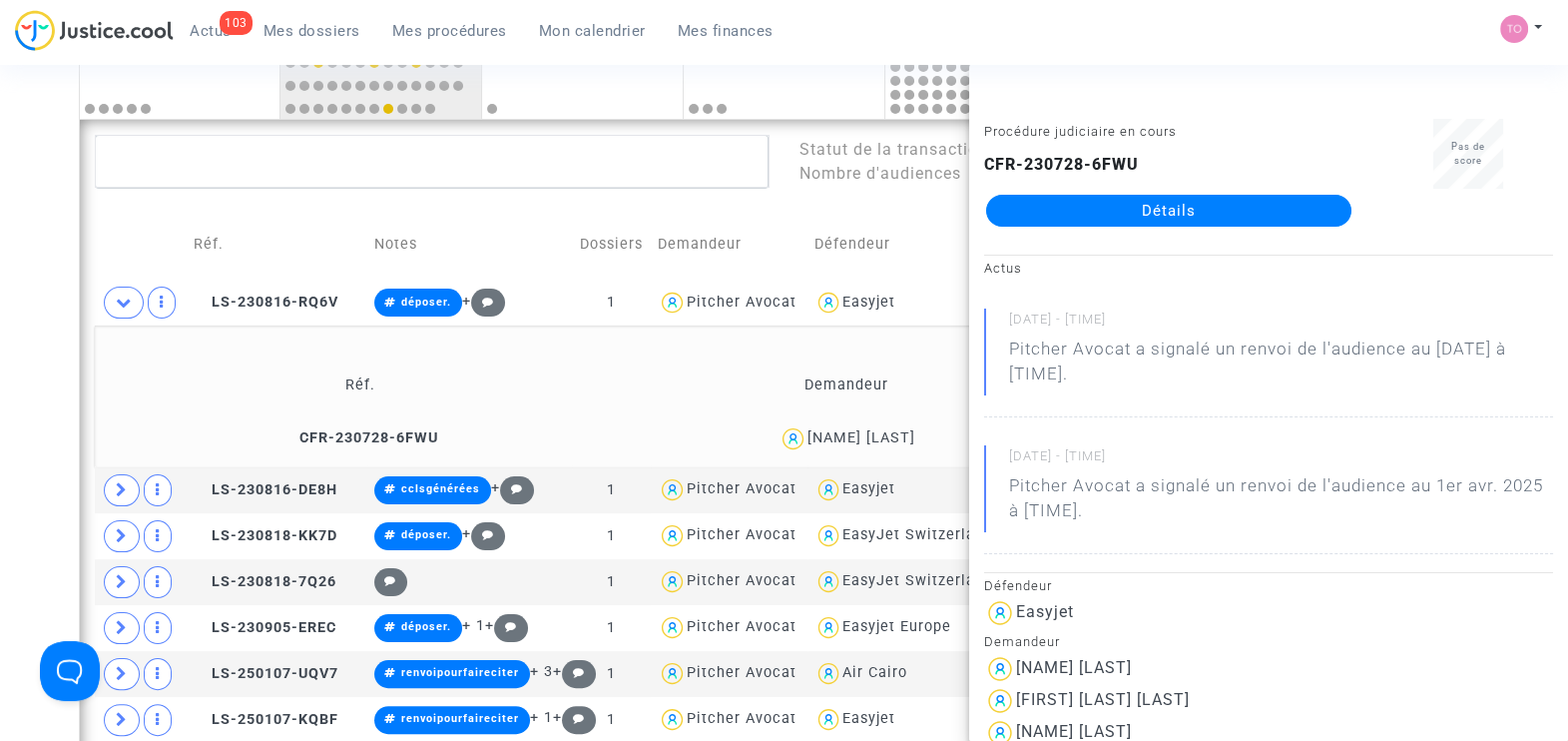 scroll, scrollTop: 203, scrollLeft: 0, axis: vertical 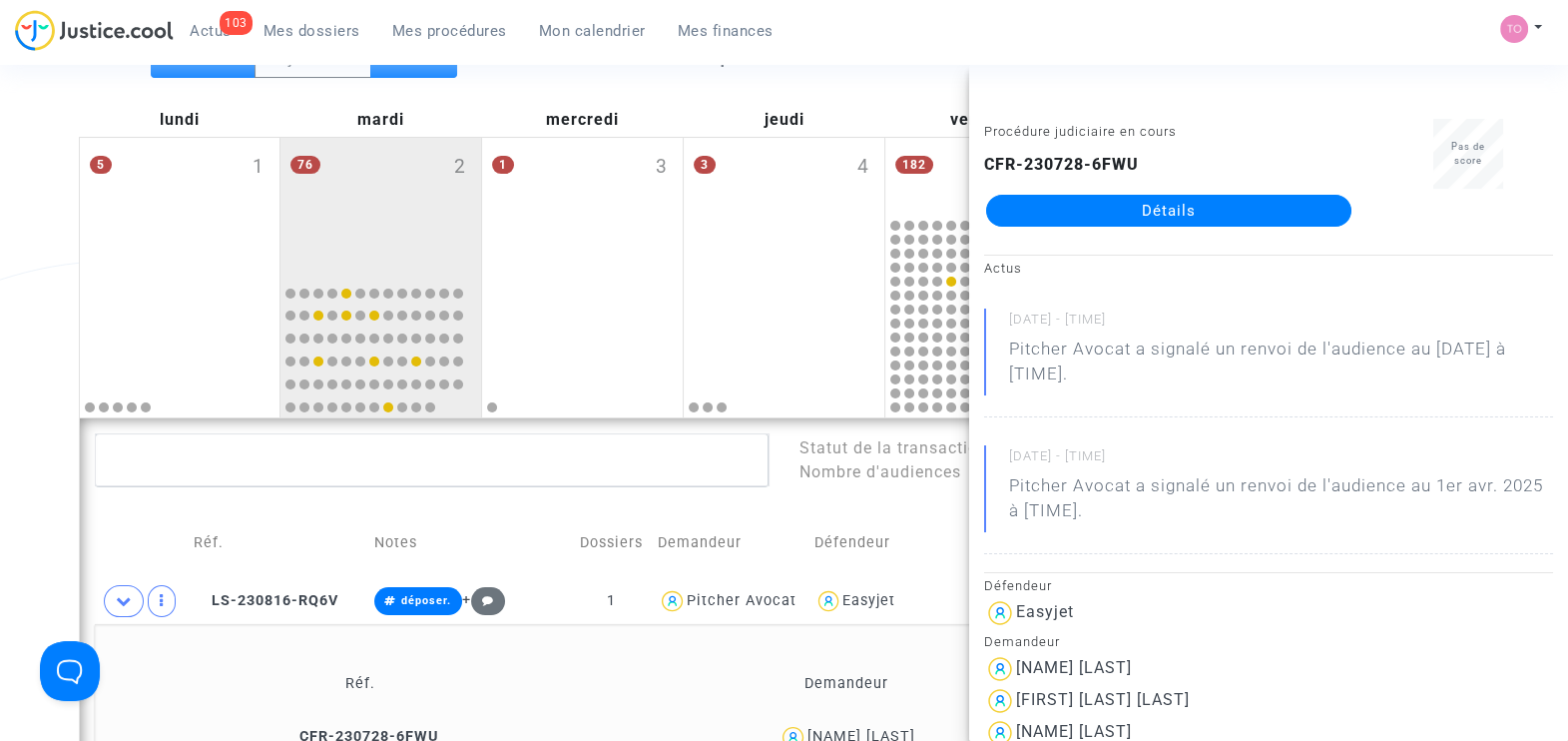 drag, startPoint x: 188, startPoint y: 255, endPoint x: 321, endPoint y: 535, distance: 309.98226 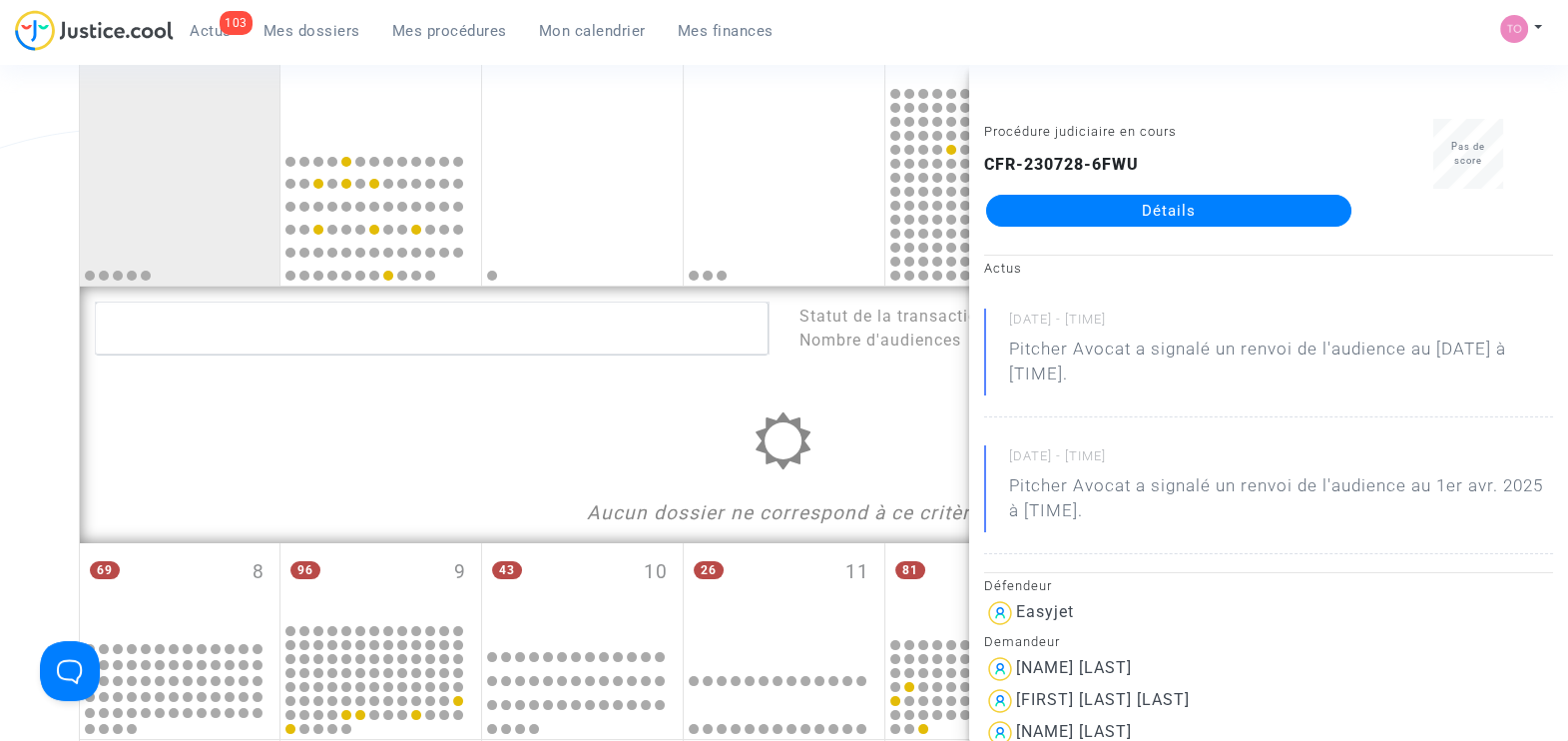 scroll, scrollTop: 335, scrollLeft: 0, axis: vertical 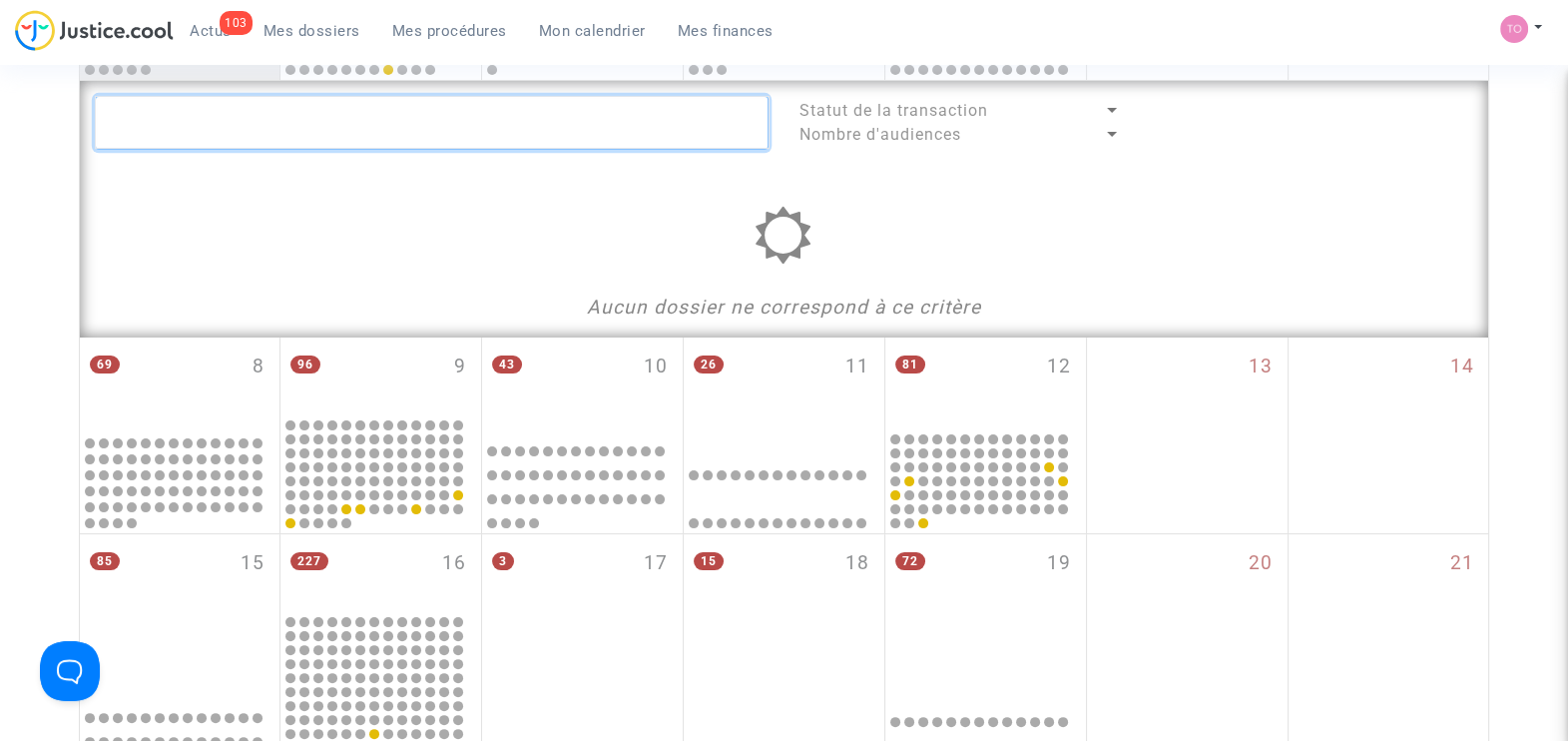 click 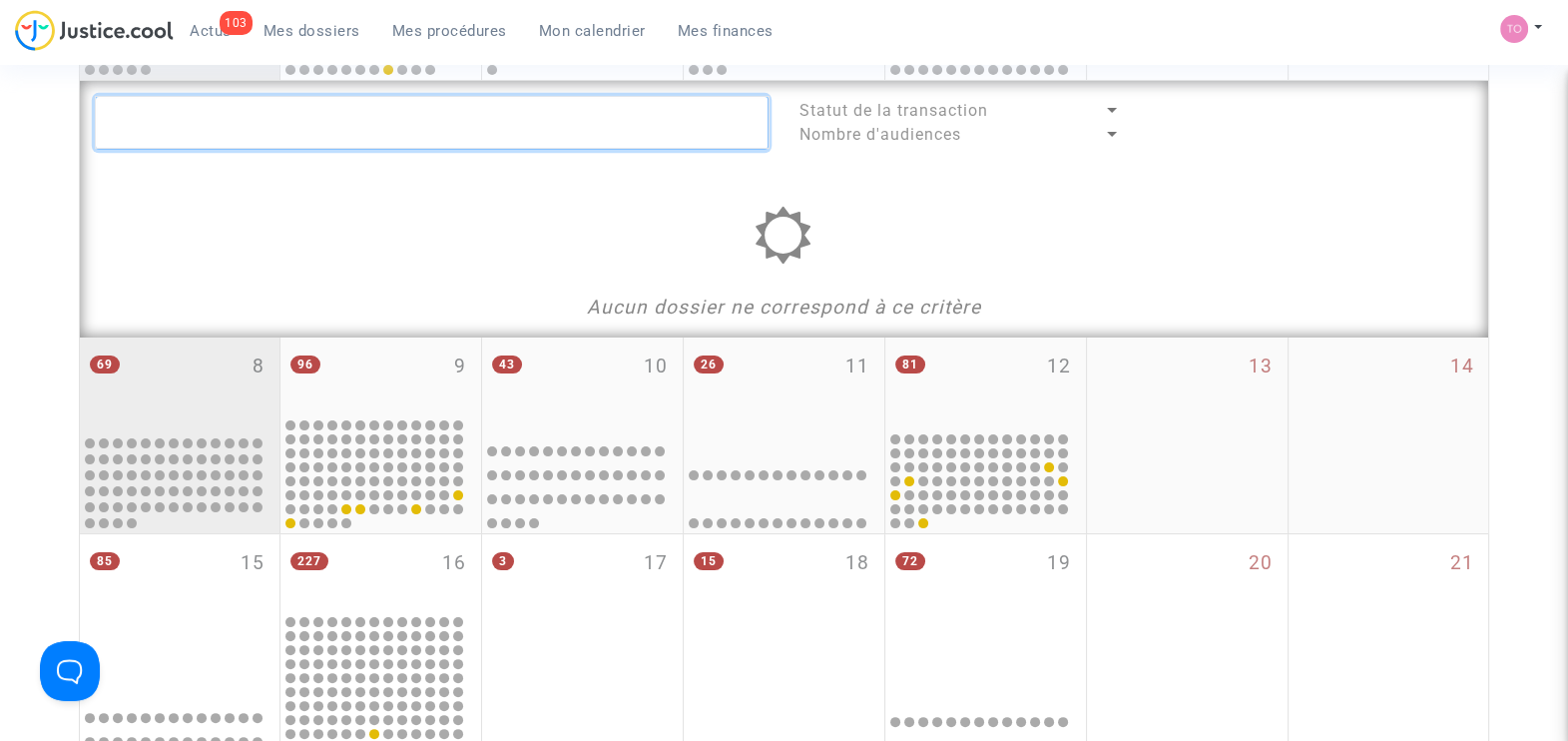 scroll, scrollTop: 91, scrollLeft: 0, axis: vertical 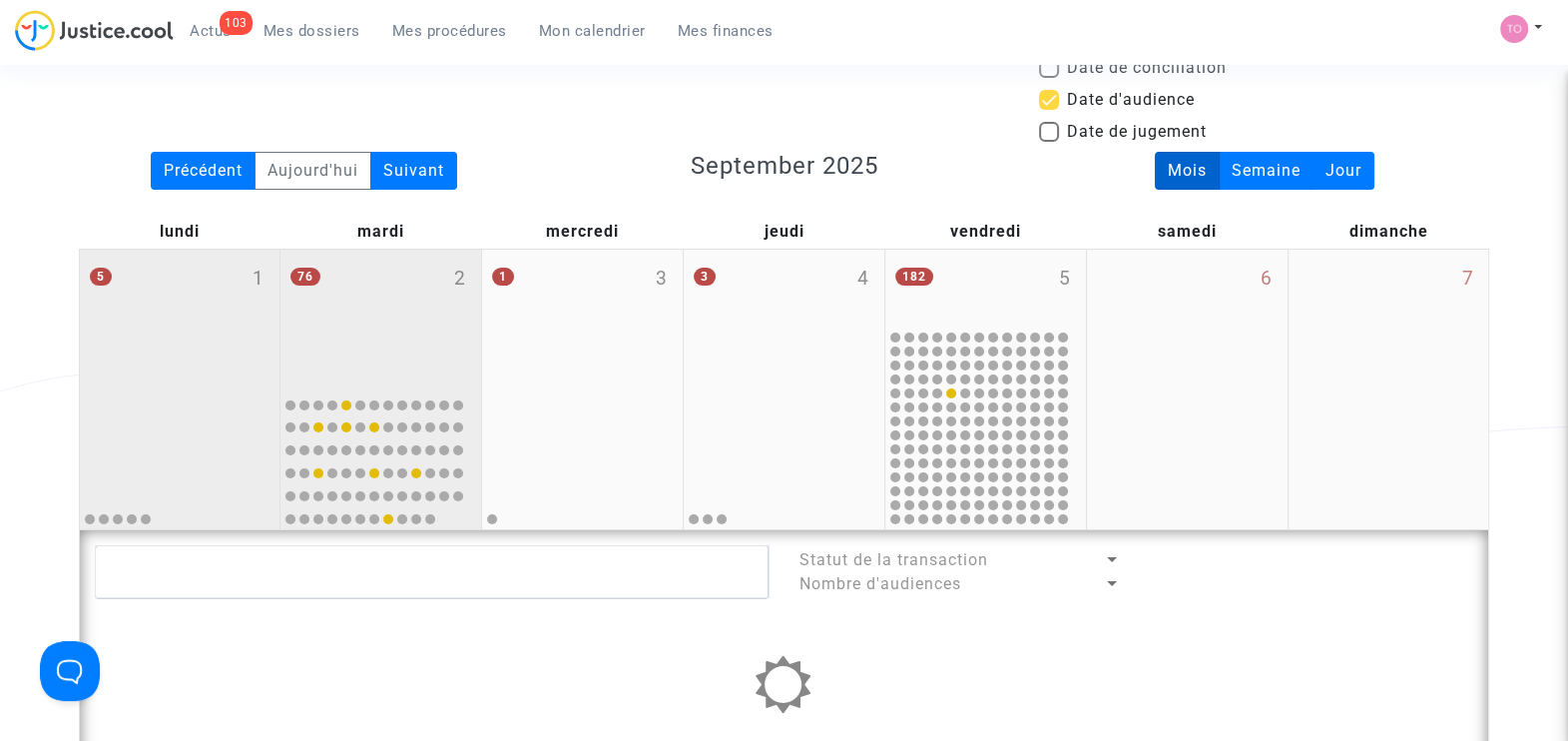 click on "76 2" 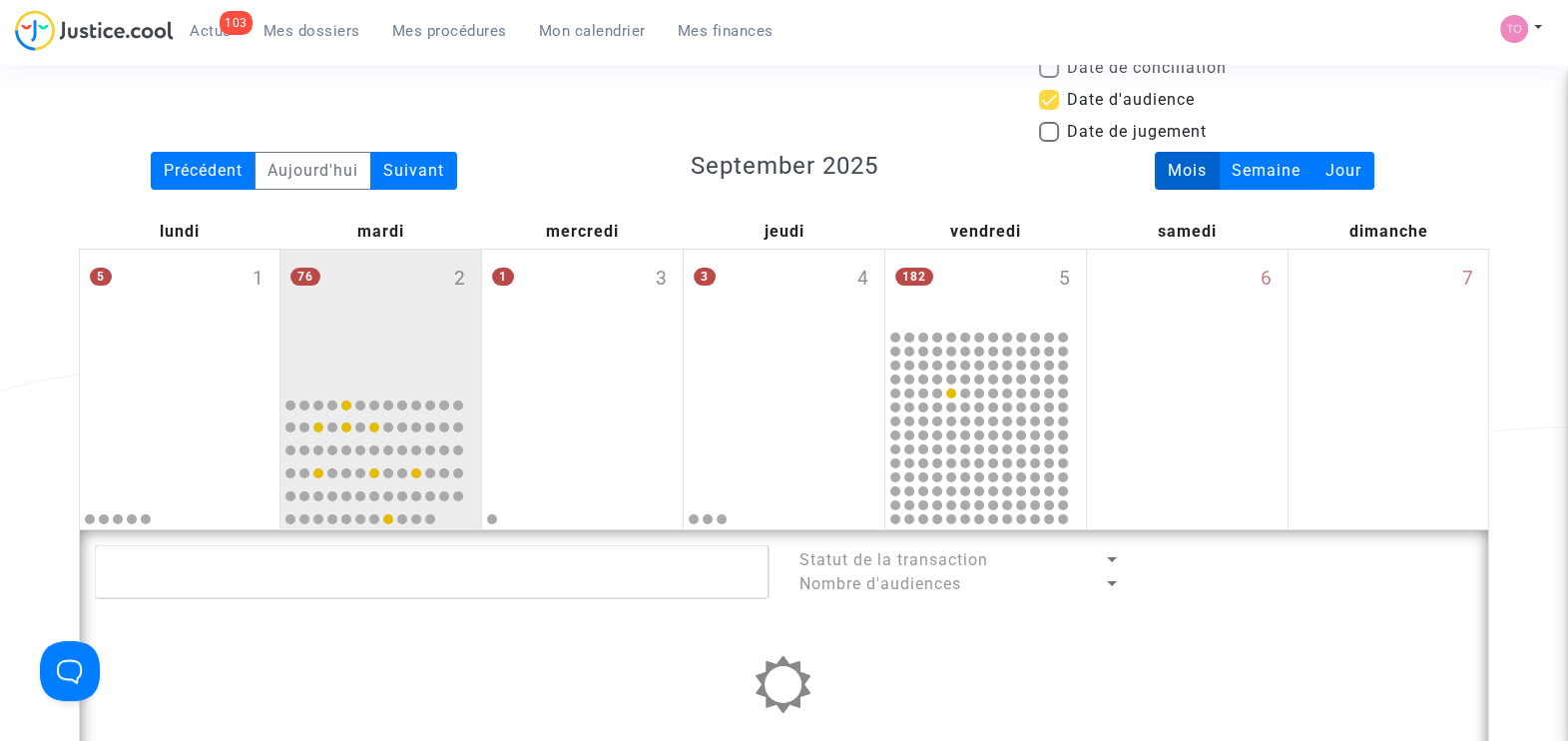 scroll, scrollTop: 523, scrollLeft: 0, axis: vertical 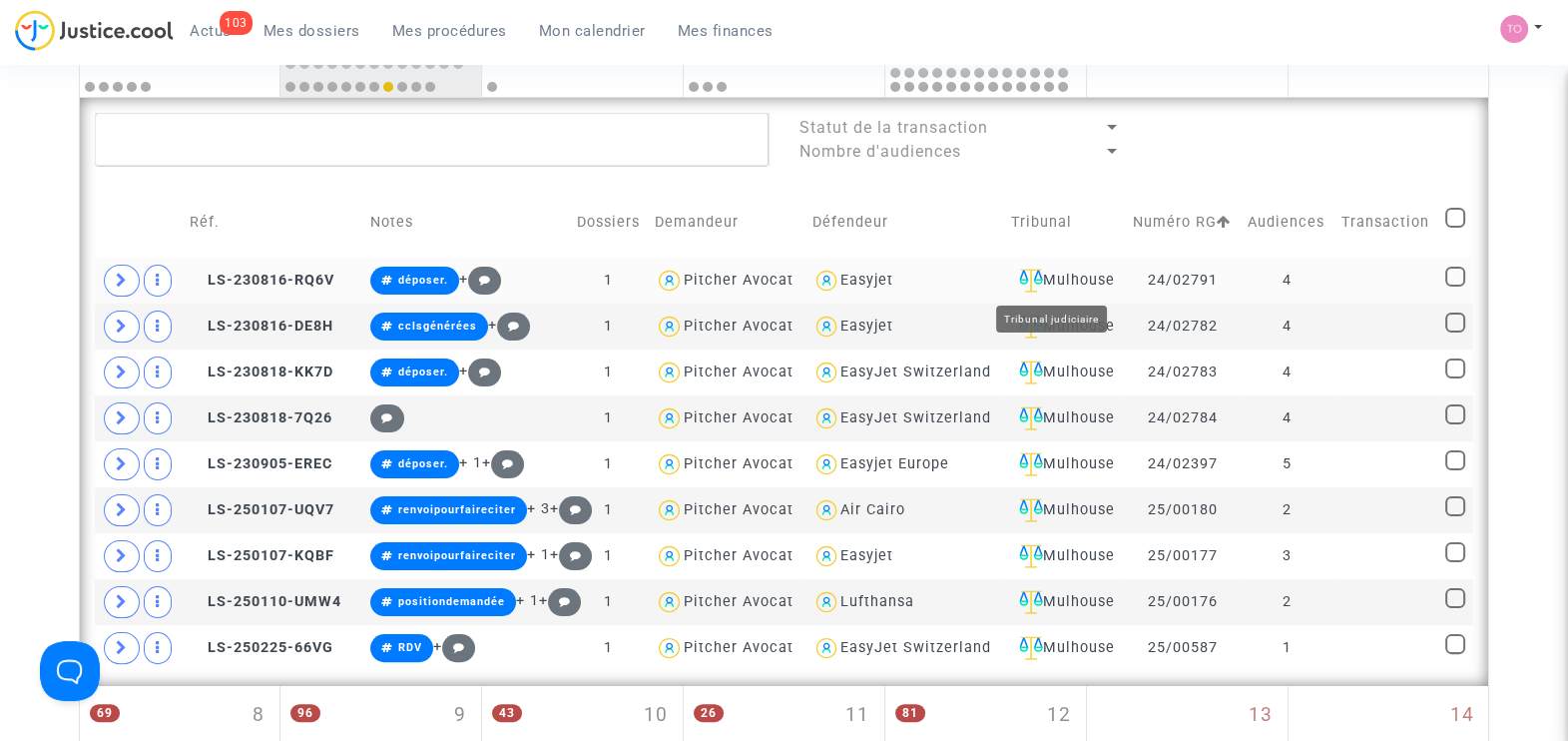 click on "Mulhouse" 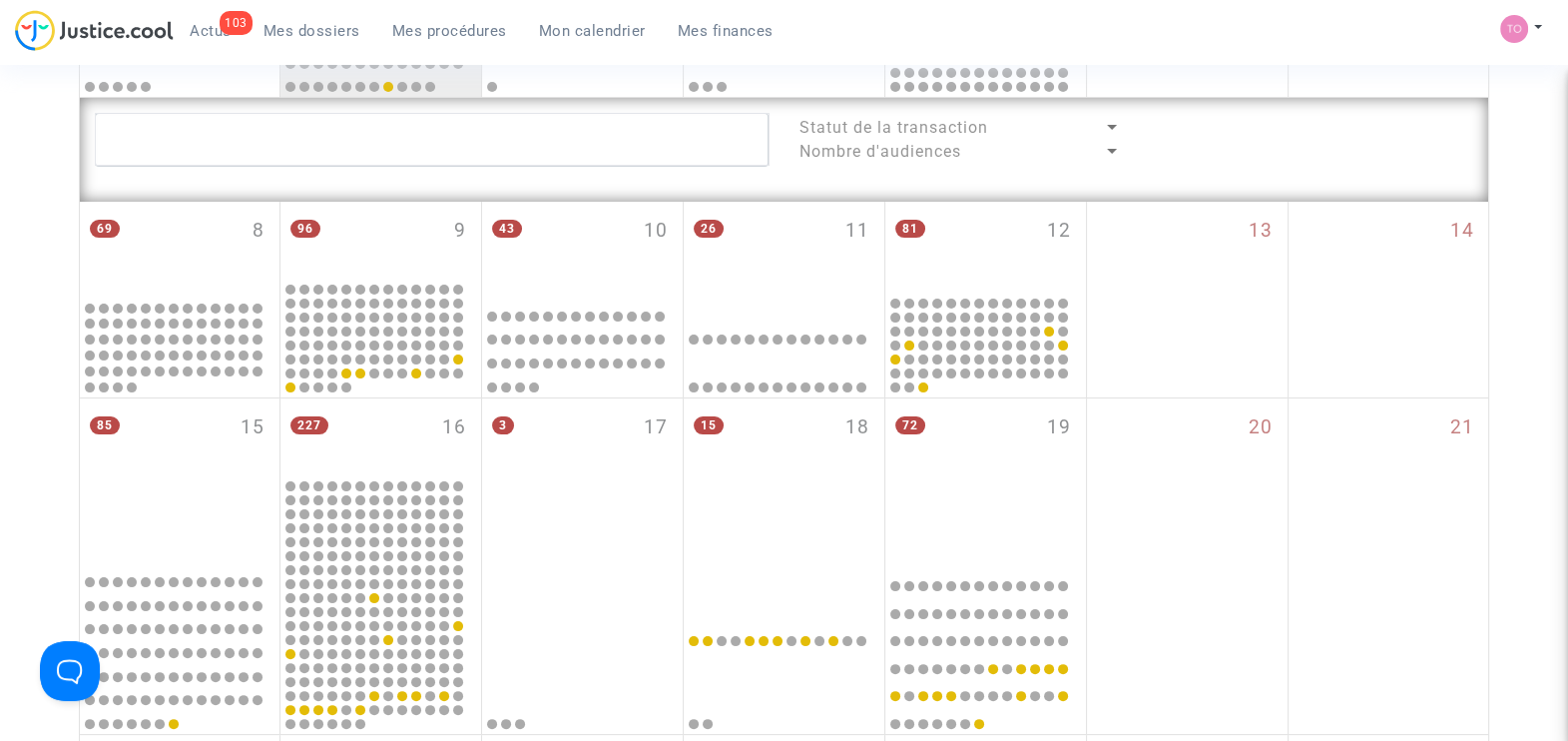 scroll, scrollTop: 221, scrollLeft: 0, axis: vertical 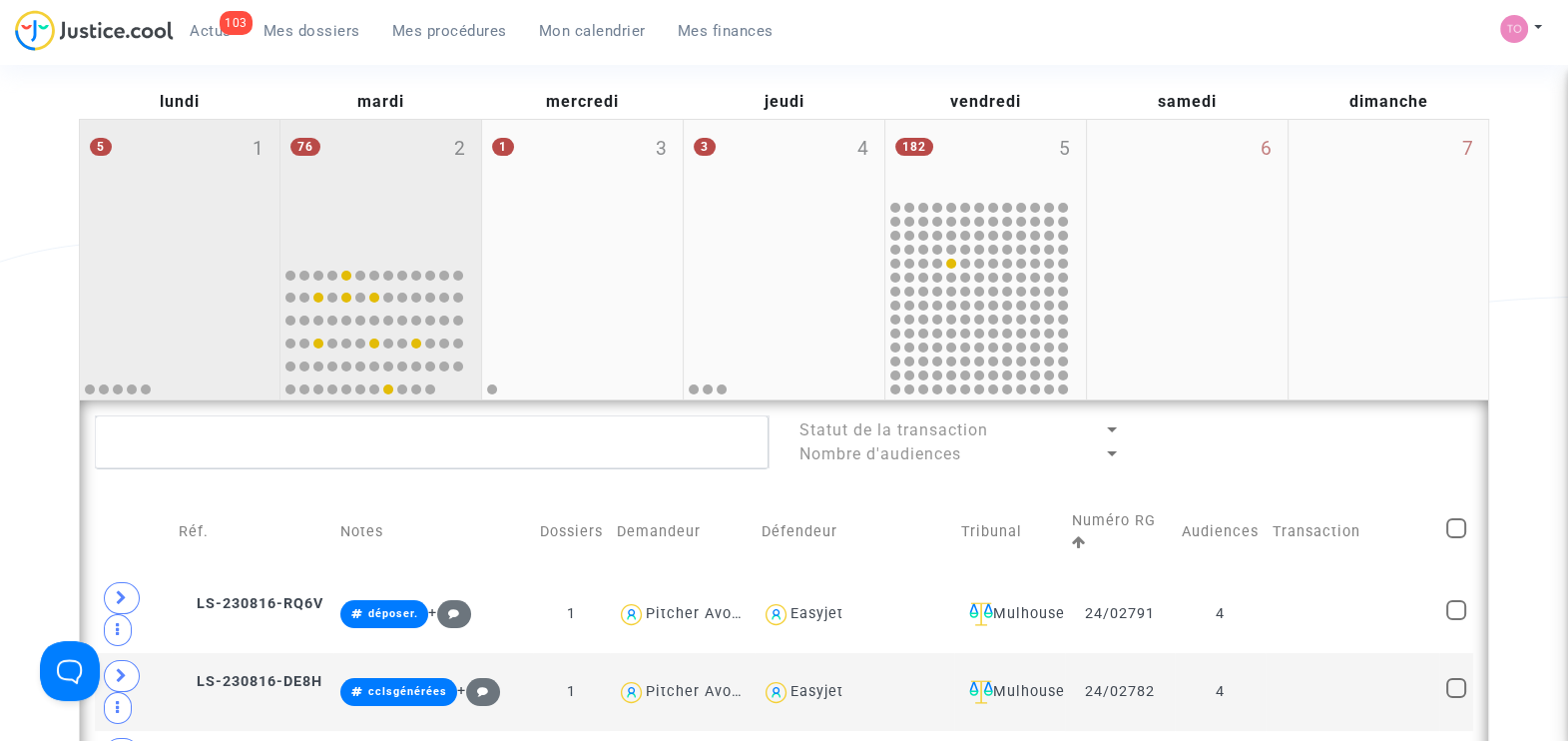 click on "5 1" 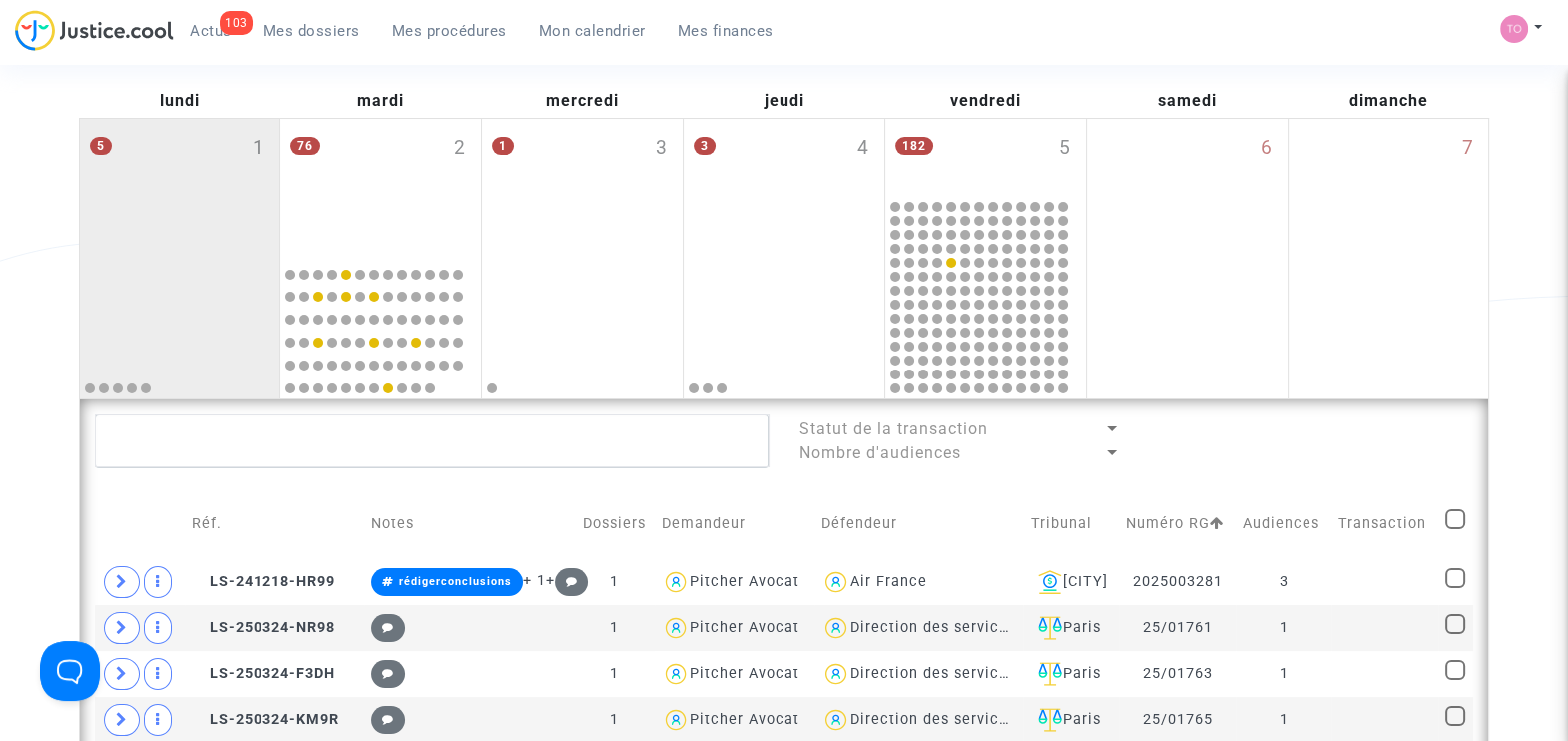 scroll, scrollTop: 440, scrollLeft: 0, axis: vertical 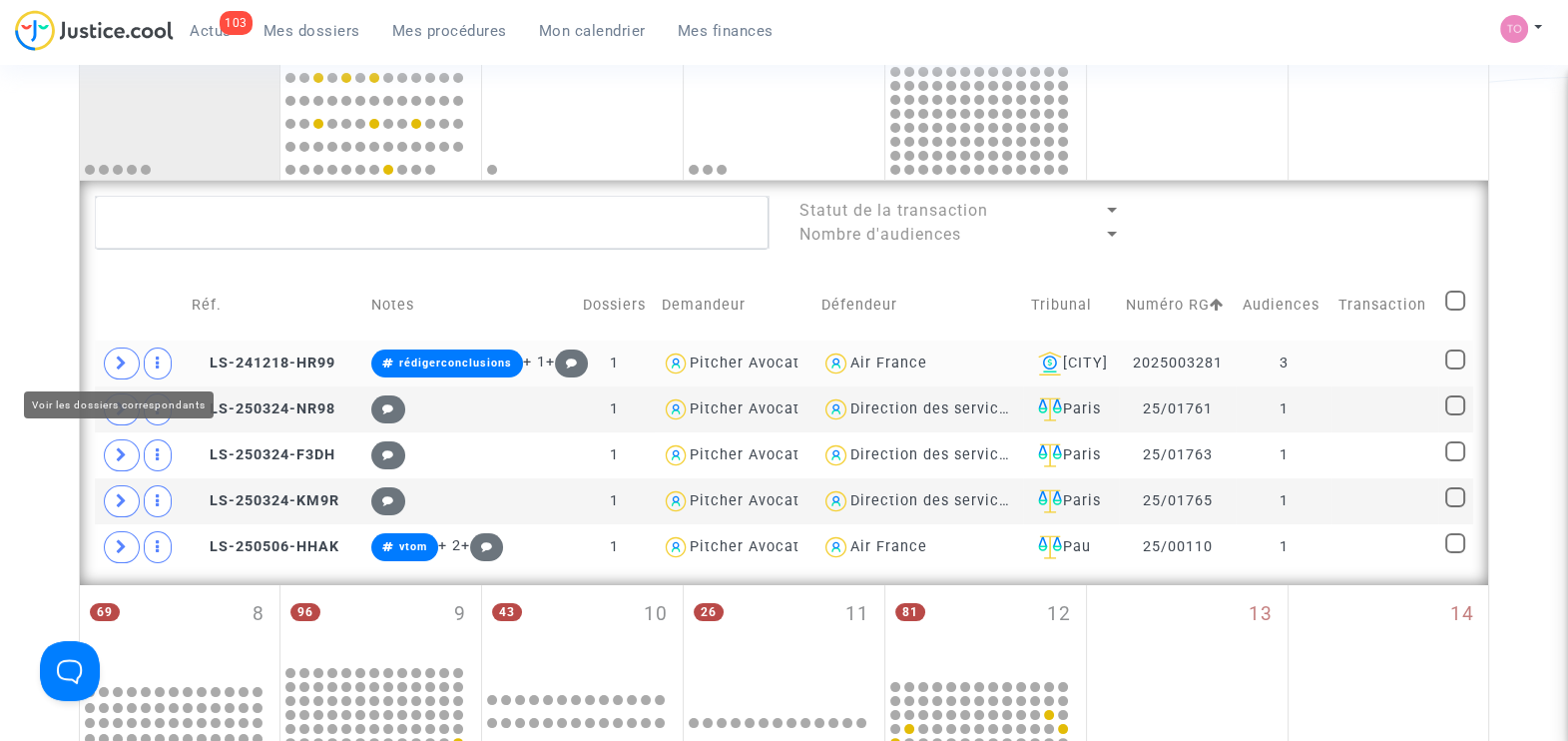 click 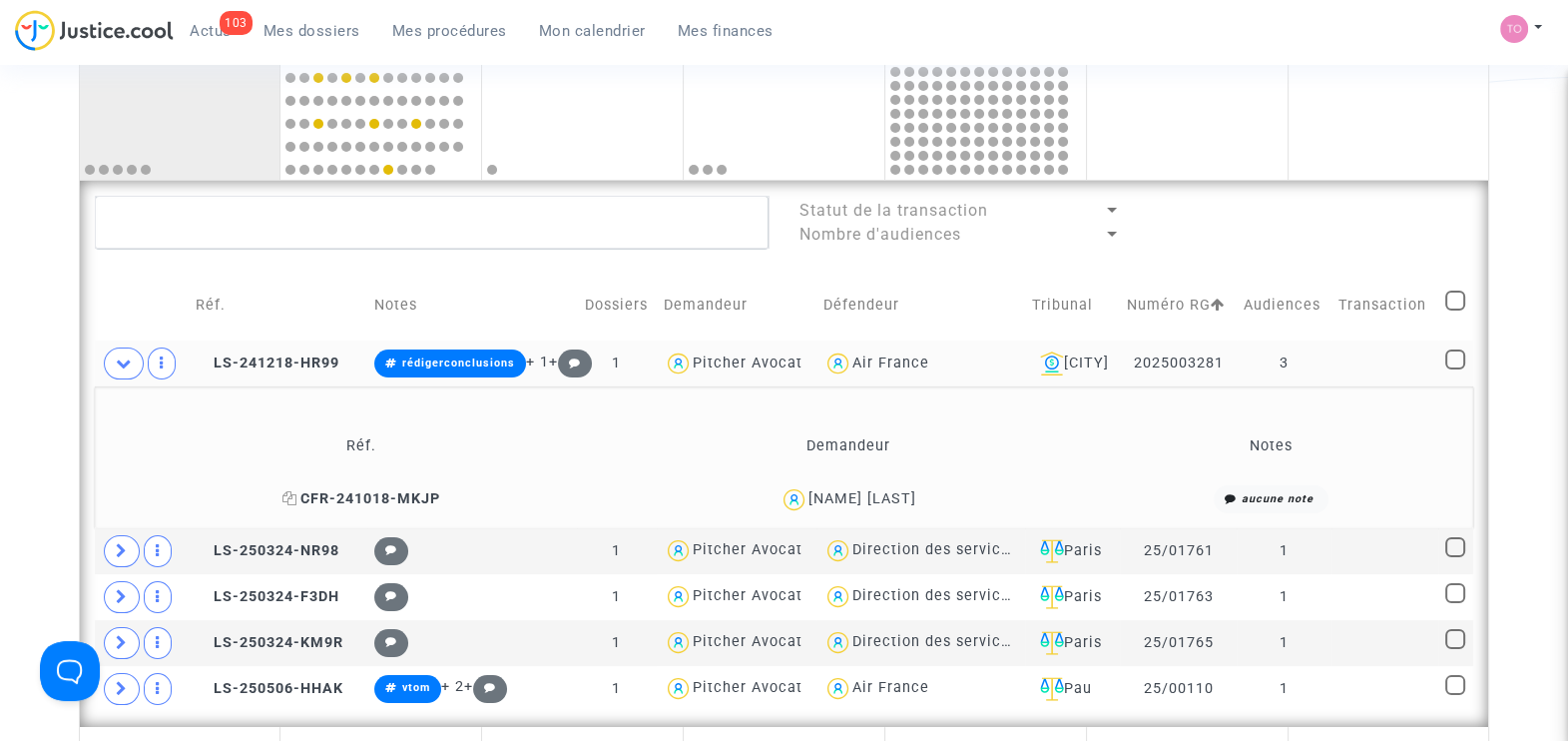 click on "CFR-241018-MKJP" 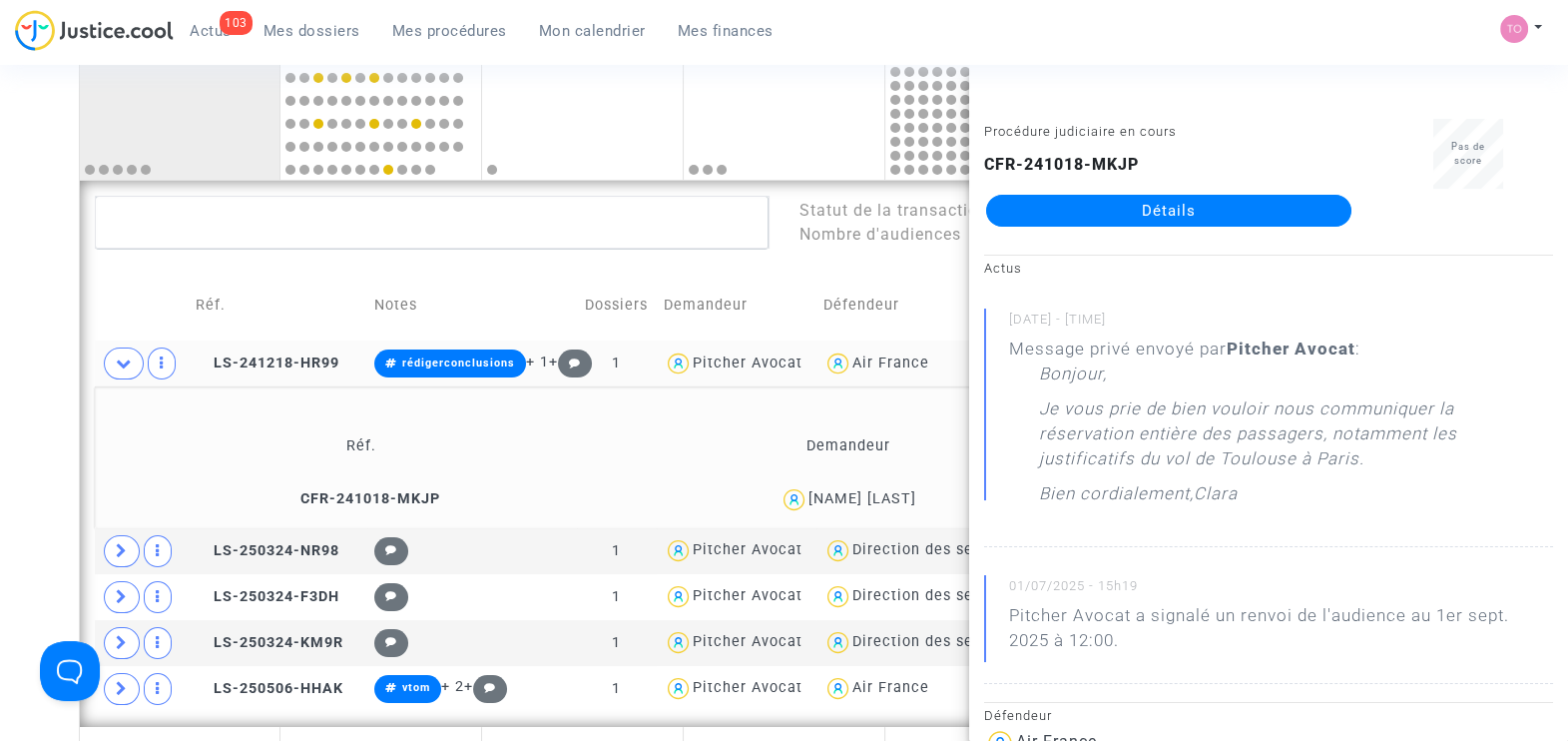 drag, startPoint x: 349, startPoint y: 495, endPoint x: 1139, endPoint y: 217, distance: 837.4867 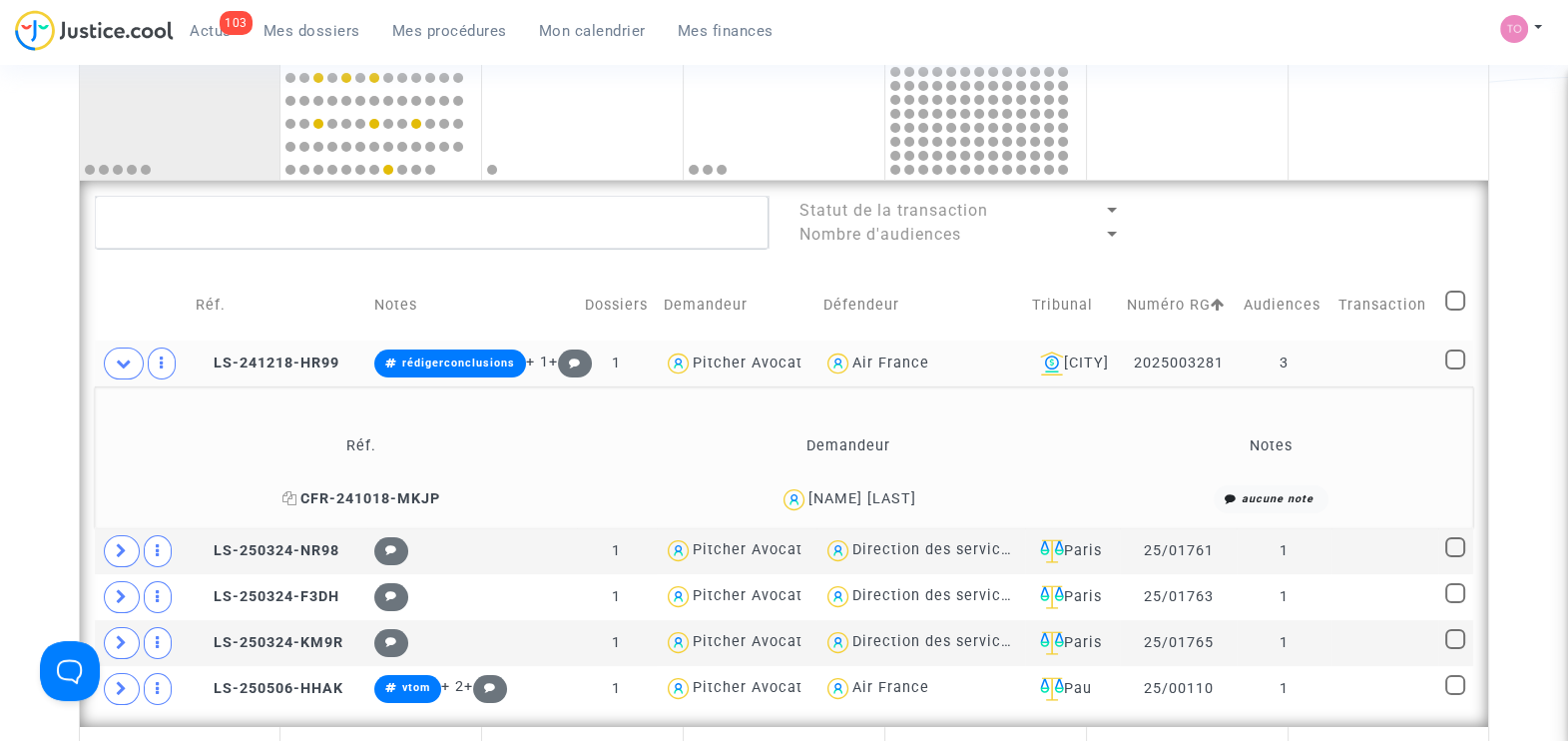 click on "CFR-241018-MKJP" 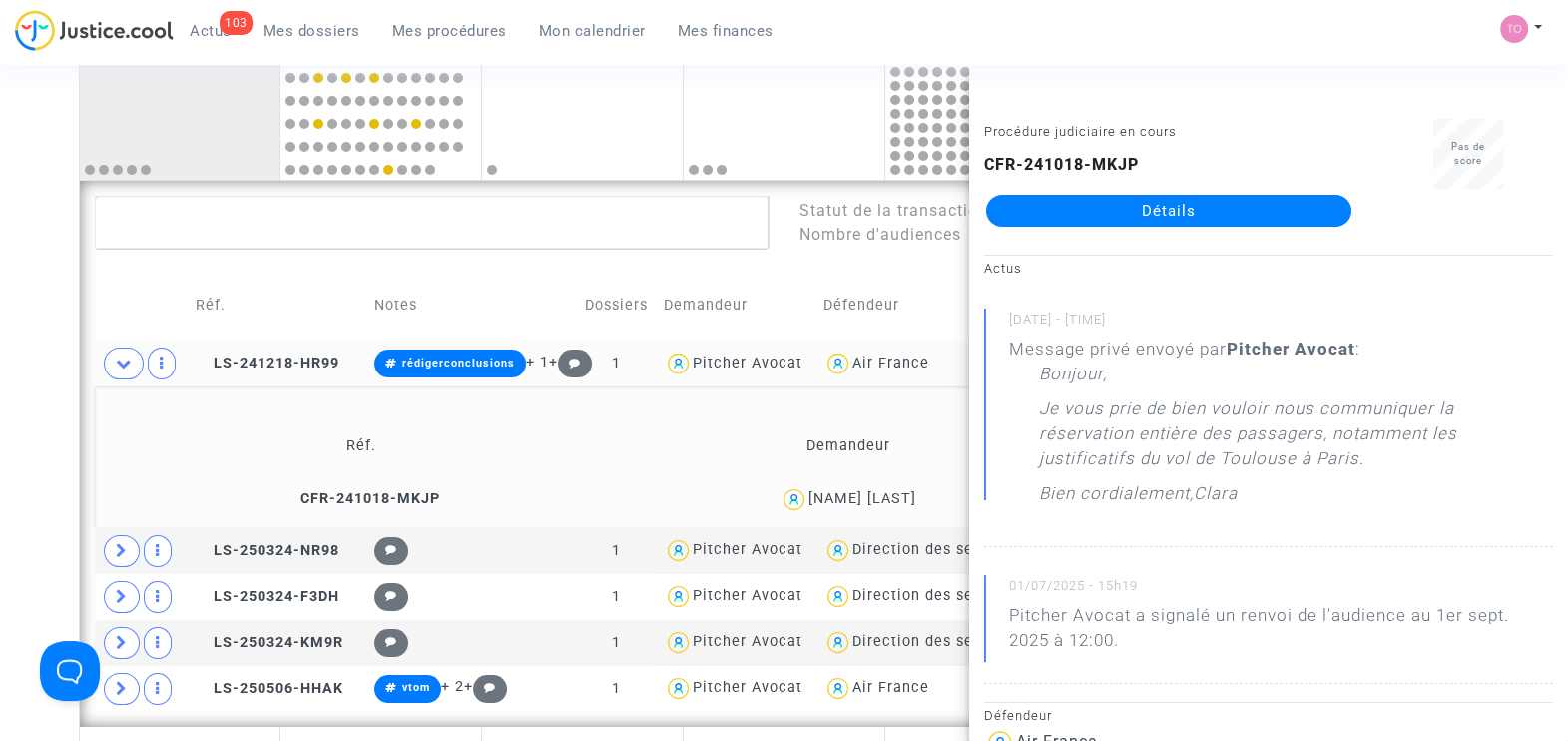 click on "Détails" 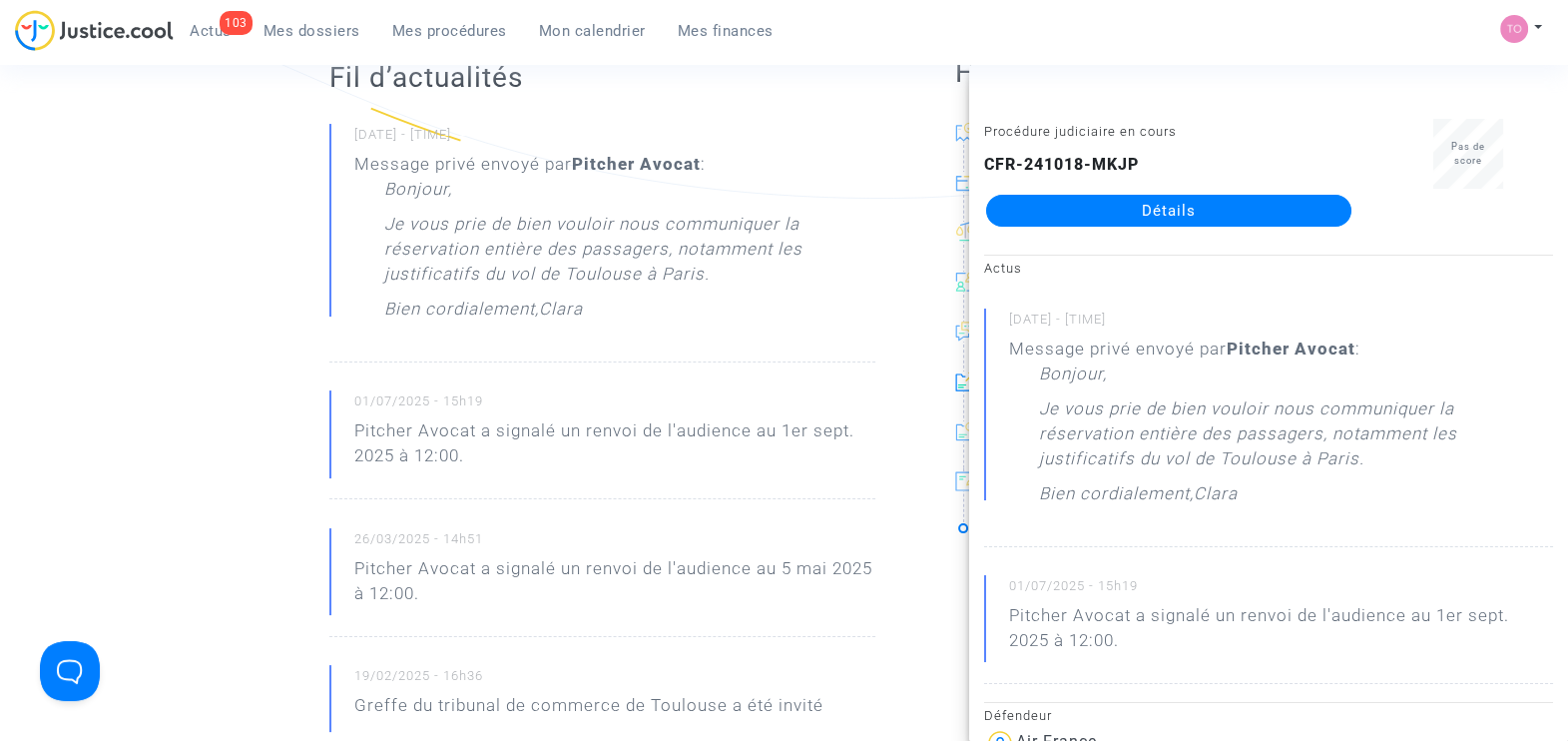 scroll, scrollTop: 0, scrollLeft: 0, axis: both 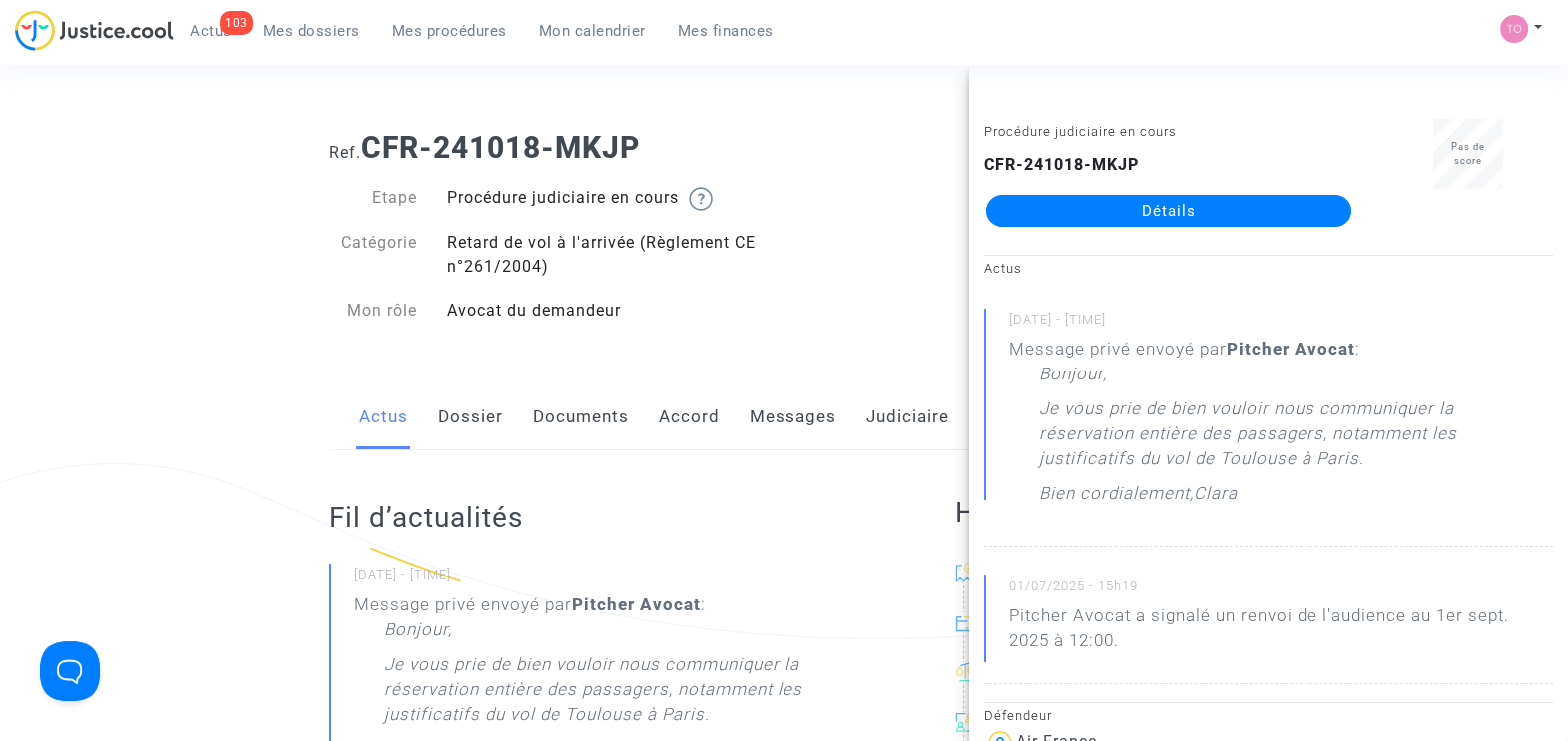 click on "Judiciaire" 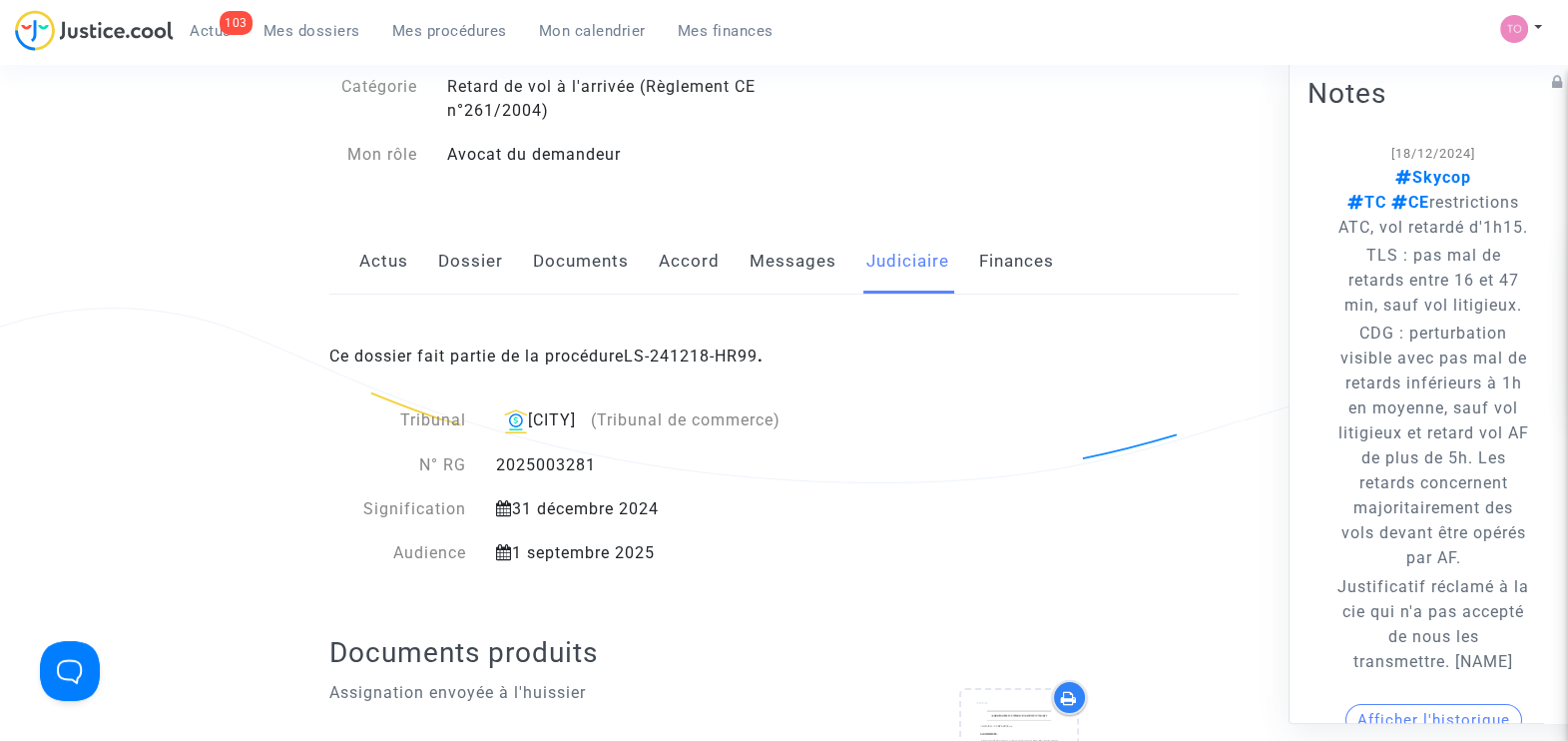 scroll, scrollTop: 186, scrollLeft: 0, axis: vertical 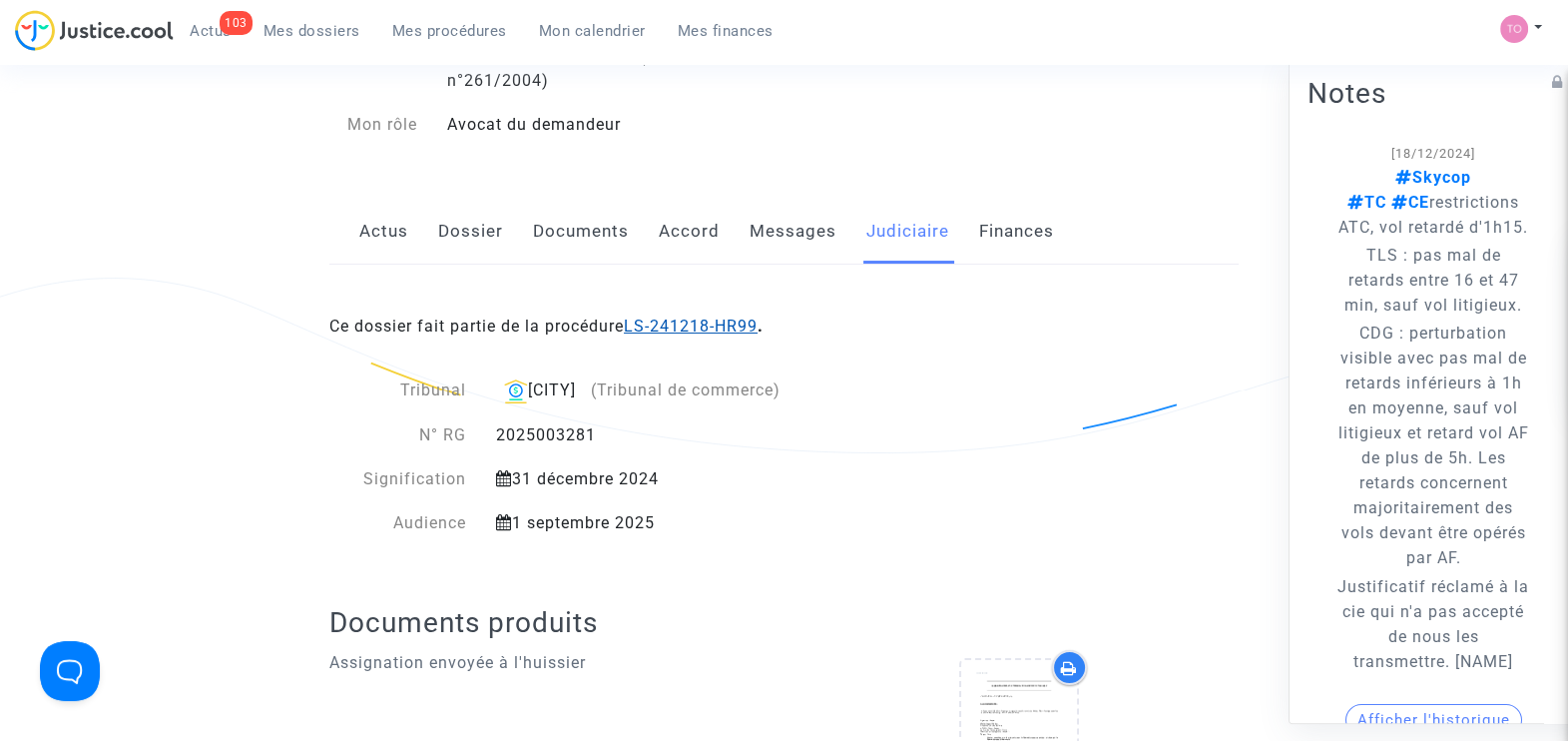 click on "LS-241218-HR99" 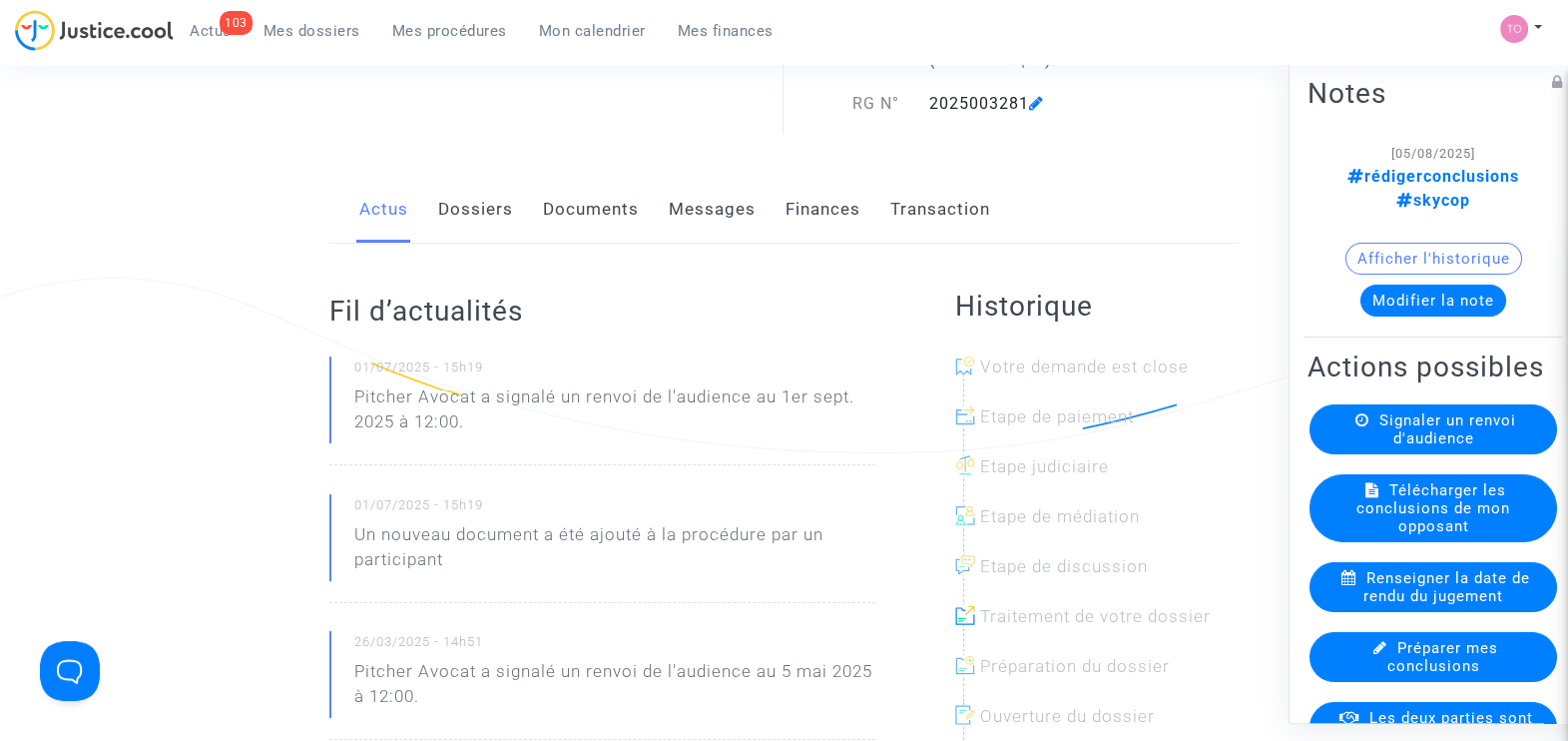scroll, scrollTop: 0, scrollLeft: 0, axis: both 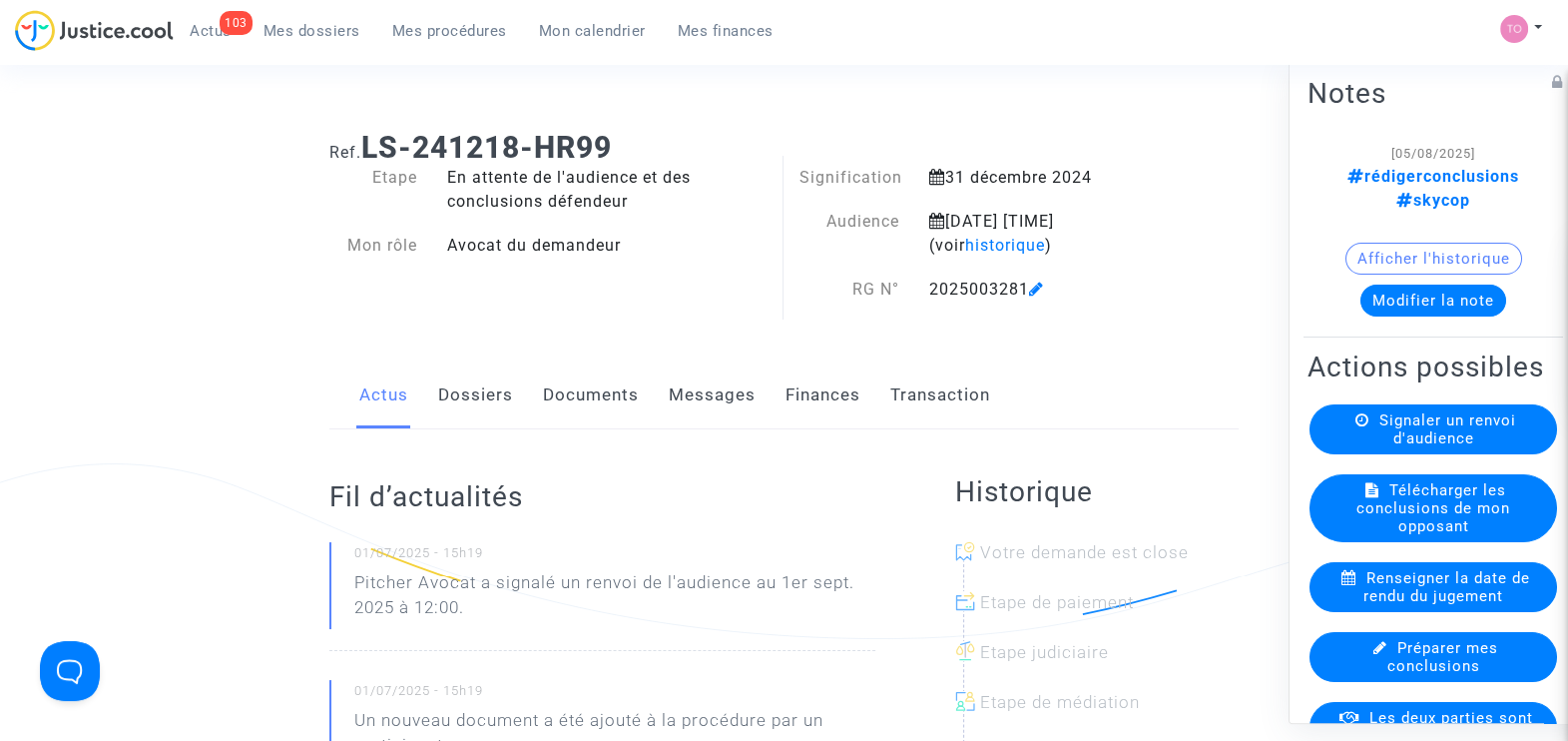 click on "Documents" 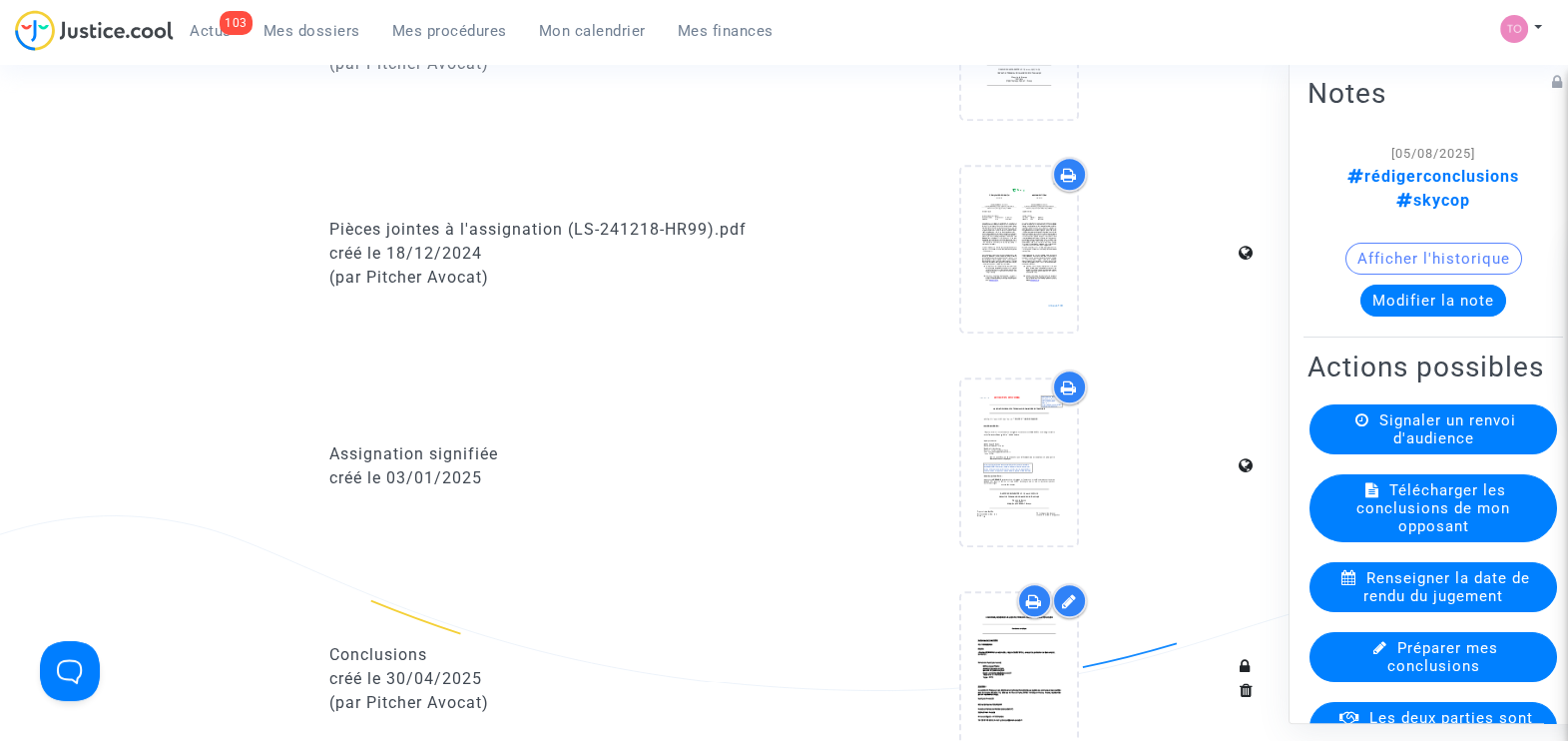 scroll, scrollTop: 1702, scrollLeft: 0, axis: vertical 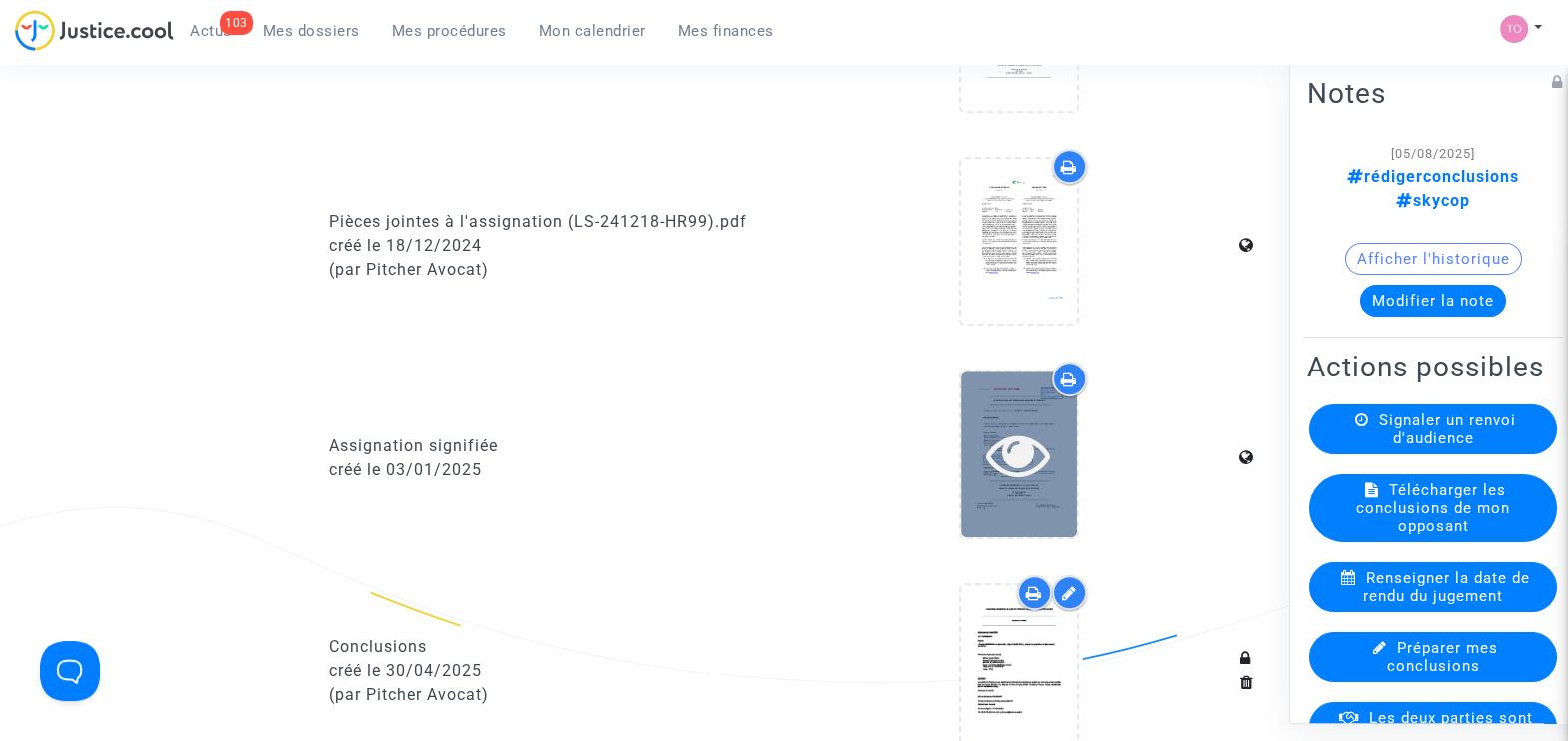 click at bounding box center [1018, 454] 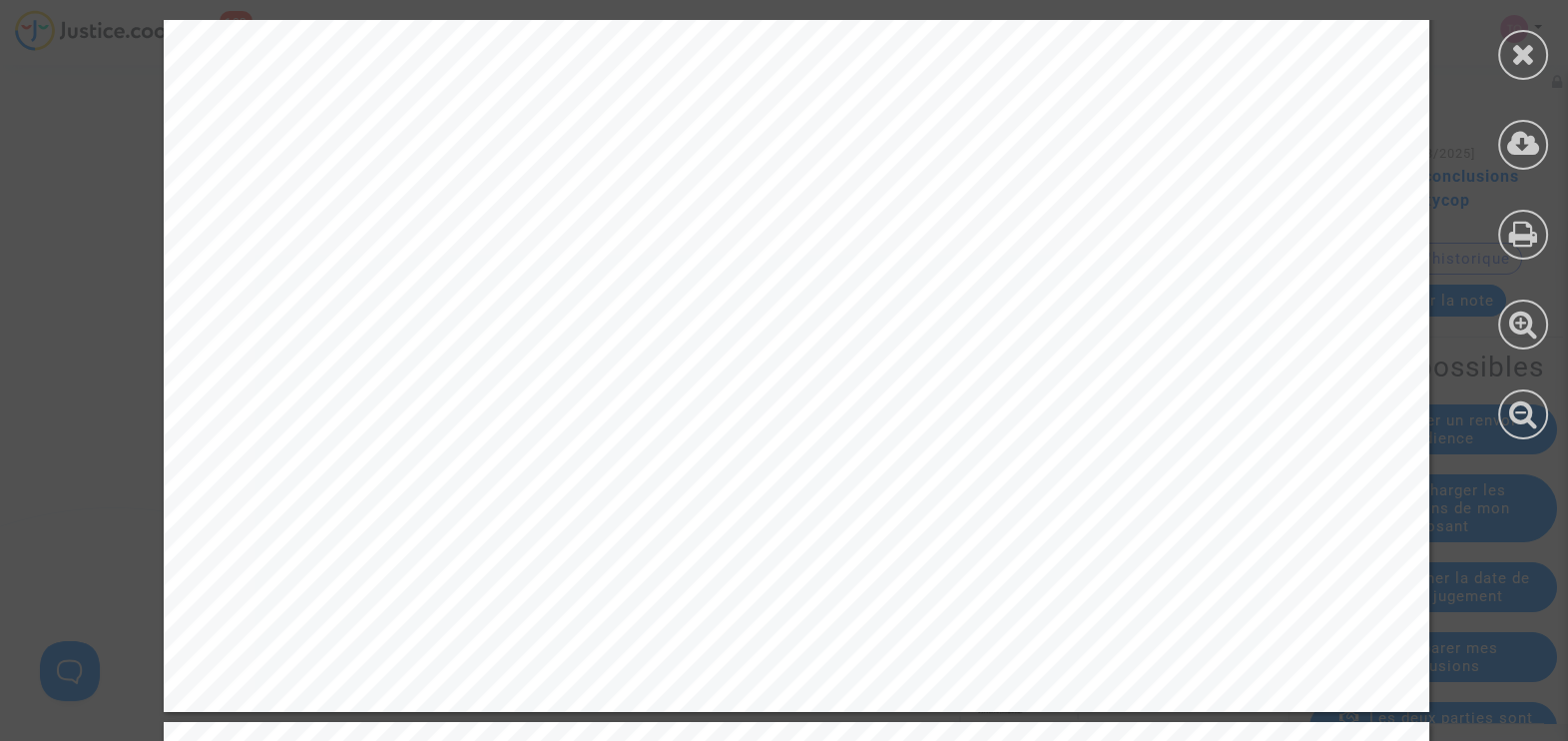 scroll, scrollTop: 2852, scrollLeft: 0, axis: vertical 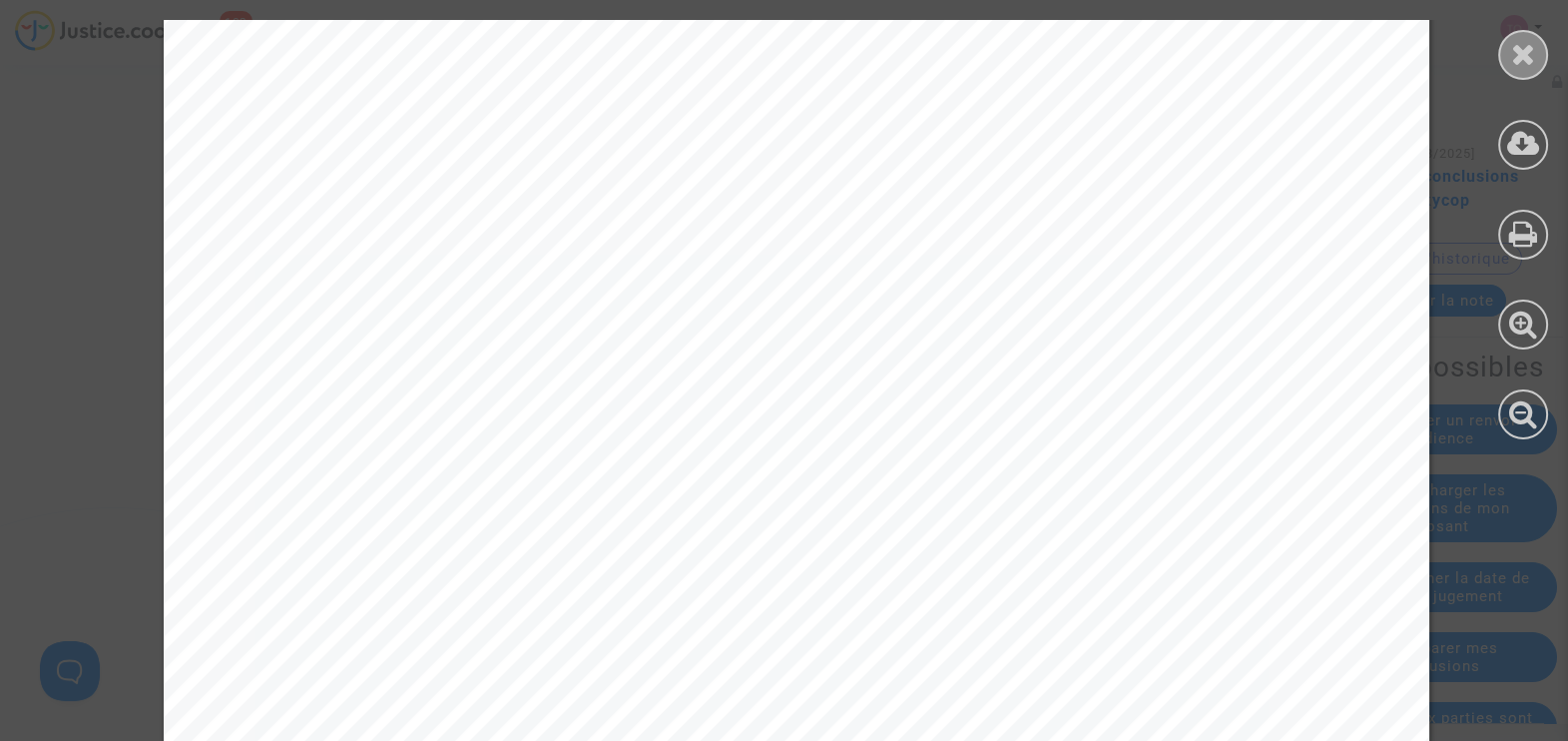 click at bounding box center (1523, 54) 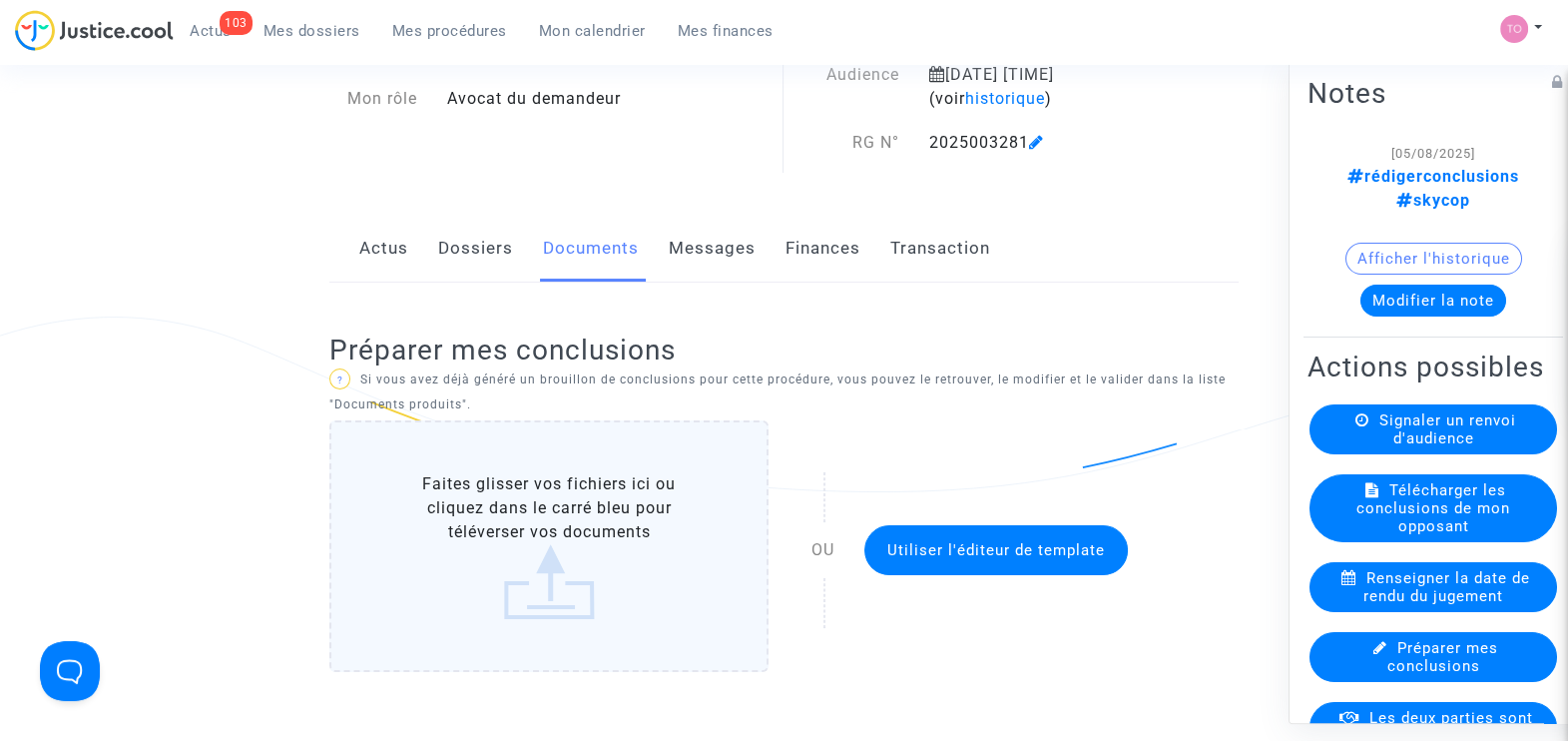 scroll, scrollTop: 0, scrollLeft: 0, axis: both 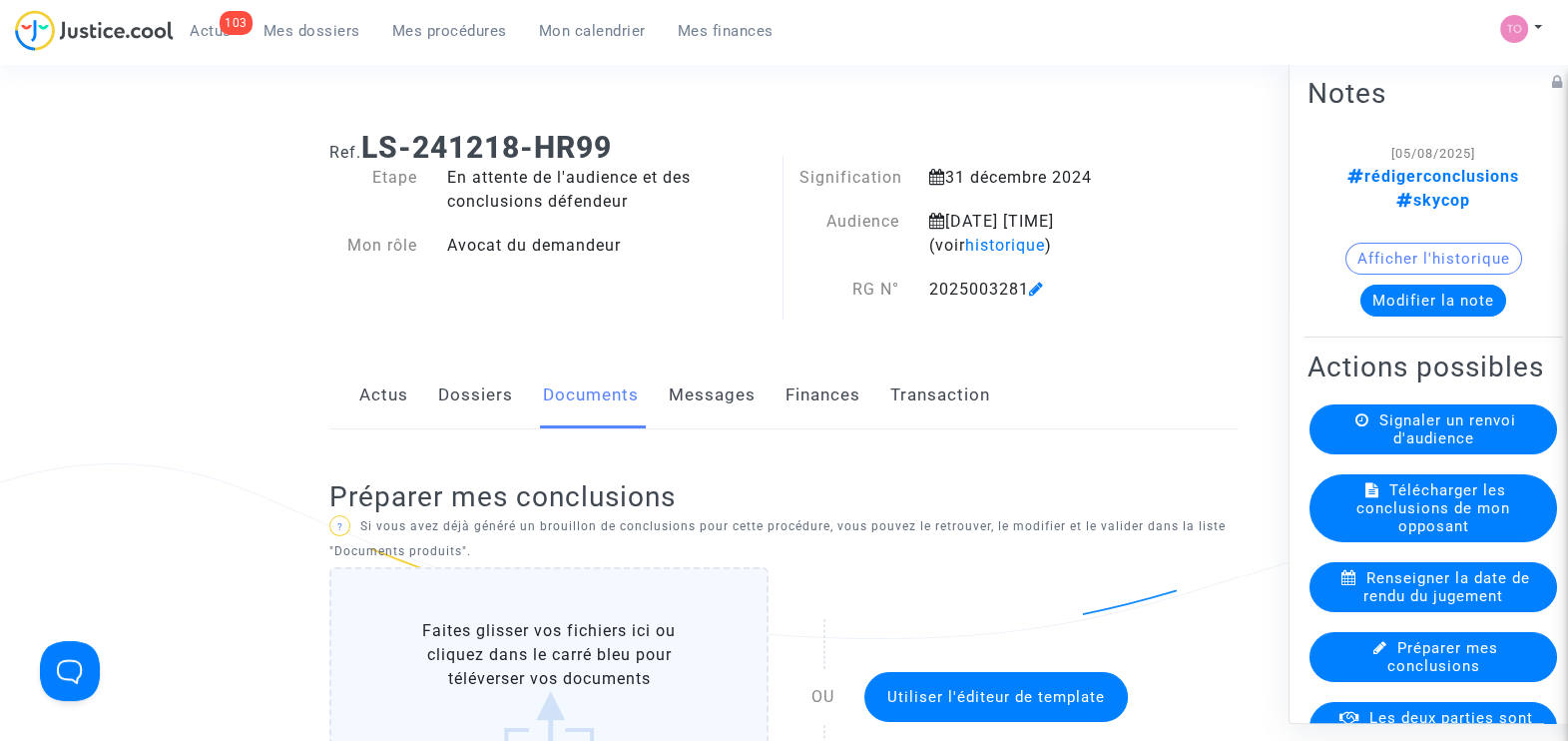 click on "Finances" 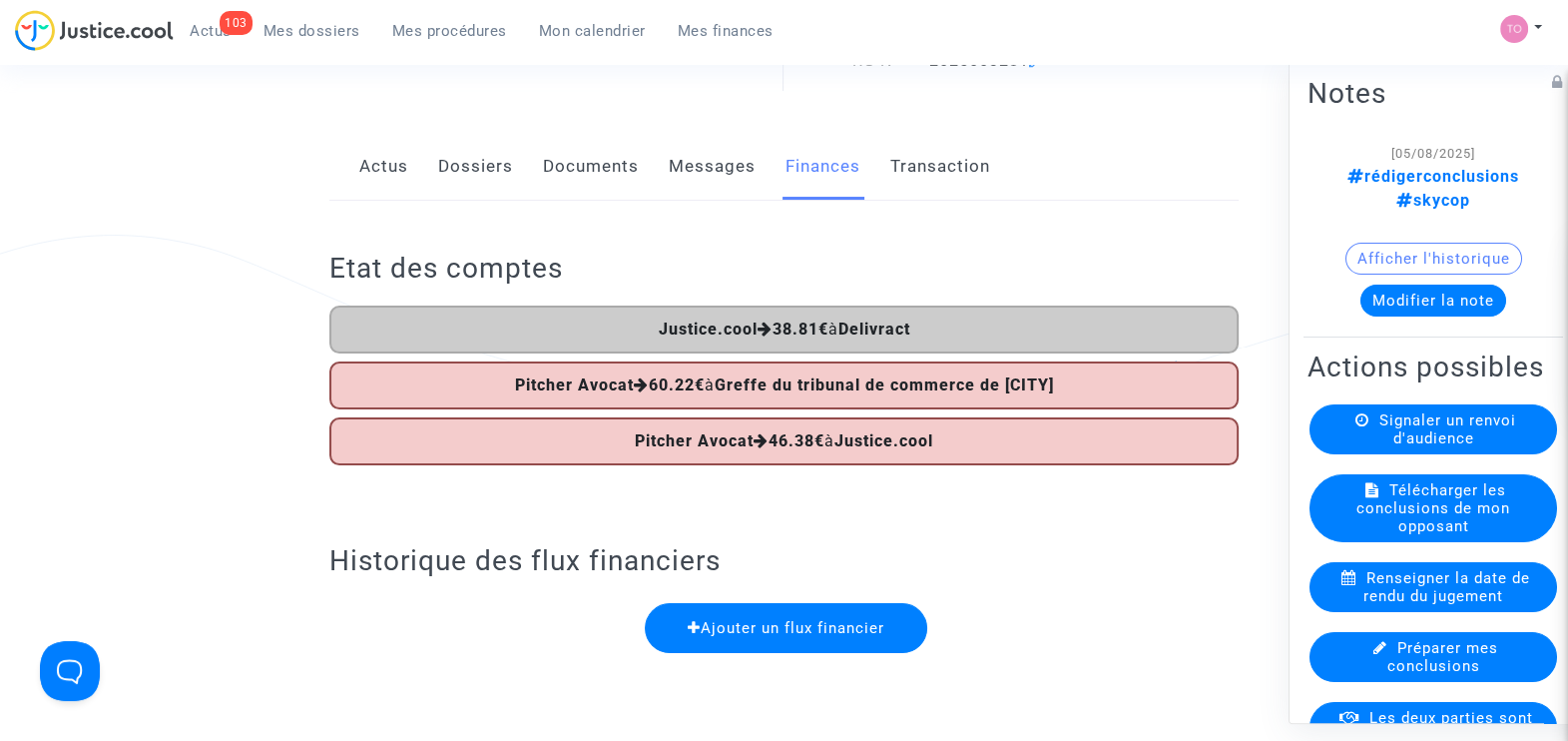 scroll, scrollTop: 229, scrollLeft: 0, axis: vertical 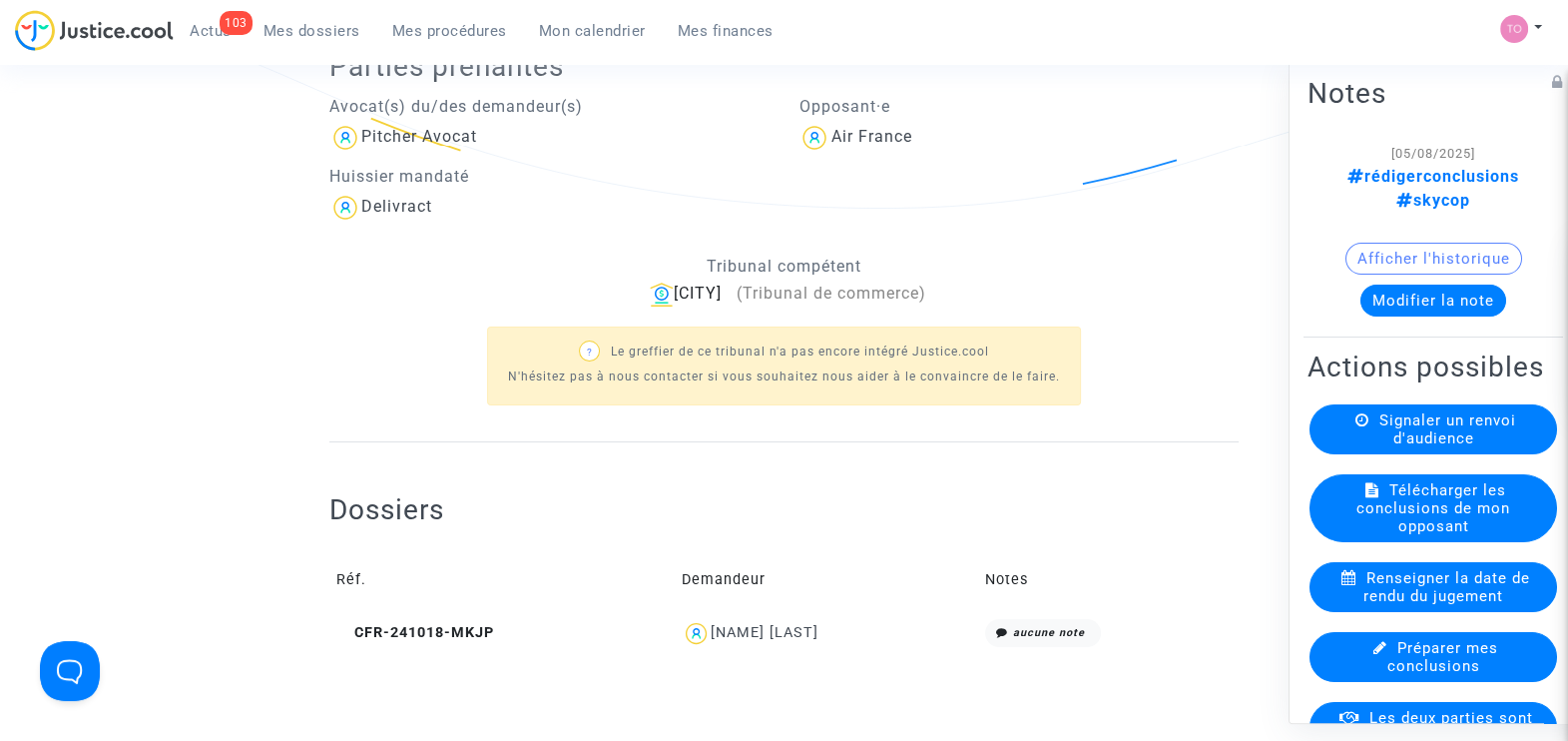 click on "Nicolas ROBINEAU" 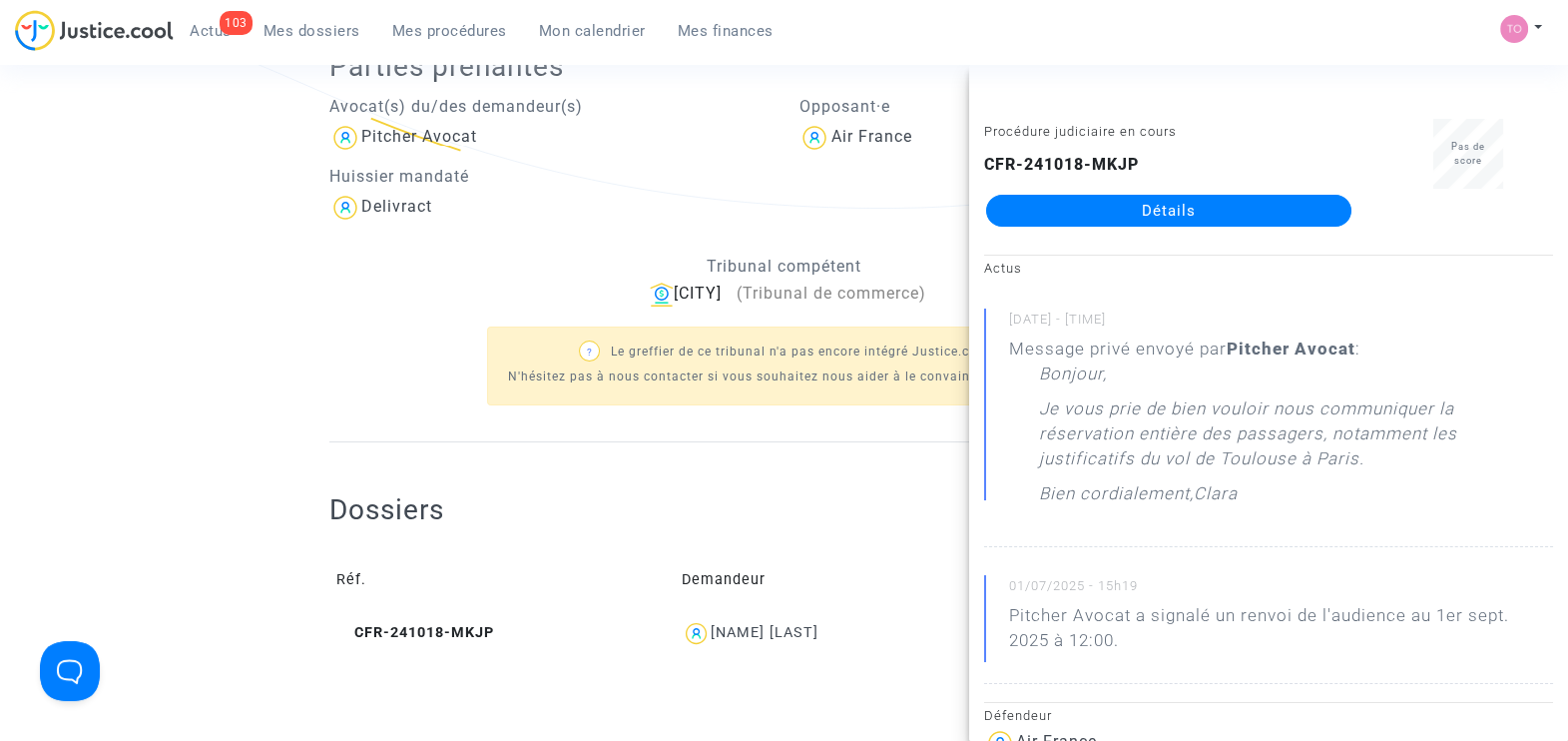 click on "Détails" 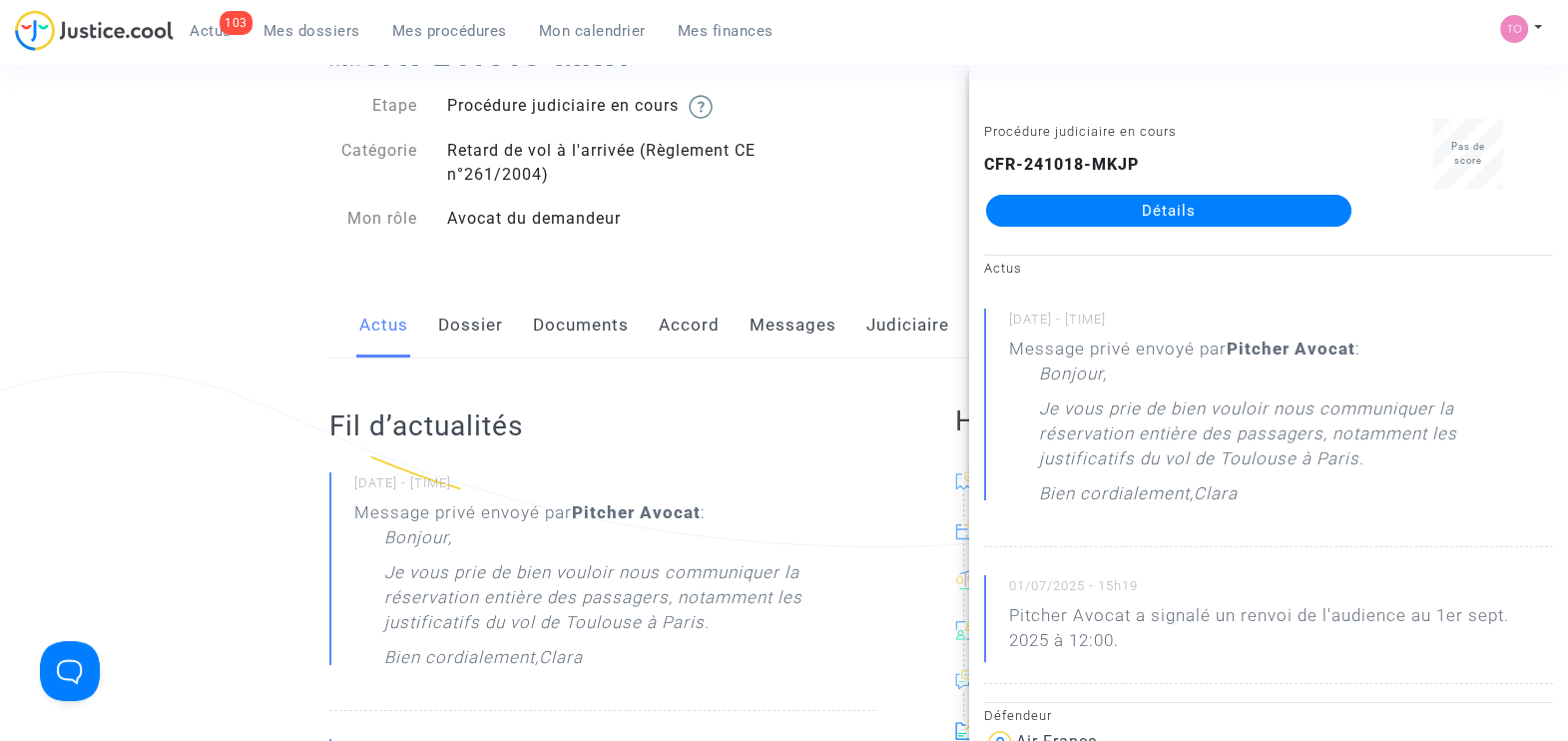 scroll, scrollTop: 90, scrollLeft: 0, axis: vertical 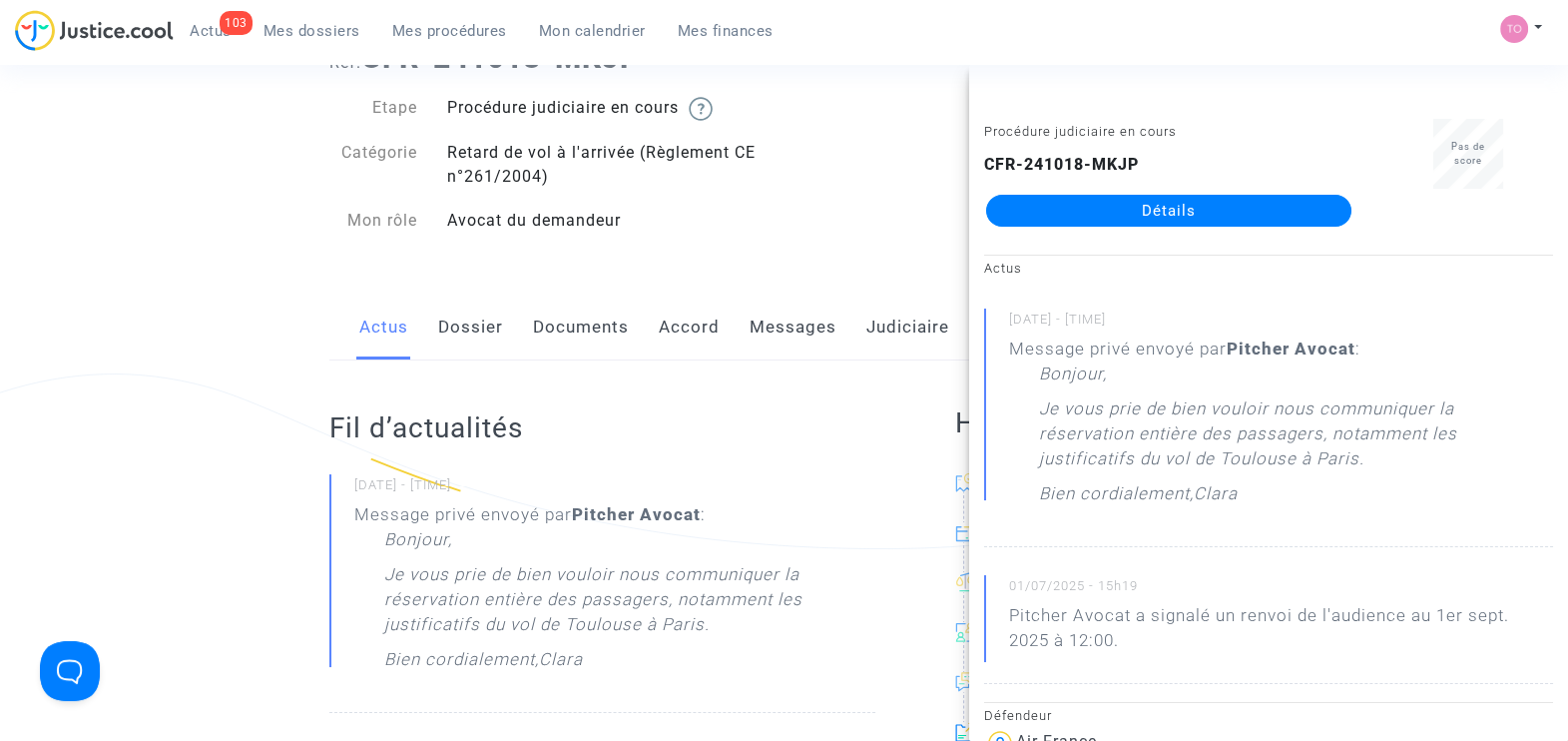 click on "Accord" 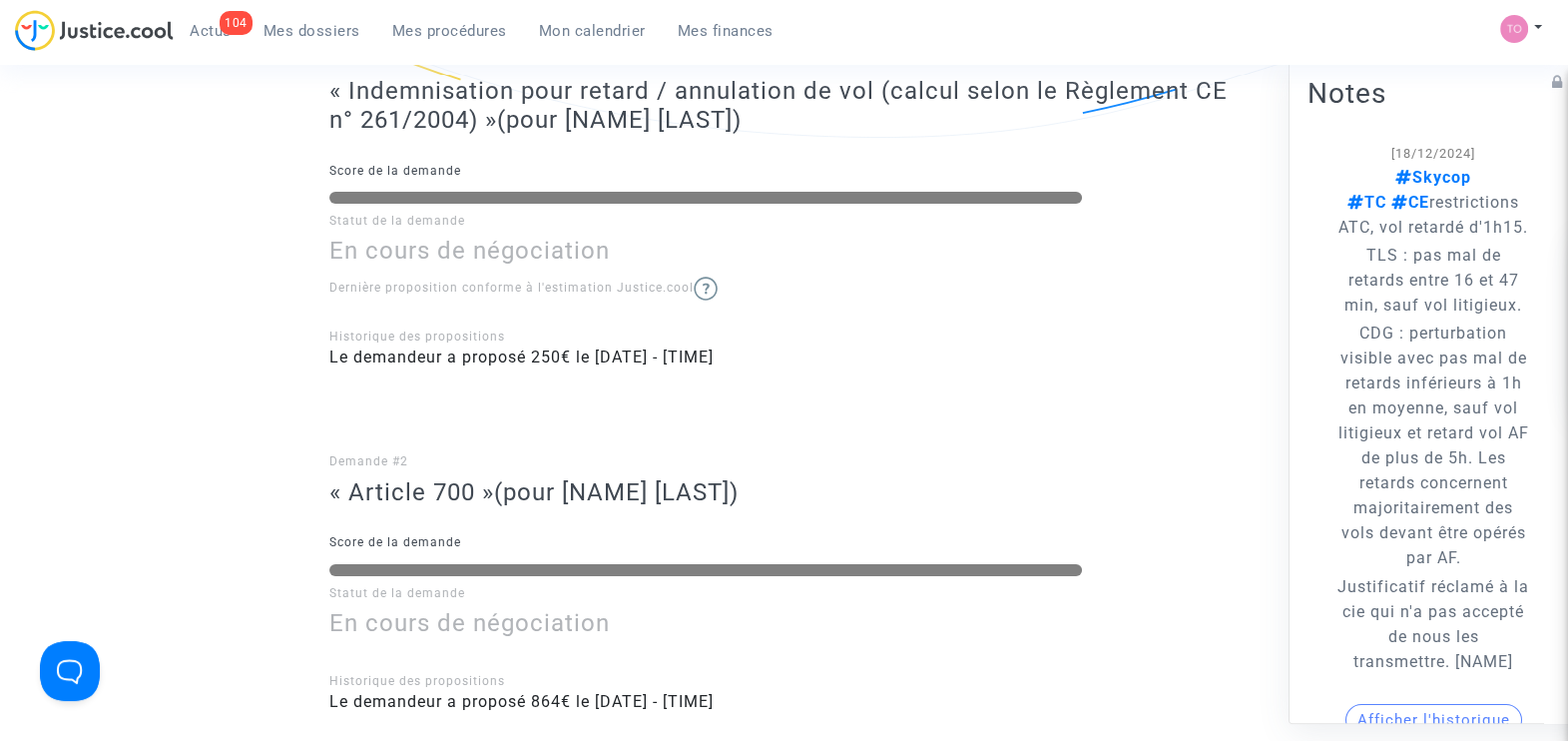 scroll, scrollTop: 500, scrollLeft: 0, axis: vertical 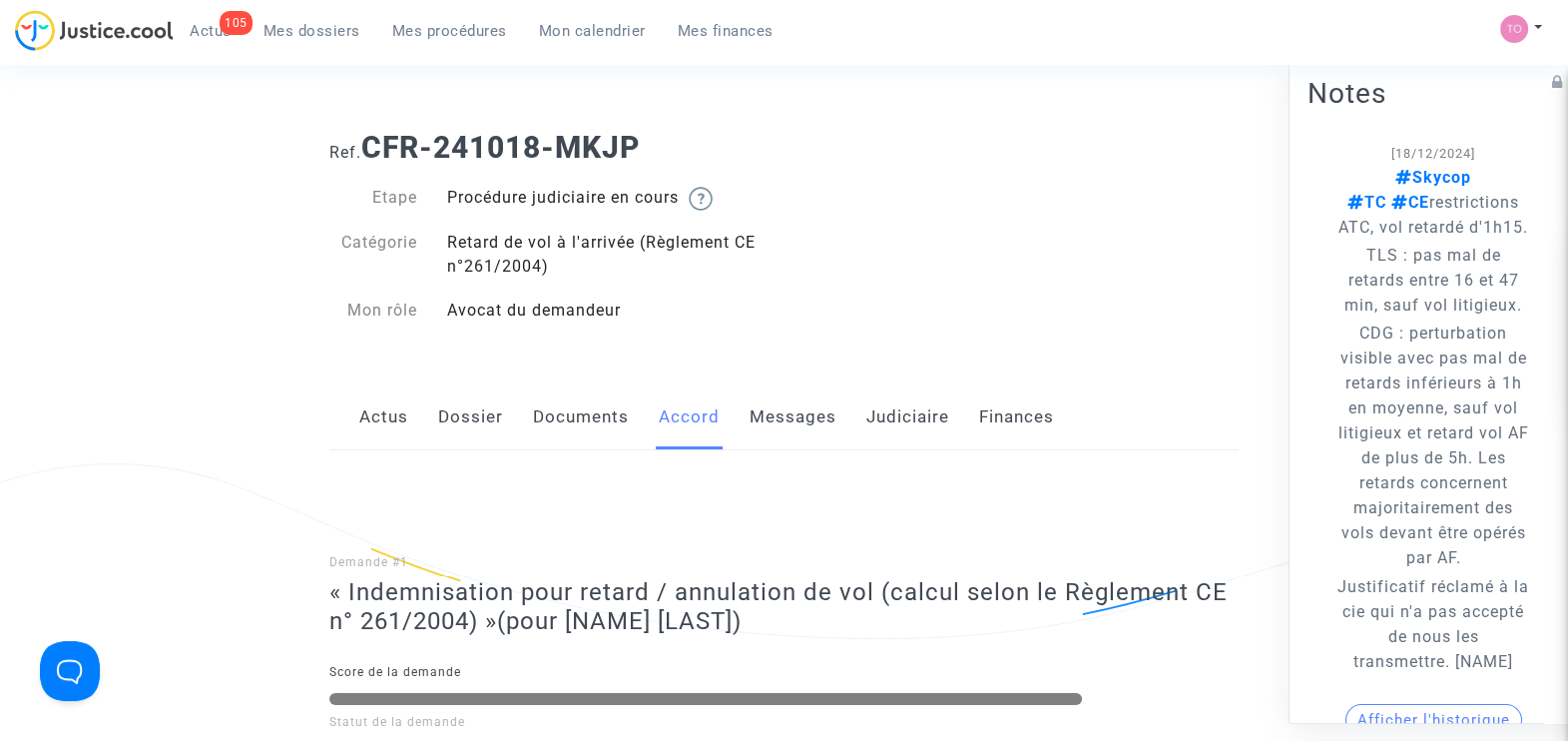 click on "Mon calendrier" at bounding box center [592, 31] 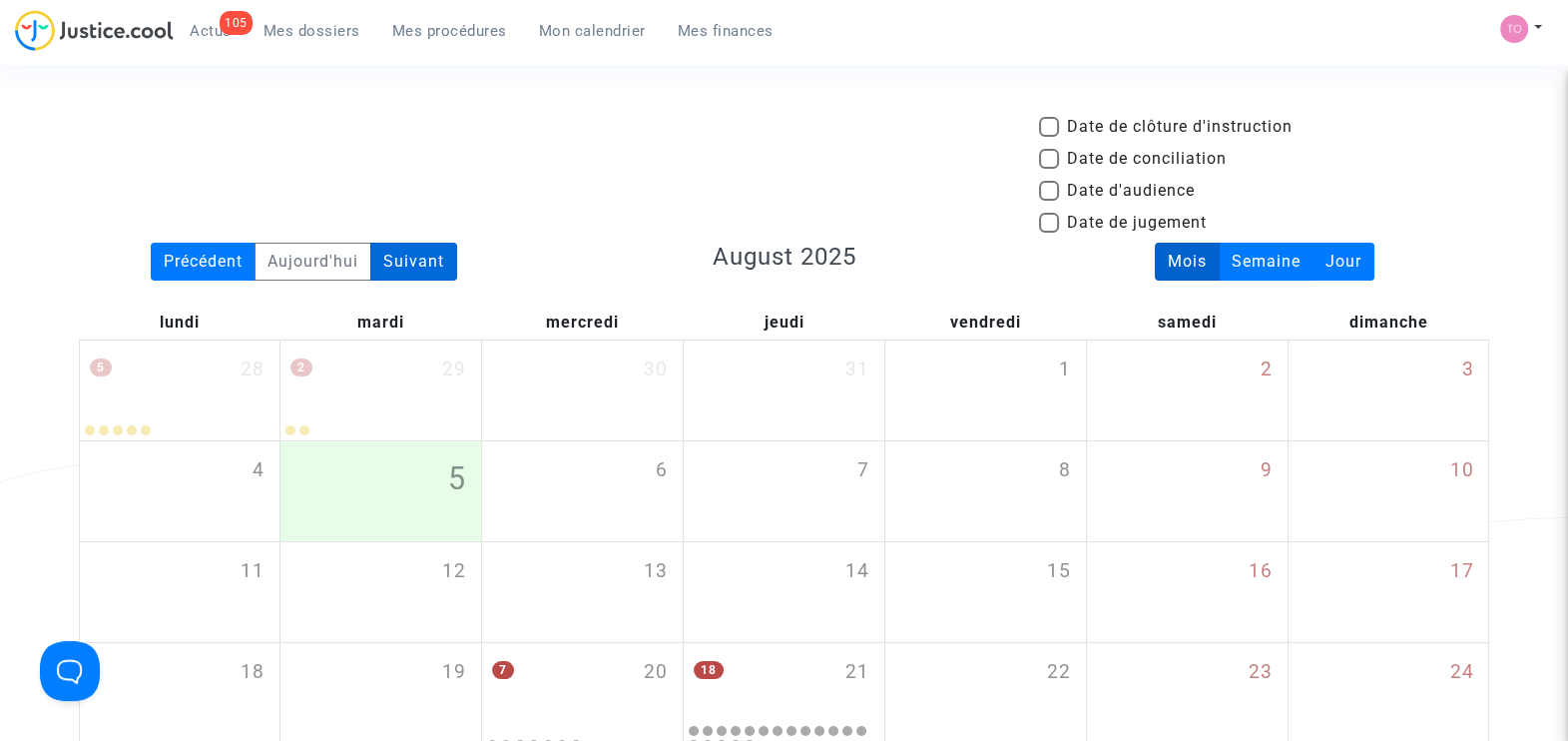 click on "Suivant" 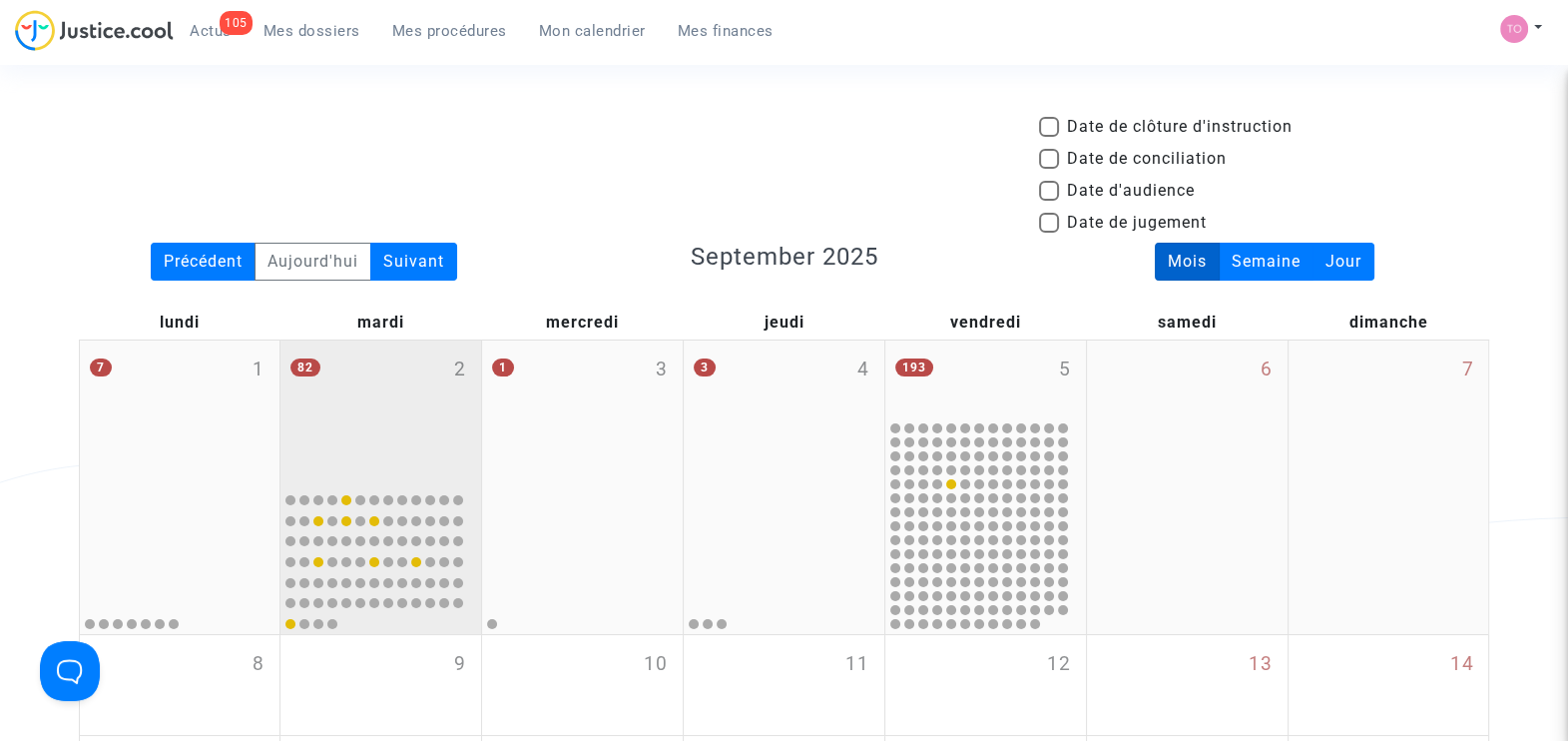 click on "82 2" 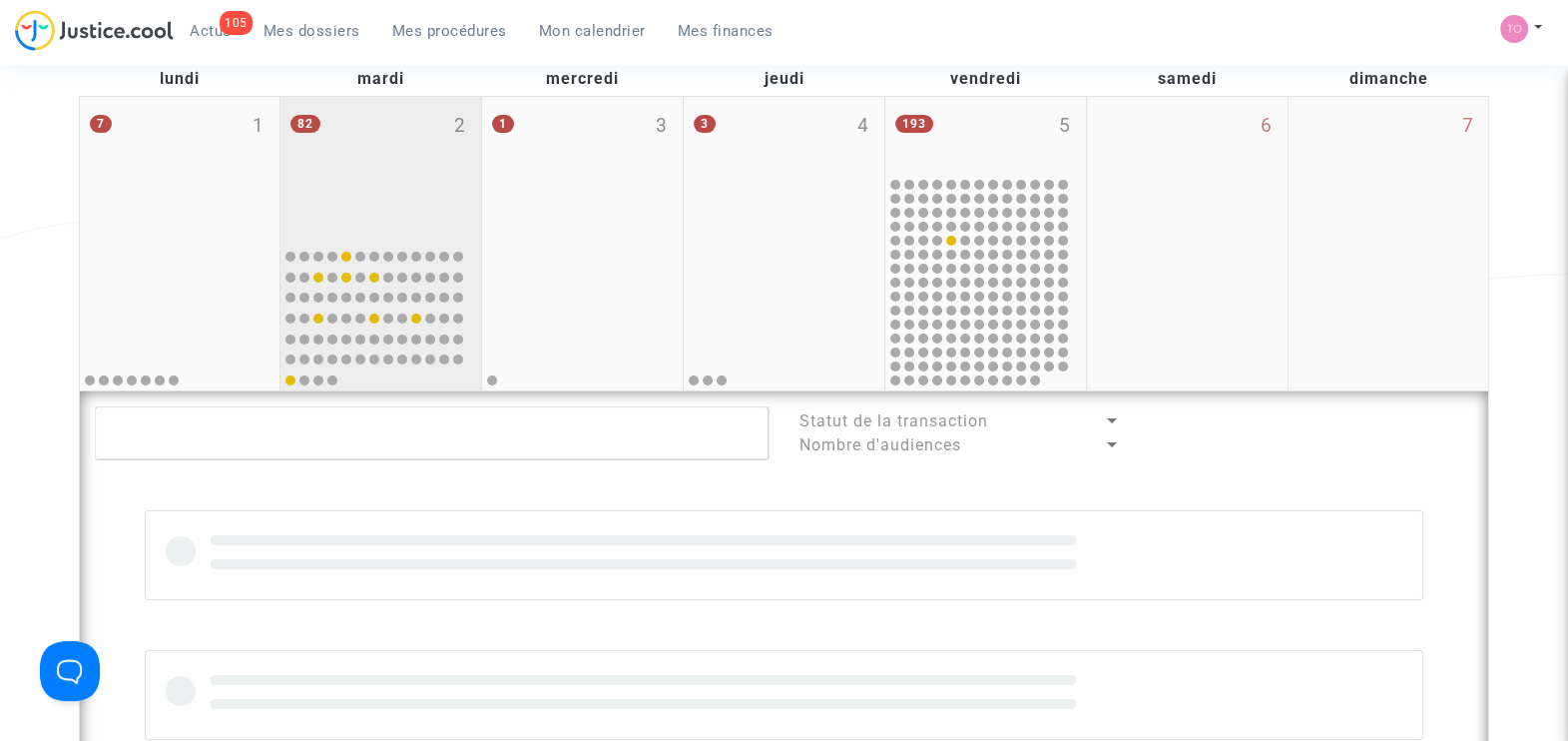 scroll, scrollTop: 249, scrollLeft: 0, axis: vertical 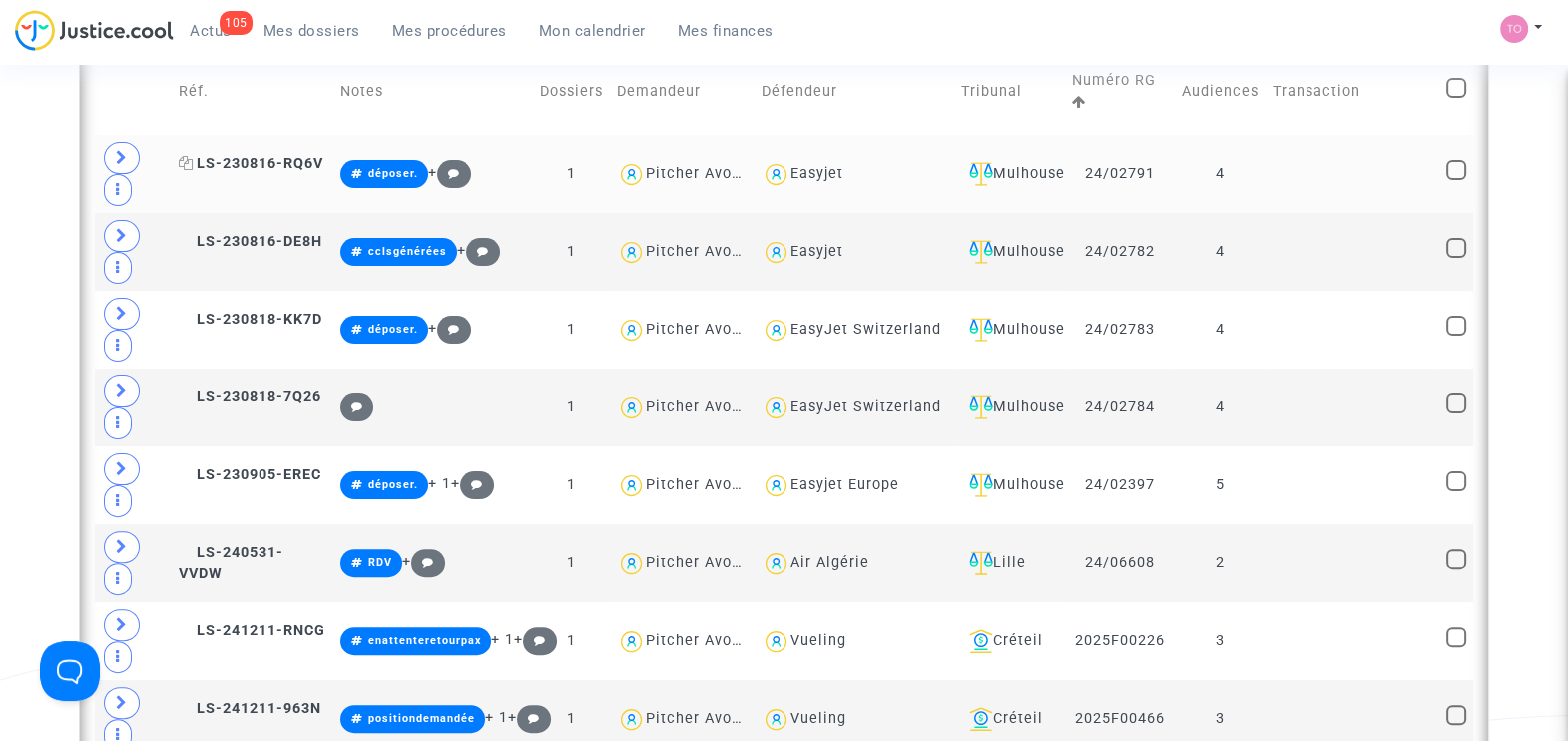 click on "LS-230816-RQ6V" 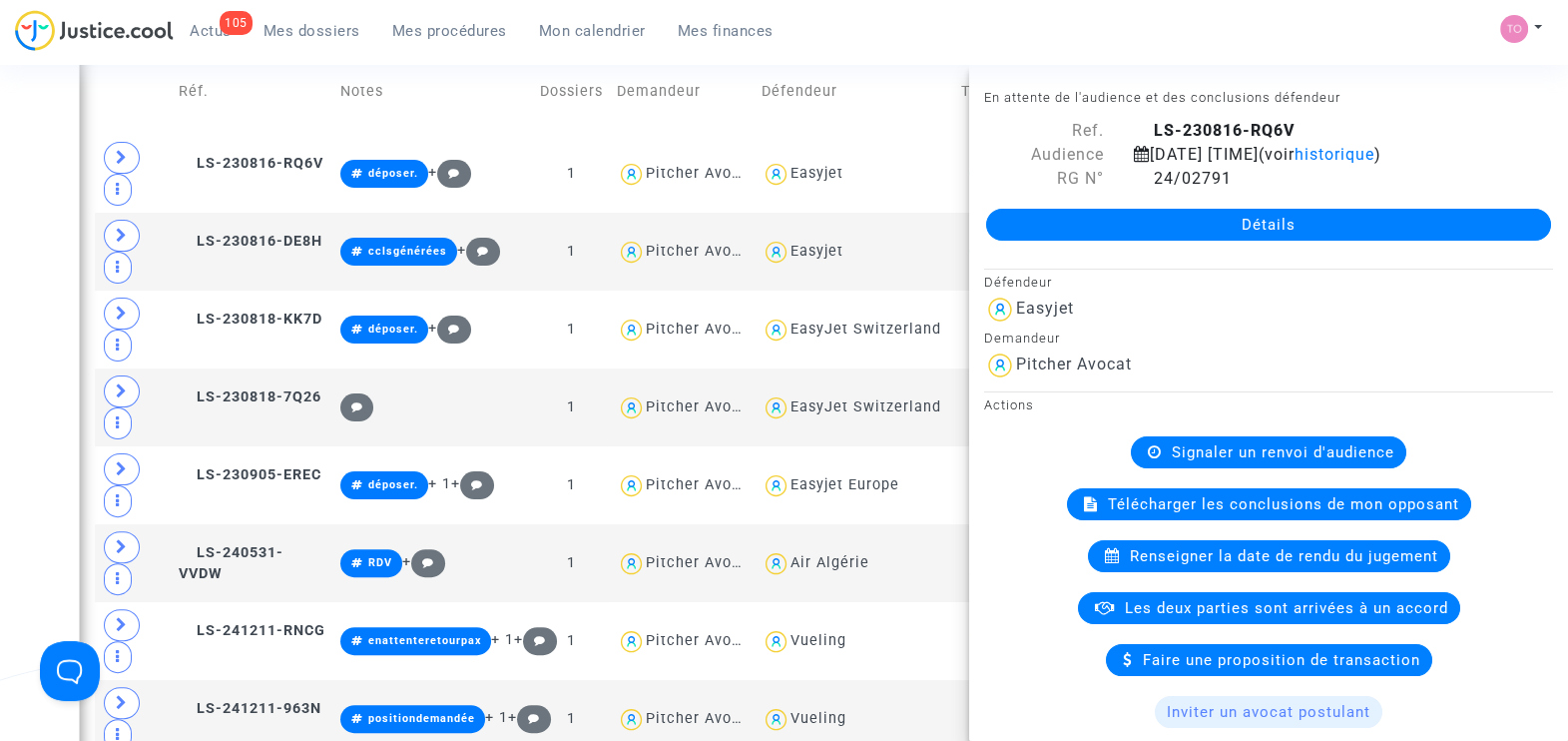 click on "Les deux parties sont arrivées à un accord" 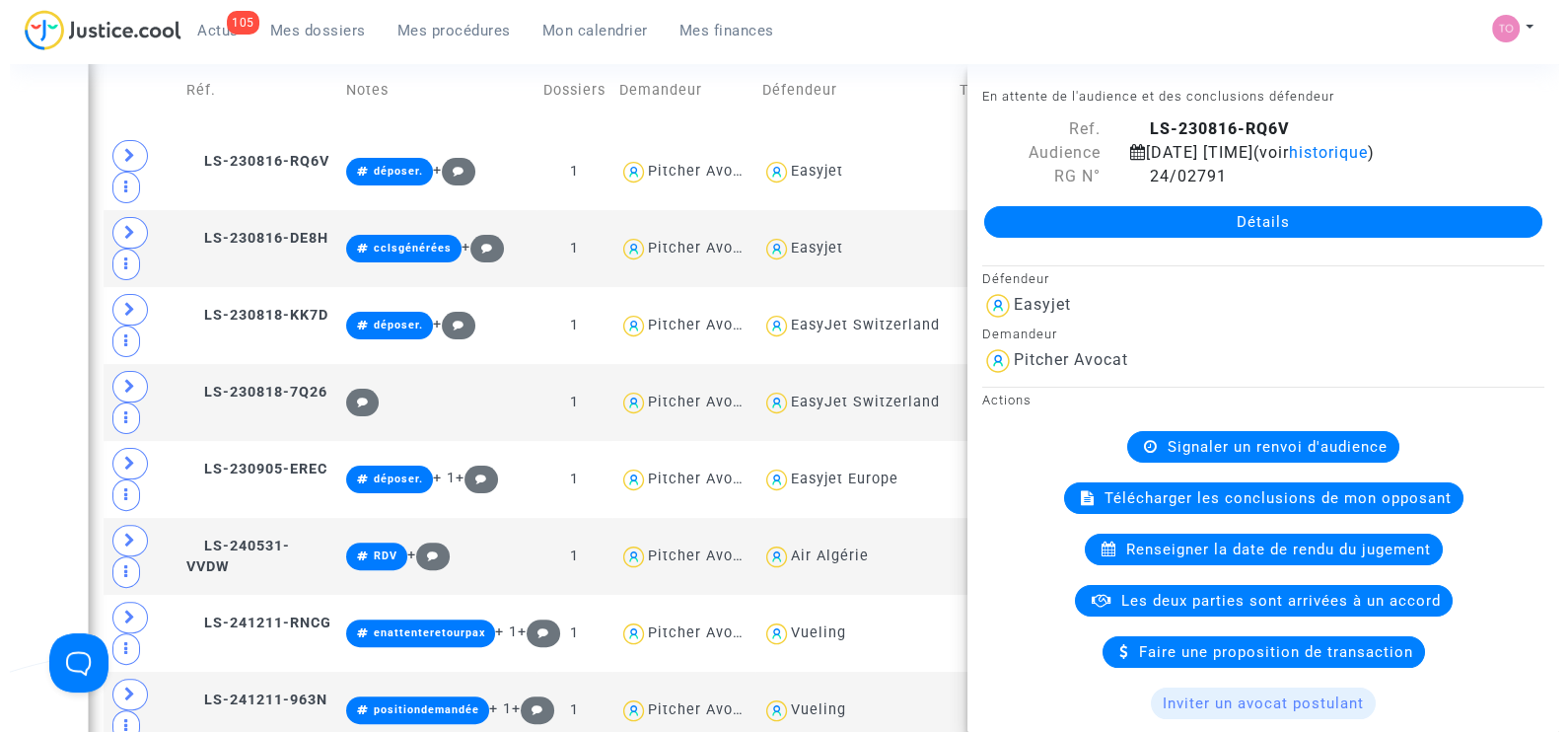 scroll, scrollTop: 0, scrollLeft: 0, axis: both 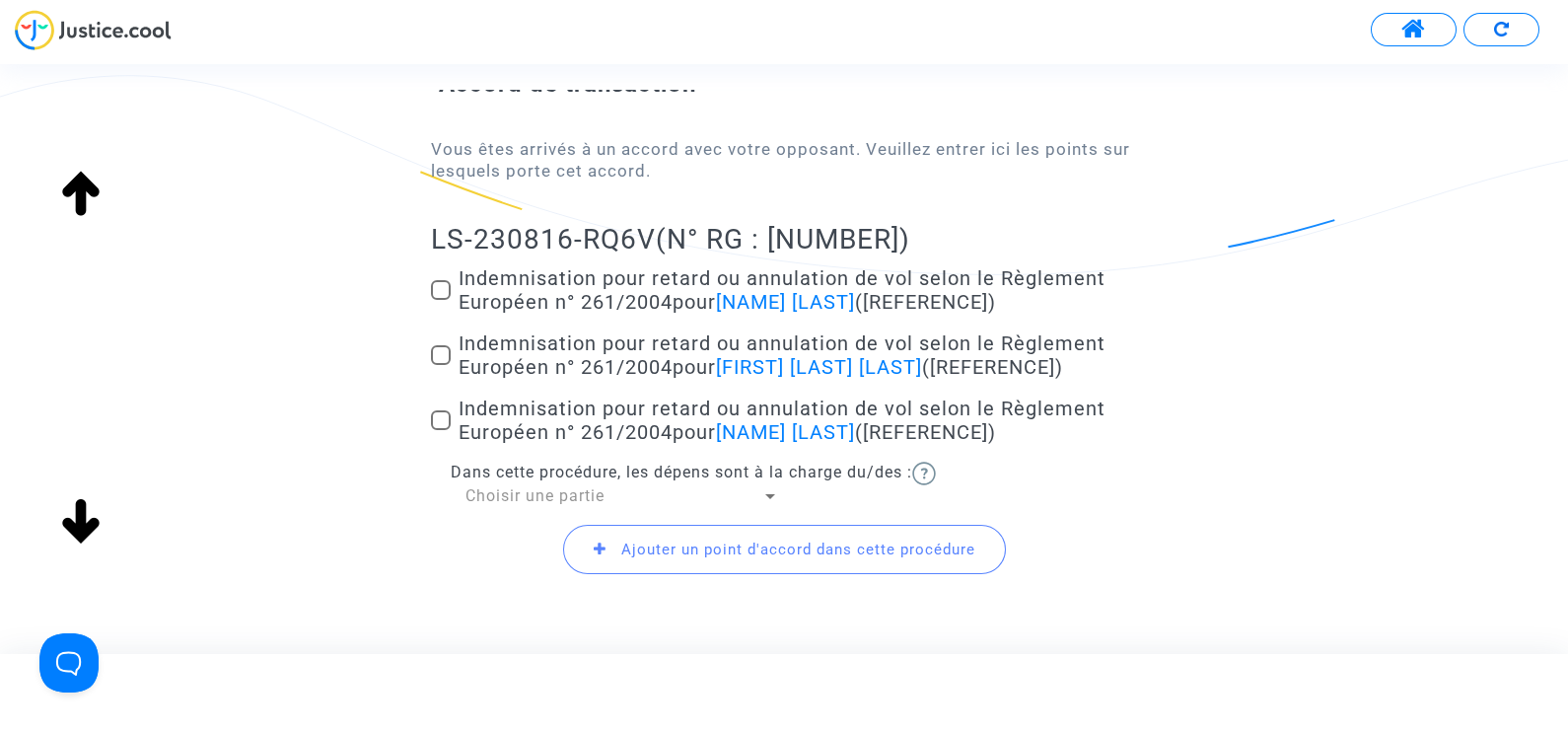 click on "Choisir une partie" at bounding box center [535, 495] 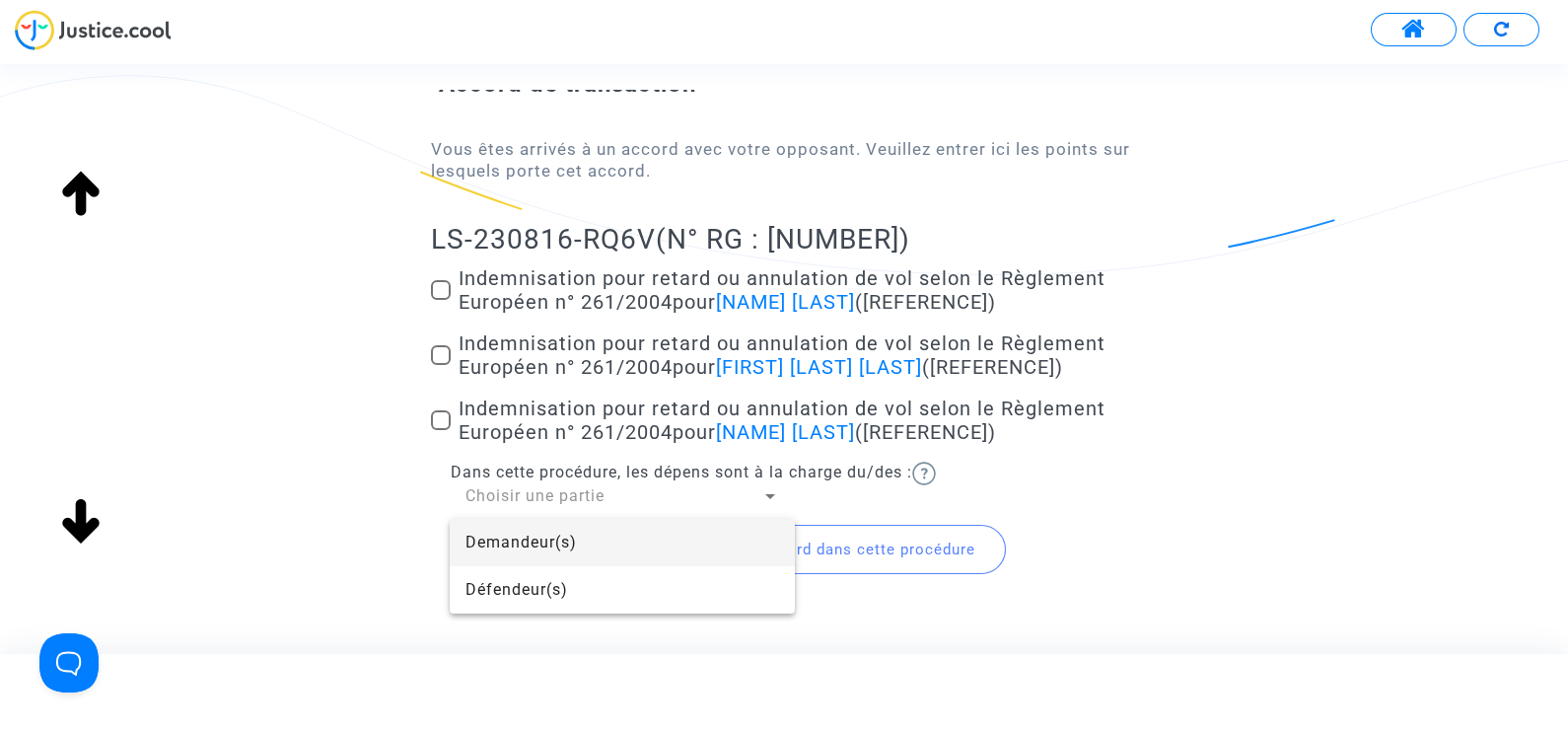 click at bounding box center (784, 366) 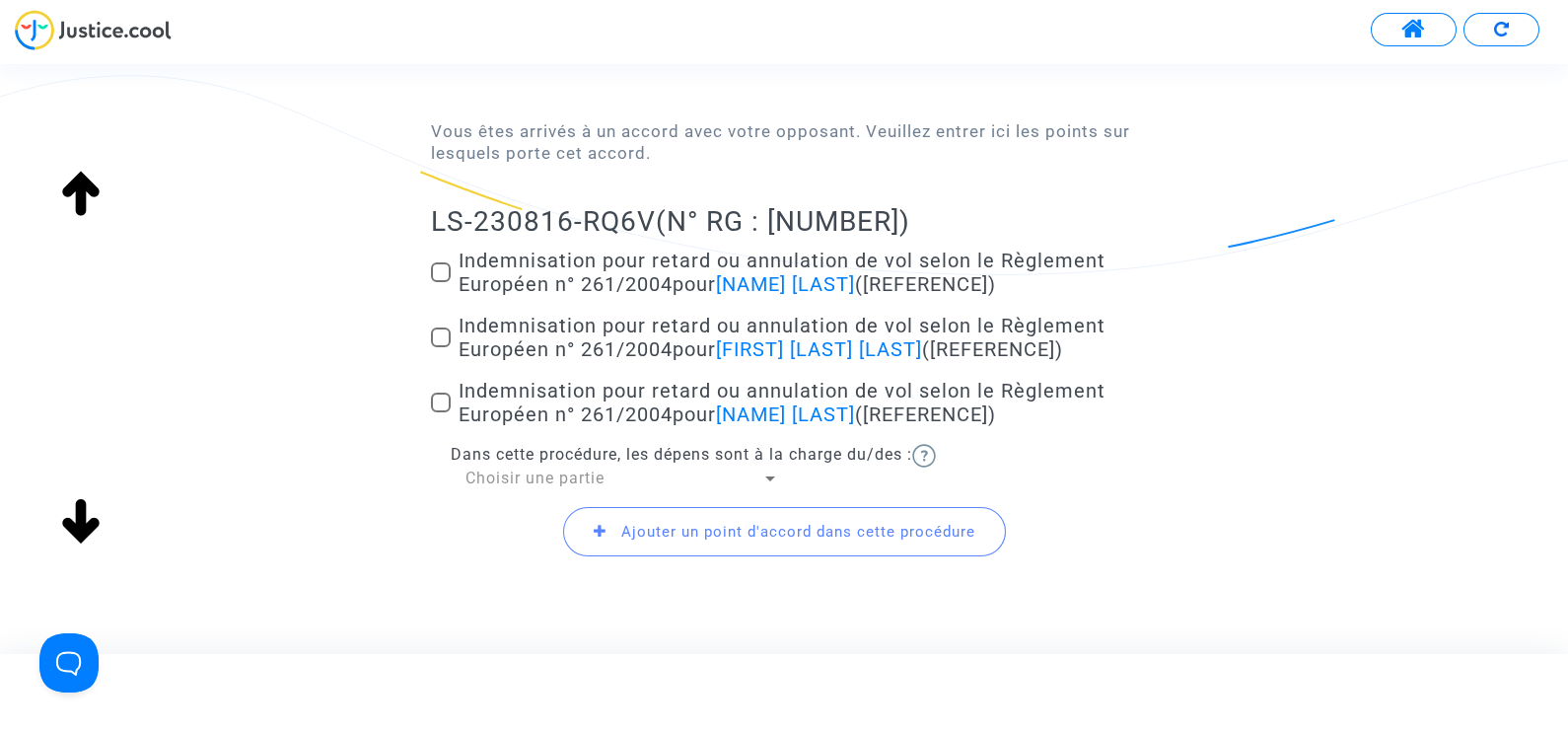 scroll, scrollTop: 196, scrollLeft: 0, axis: vertical 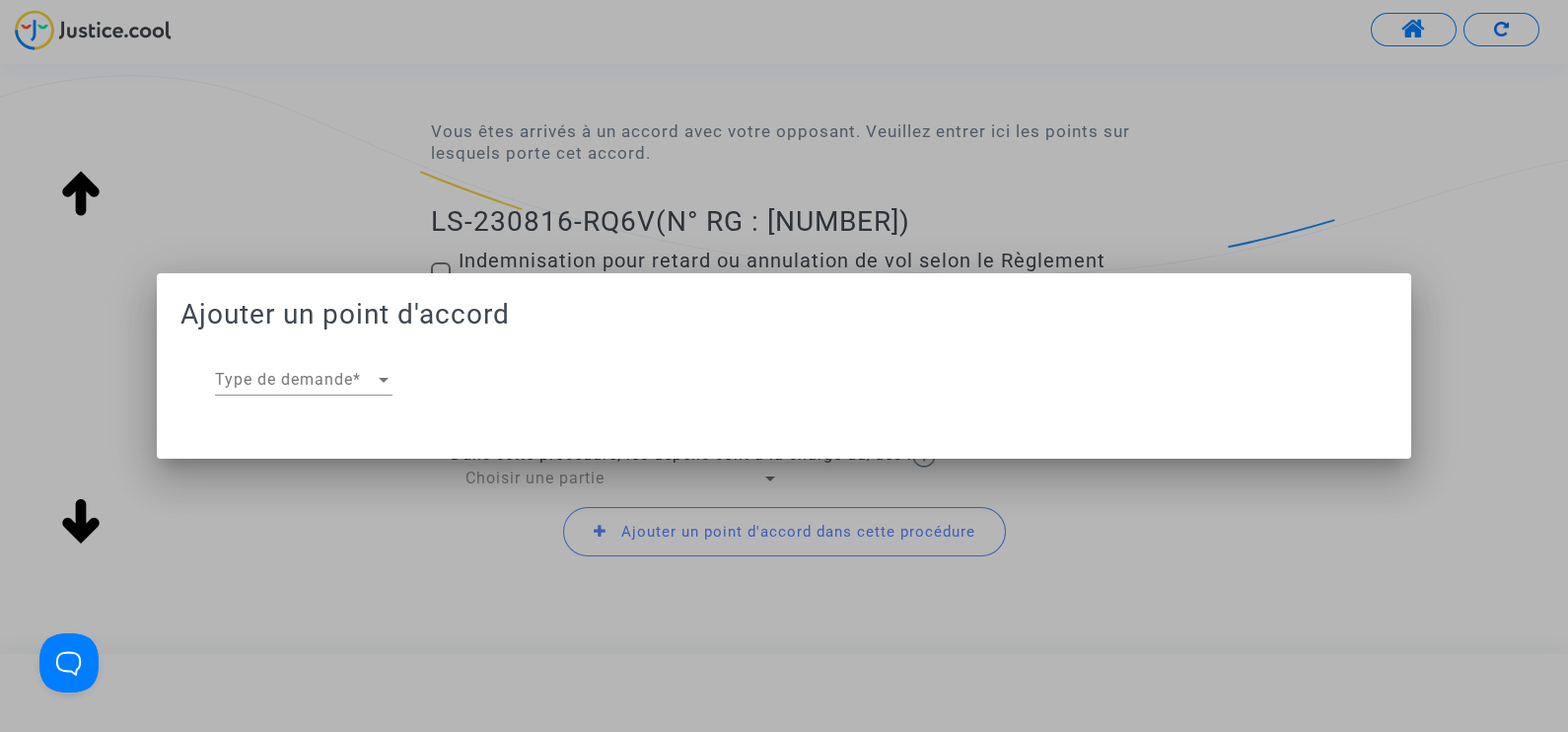 click on "Type de demande" at bounding box center [295, 380] 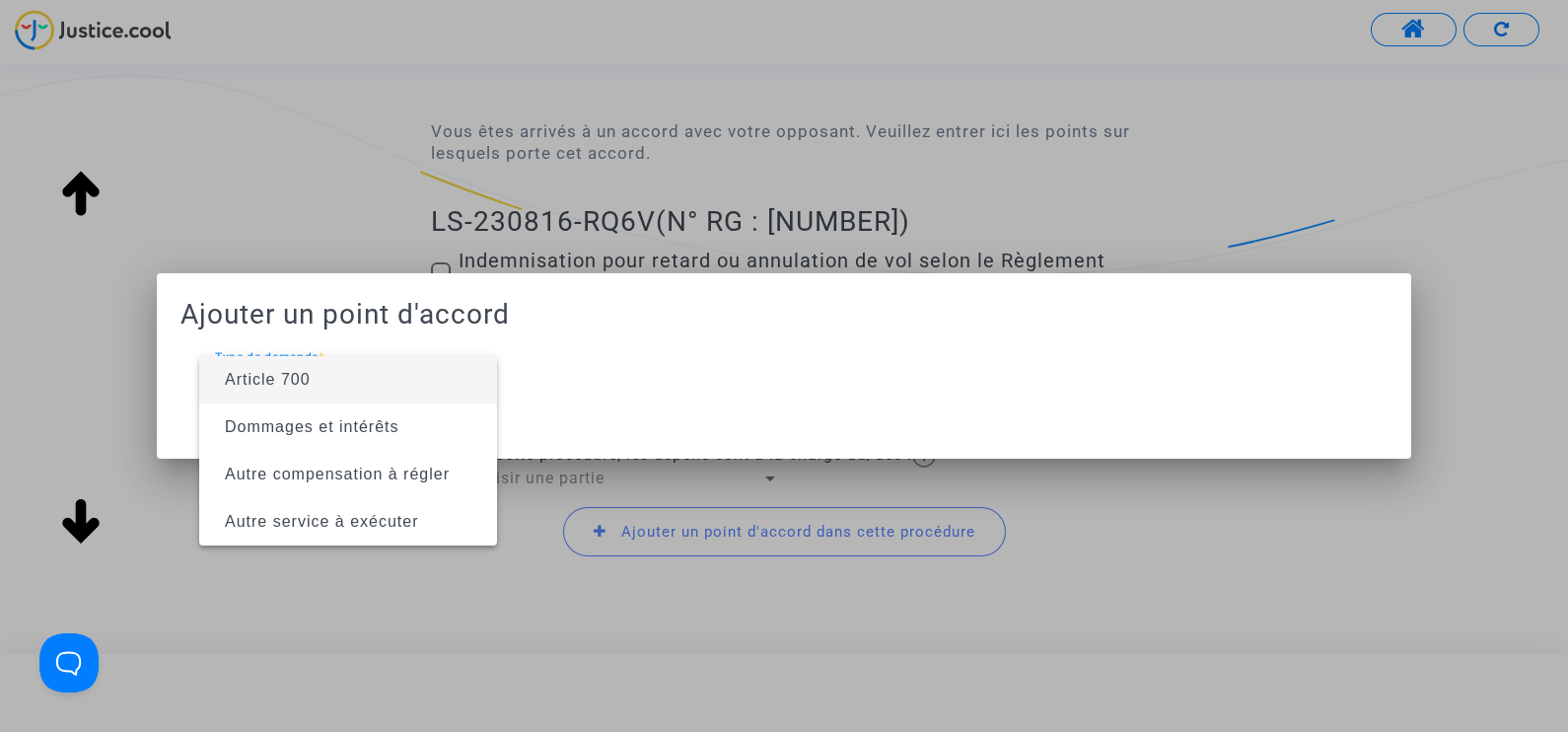 click at bounding box center (784, 366) 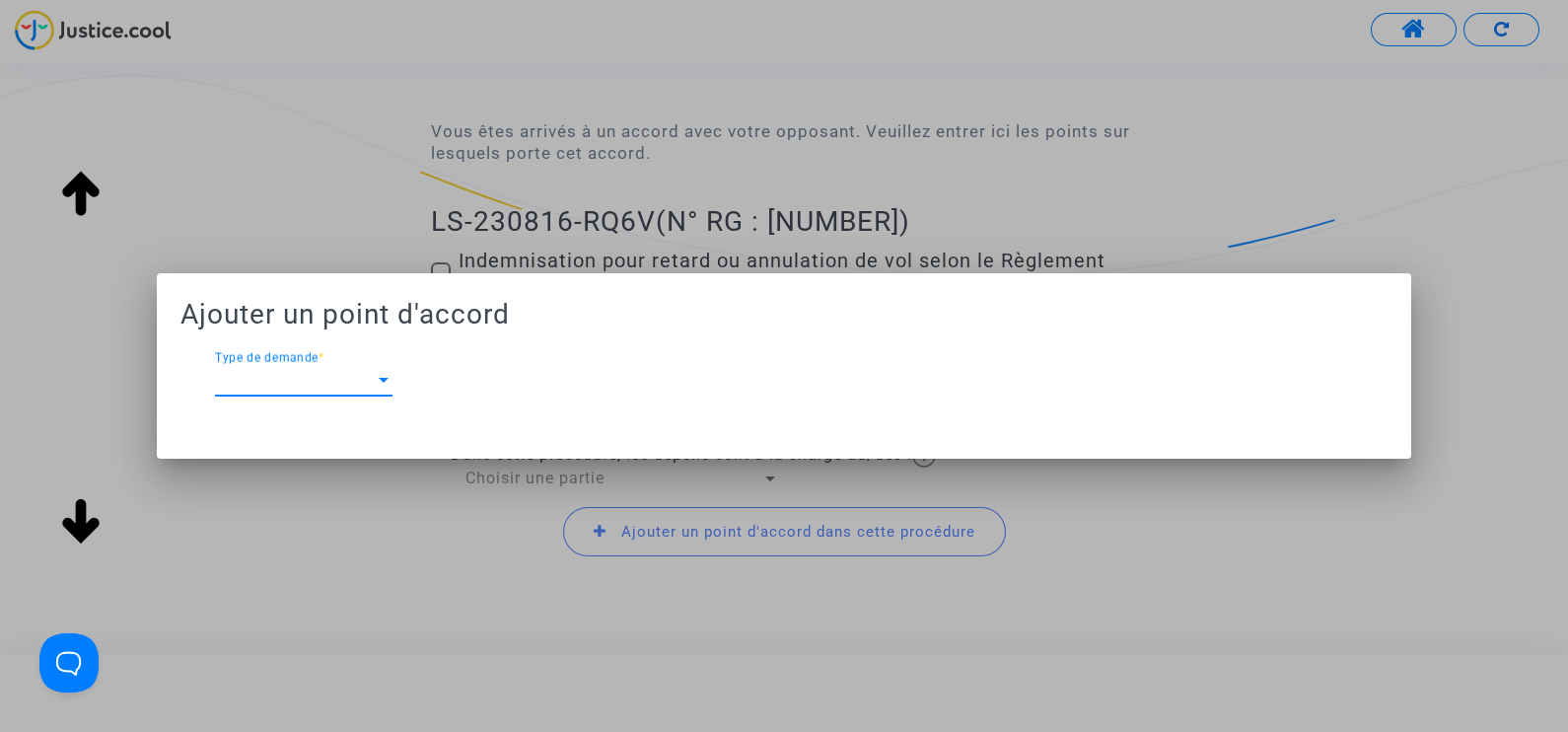 click on "Type de demande" at bounding box center (295, 380) 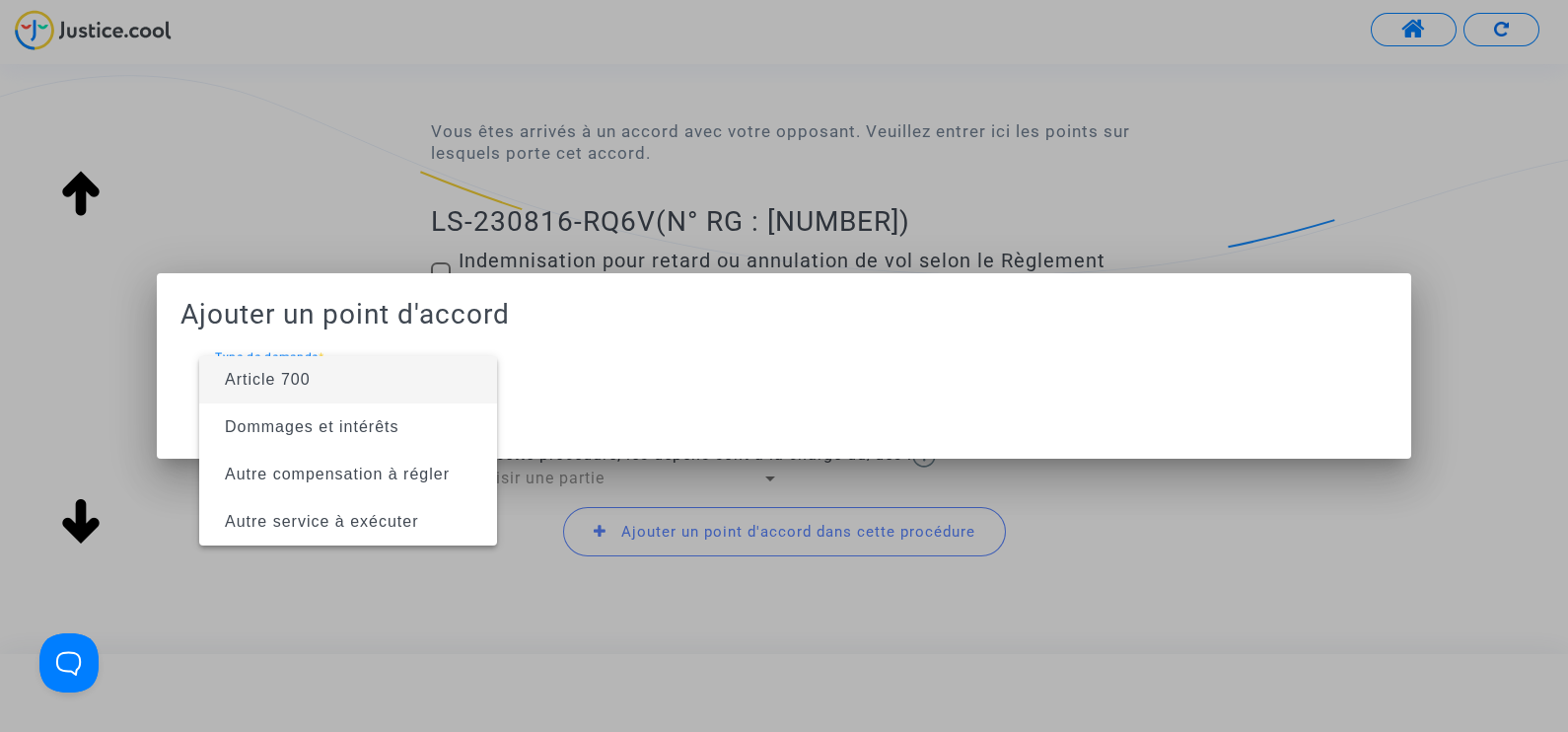 click at bounding box center [784, 366] 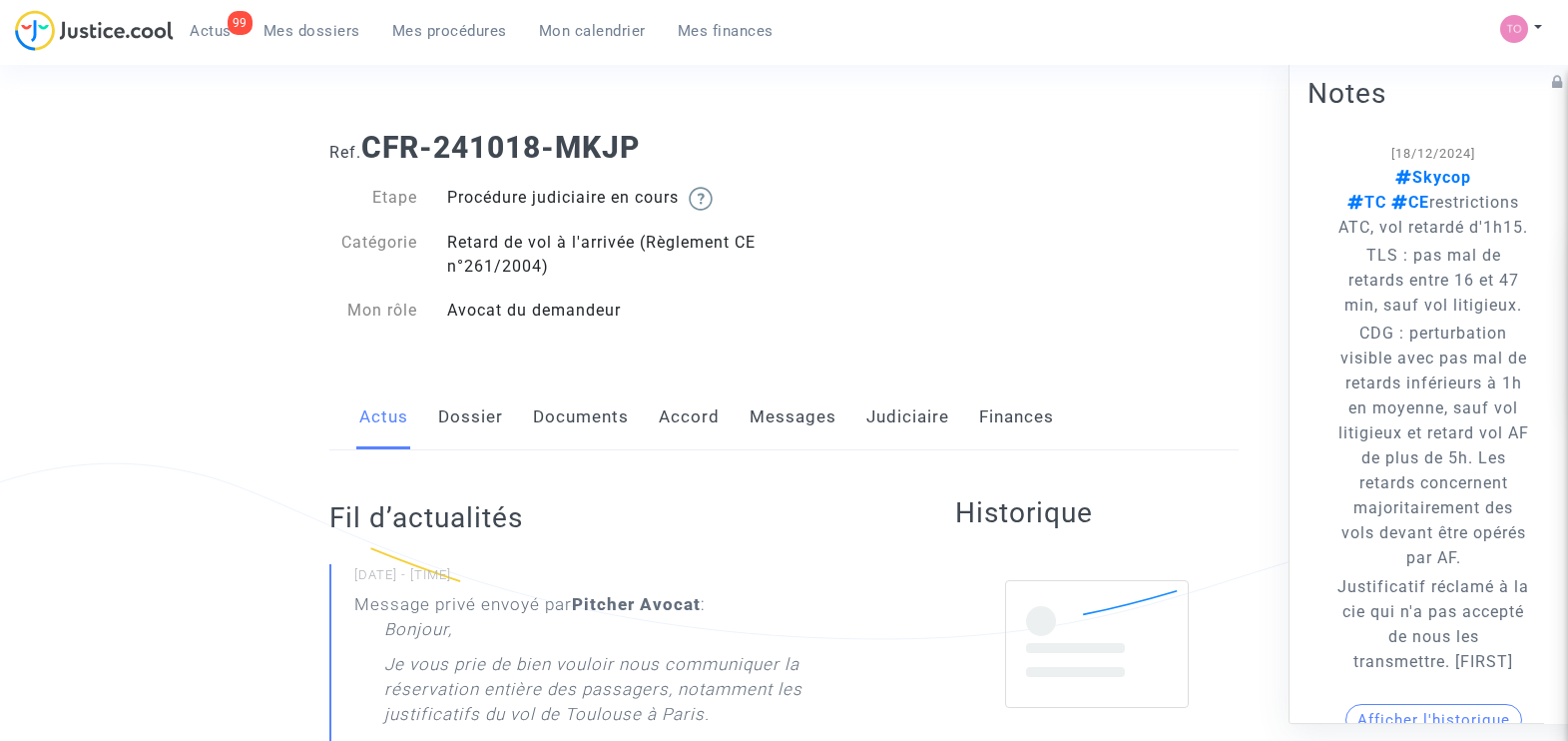 scroll, scrollTop: 0, scrollLeft: 0, axis: both 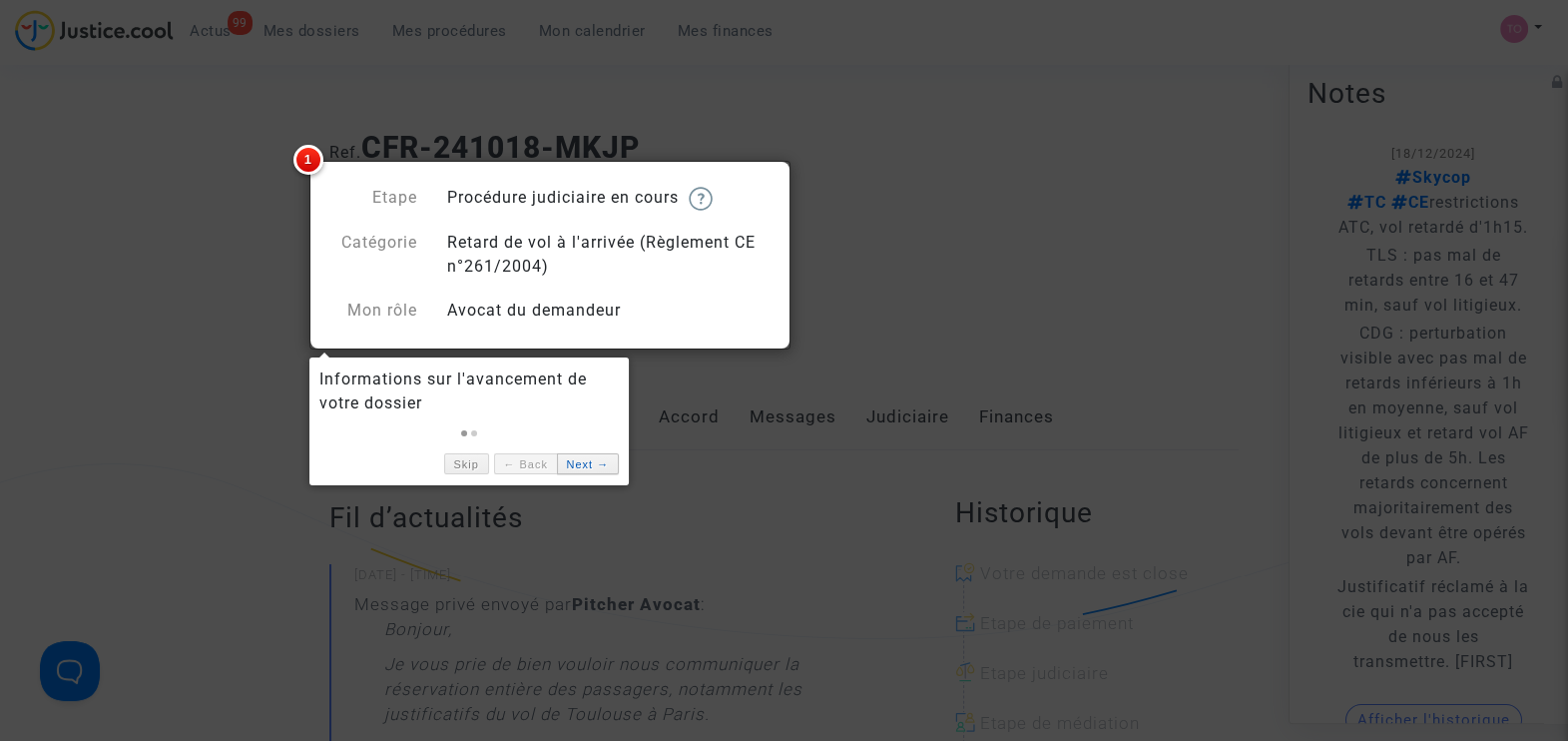 click on "Next →" at bounding box center (588, 463) 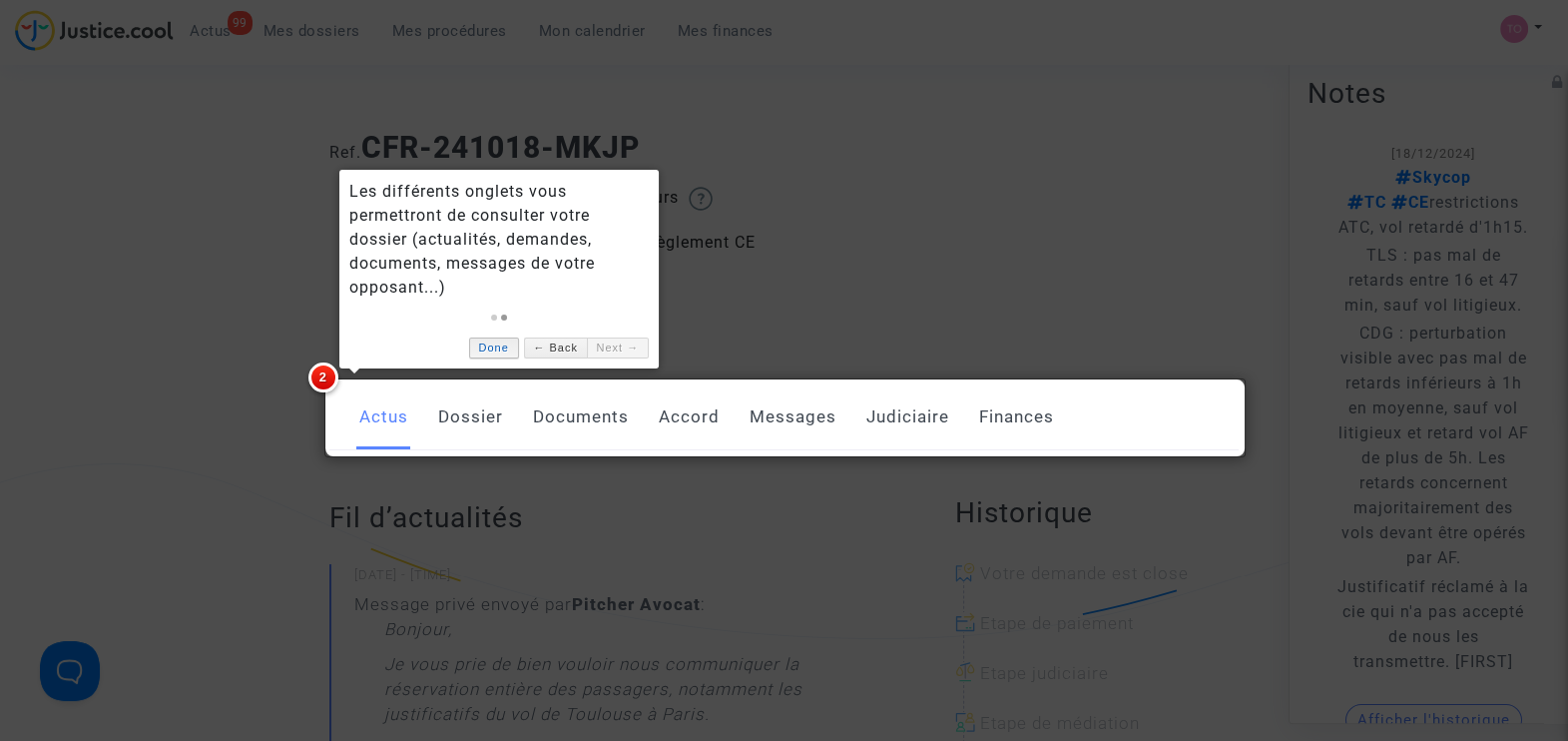 click on "Done" at bounding box center (494, 348) 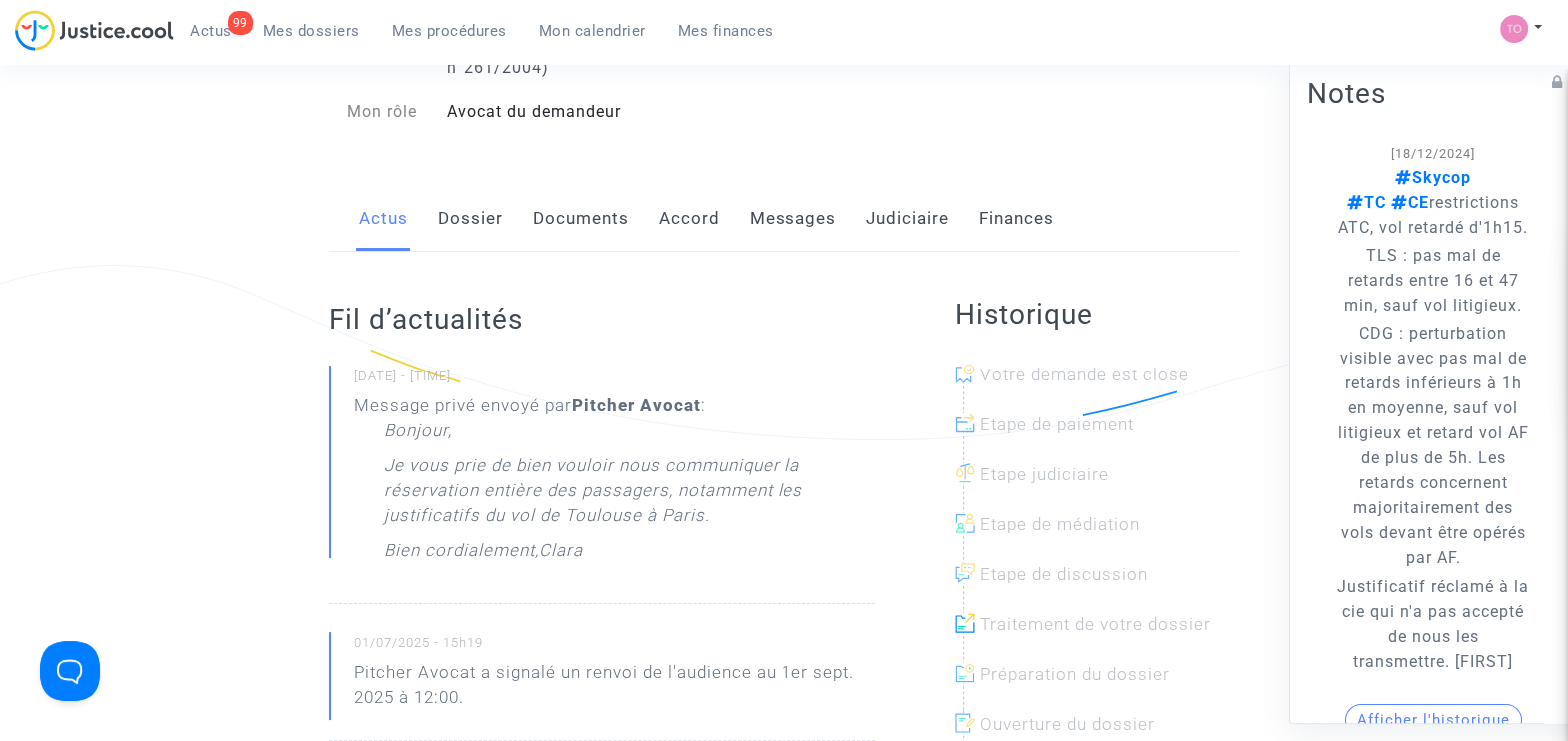 scroll, scrollTop: 194, scrollLeft: 0, axis: vertical 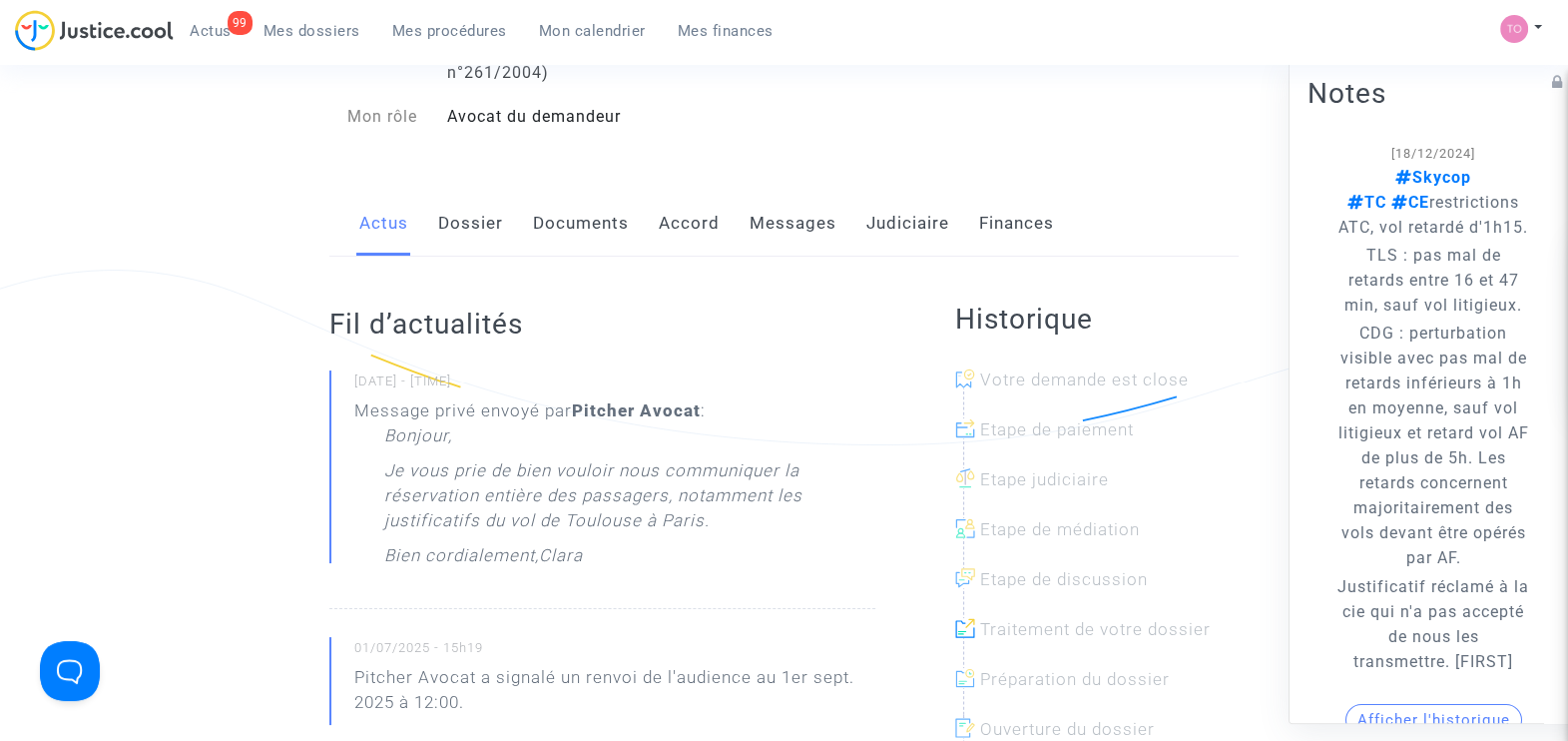 click on "Dossier" 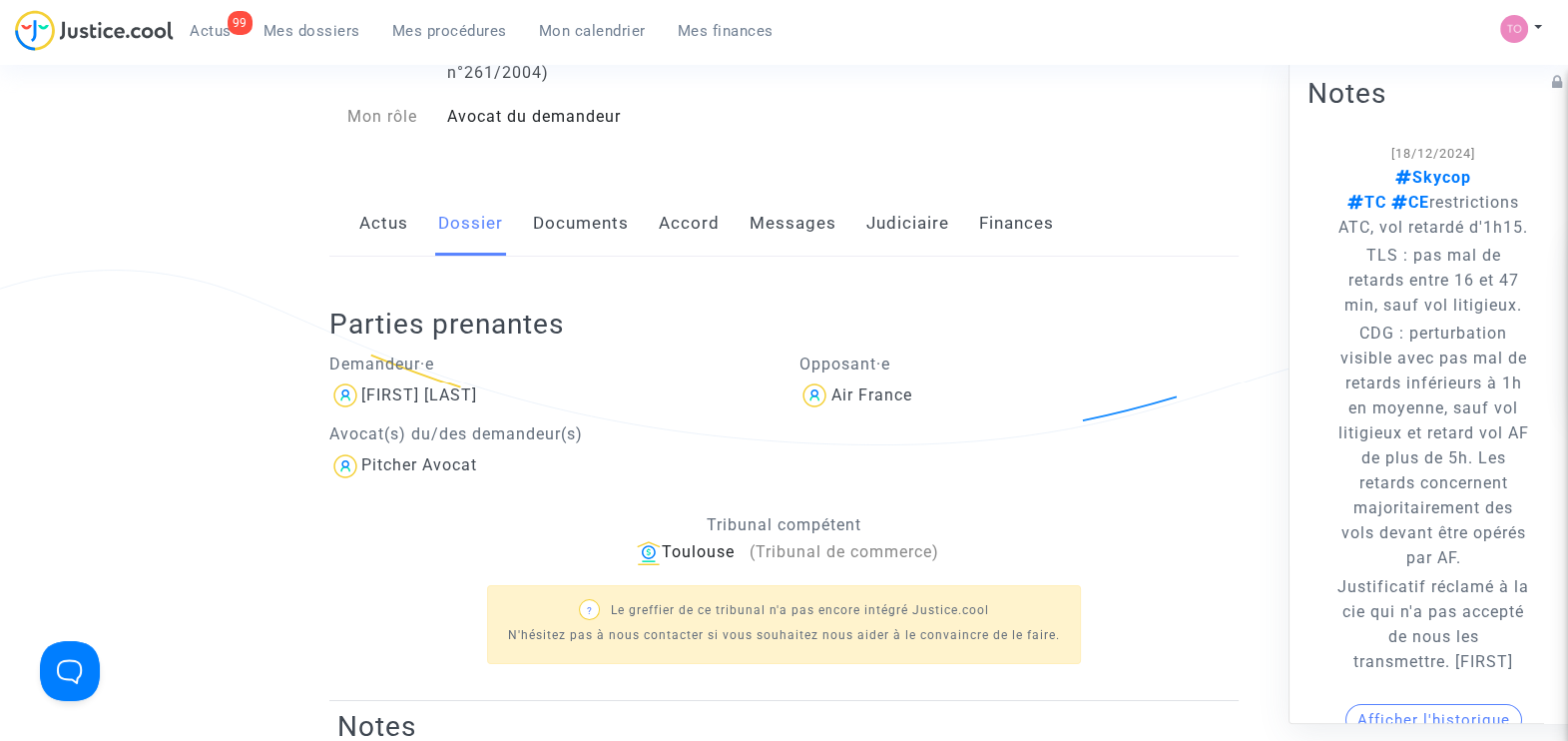 click on "Documents" 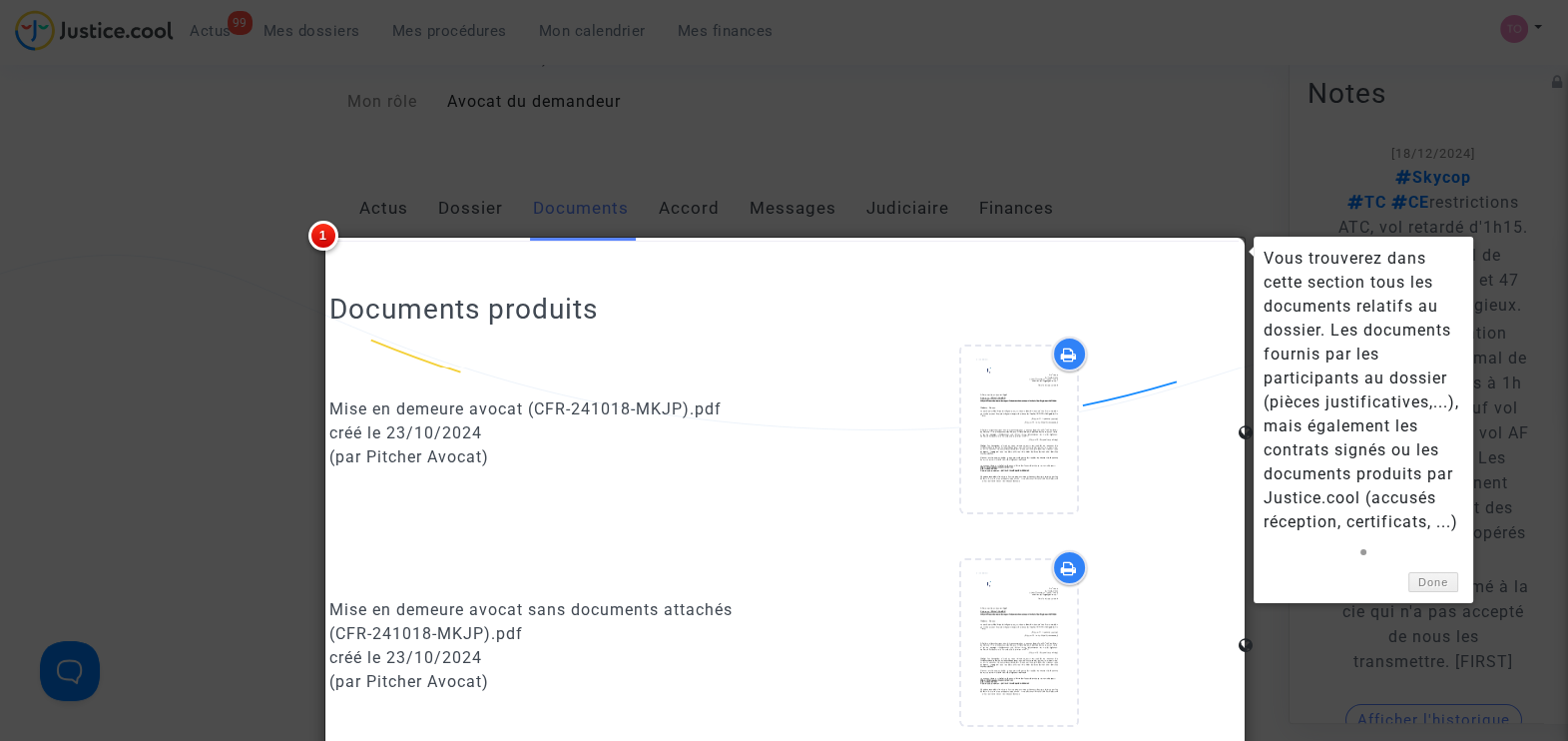 scroll, scrollTop: 209, scrollLeft: 0, axis: vertical 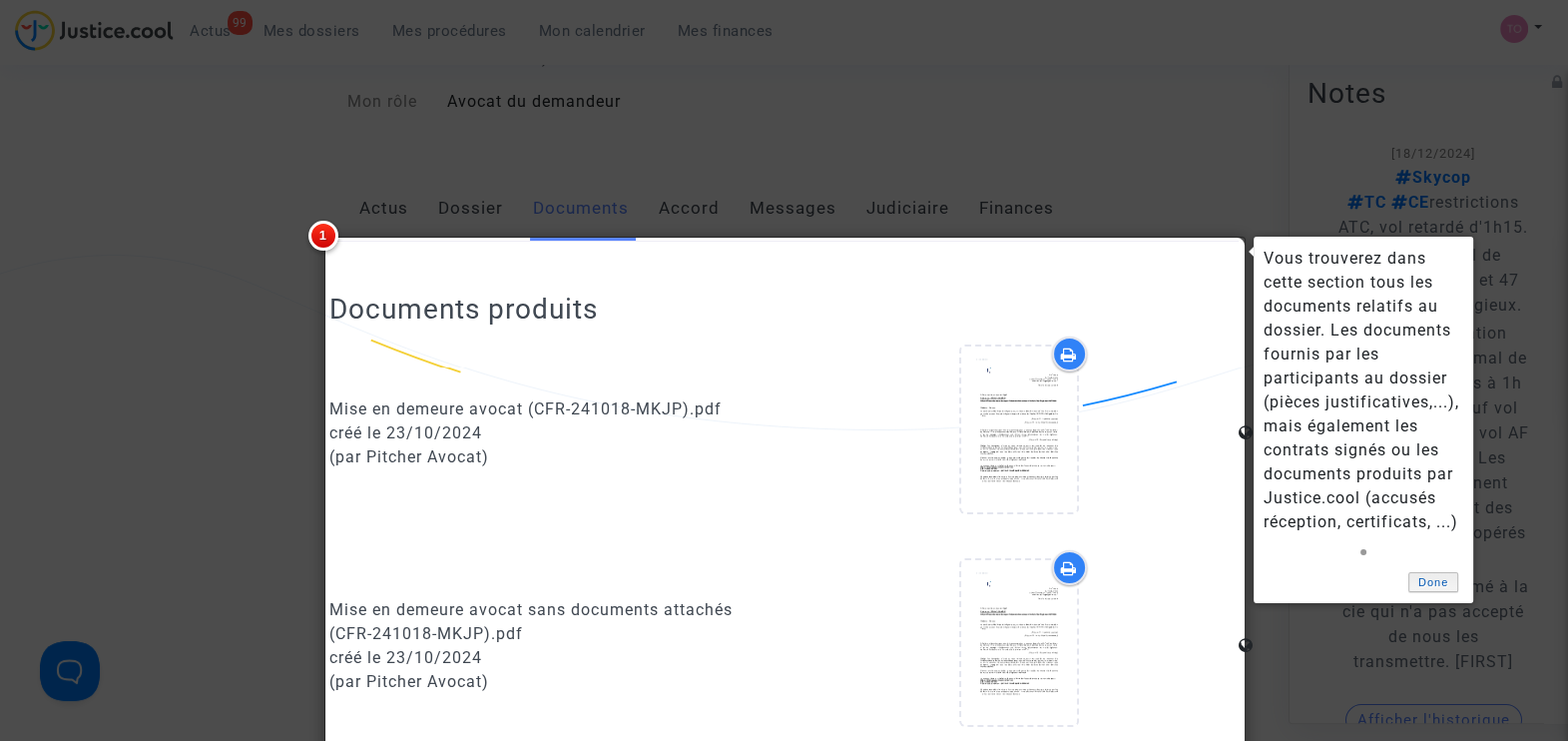 click on "Done" at bounding box center [1433, 582] 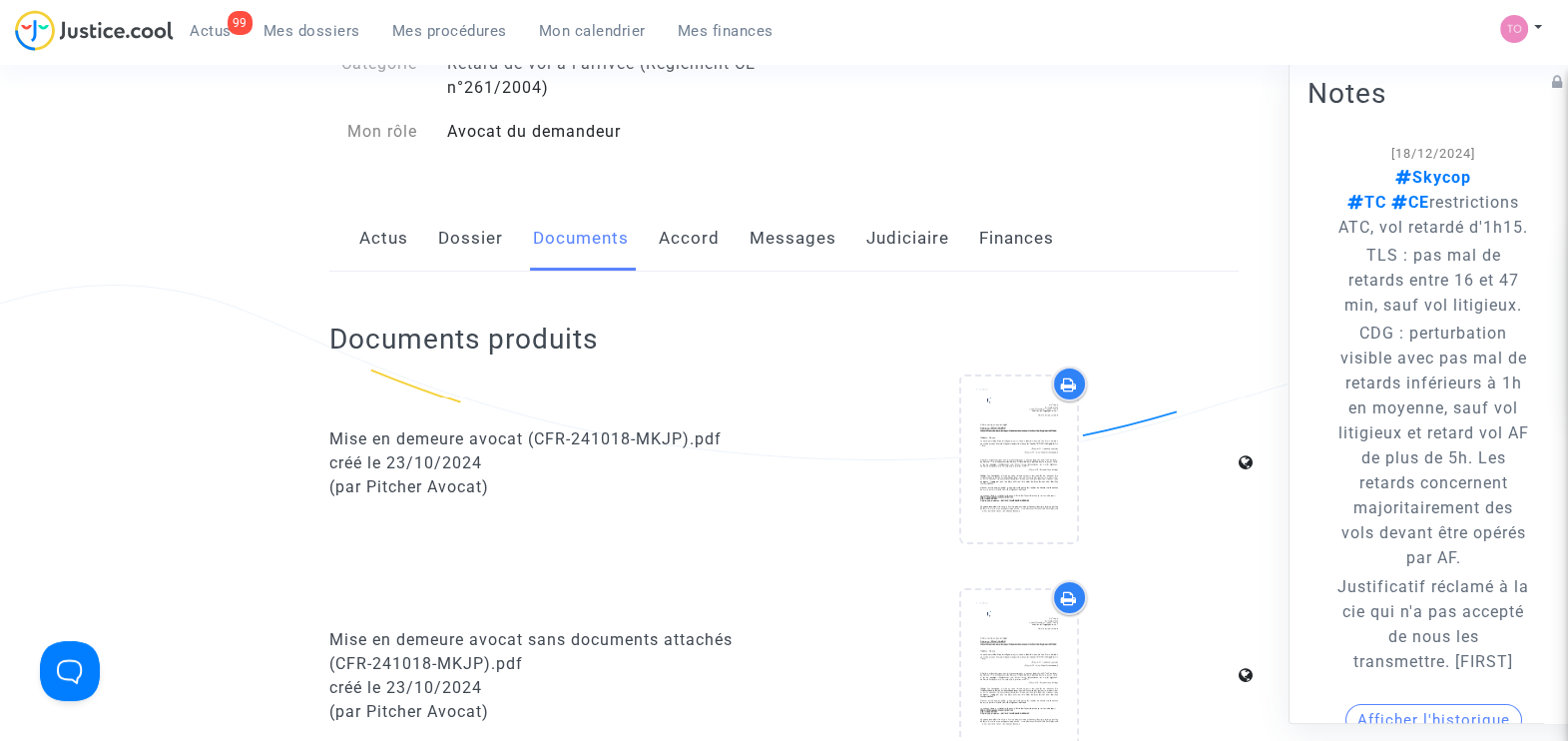 scroll, scrollTop: 180, scrollLeft: 0, axis: vertical 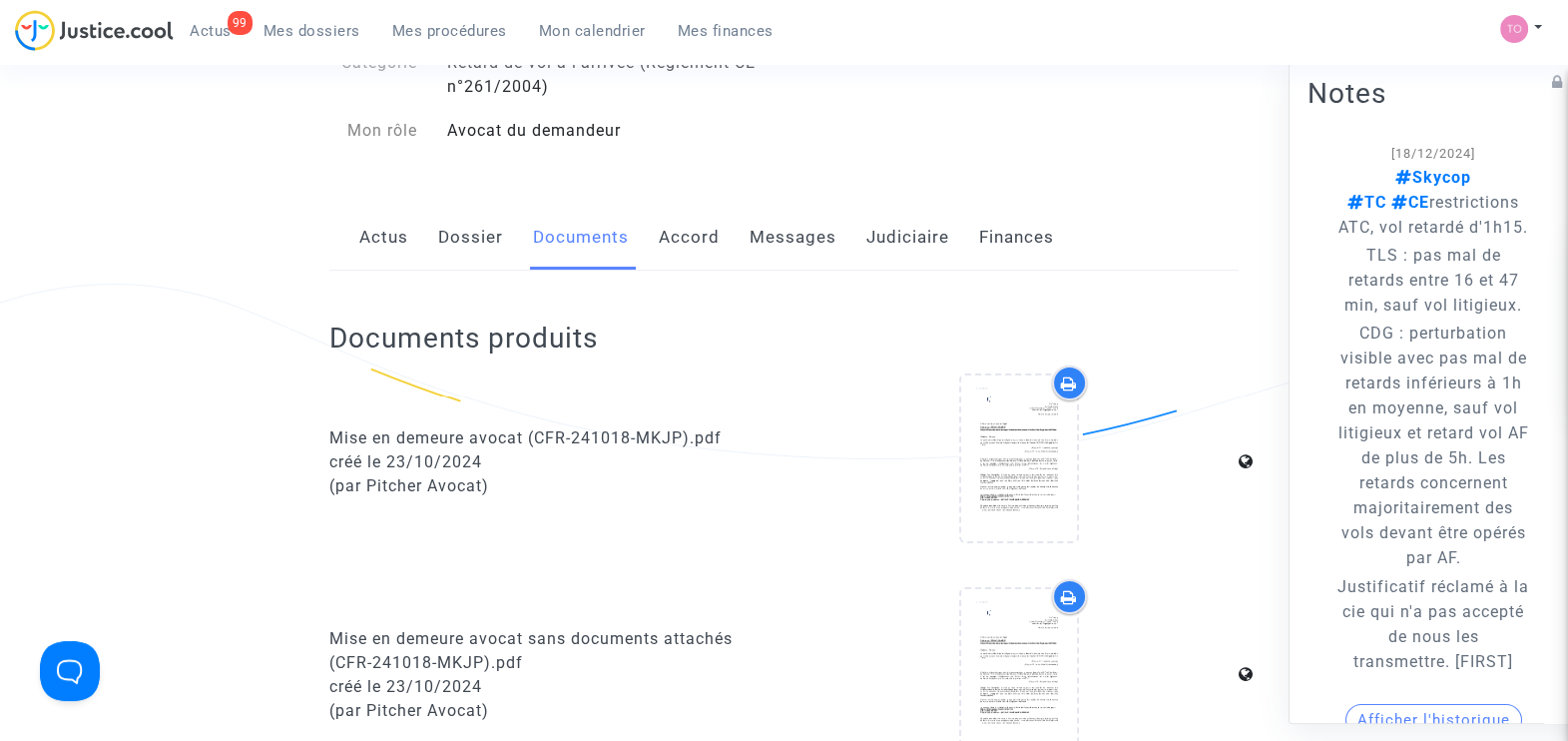 click on "Dossier" 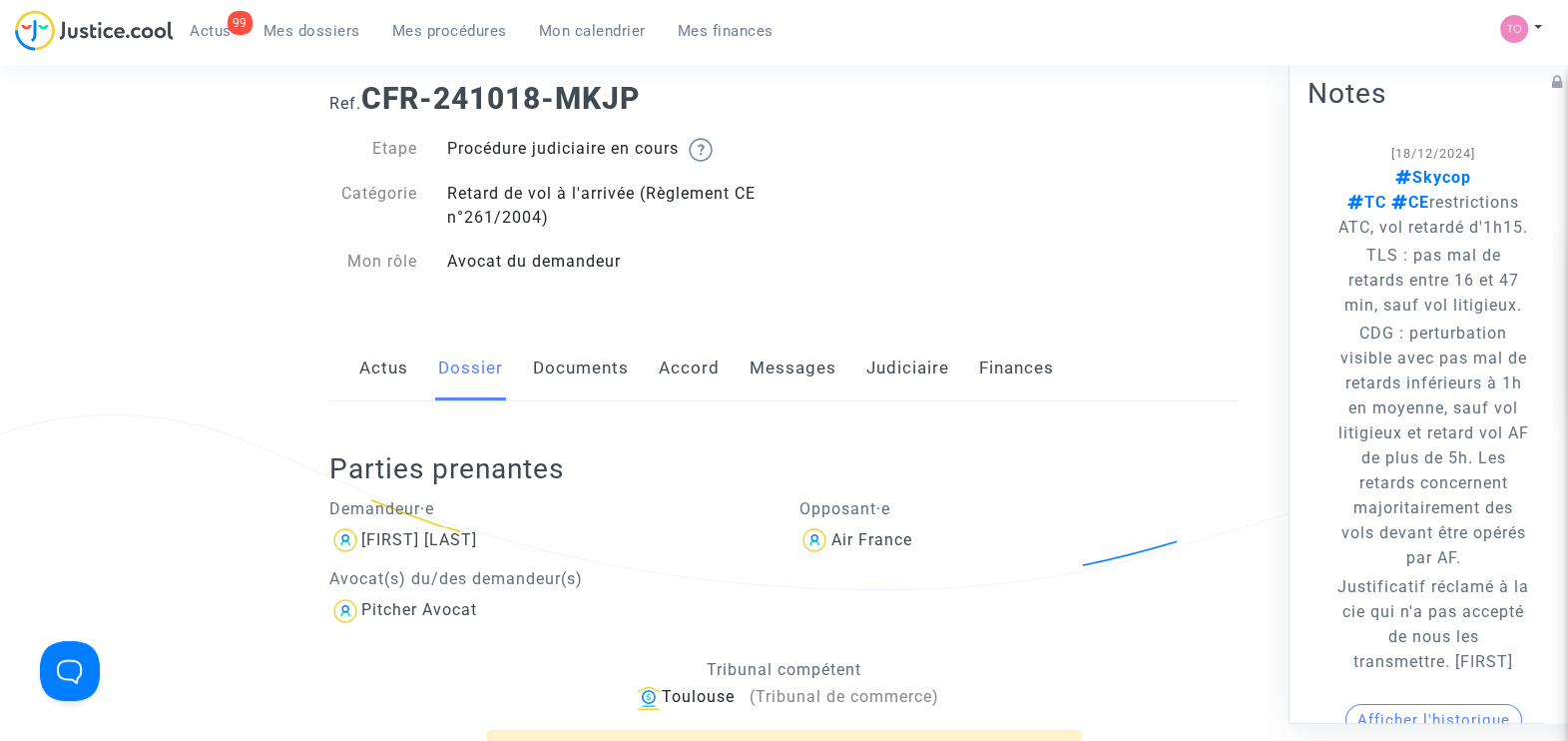 scroll, scrollTop: 0, scrollLeft: 0, axis: both 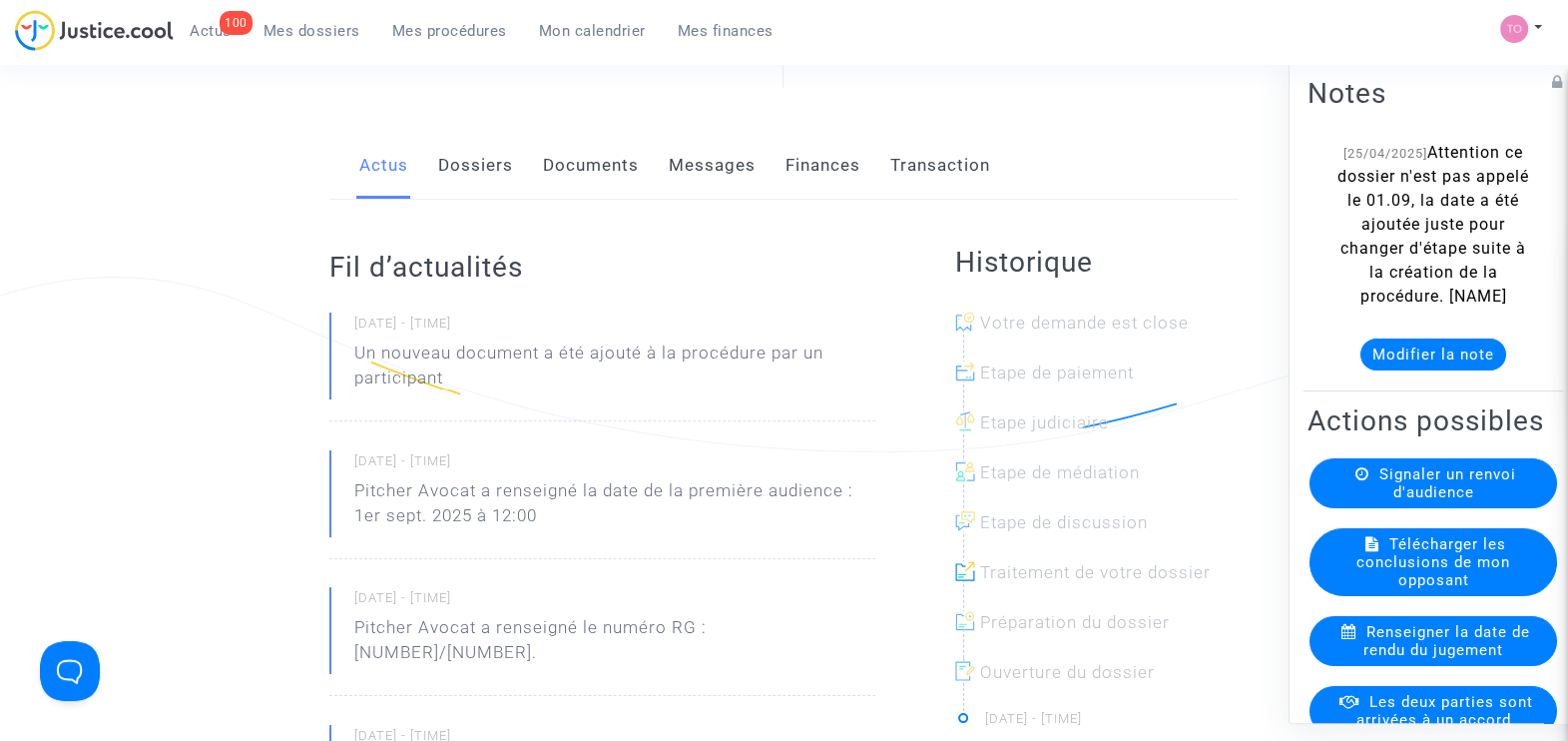 click on "Documents" 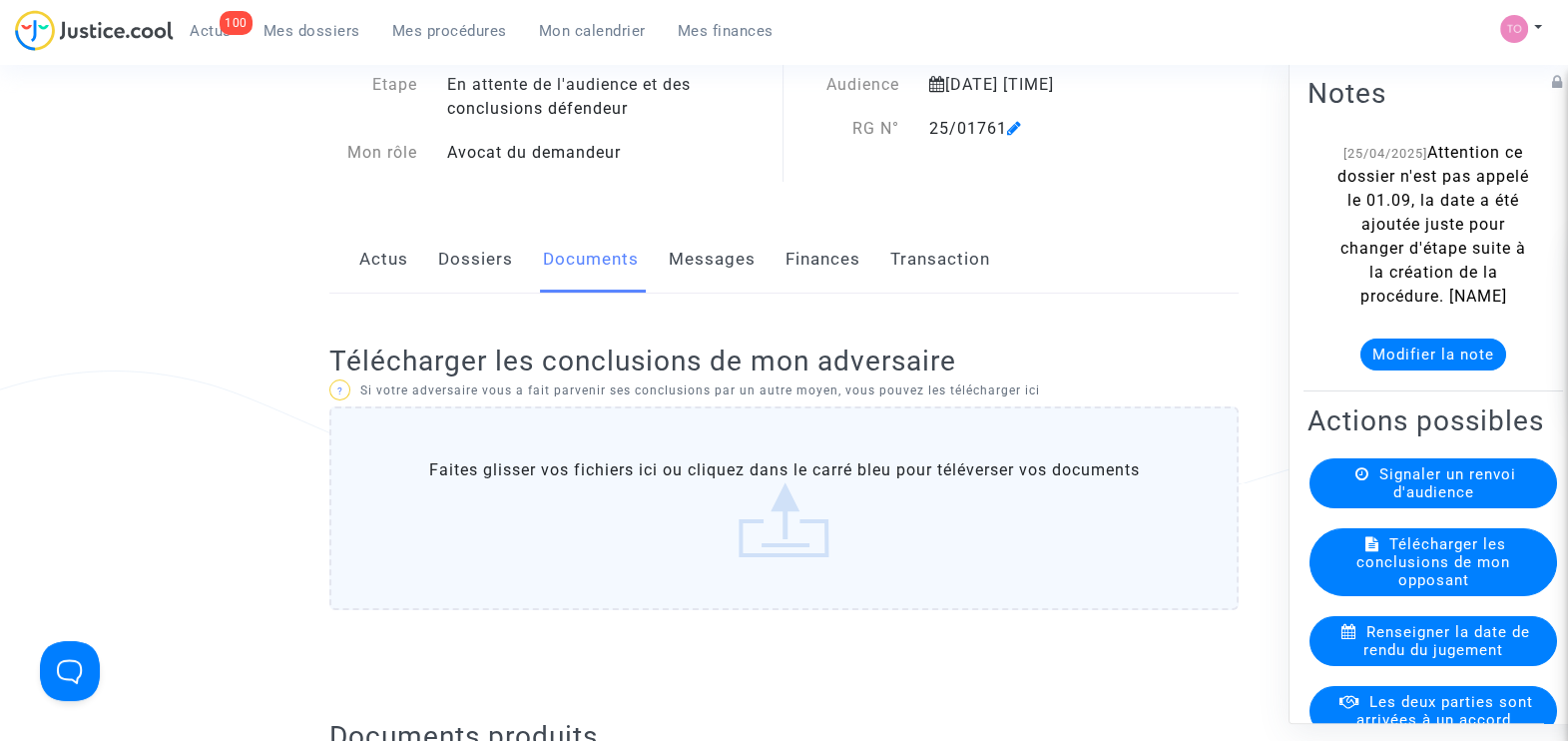 scroll, scrollTop: 0, scrollLeft: 0, axis: both 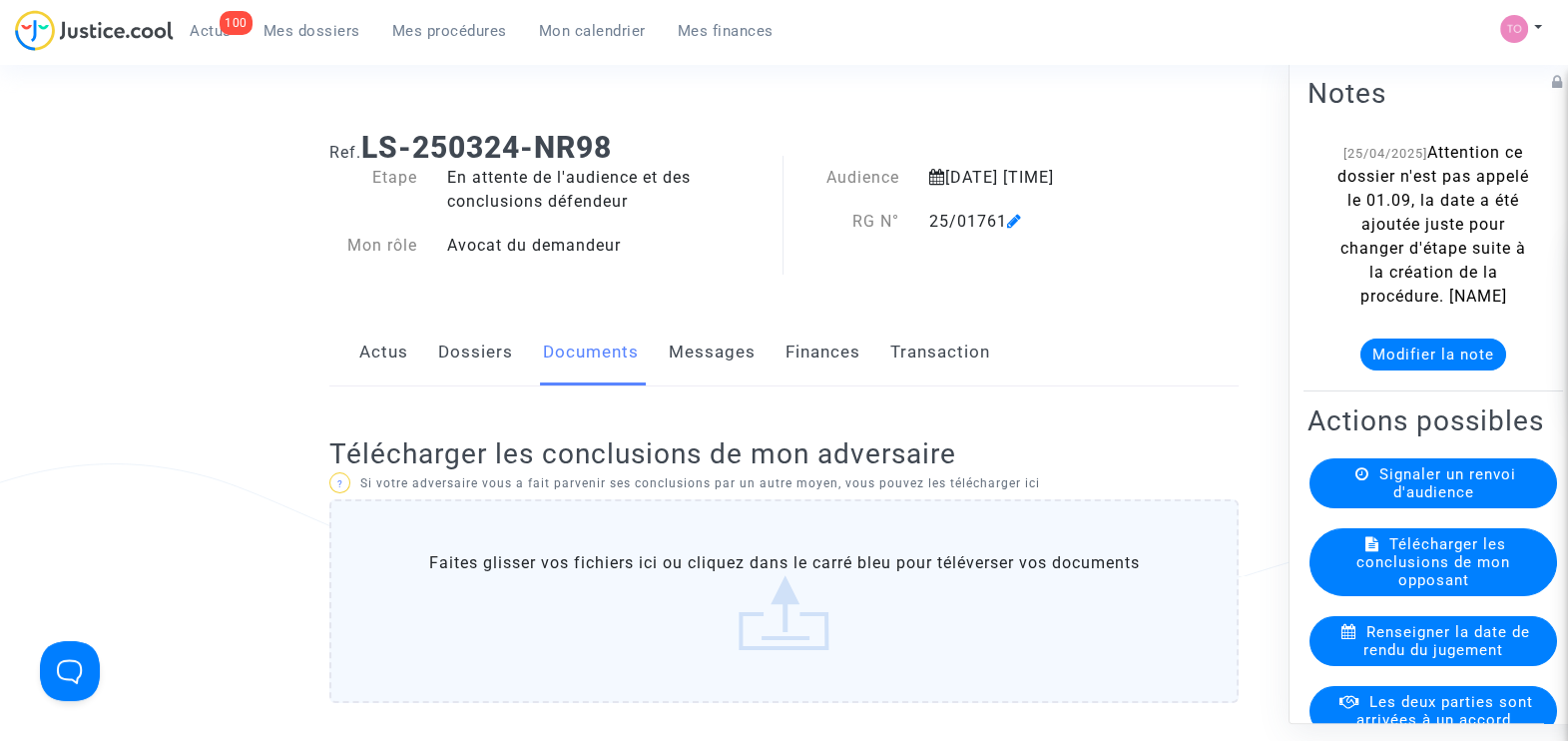 click on "Actus" 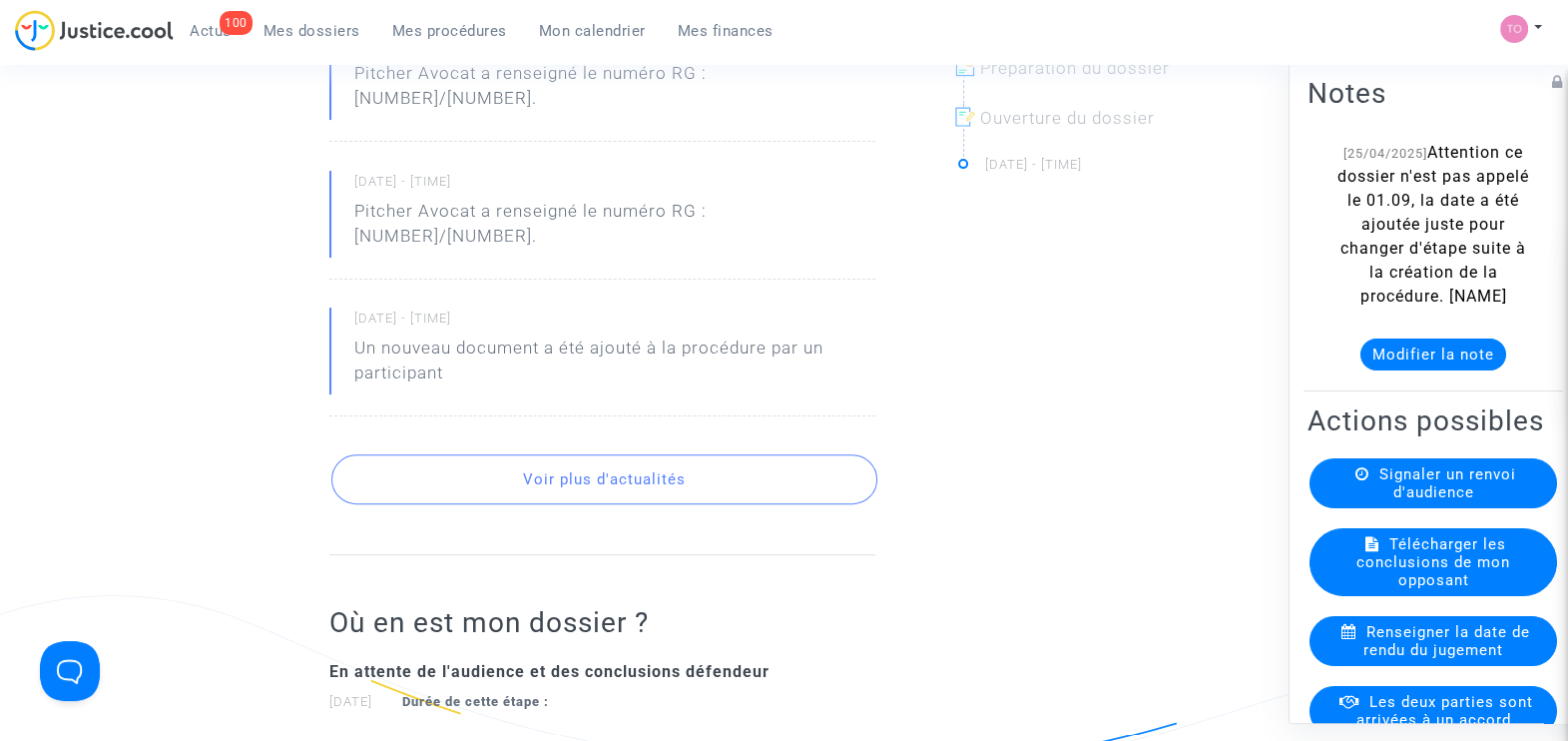 scroll, scrollTop: 744, scrollLeft: 0, axis: vertical 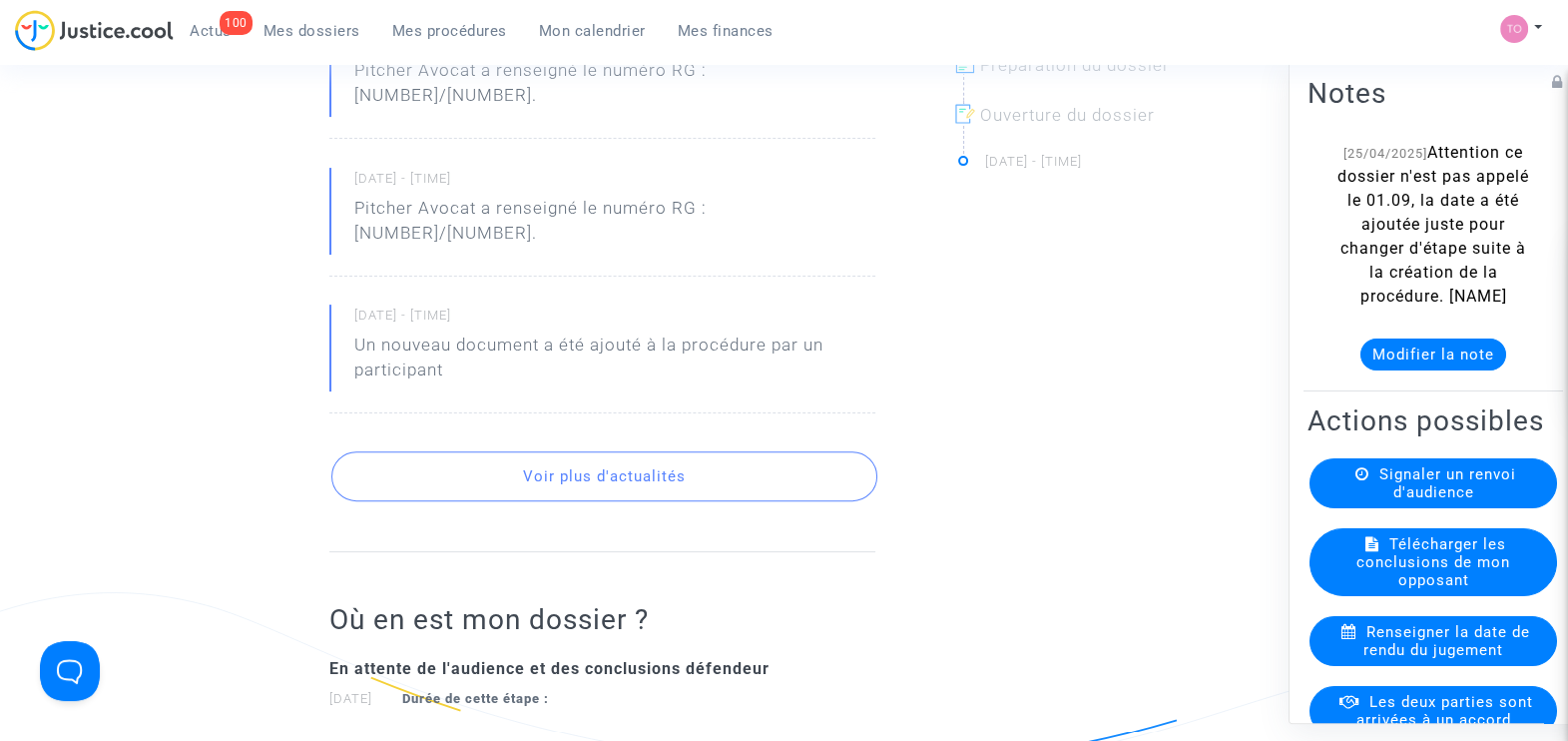click on "Voir plus d'actualités" 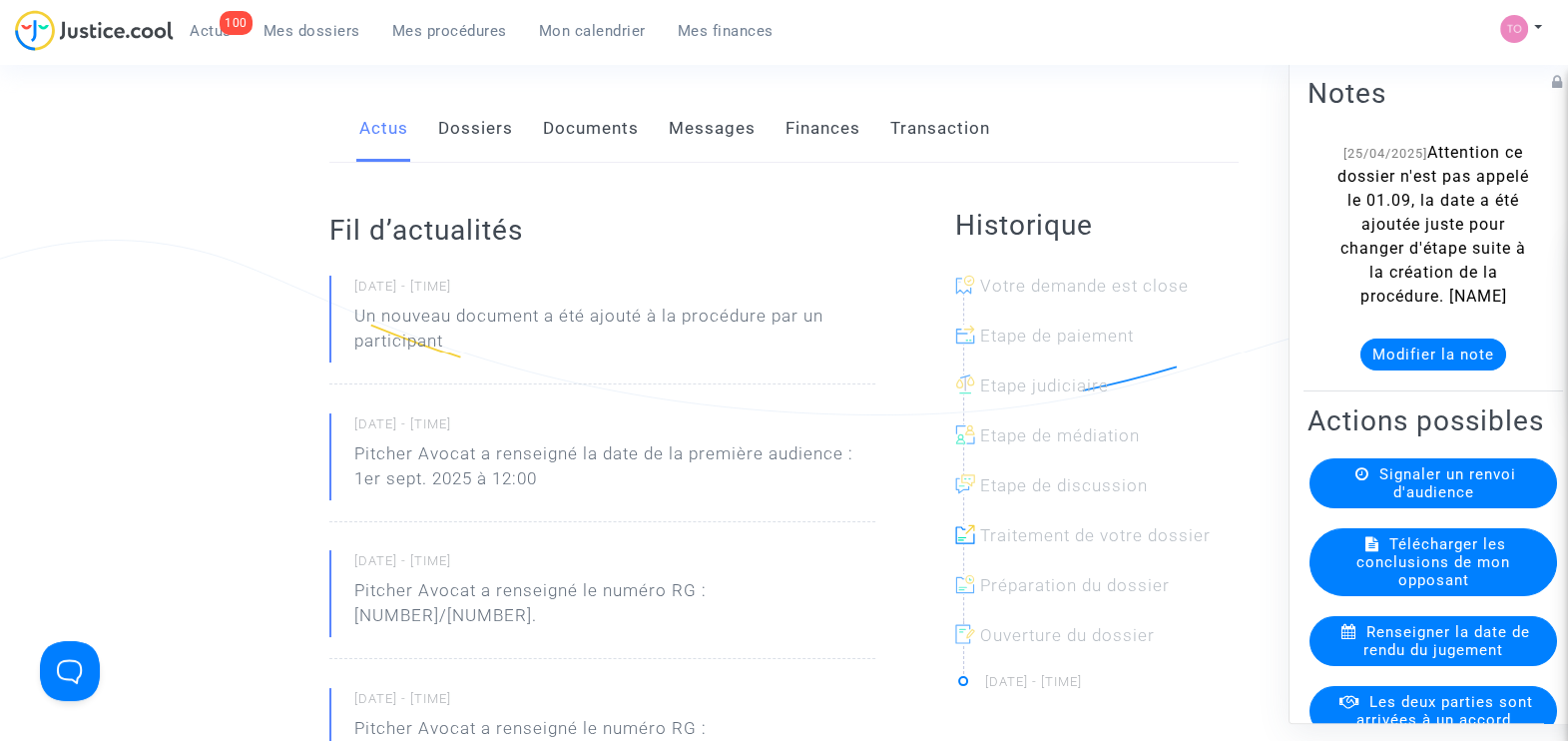 scroll, scrollTop: 224, scrollLeft: 0, axis: vertical 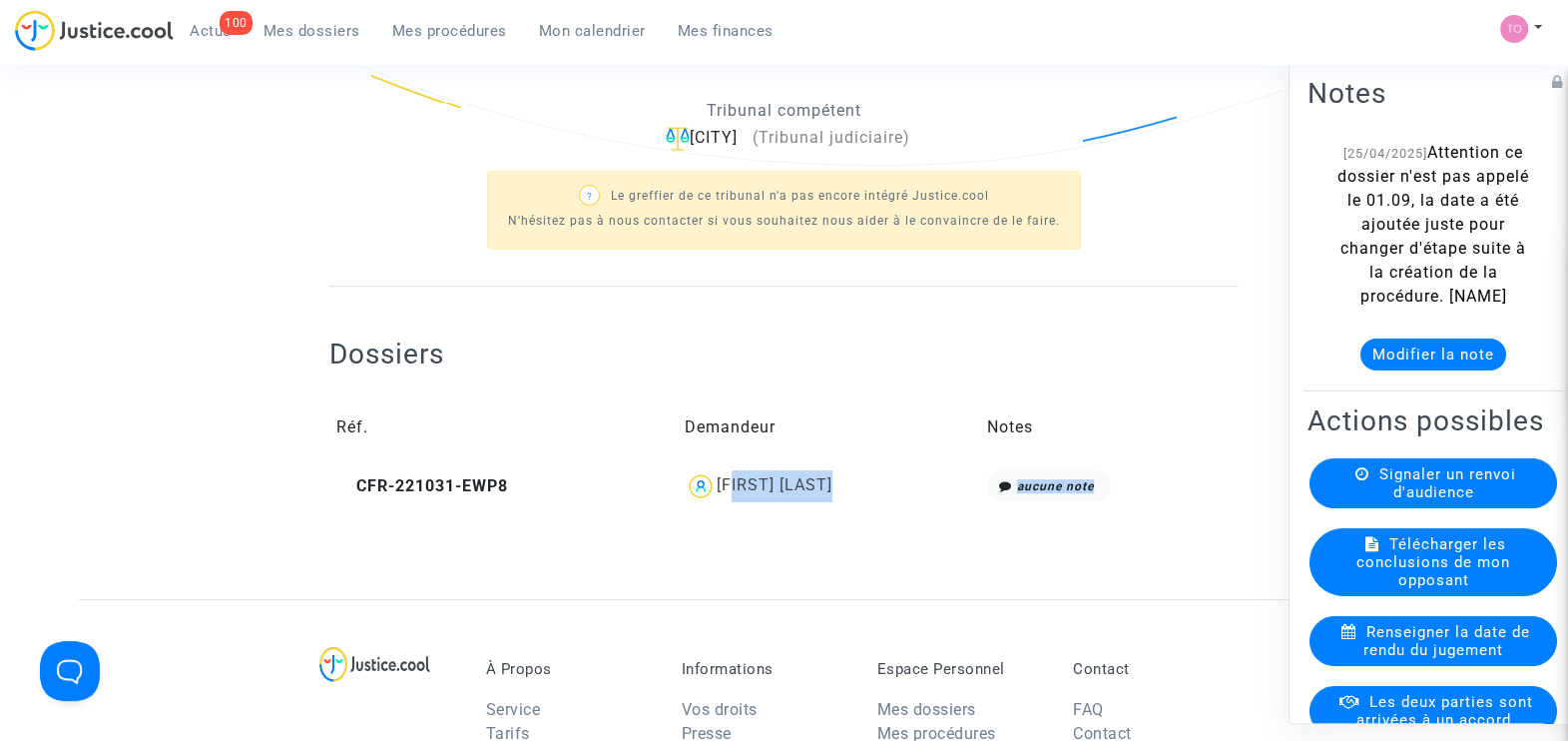 drag, startPoint x: 725, startPoint y: 489, endPoint x: 787, endPoint y: 563, distance: 96.54015 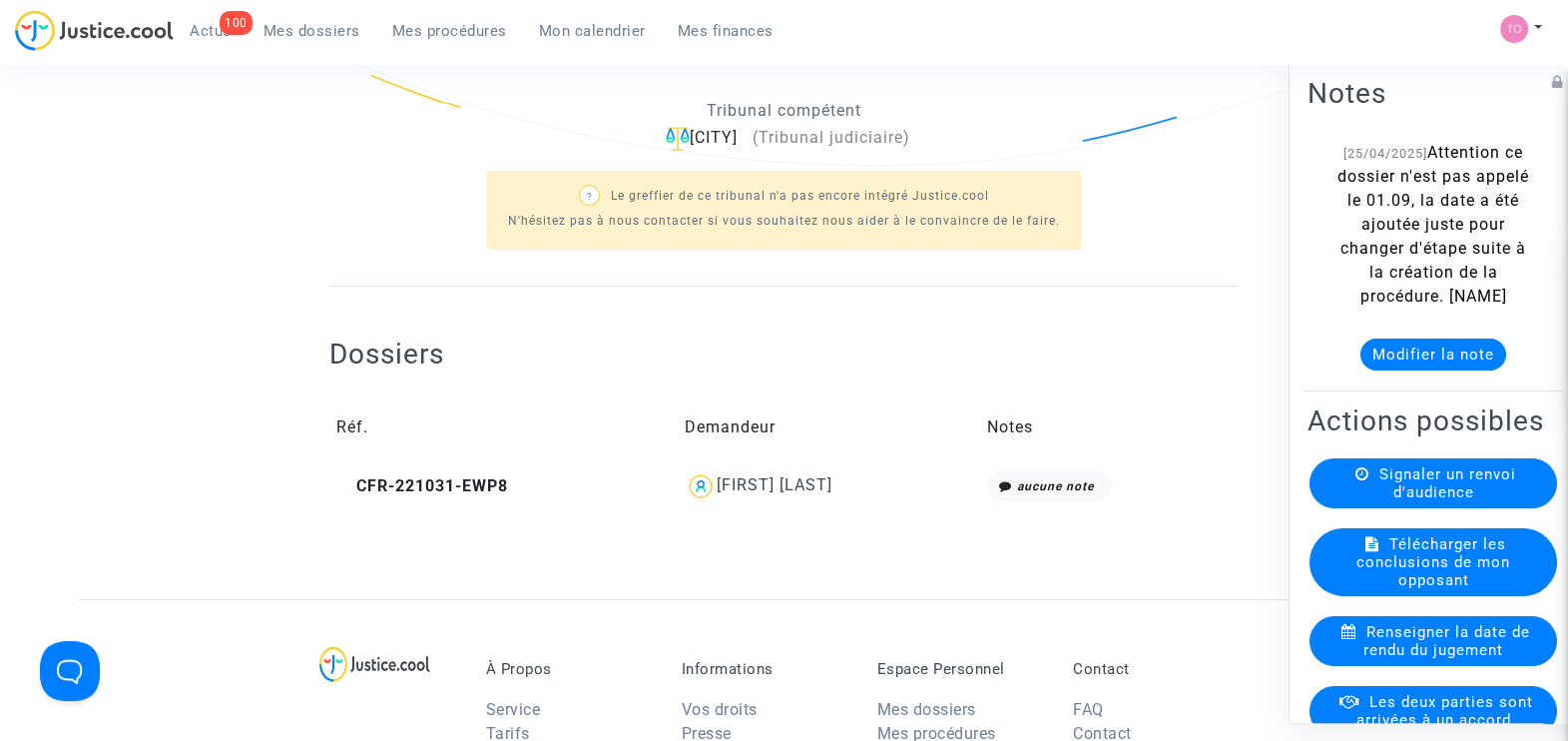 click on "Bassem Mandar" 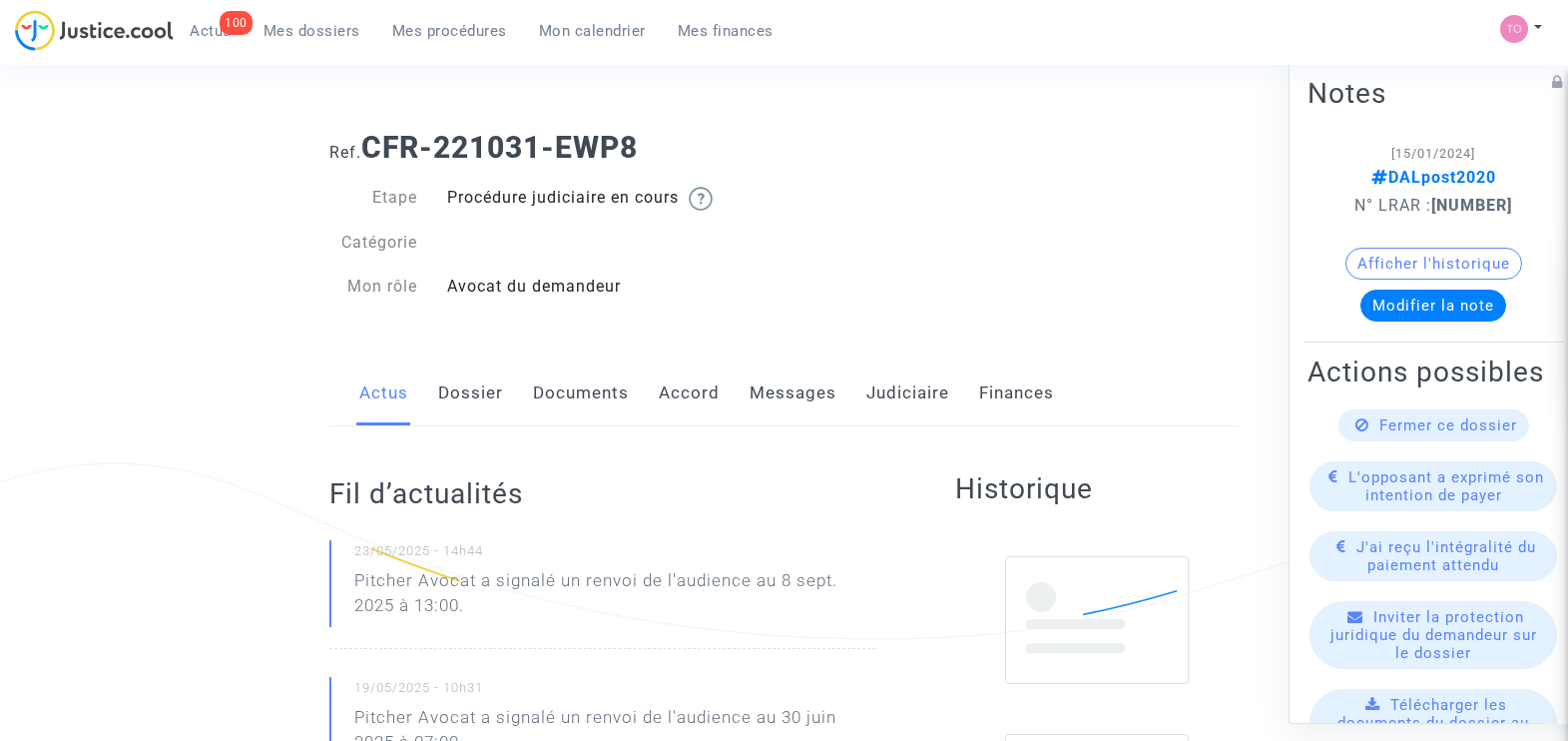 scroll, scrollTop: 0, scrollLeft: 0, axis: both 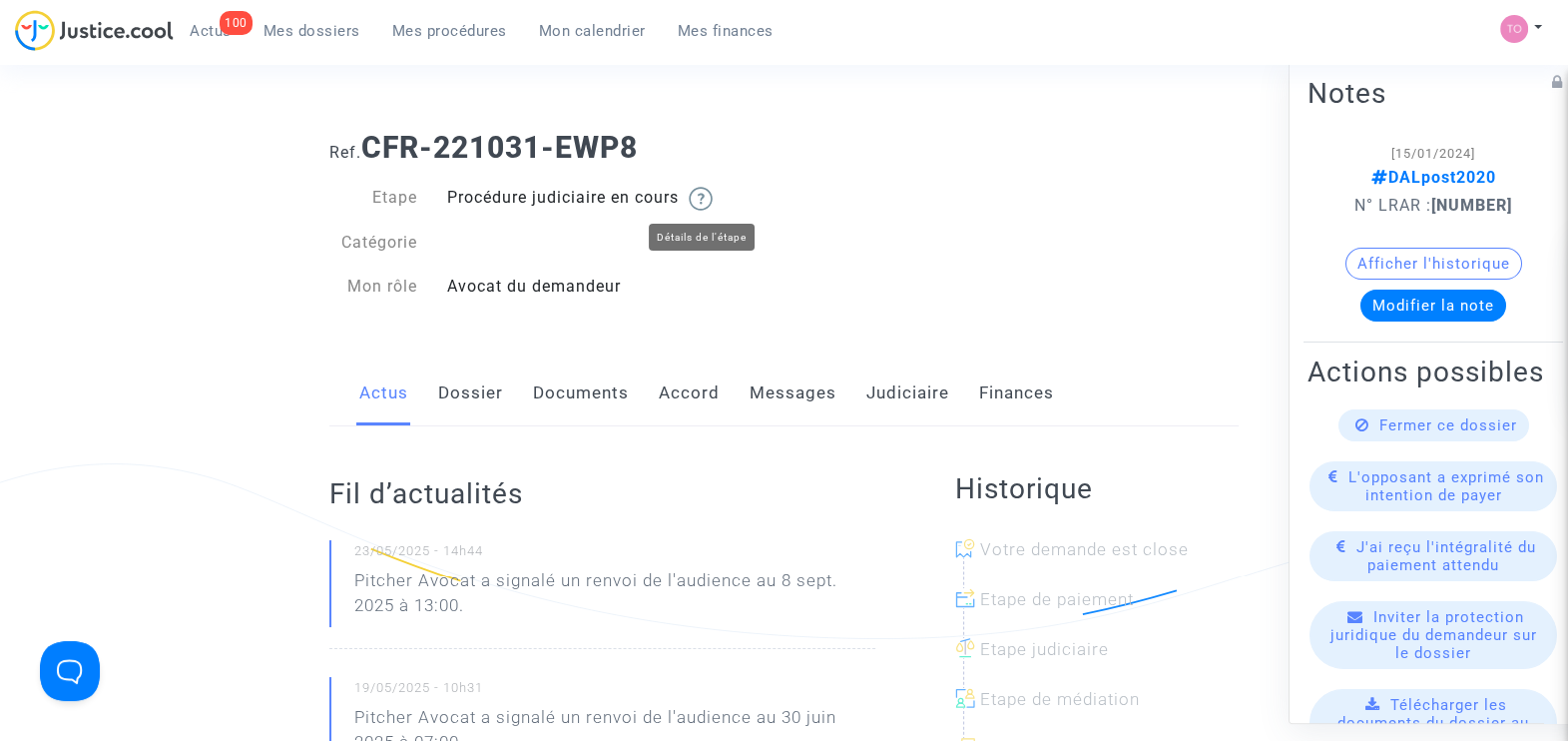 click 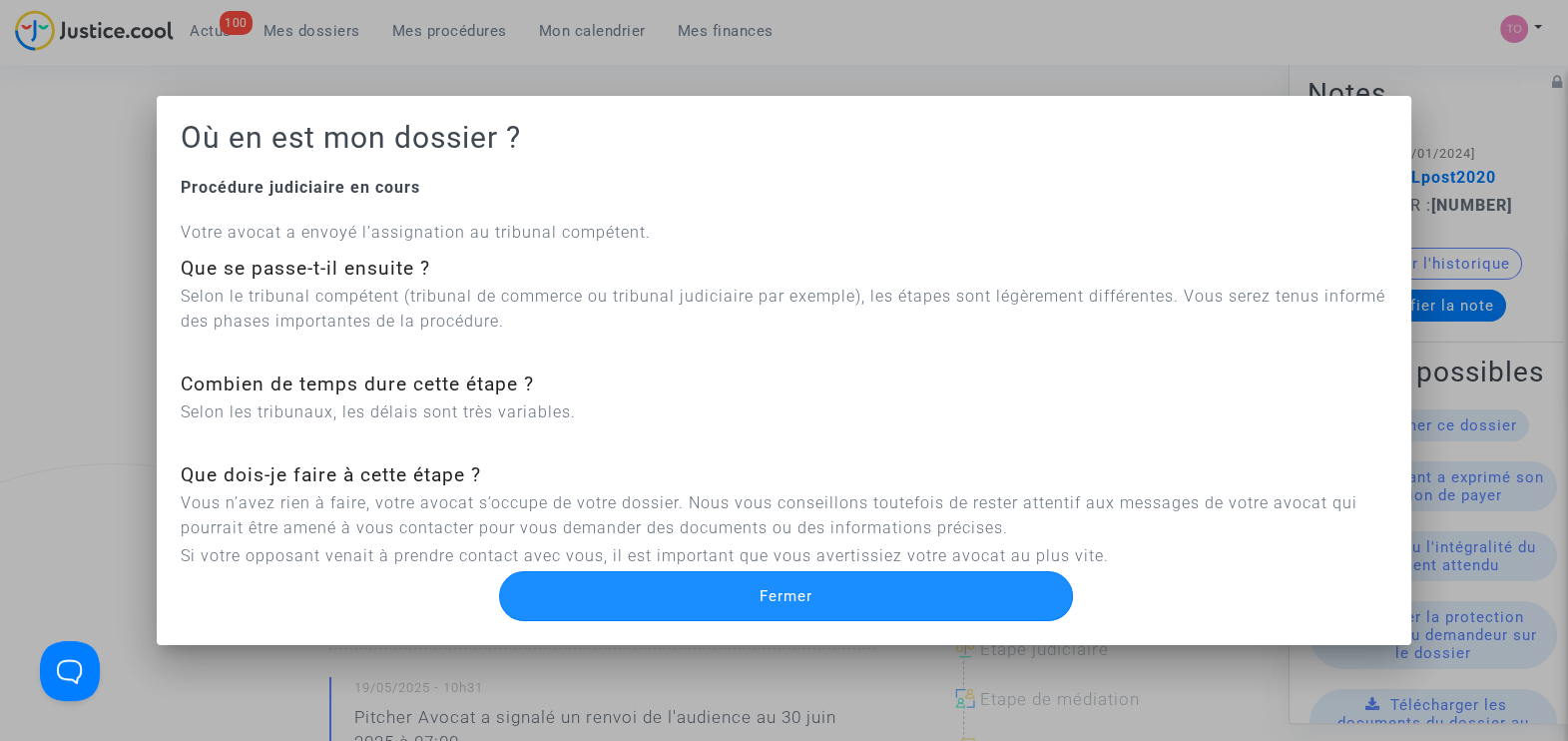 click on "Fermer" at bounding box center (785, 596) 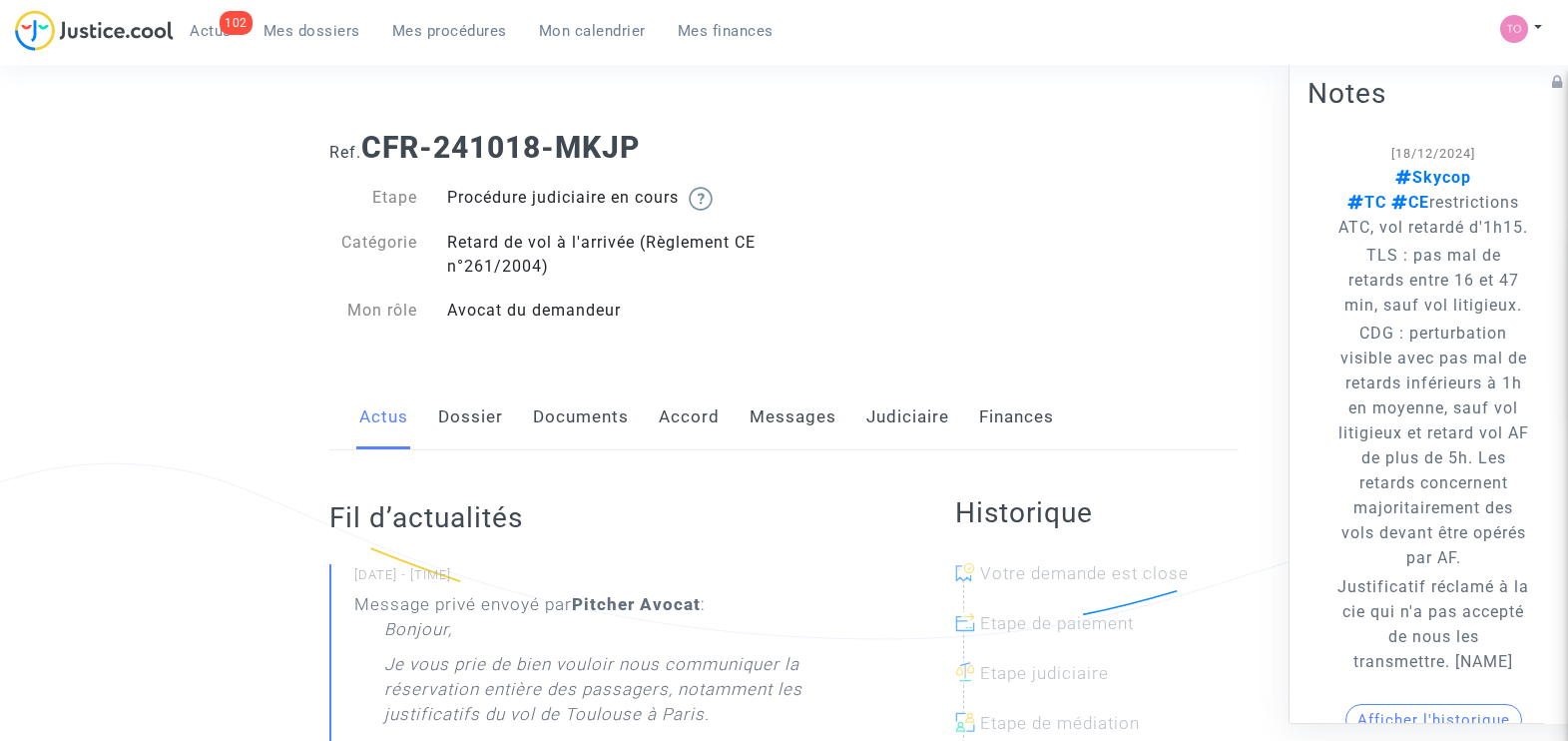 scroll, scrollTop: 0, scrollLeft: 0, axis: both 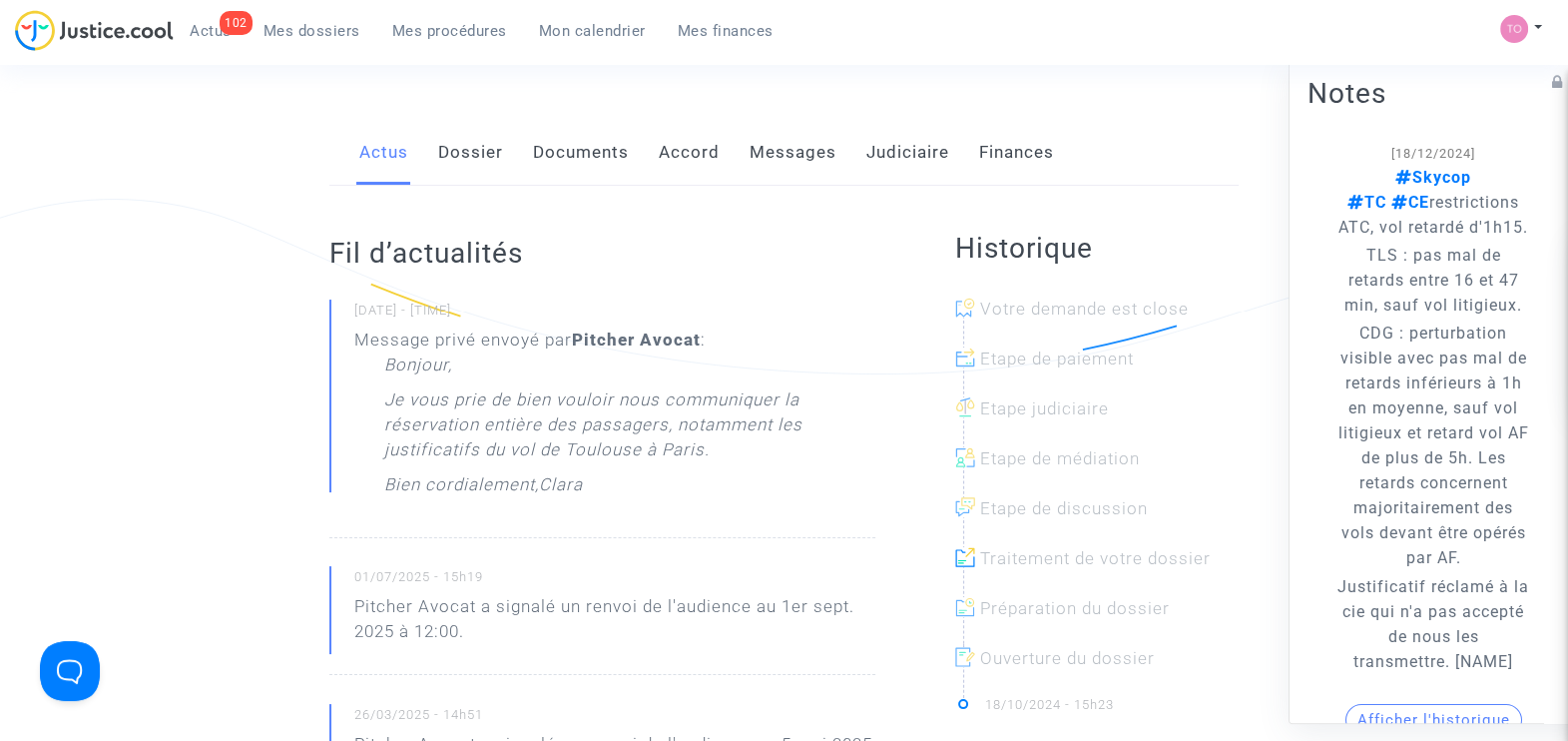 click on "Documents" 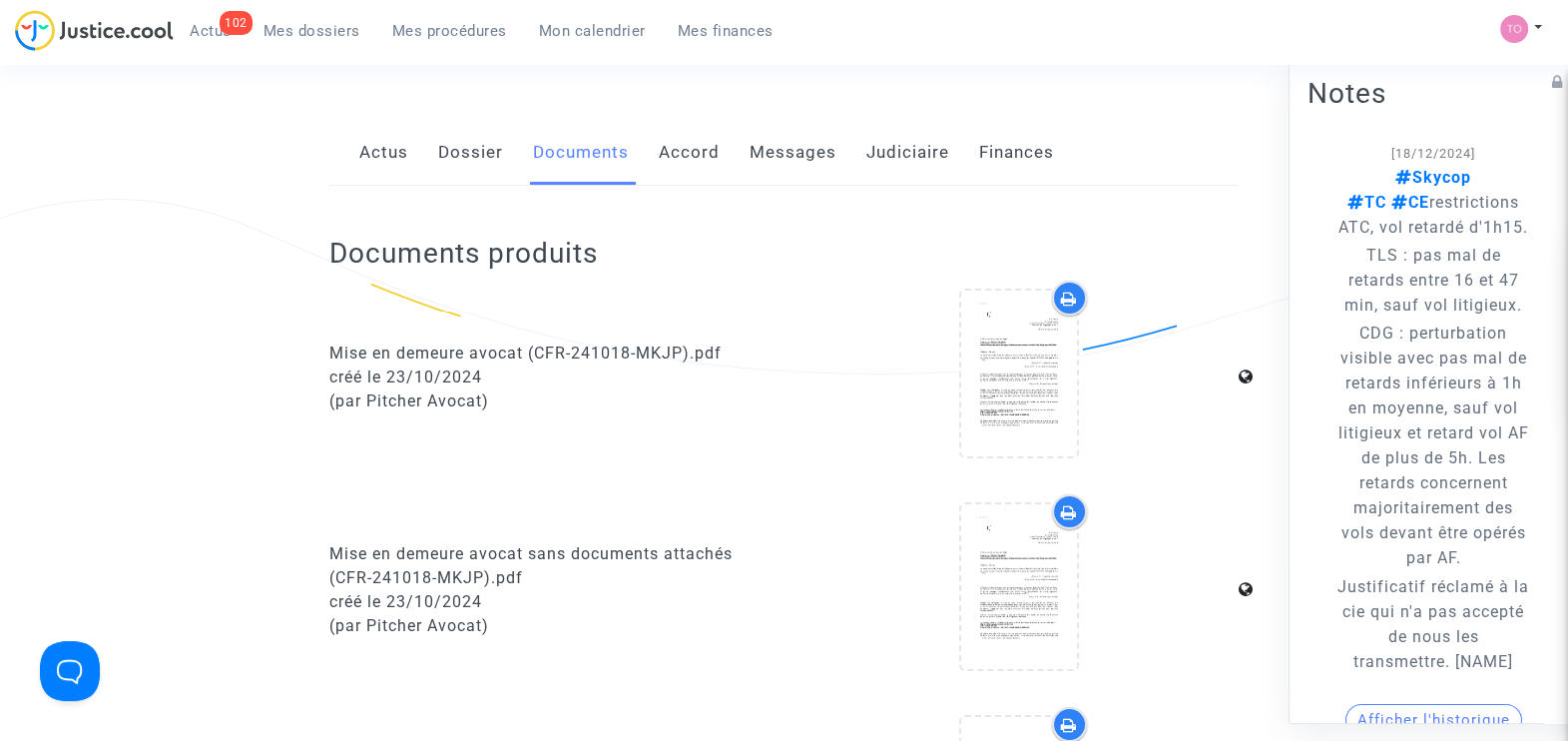 click on "Accord" 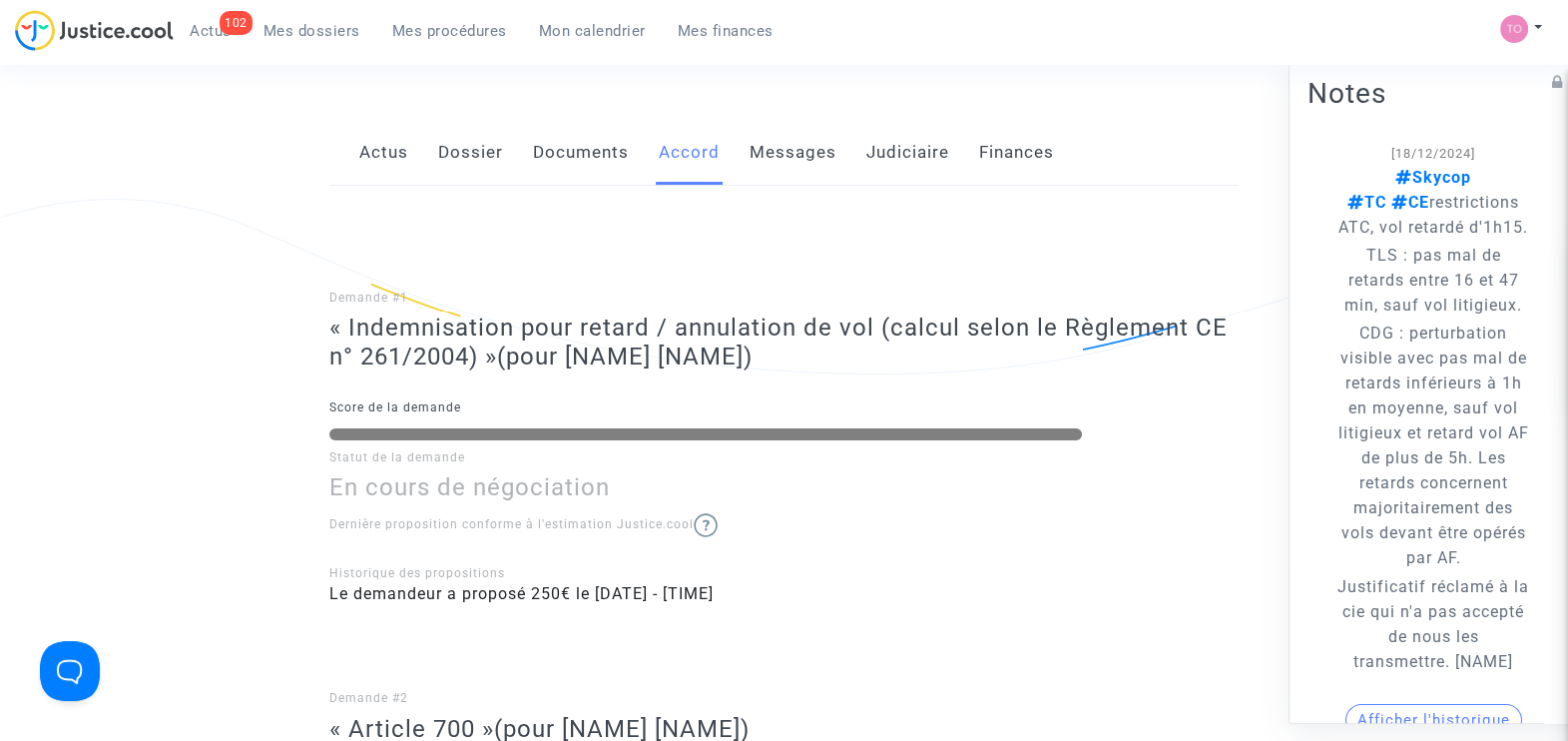 click on "Messages" 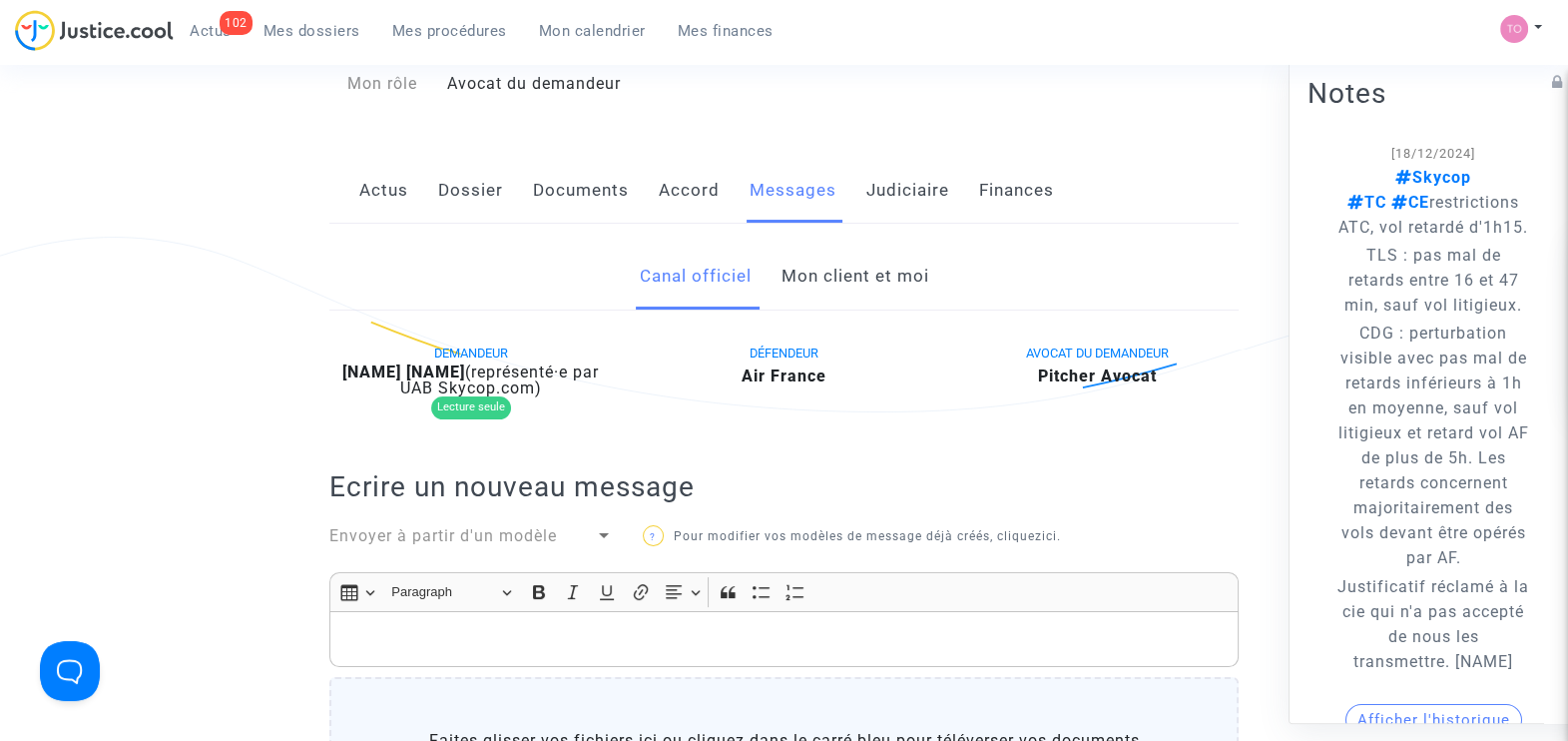 scroll, scrollTop: 0, scrollLeft: 0, axis: both 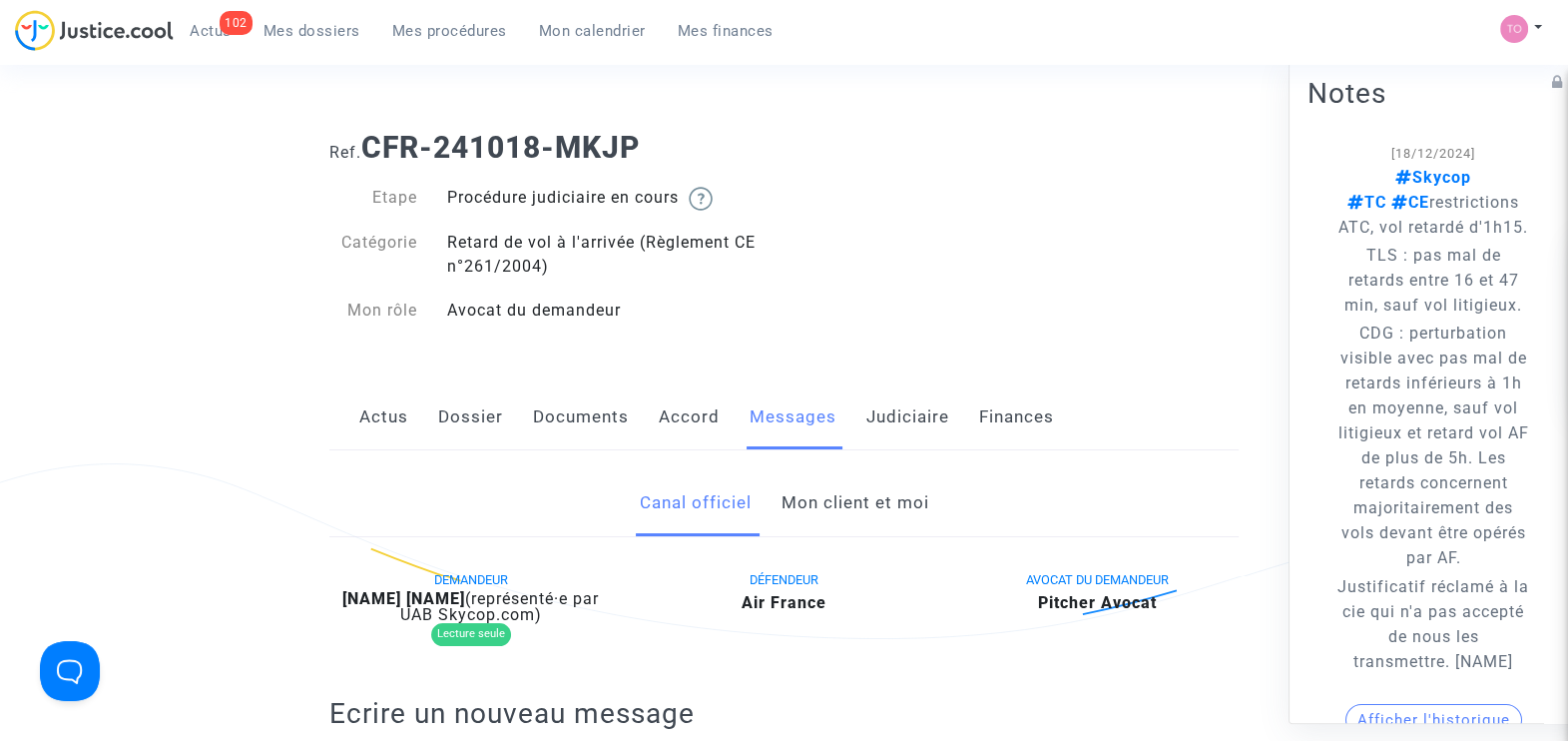 click on "Dossier" 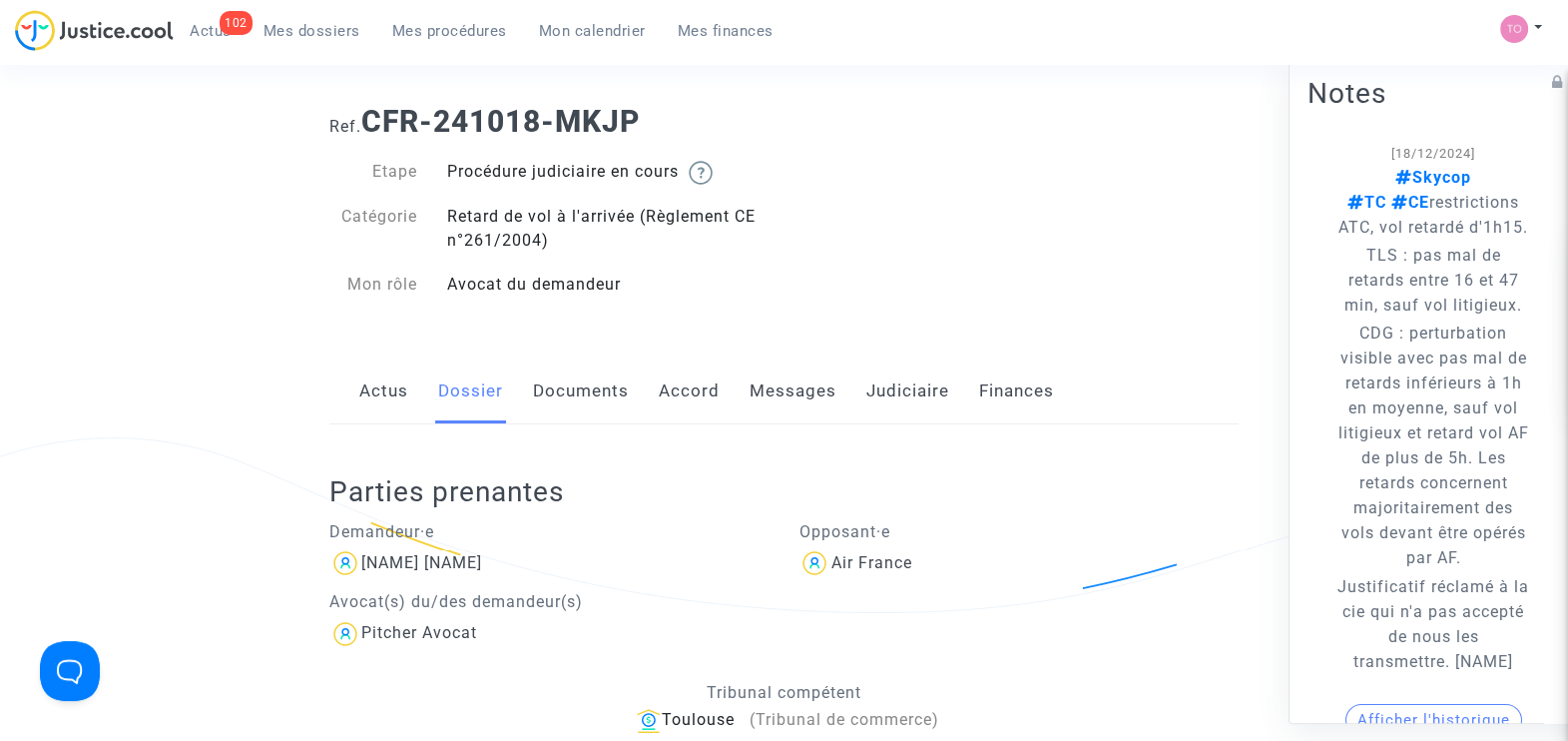 scroll, scrollTop: 0, scrollLeft: 0, axis: both 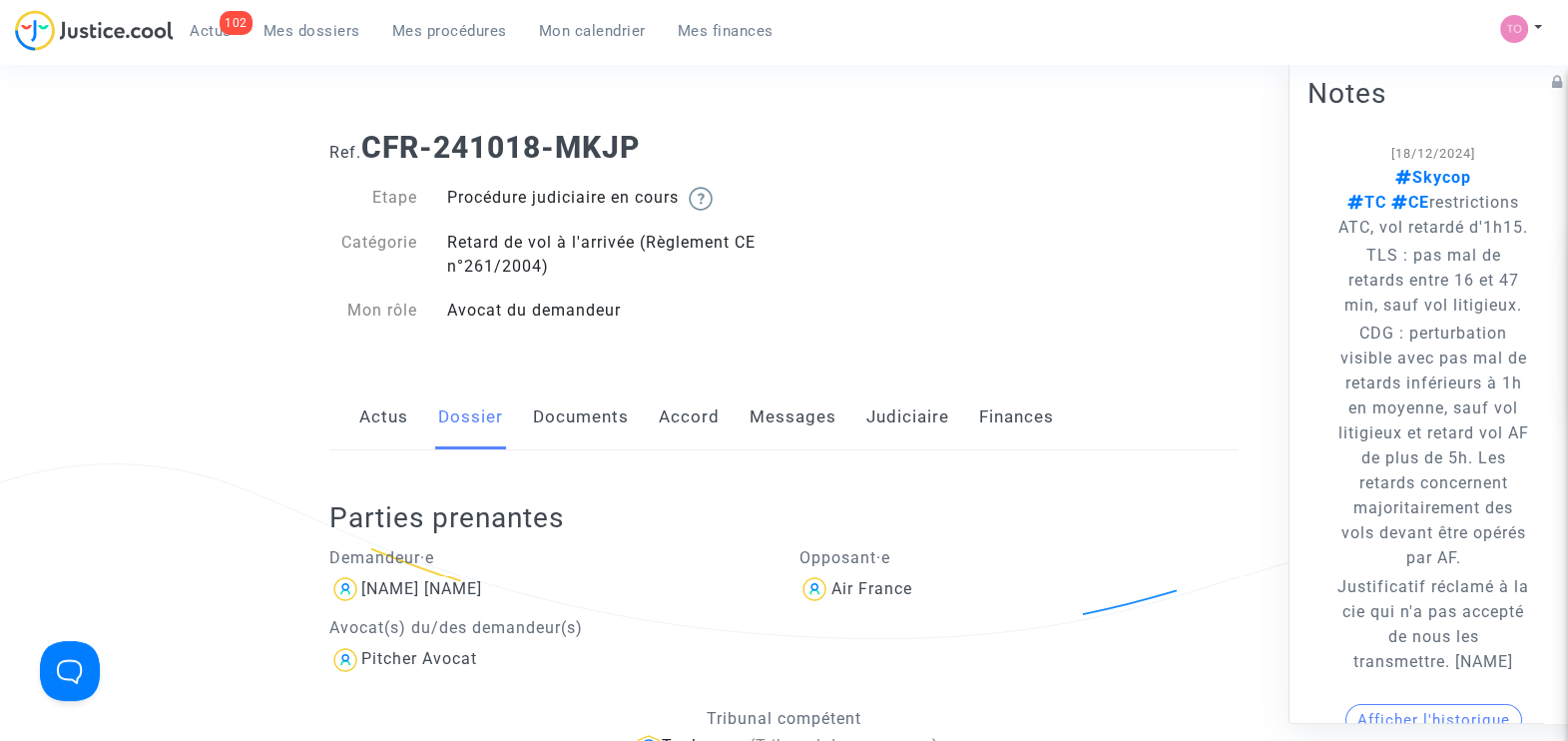 click on "Judiciaire" 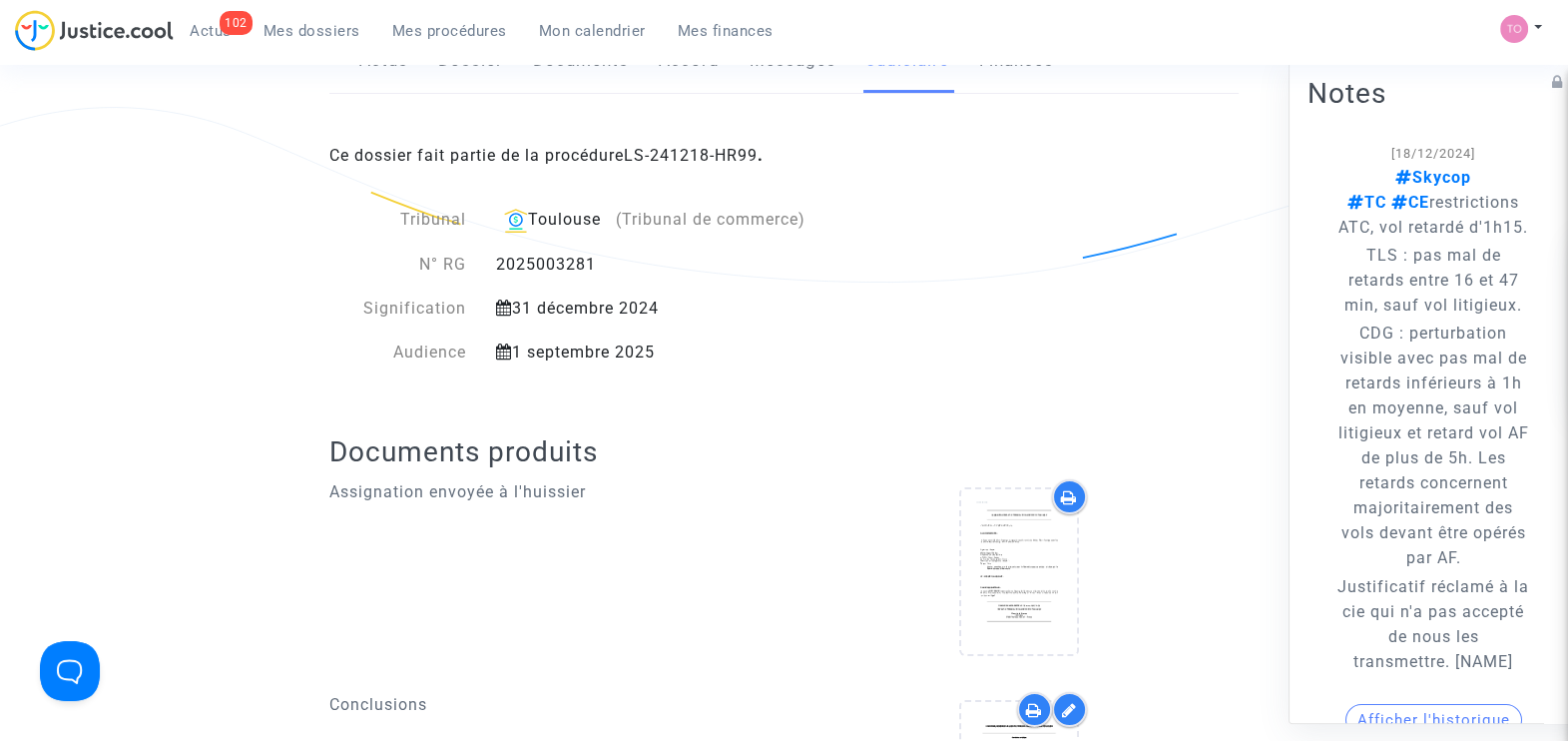 scroll, scrollTop: 360, scrollLeft: 0, axis: vertical 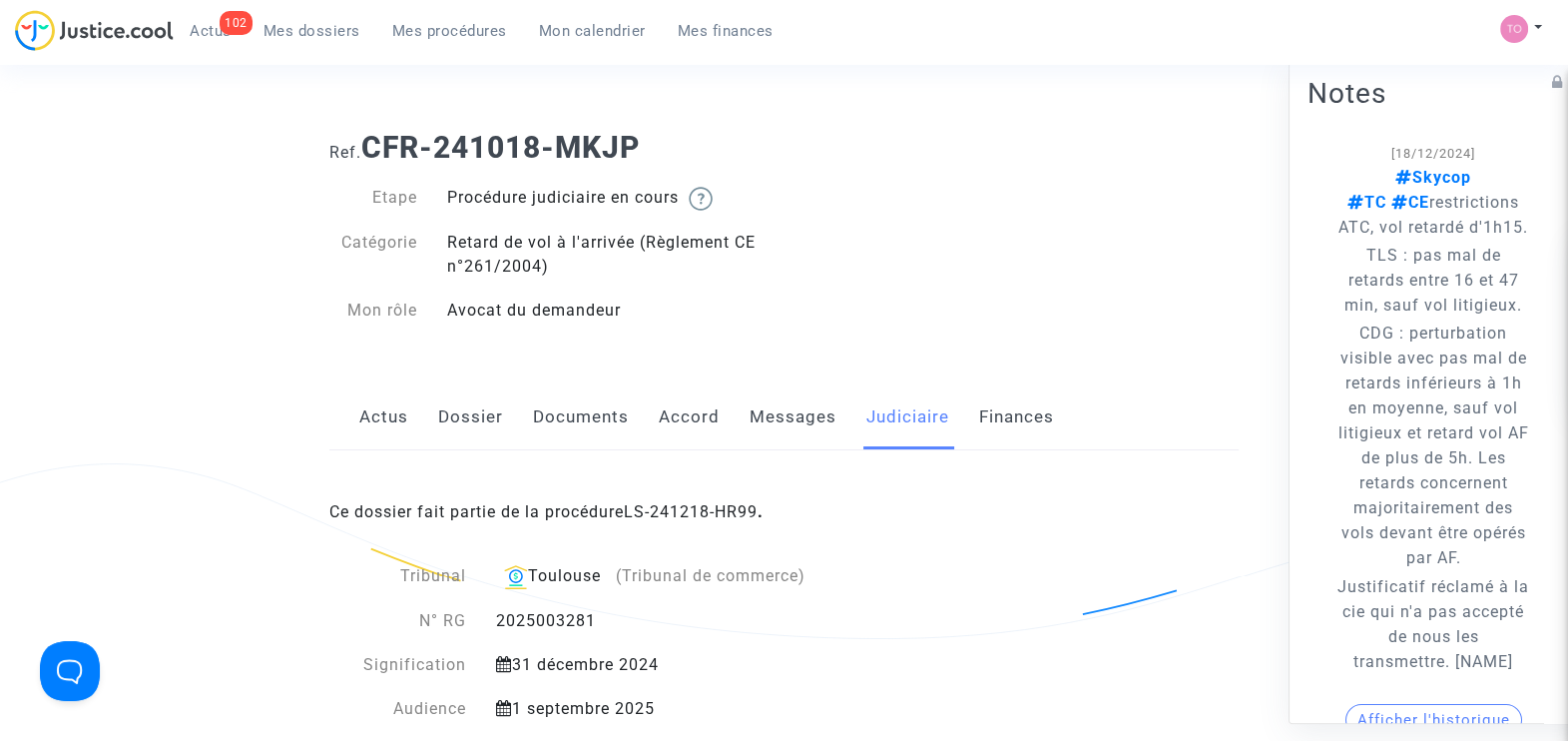 click on "Procédure judiciaire en cours" 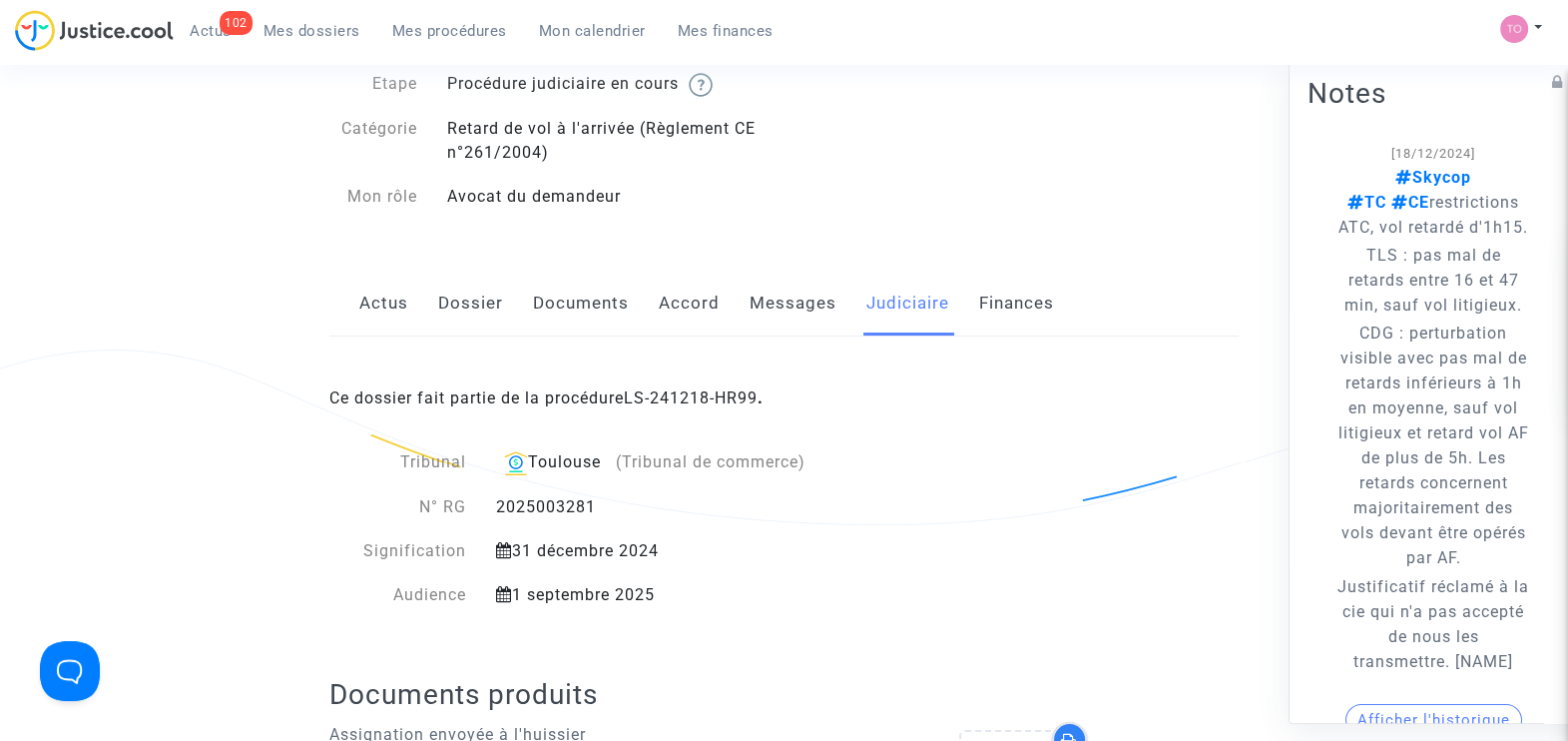 click on "Ref. CFR-241018-MKJP Etape Procédure judiciaire en cours Catégorie Retard de vol à l'arrivée (Règlement CE n°261/2004) Mon rôle Avocat du demandeur Actus Dossier Documents Accord Messages Judiciaire Finances Ce dossier fait partie de la procédure LS-241218-HR99 . Tribunal Toulouse (Tribunal de commerce) N° RG 2025003281 Signification [DATE] Audience [DATE] Documents produits Assignation envoyée à l'huissier Conclusions Assignation signifiée Assignation sans pièces jointes (LS-241218-HR99).pdf Pièces jointes à l'assignation (LS-241218-HR99).pdf Avis d'audience Assignation Assignation signifiée Notes [DATE] Skycop TC CE restrictions ATC, vol retardé d'1h15. TLS : pas mal de retards entre 16 et 47 min, sauf vol litigieux. Justificatif réclamé à la cie qui n'a pas accepté de nous les transmettre. [NAME] Afficher l'historique Modifier la note Actions" 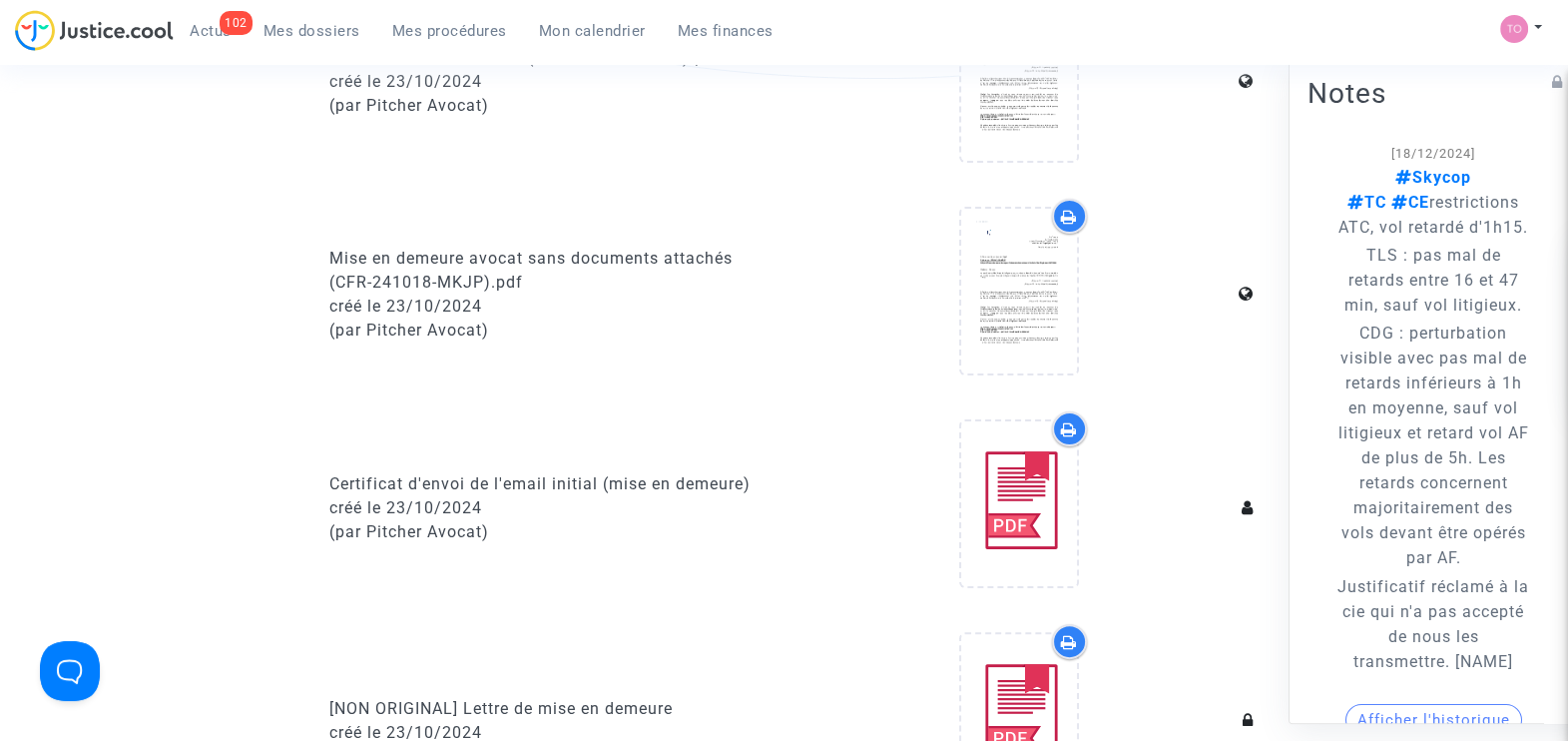 scroll, scrollTop: 561, scrollLeft: 0, axis: vertical 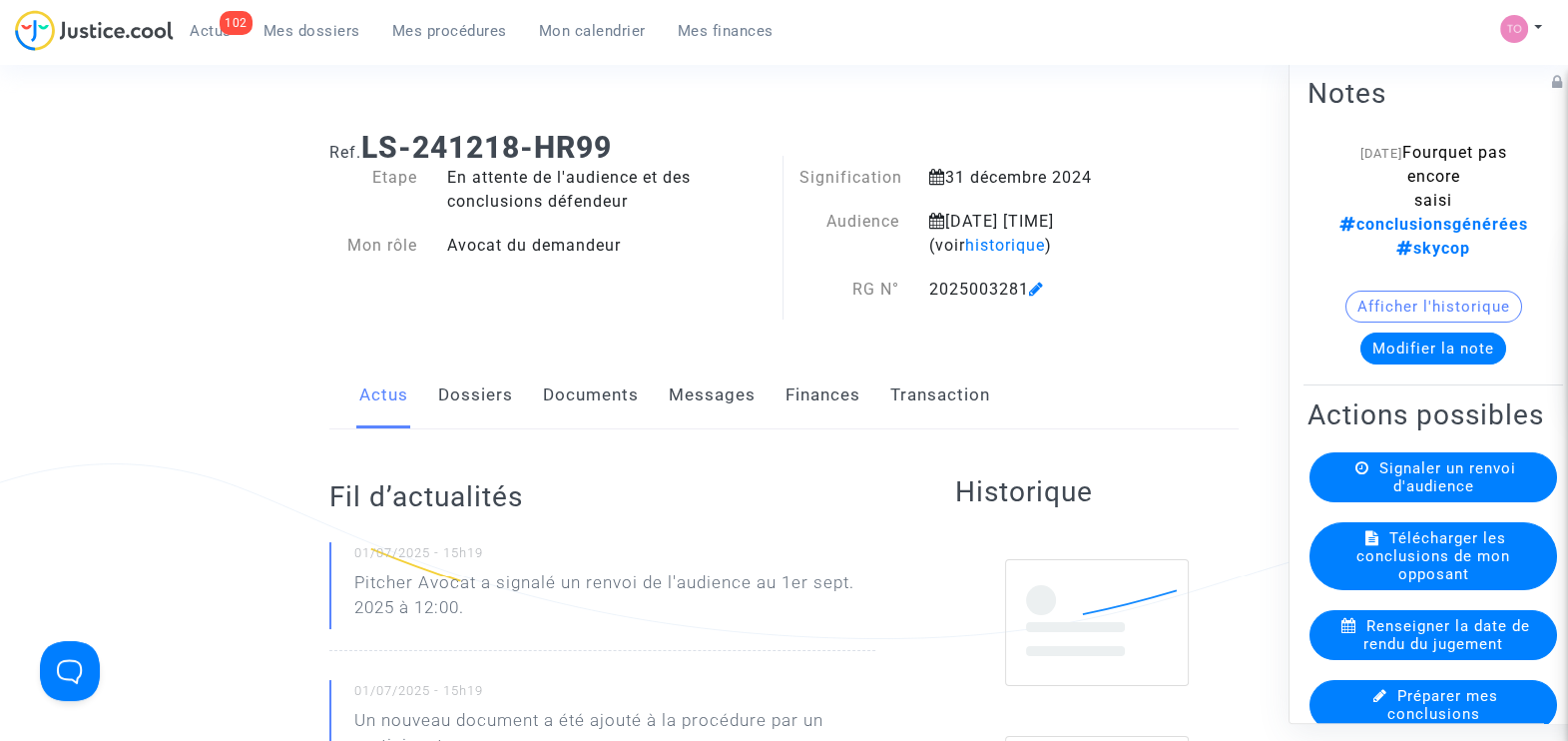 click on "Ref. LS-241218-HR99 Etape En attente de l'audience et des conclusions défendeur Mon rôle Avocat du demandeur Signification [DATE] Audience [DATE] [TIME] (voir historique ) RG N° 2025003281 Actus Dossiers Documents Messages Finances Transaction Fil d’actualités [DATE] - [TIME] Pitcher Avocat a signalé un renvoi de l'audience au [DATE] à [TIME]. [DATE] - [TIME] Un nouveau document a été ajouté à la procédure par un participant [DATE] - [TIME] Pitcher Avocat a signalé un renvoi de l'audience au [DATE] à [TIME]. [DATE] - [TIME] Pitcher Avocat a renseigné le numéro RG : 2025003281. [DATE] - [TIME] L'assignation a été placée au tribunal par l'avocat demandeur Voir plus d'actualités Où en est mon dossier ? En attente de l'audience et des conclusions défendeur [DATE] Durée de cette étape : En attente de l'audience et des conclusions défendeur Historique Notes [DATE] Fourquet pas encore saisi" 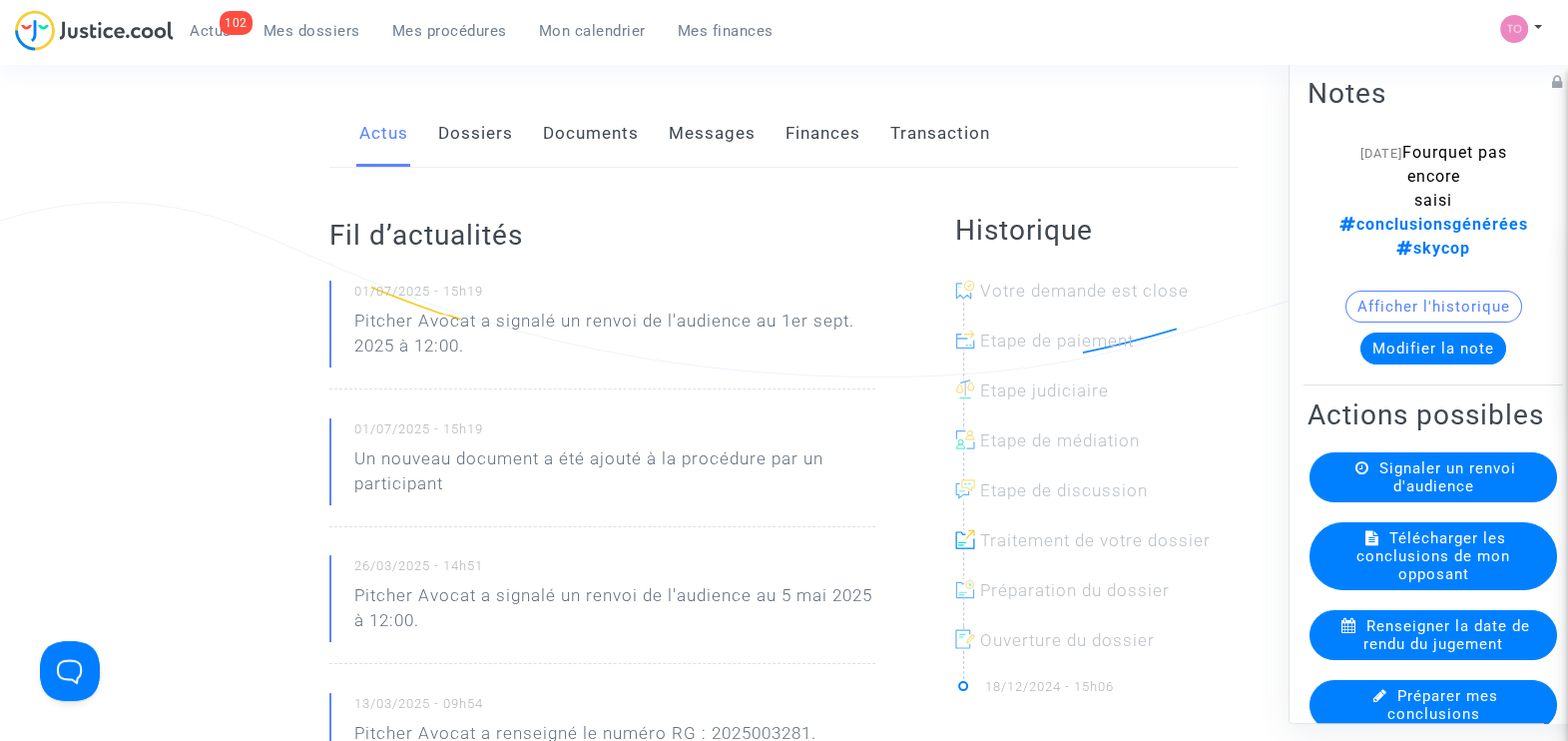 scroll, scrollTop: 260, scrollLeft: 0, axis: vertical 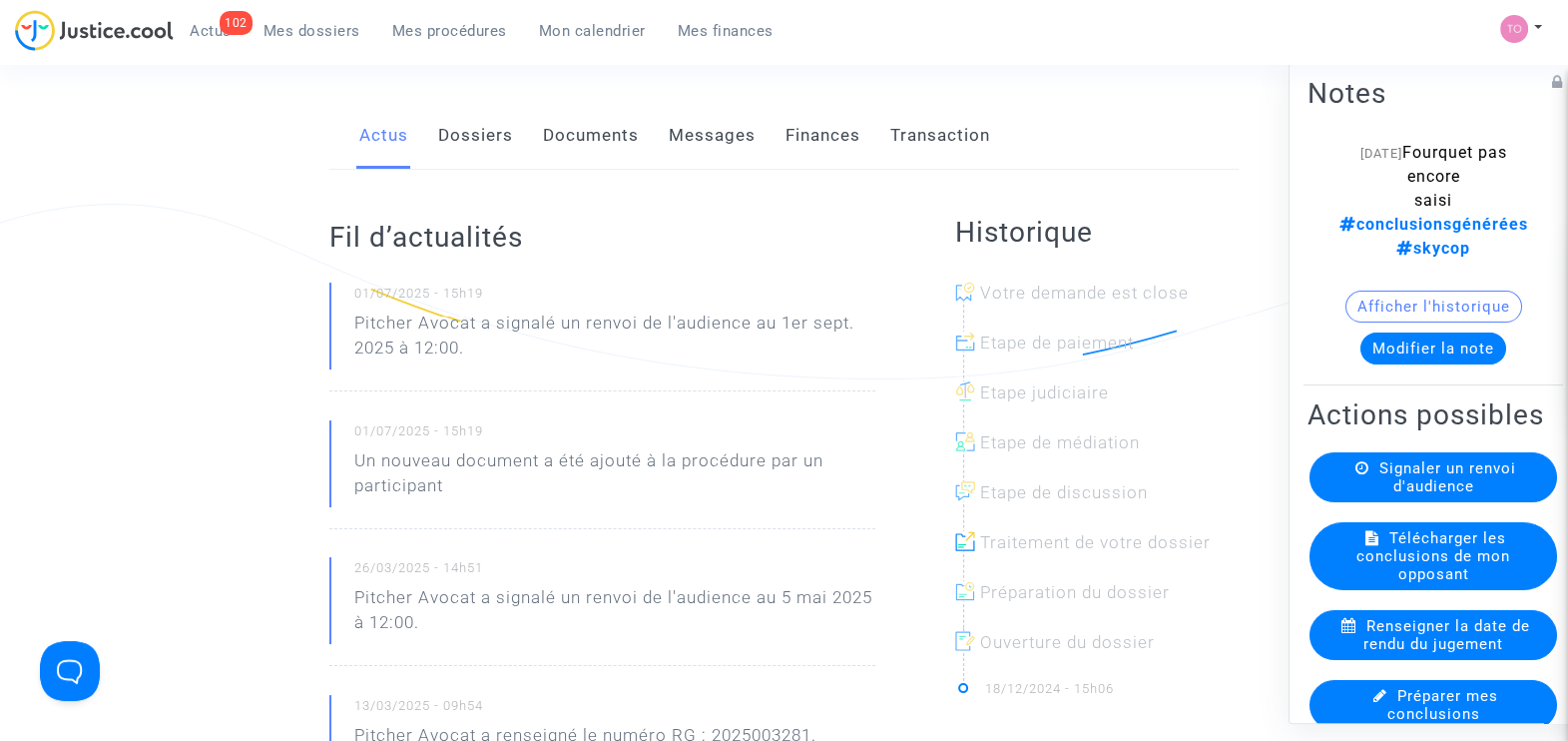 click on "Messages" 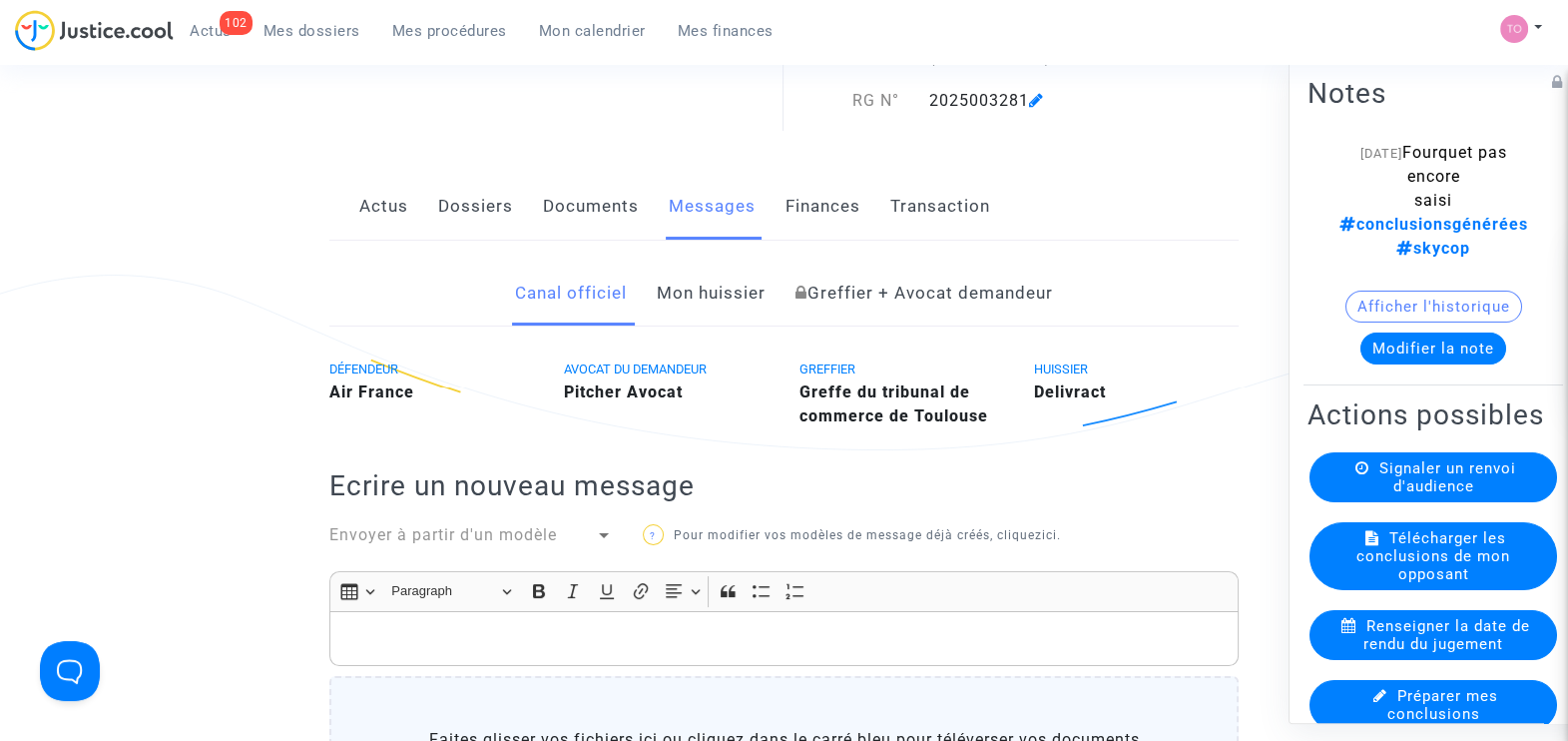 scroll, scrollTop: 0, scrollLeft: 0, axis: both 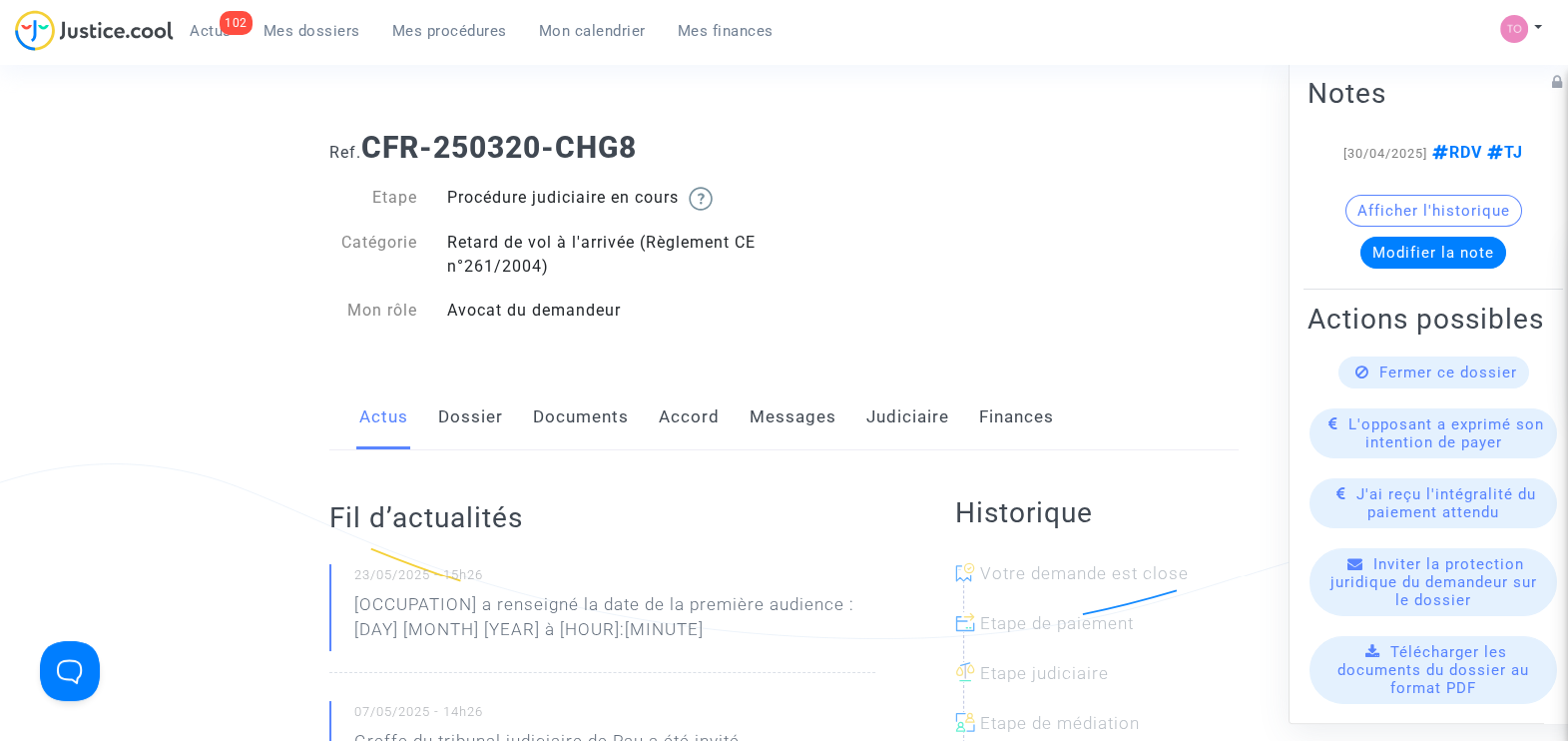 click on "Dossier" 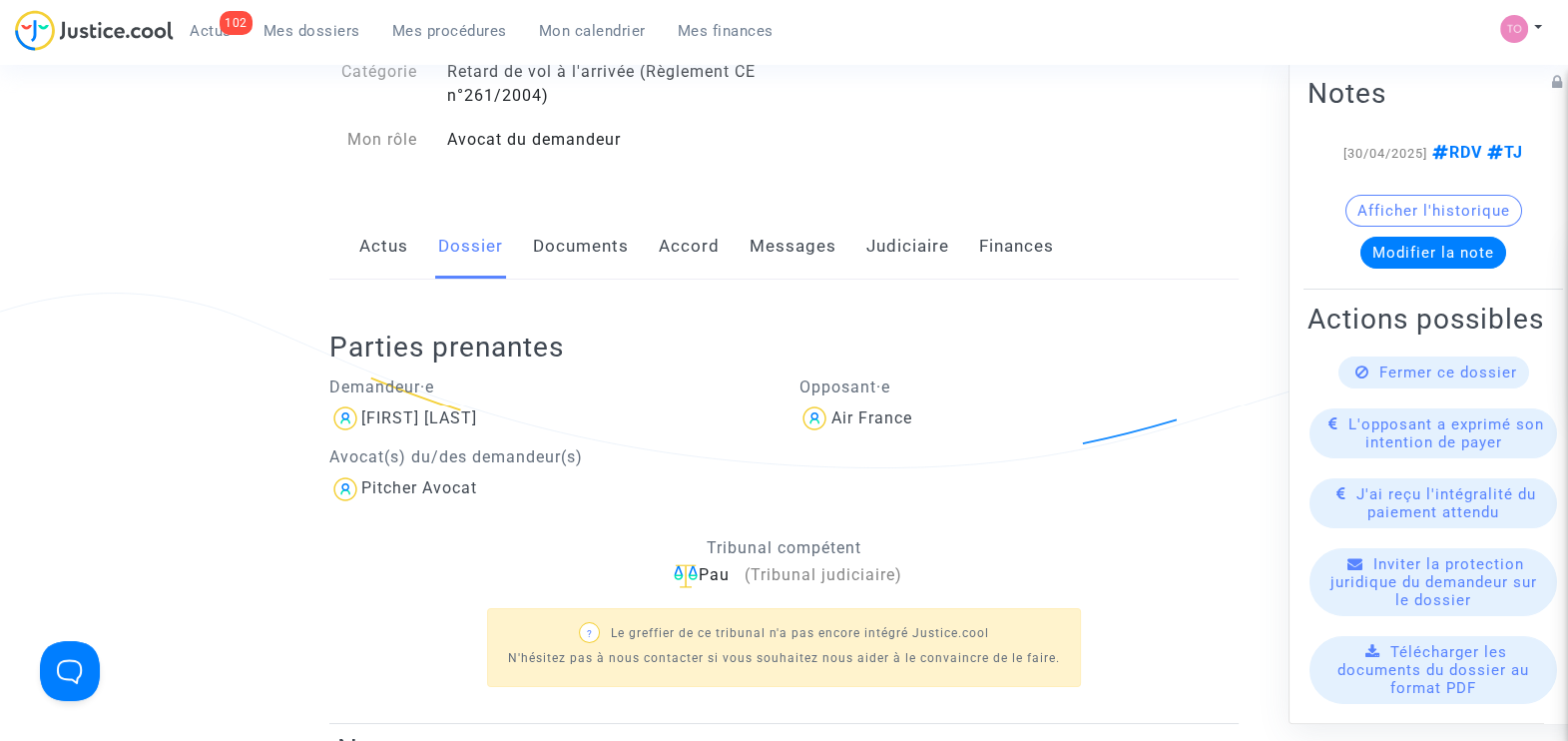 scroll, scrollTop: 172, scrollLeft: 0, axis: vertical 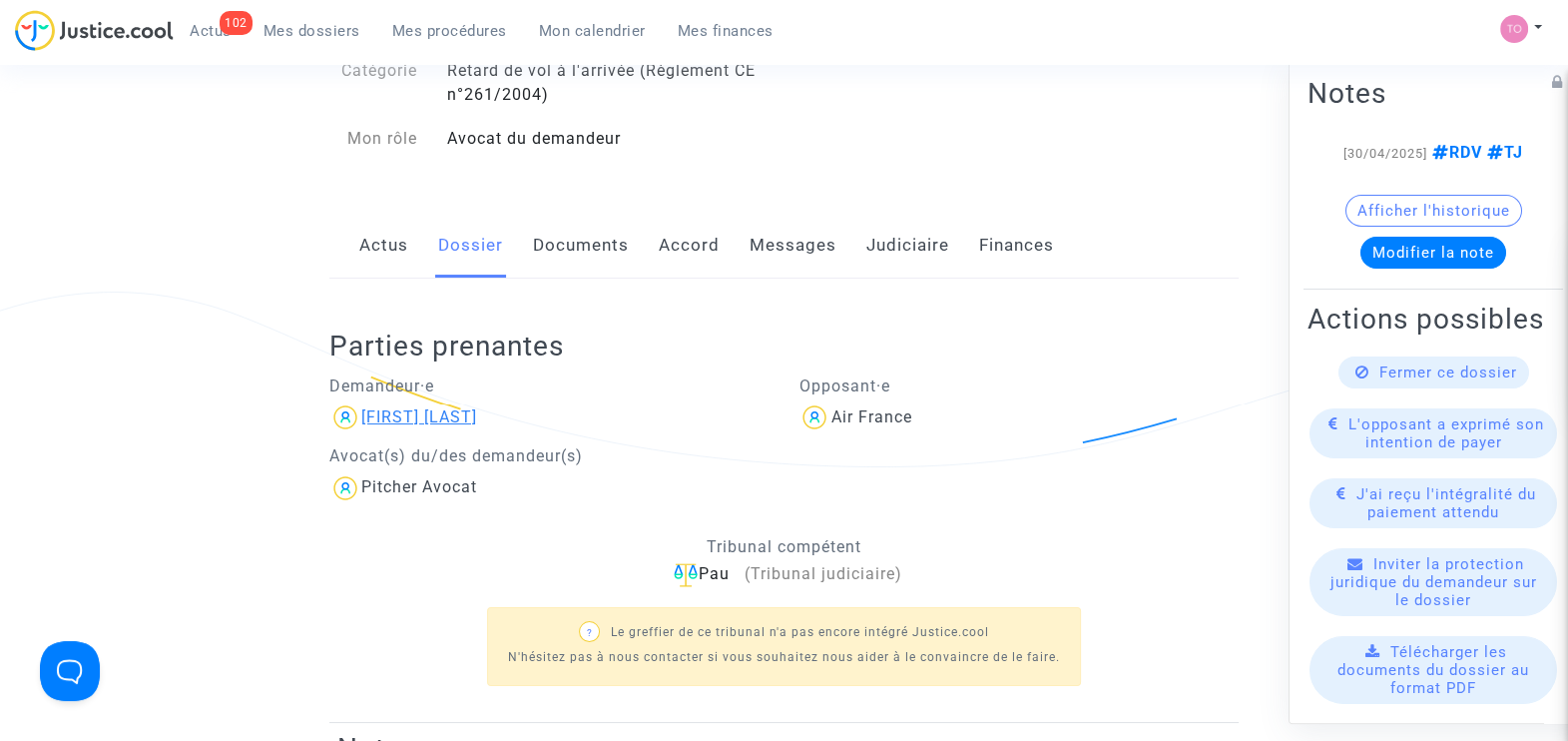 drag, startPoint x: 562, startPoint y: 414, endPoint x: 361, endPoint y: 411, distance: 201.02239 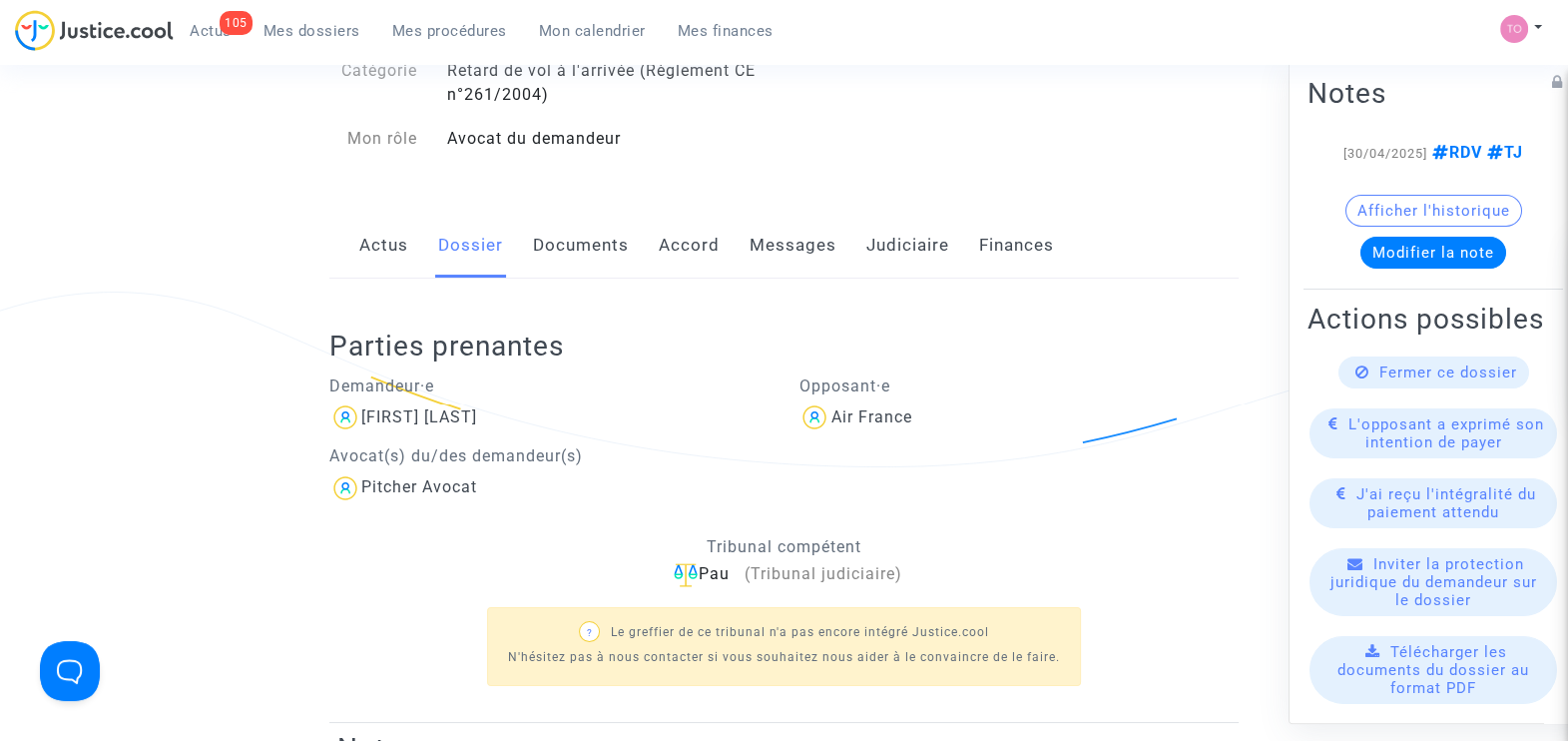 click on "Tribunal compétent" 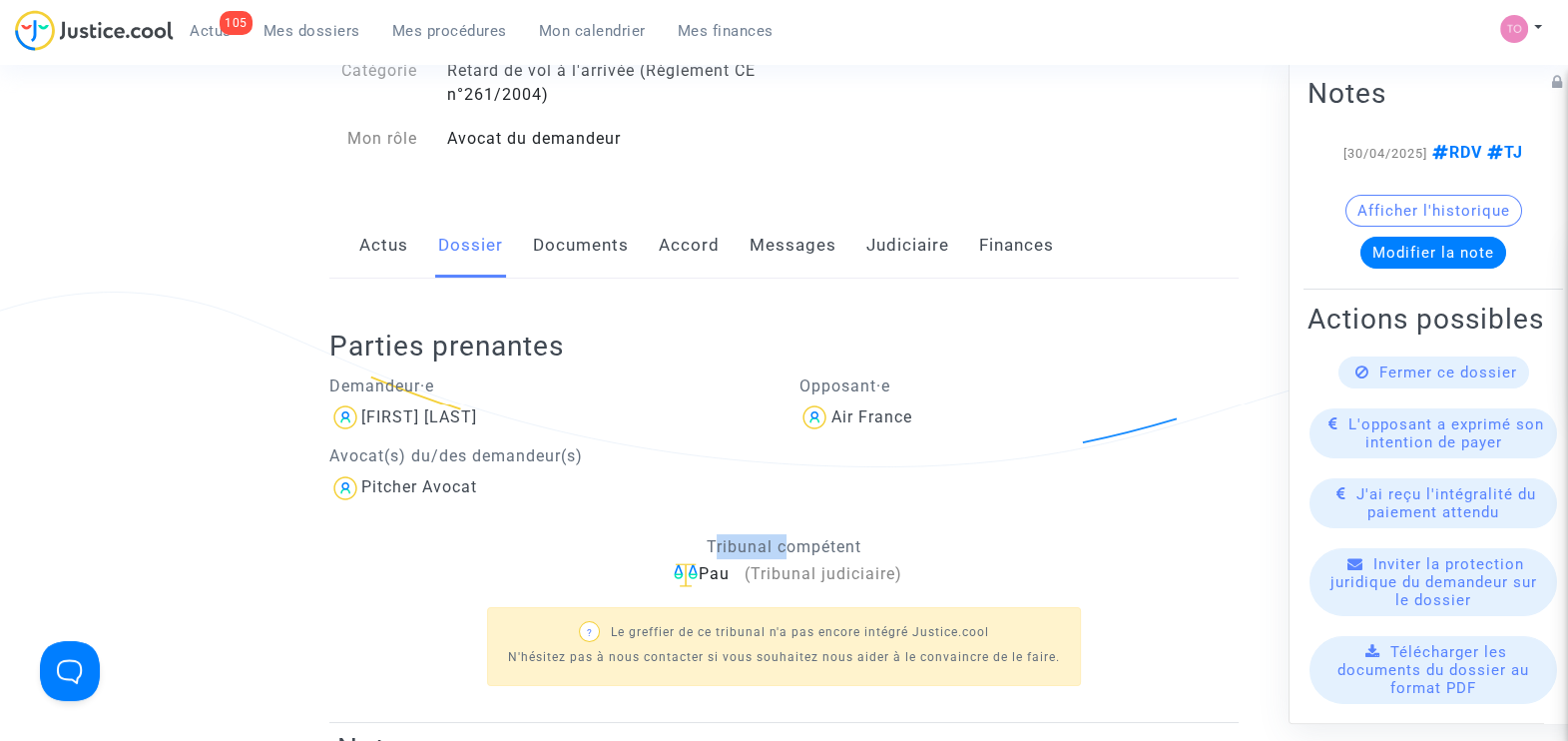 click on "Tribunal compétent" 